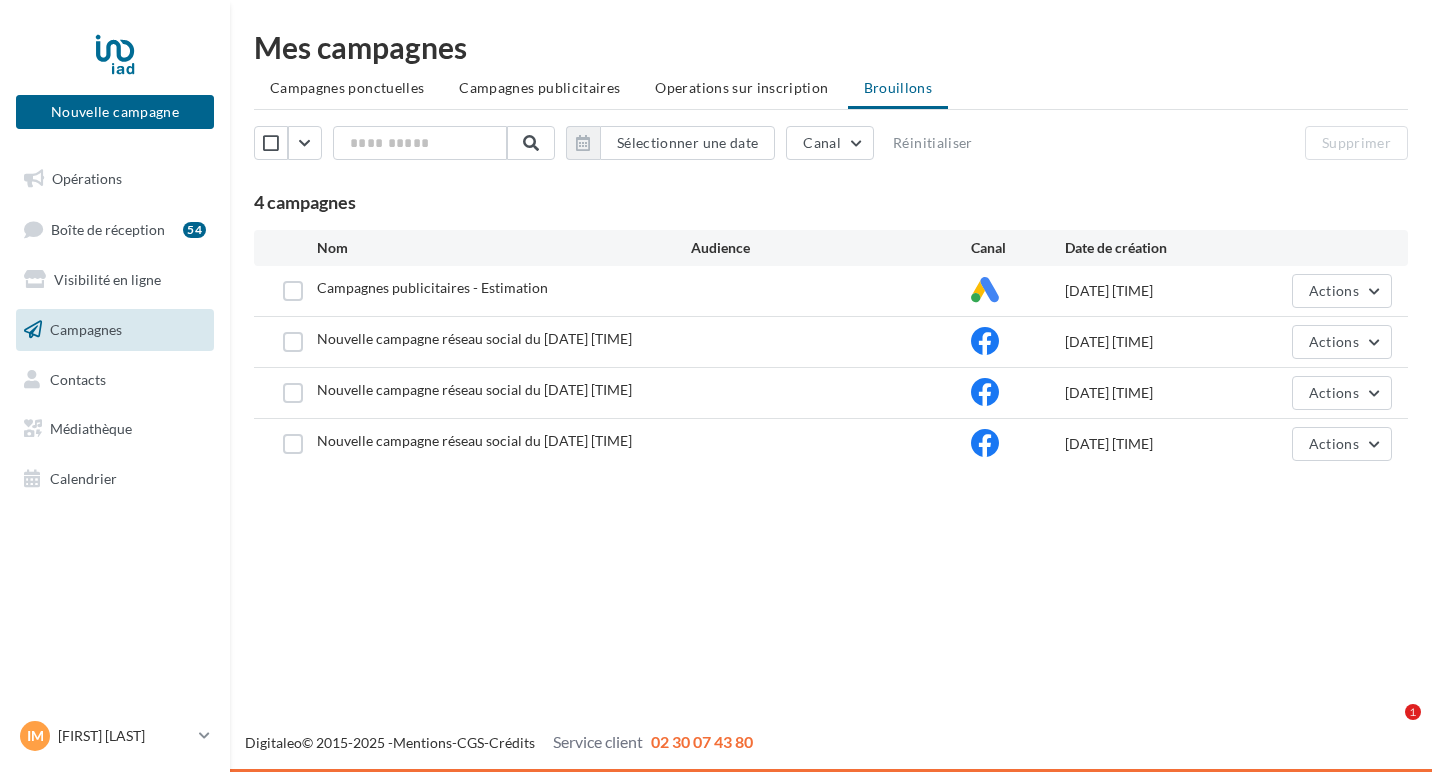 scroll, scrollTop: 0, scrollLeft: 0, axis: both 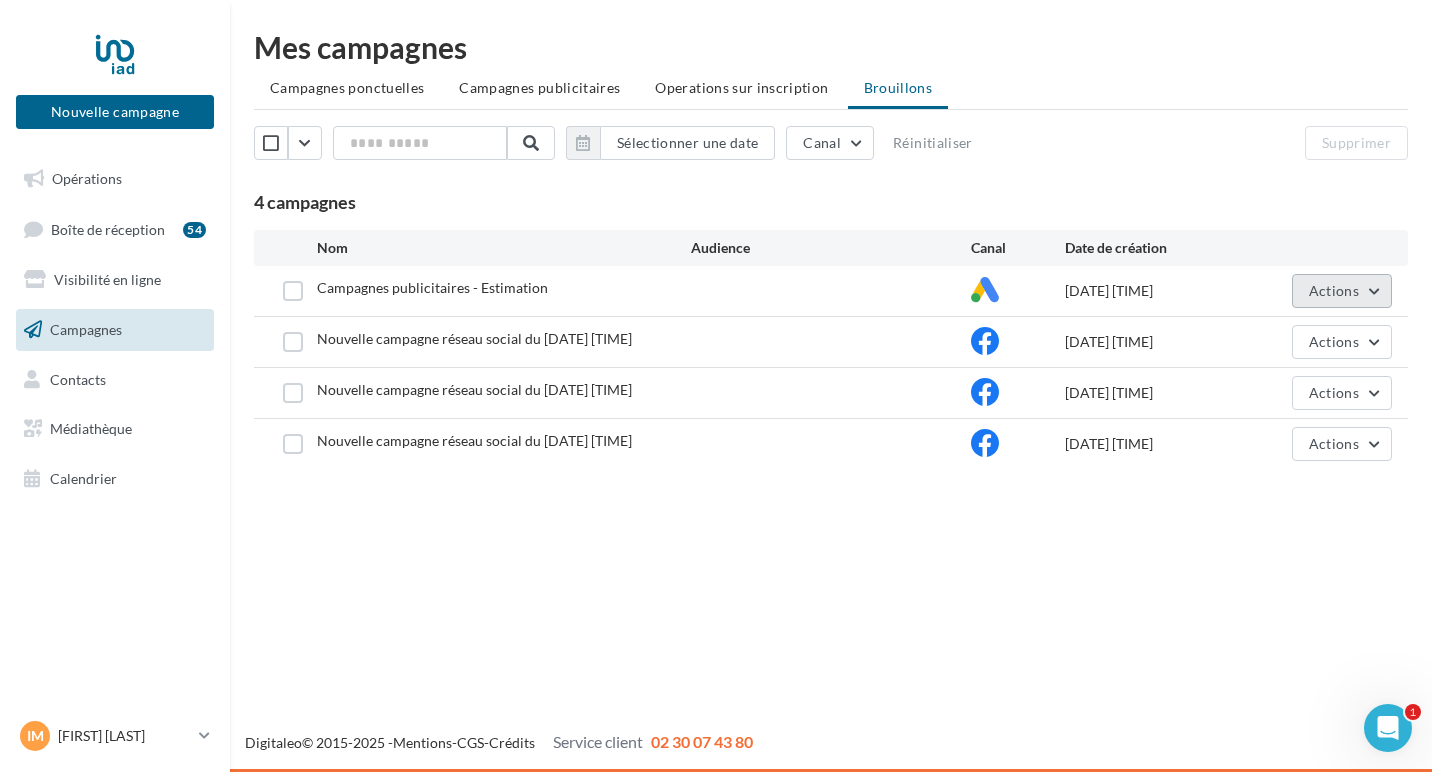 click on "Actions" at bounding box center [1334, 290] 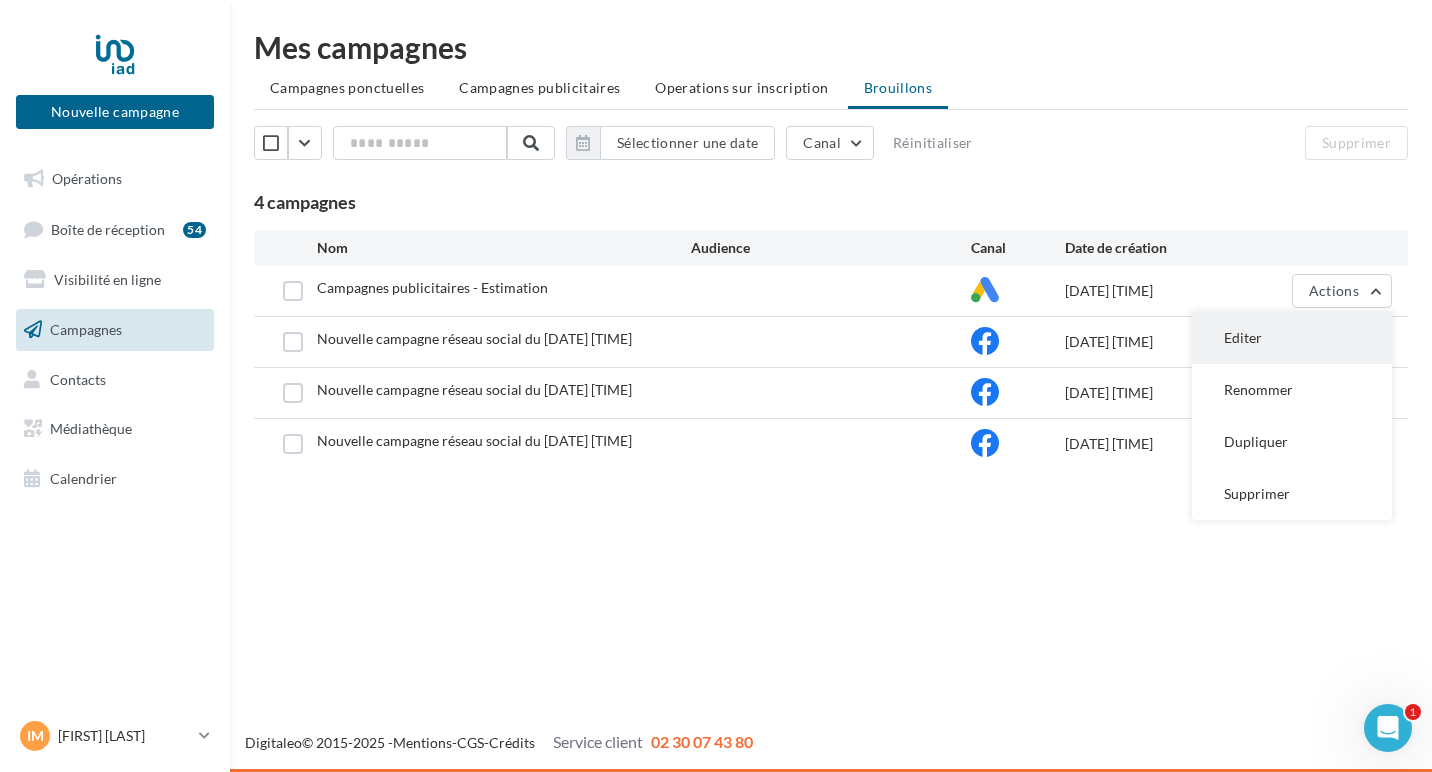 click on "Editer" at bounding box center (1292, 338) 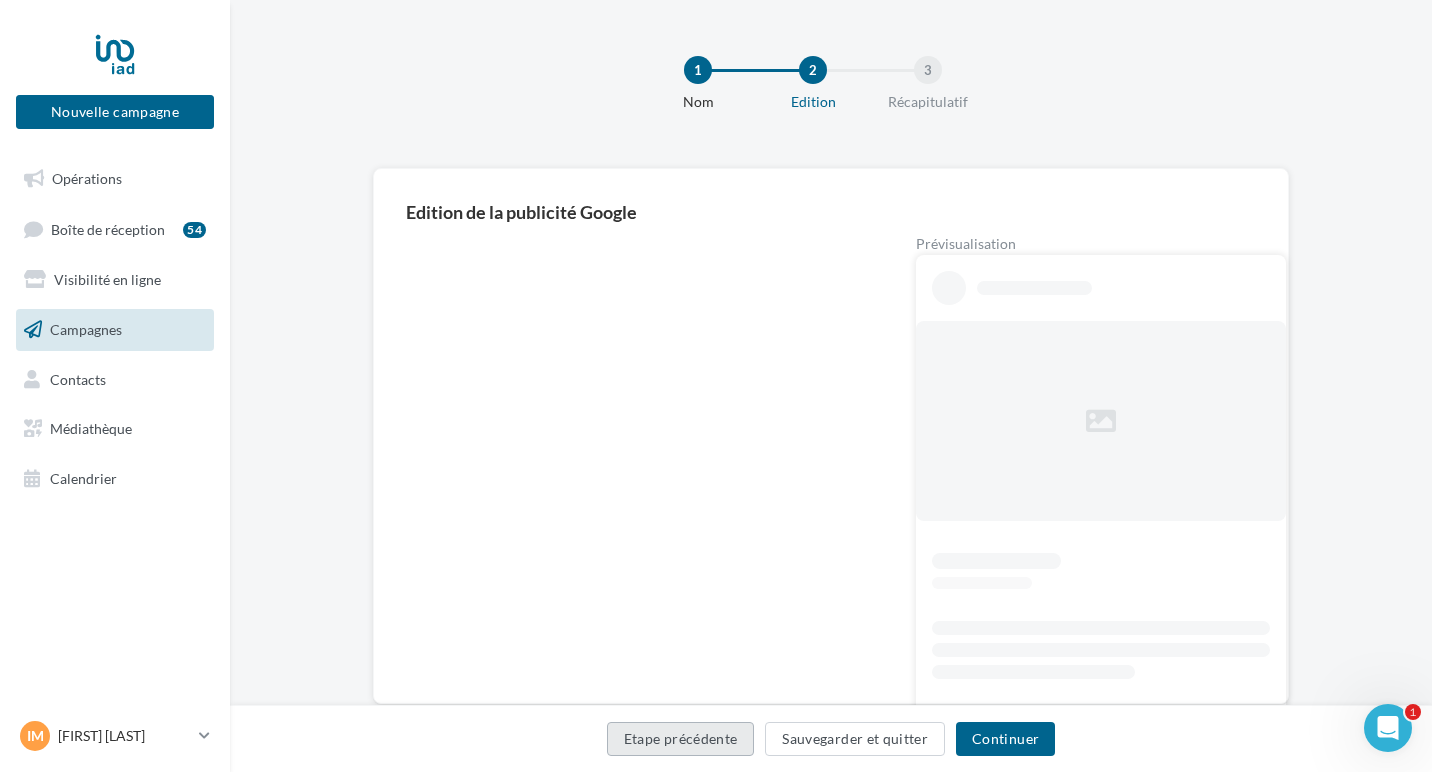 click on "Etape précédente" at bounding box center (681, 739) 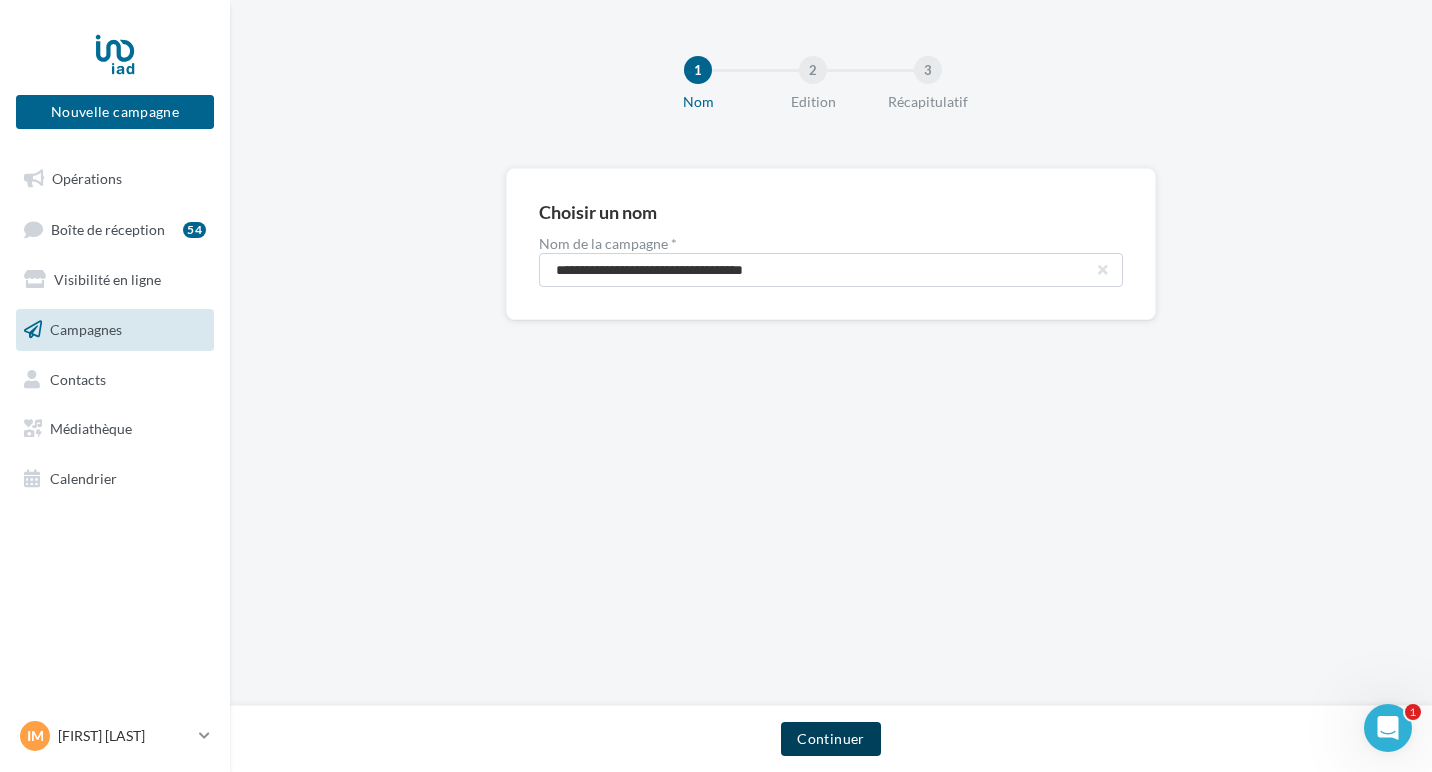 click on "Continuer" at bounding box center (830, 739) 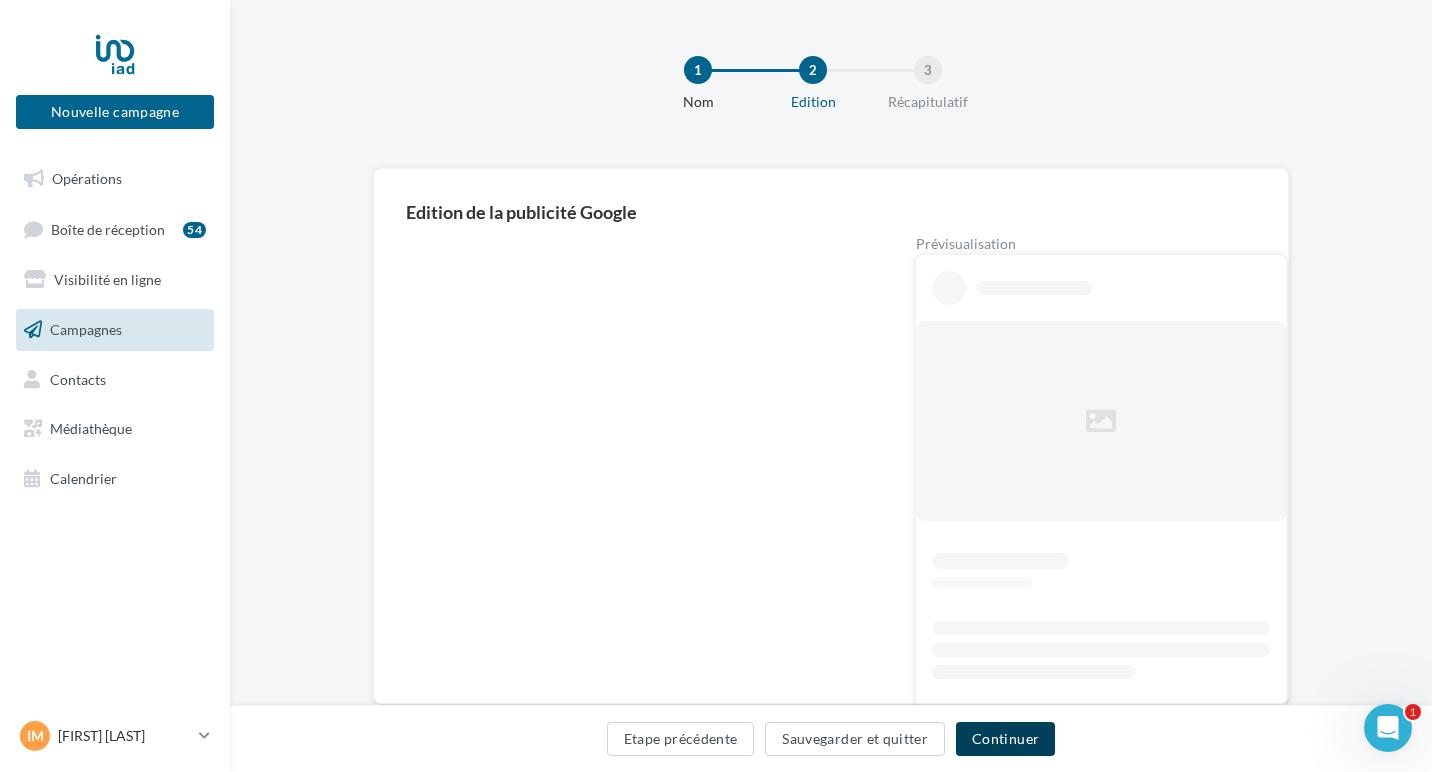 scroll, scrollTop: 50, scrollLeft: 0, axis: vertical 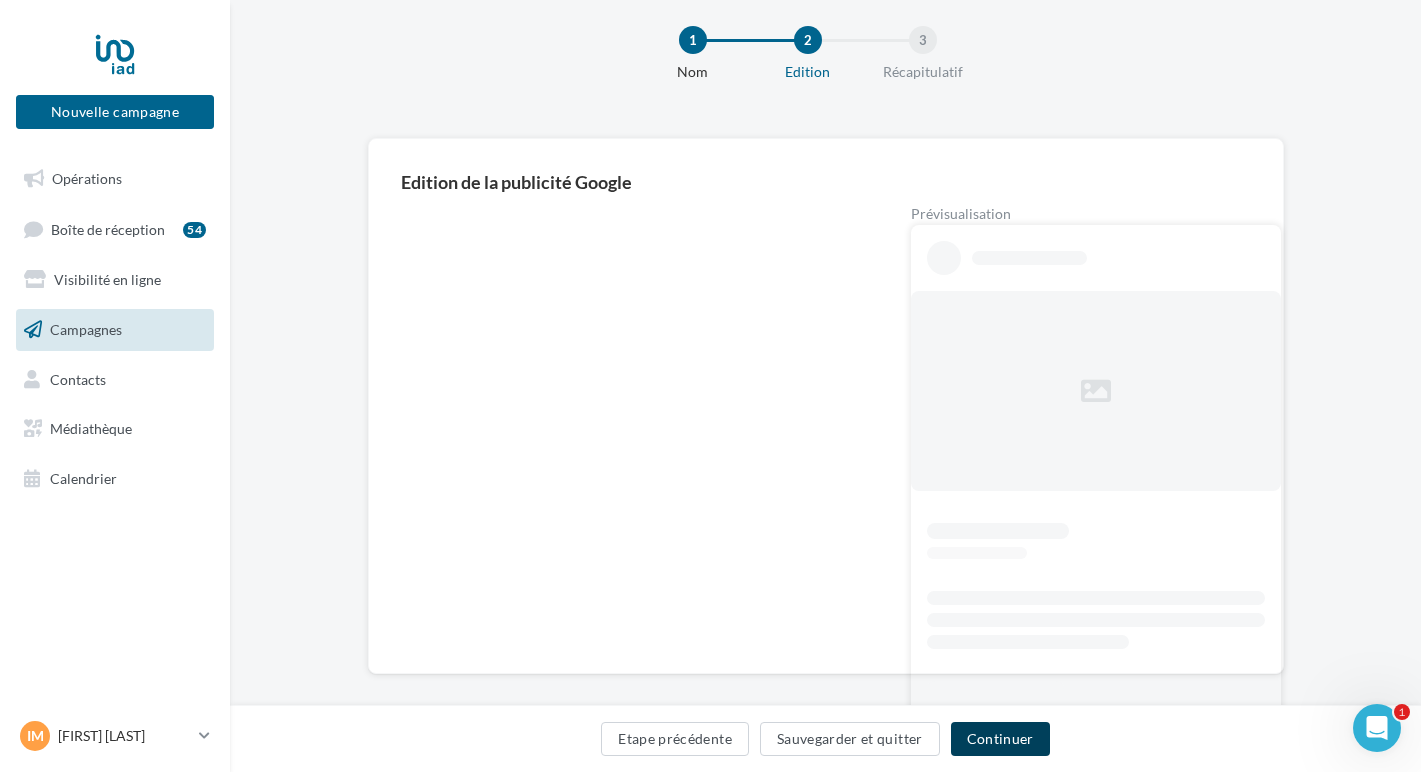 click on "Continuer" at bounding box center (1000, 739) 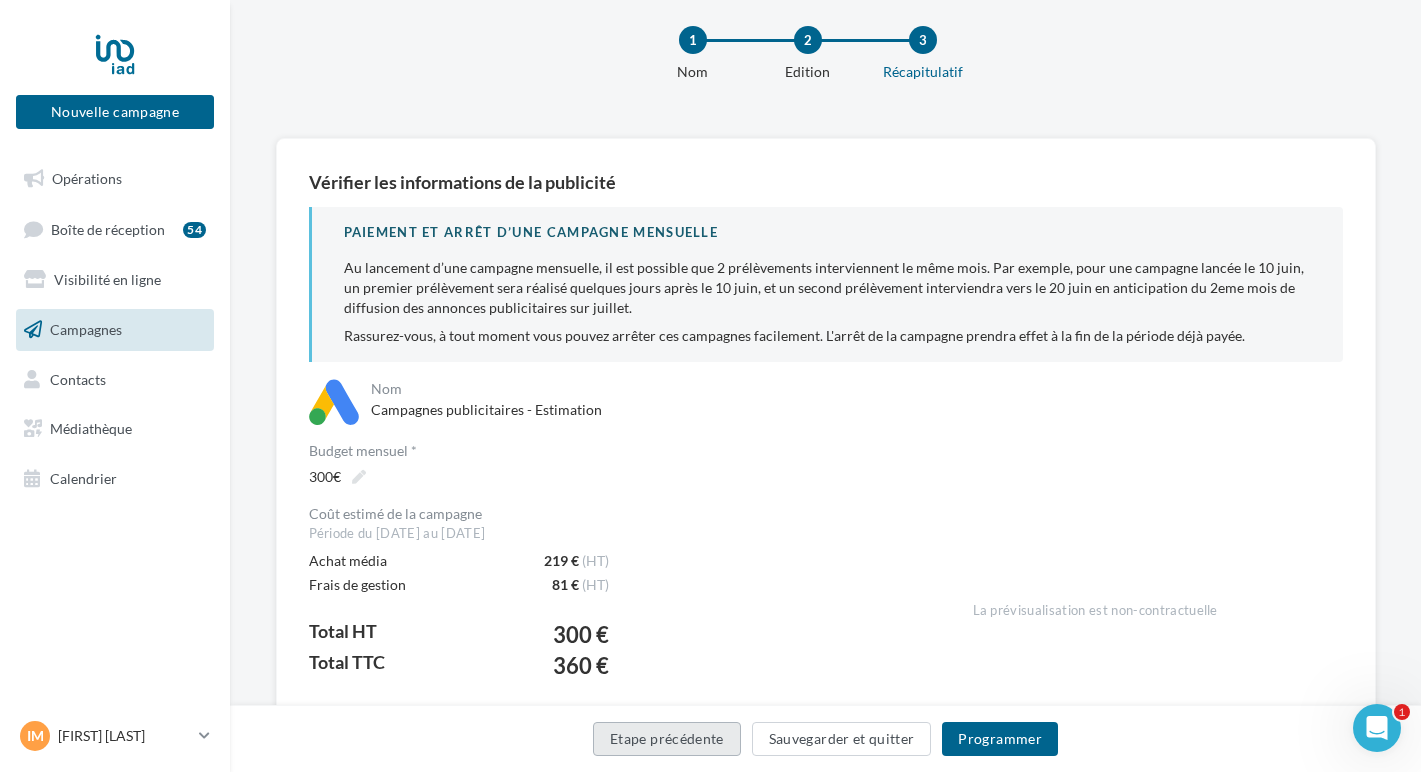 click on "Etape précédente" at bounding box center (667, 739) 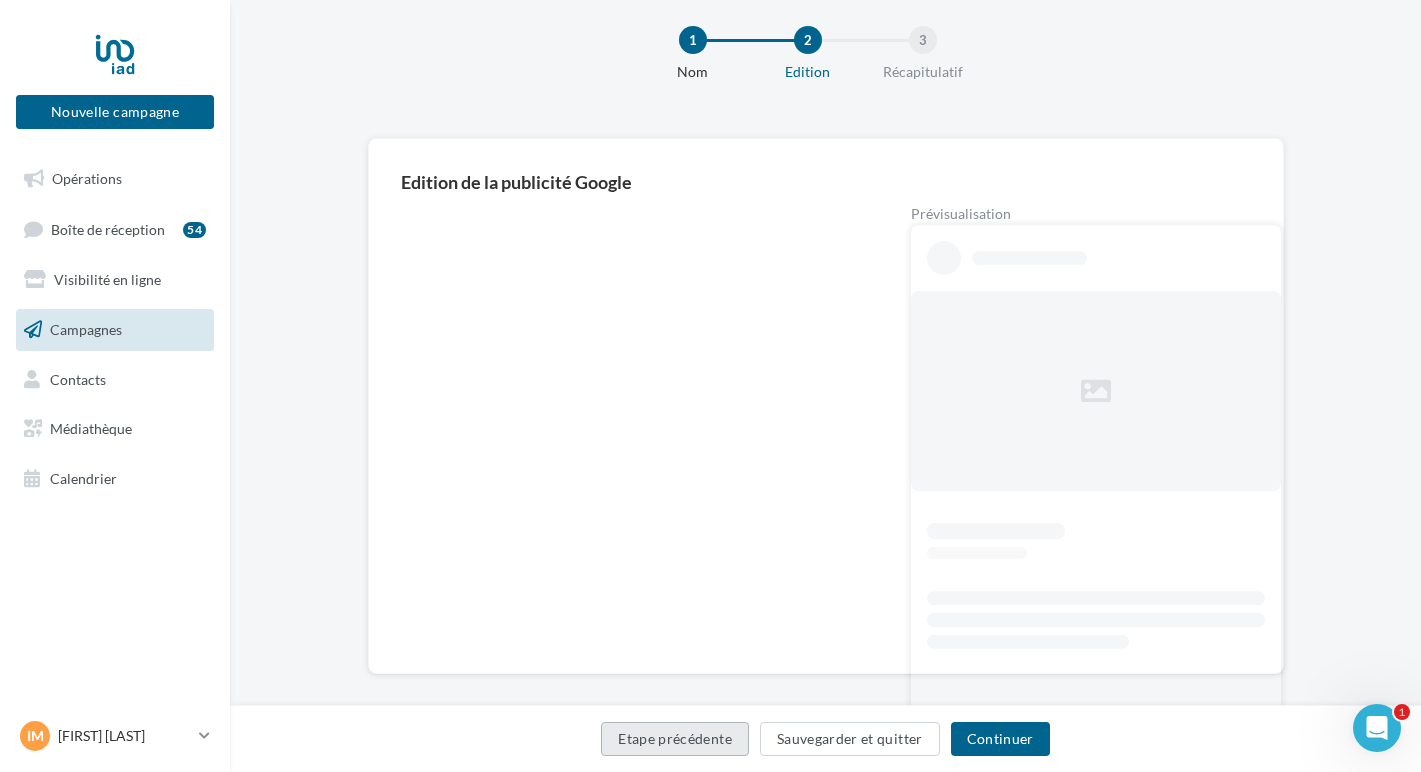 click on "Etape précédente" at bounding box center [675, 739] 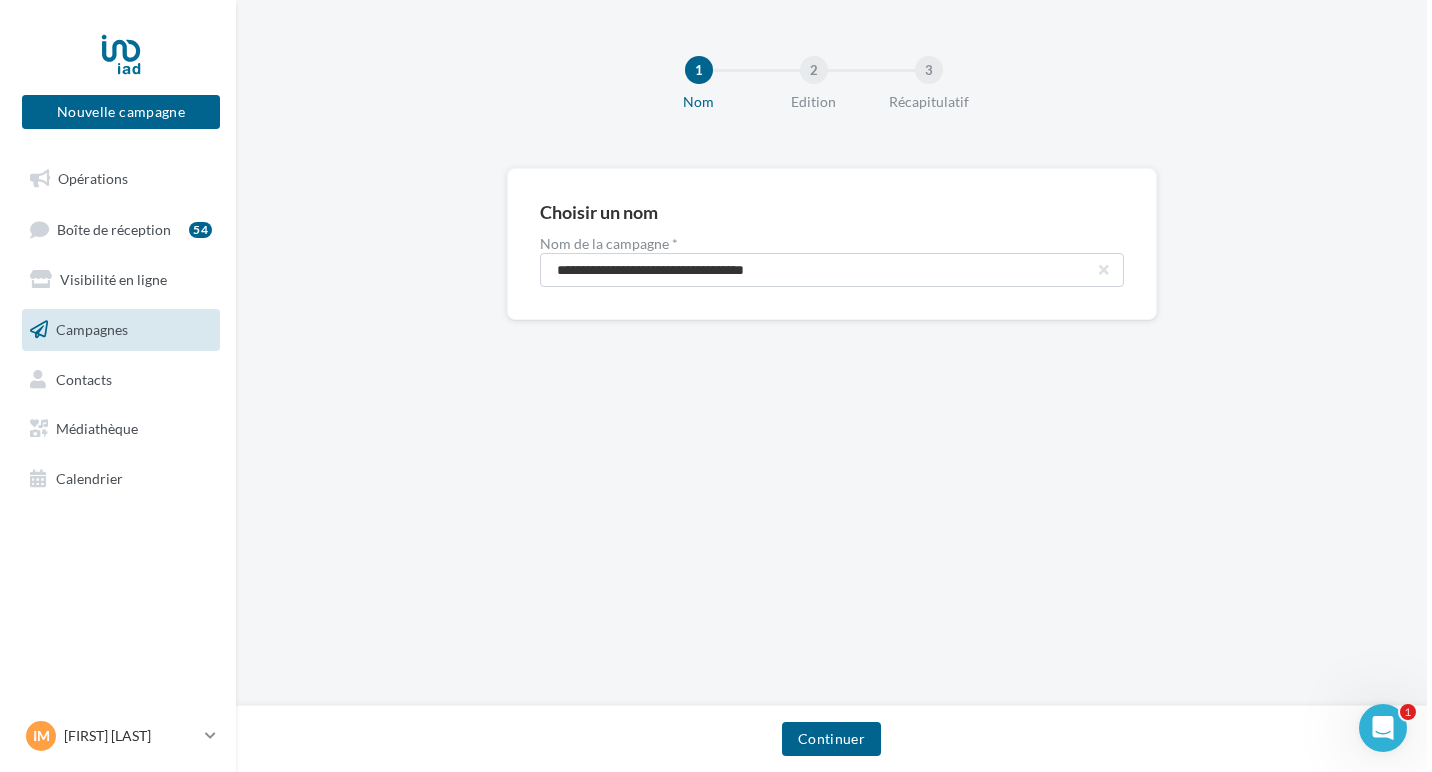 scroll, scrollTop: 0, scrollLeft: 0, axis: both 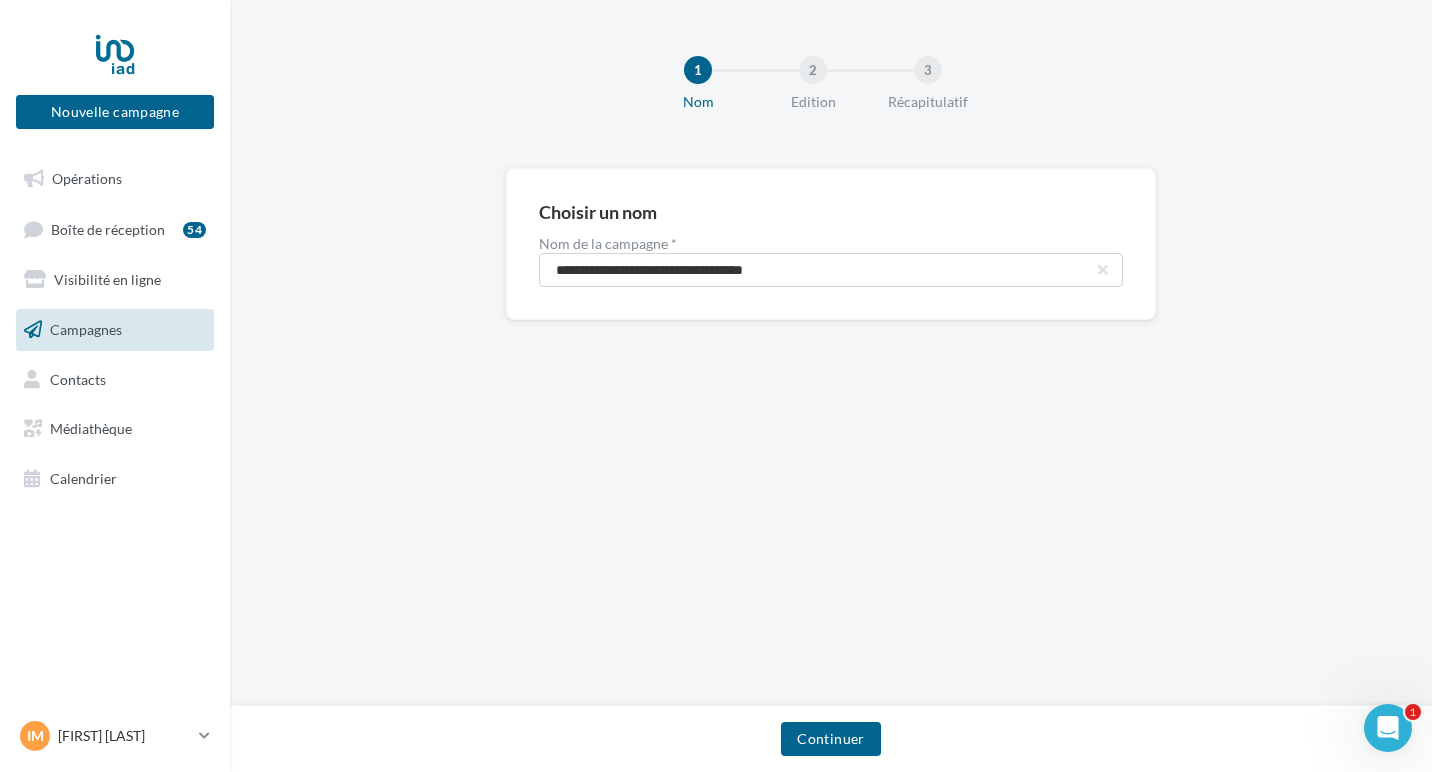 click on "Campagnes" at bounding box center [86, 329] 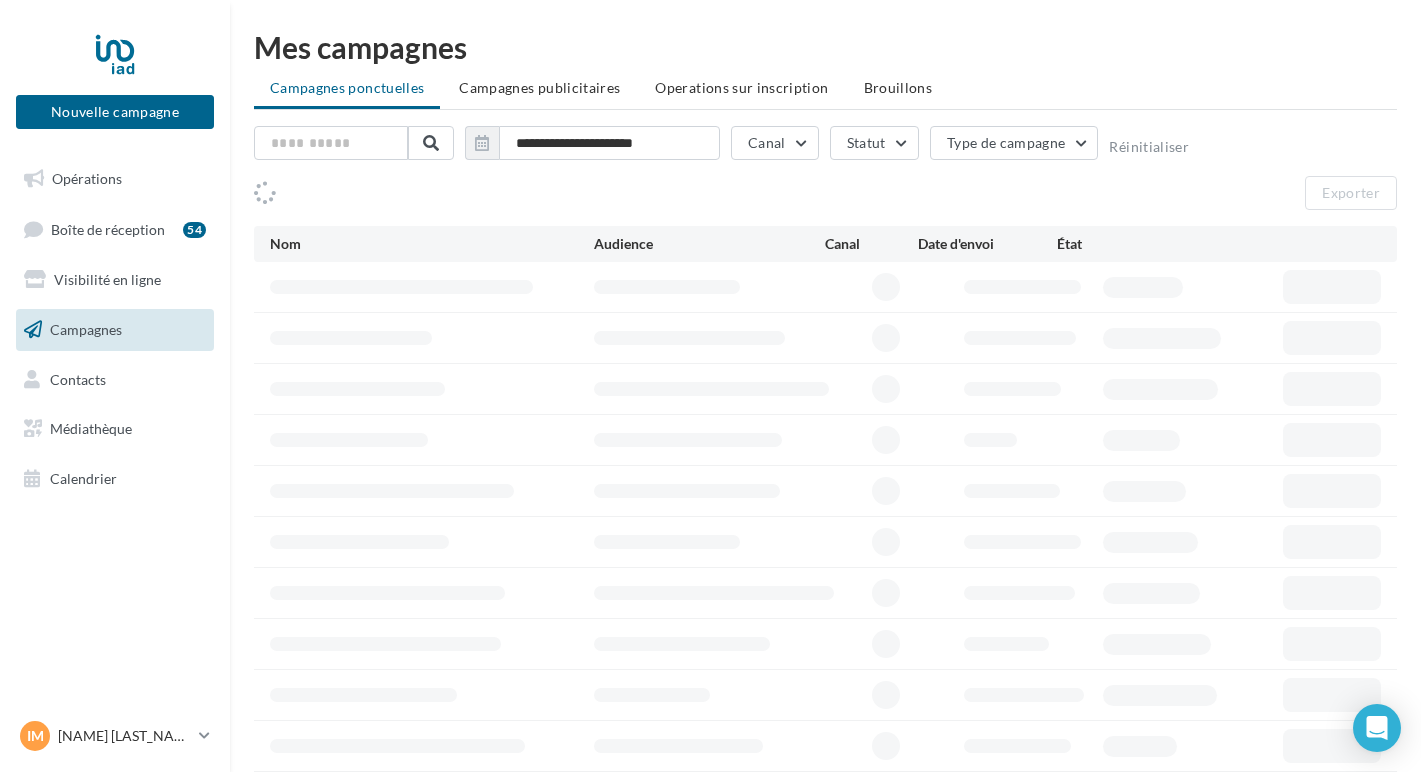 scroll, scrollTop: 0, scrollLeft: 0, axis: both 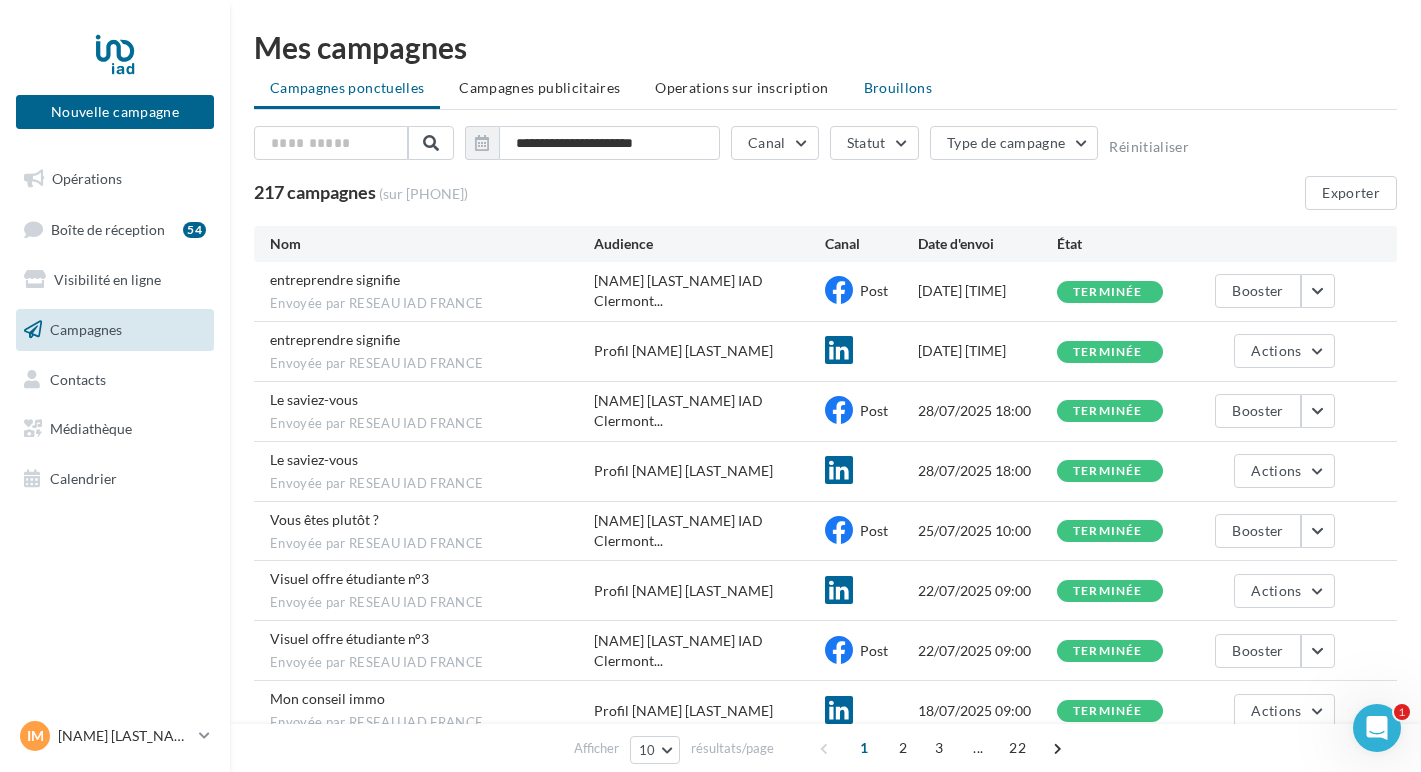click on "Brouillons" at bounding box center [898, 87] 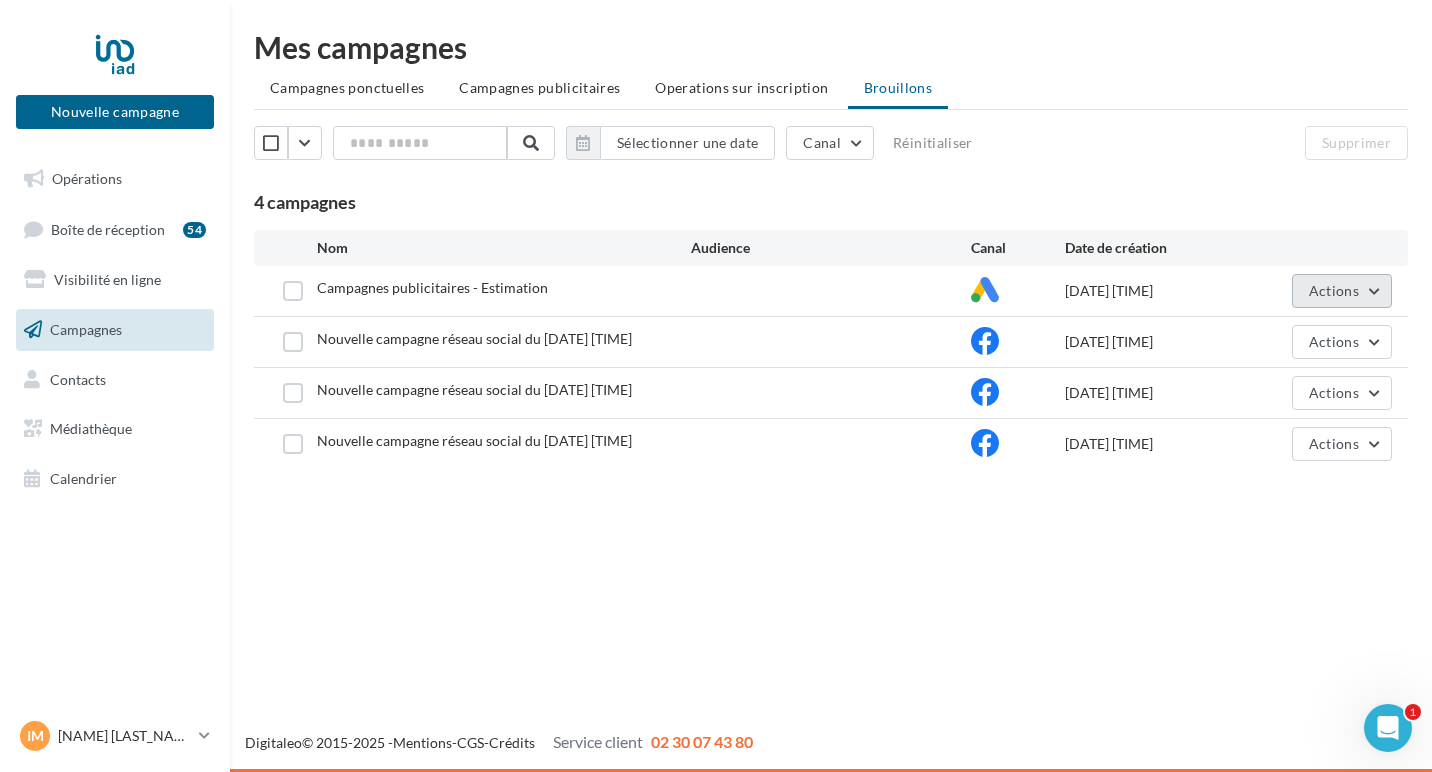 click on "Actions" at bounding box center (1334, 290) 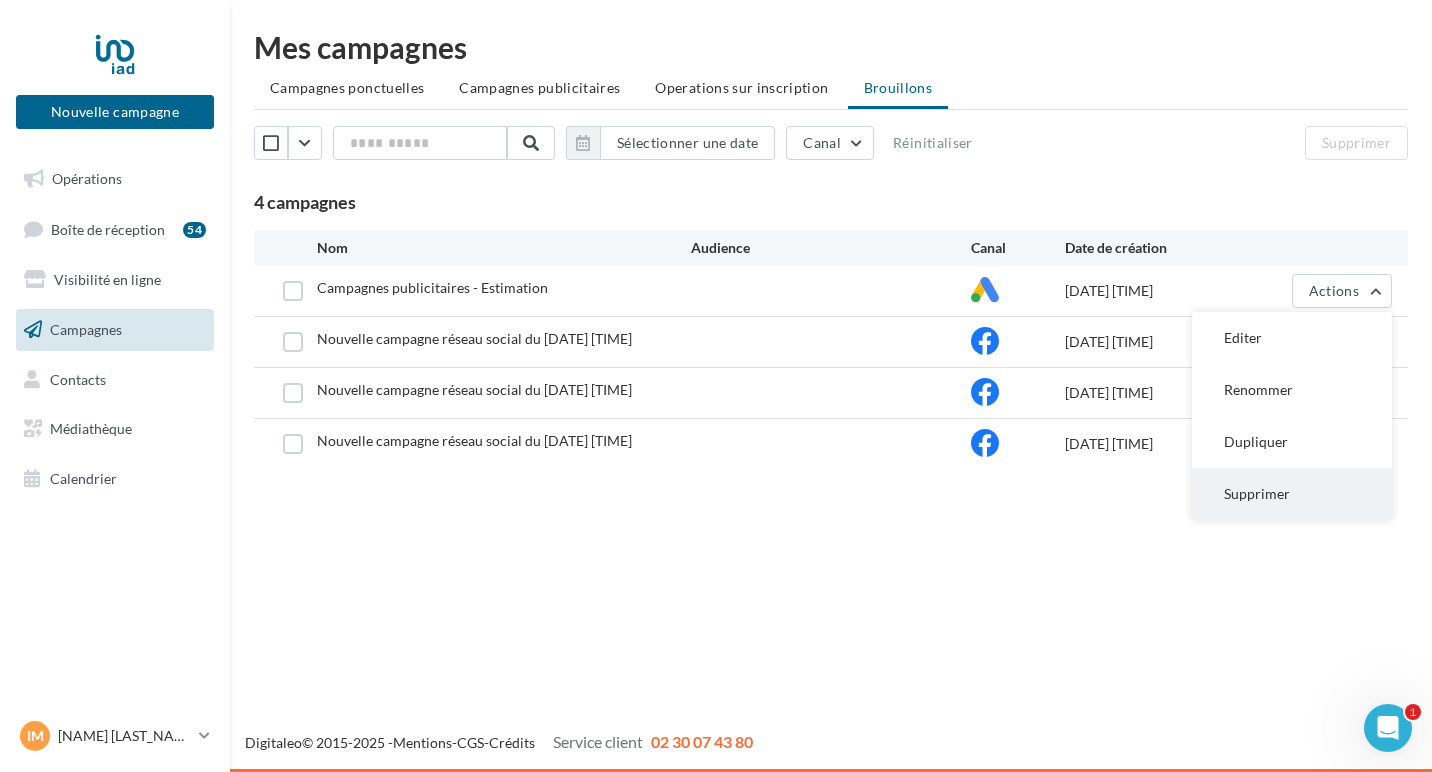 click on "Supprimer" at bounding box center (1292, 494) 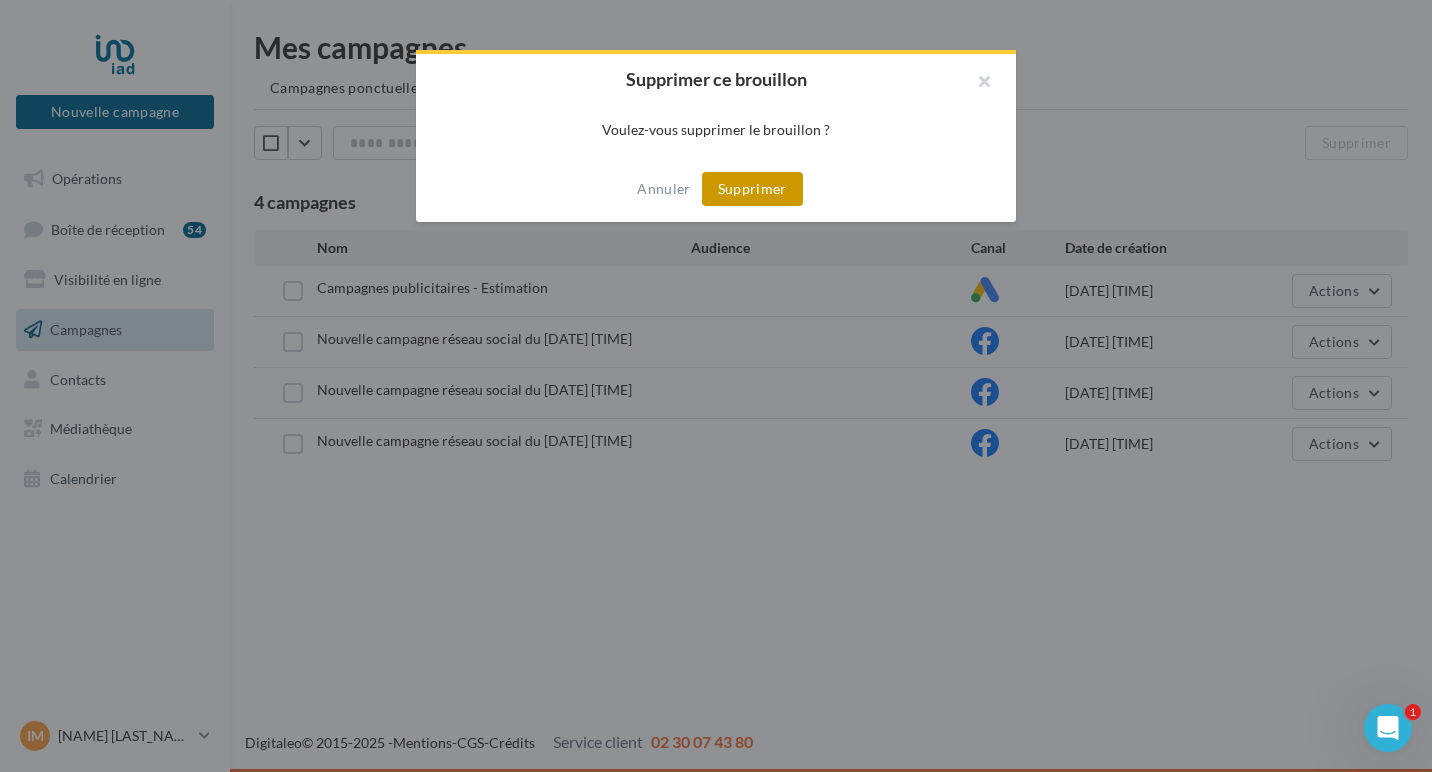 click on "Supprimer" at bounding box center [752, 189] 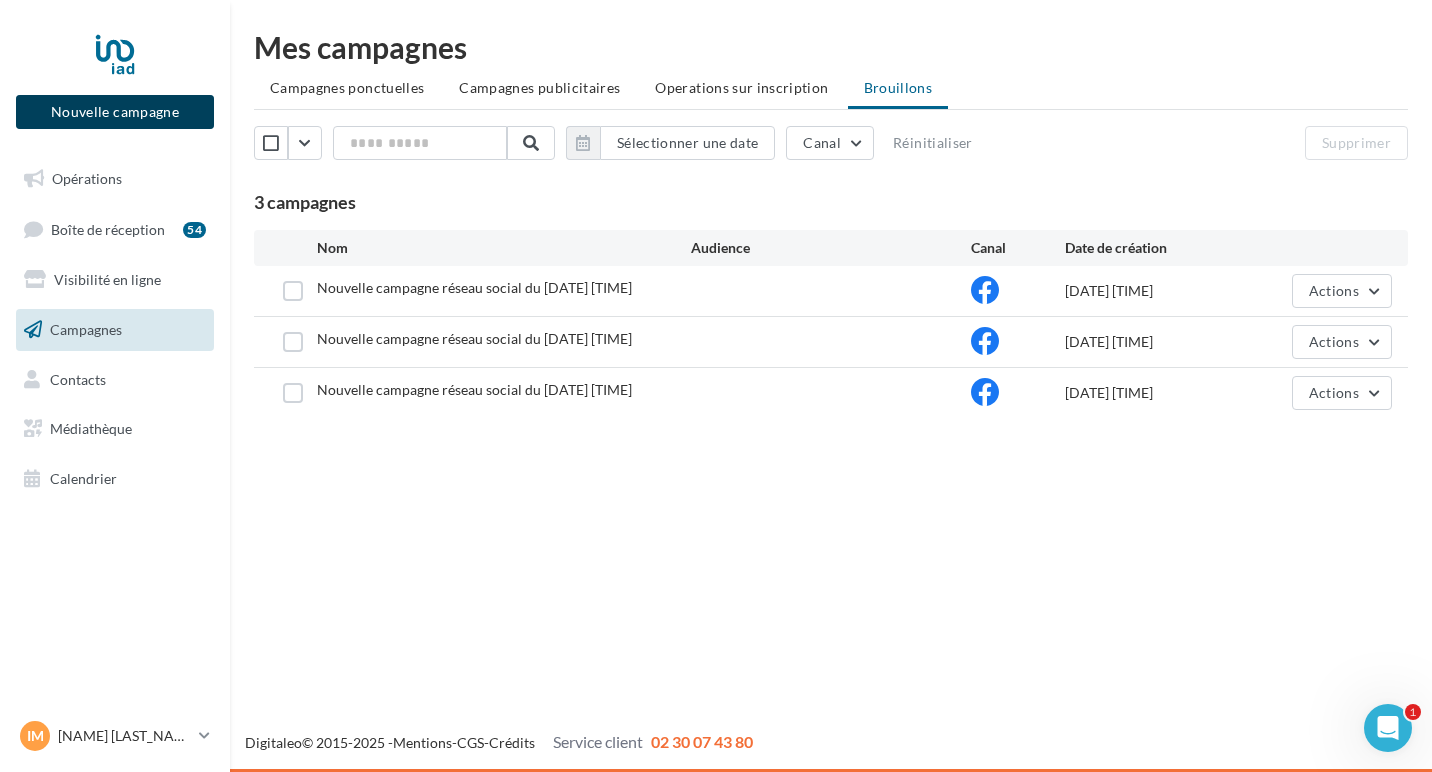 click on "Nouvelle campagne" at bounding box center (115, 112) 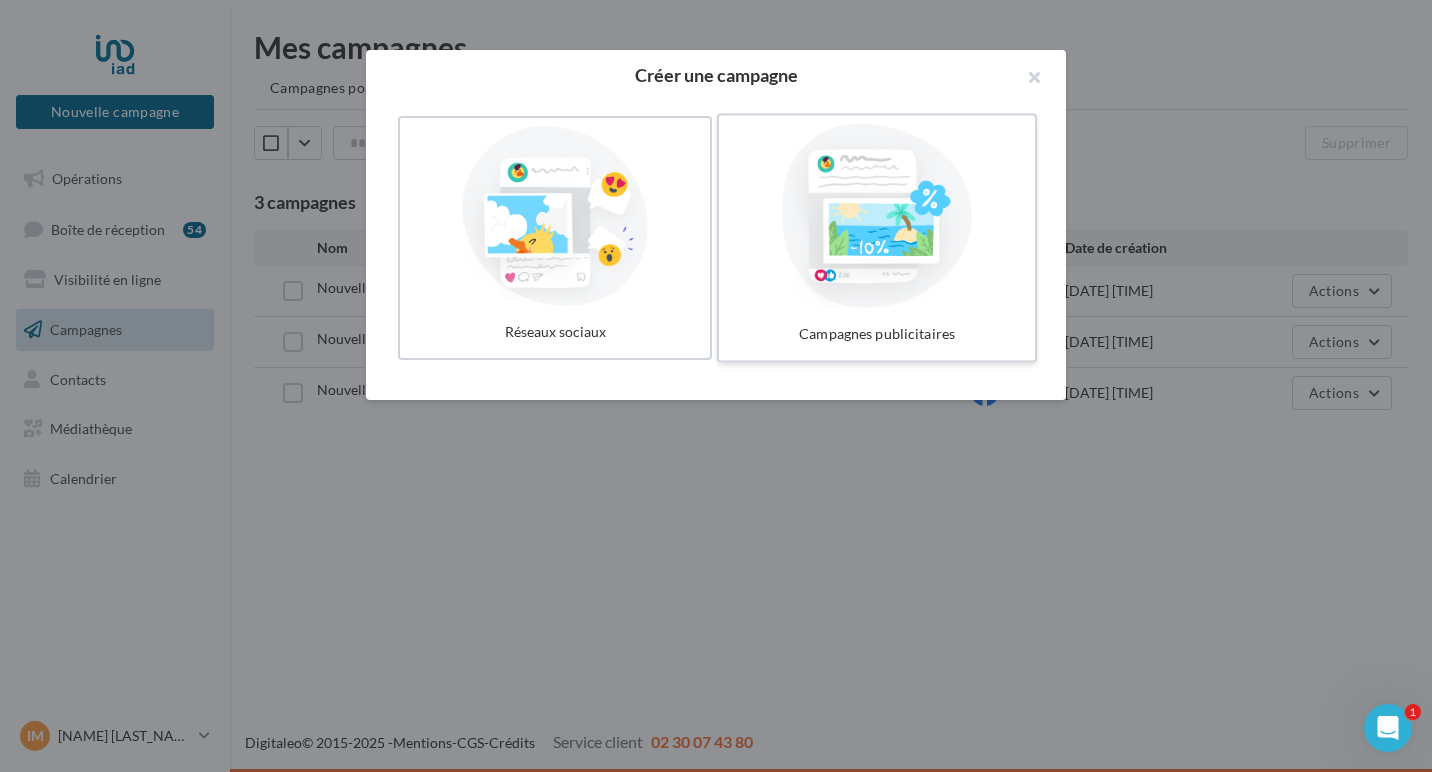 click at bounding box center [877, 216] 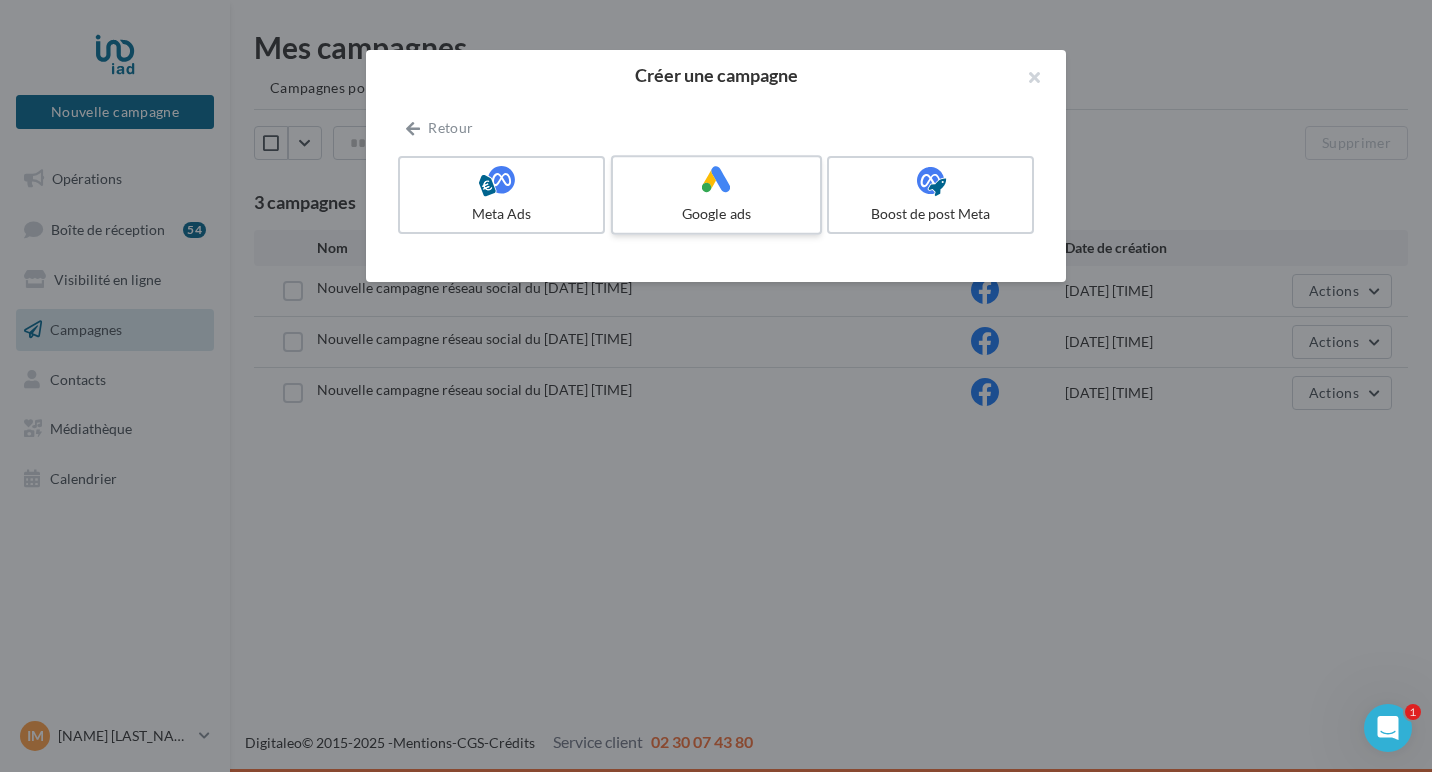click at bounding box center (716, 179) 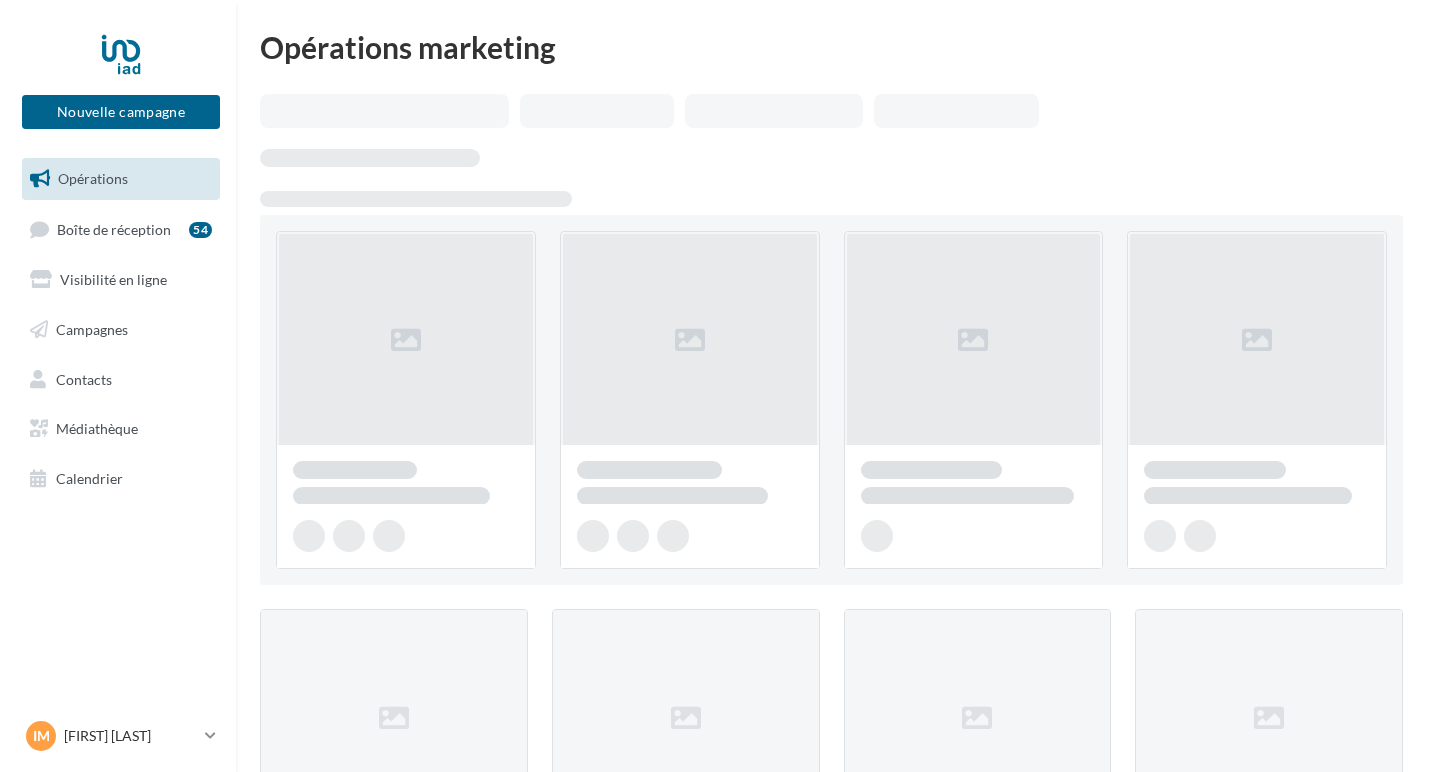 scroll, scrollTop: 0, scrollLeft: 0, axis: both 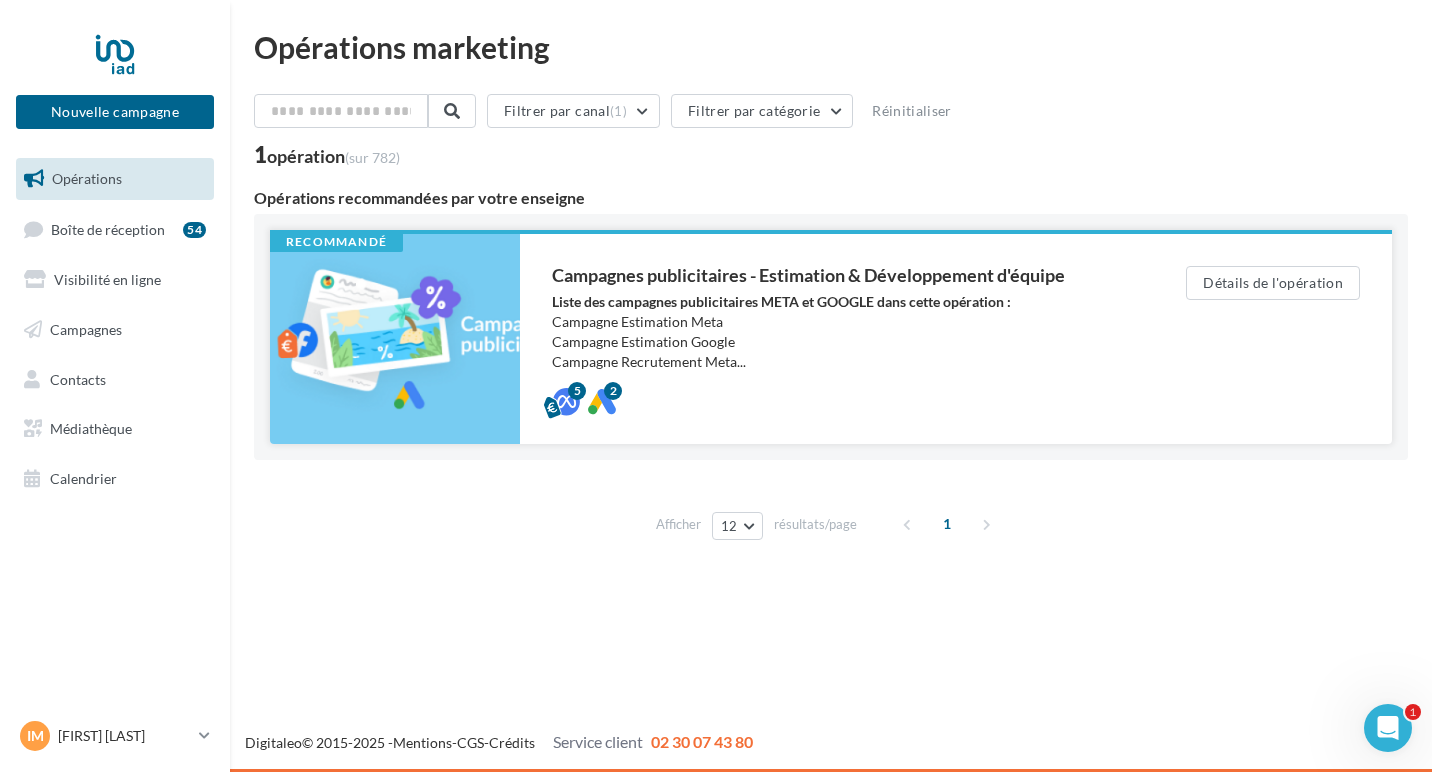 click on "Campagnes publicitaires - Estimation & Développement d'équipe" at bounding box center (829, 275) 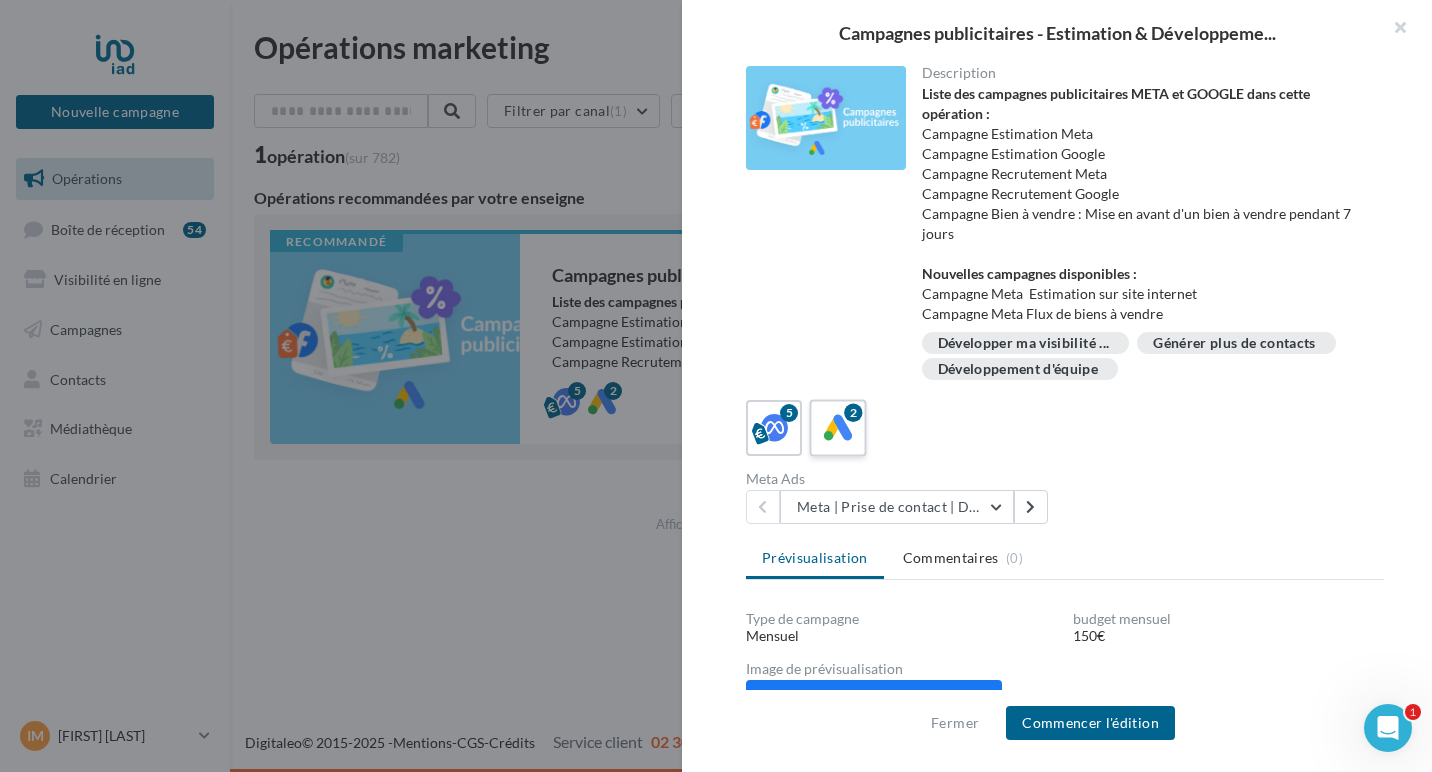 click at bounding box center (838, 428) 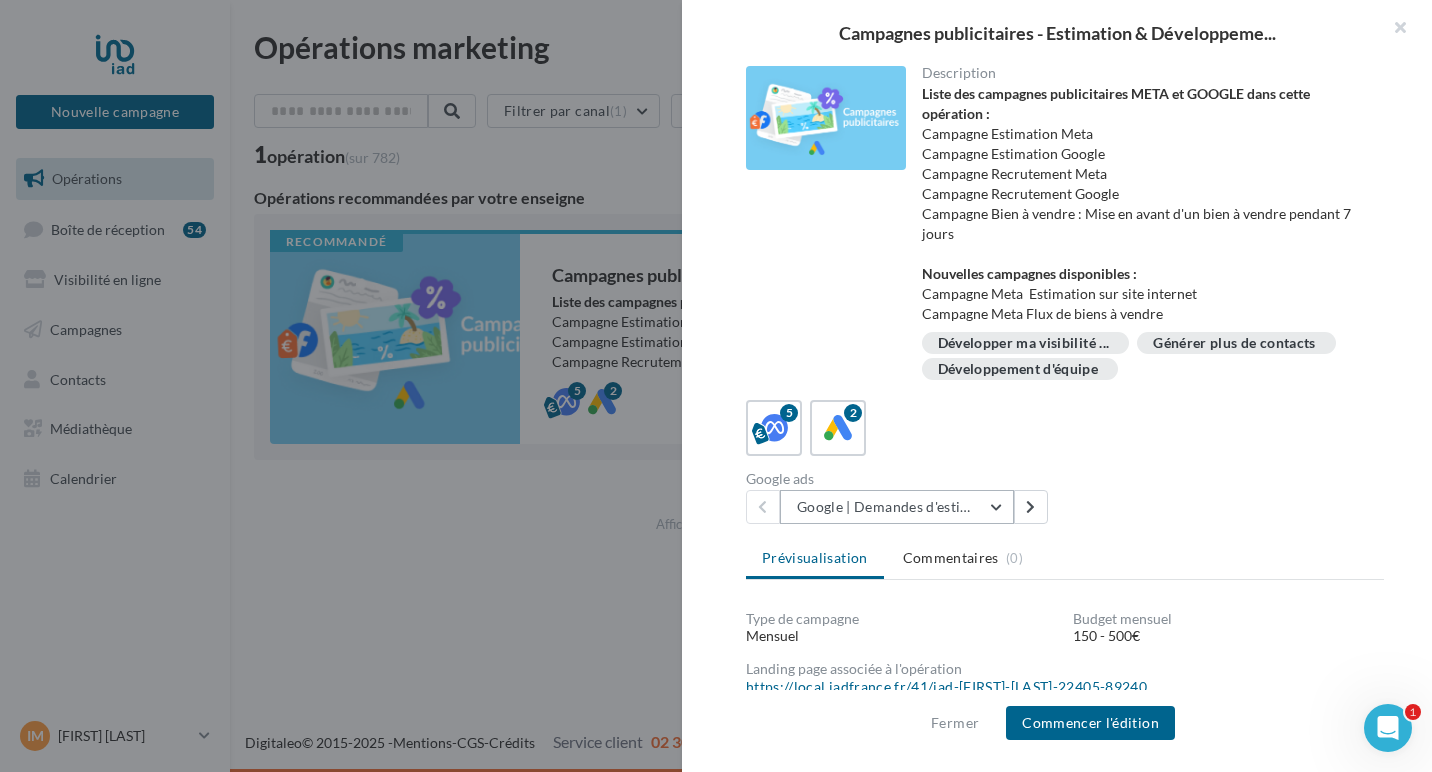 click on "Google | Demandes d'estimation" at bounding box center (897, 507) 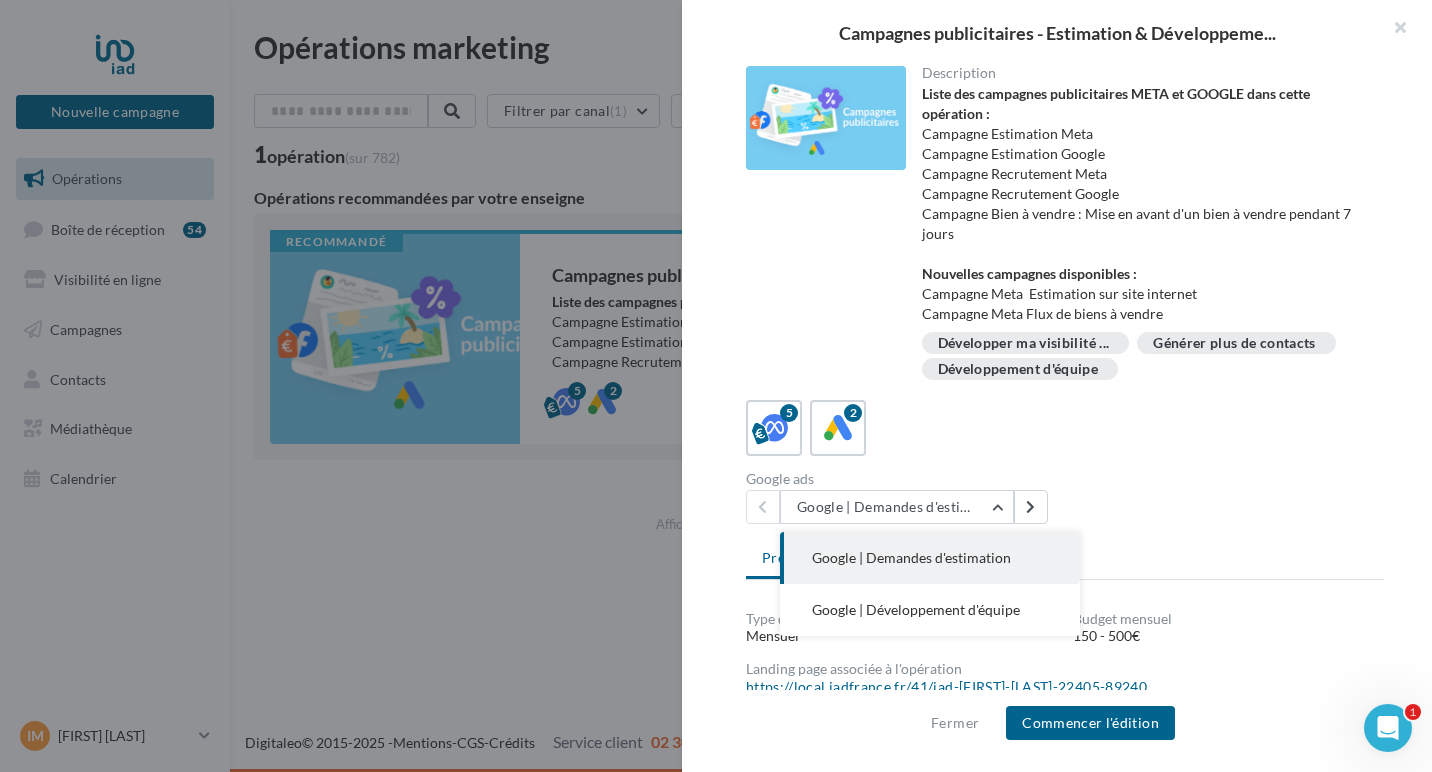 click on "Google | Demandes d'estimation" at bounding box center (911, 557) 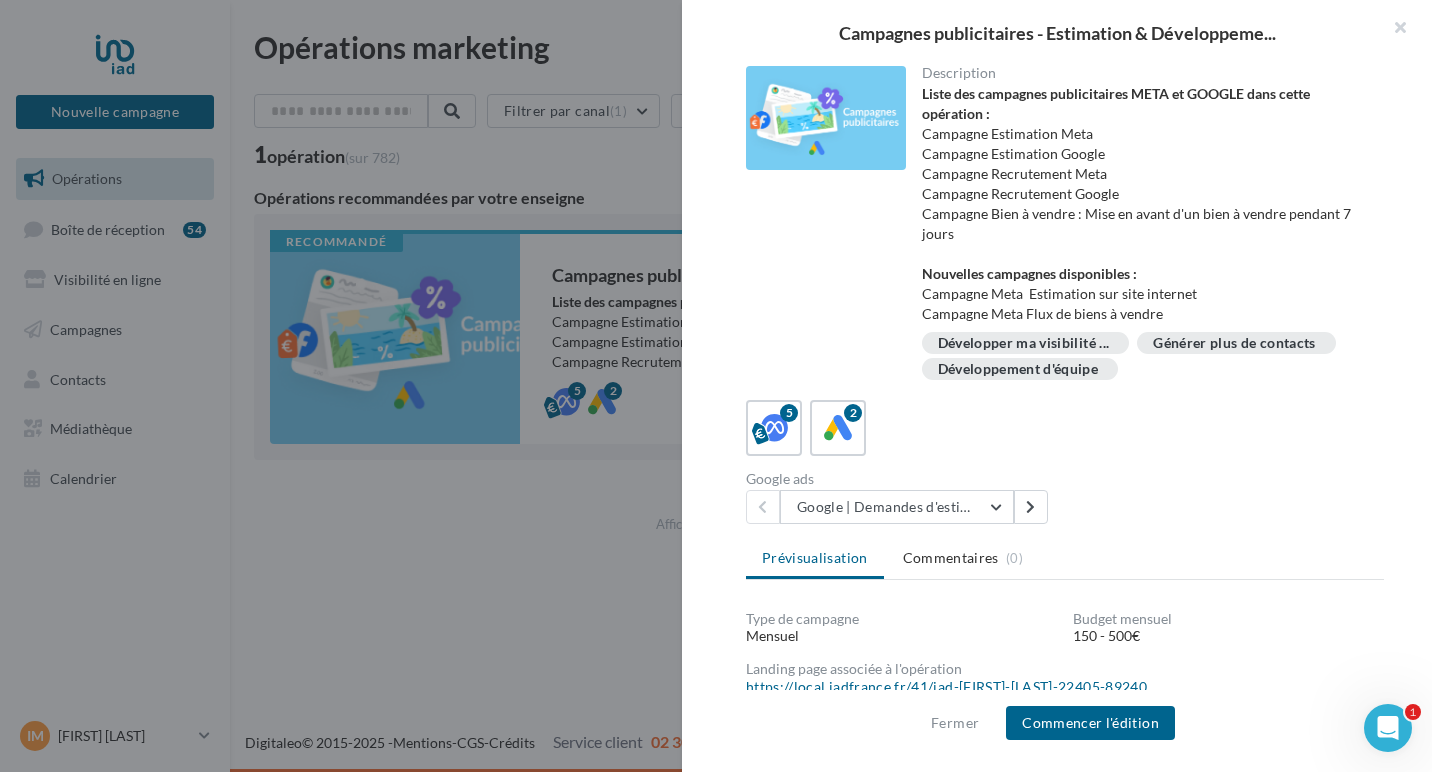 click on "Google ads
Google | Demandes d'estimation
Google | Demandes d'estimation     Google | Développement d'équipe" at bounding box center [1073, 498] 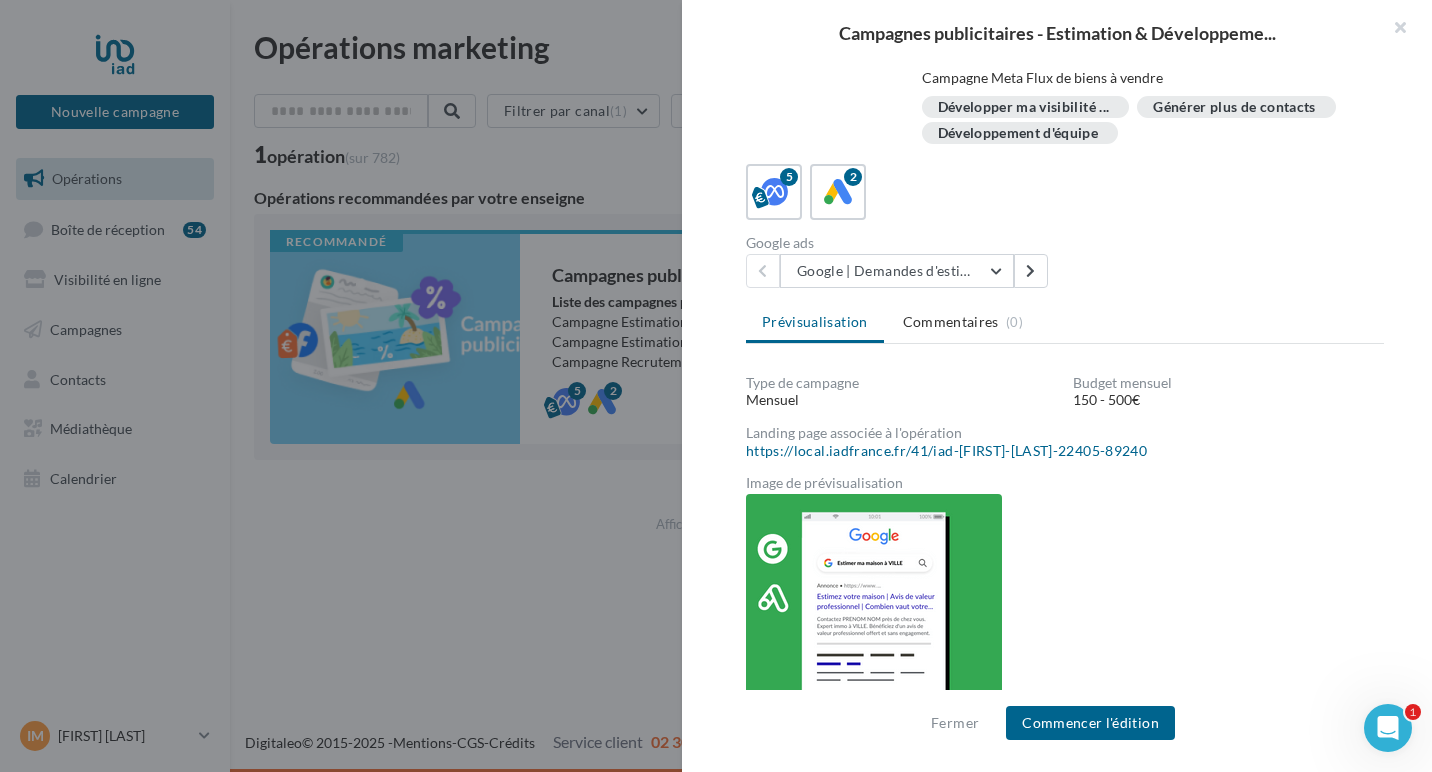 scroll, scrollTop: 246, scrollLeft: 0, axis: vertical 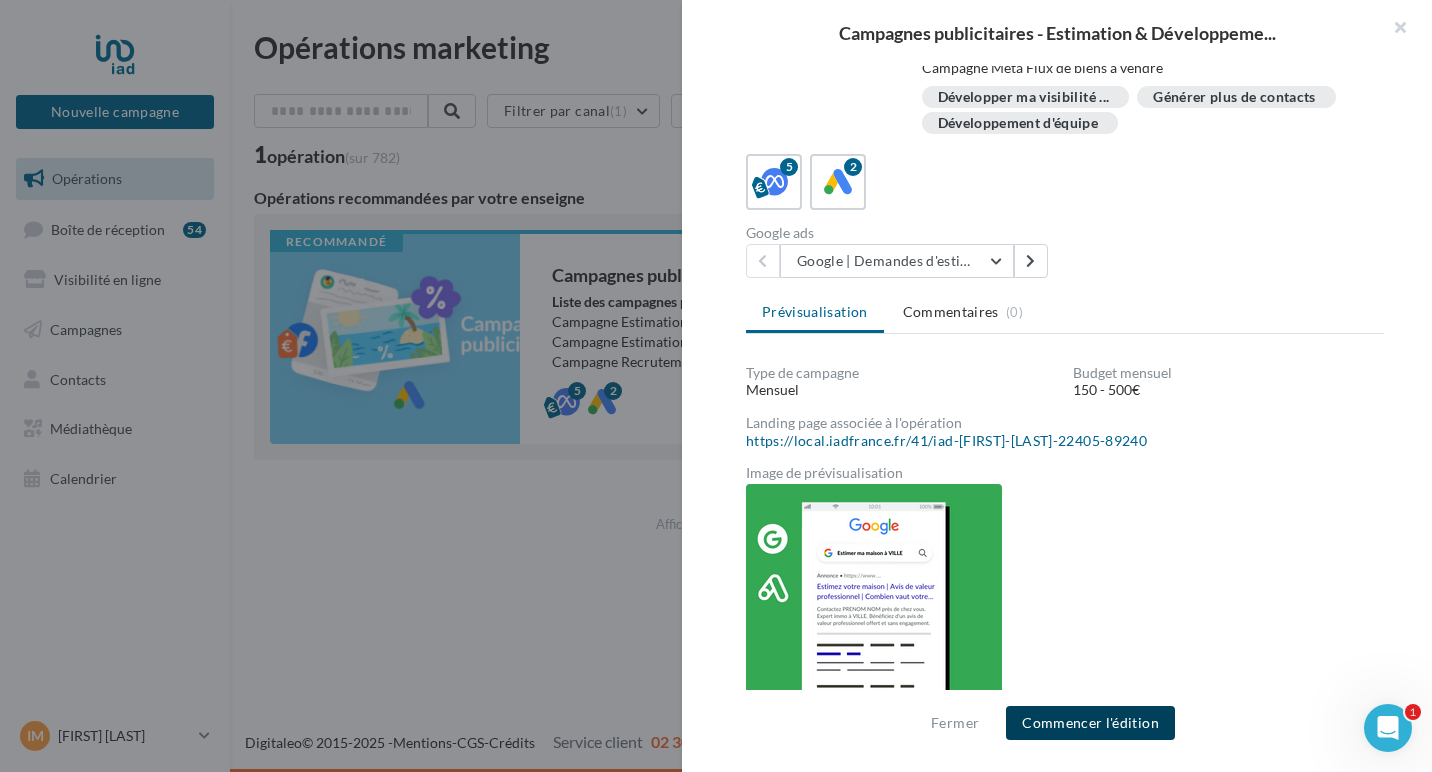 click on "Commencer l'édition" at bounding box center (1090, 723) 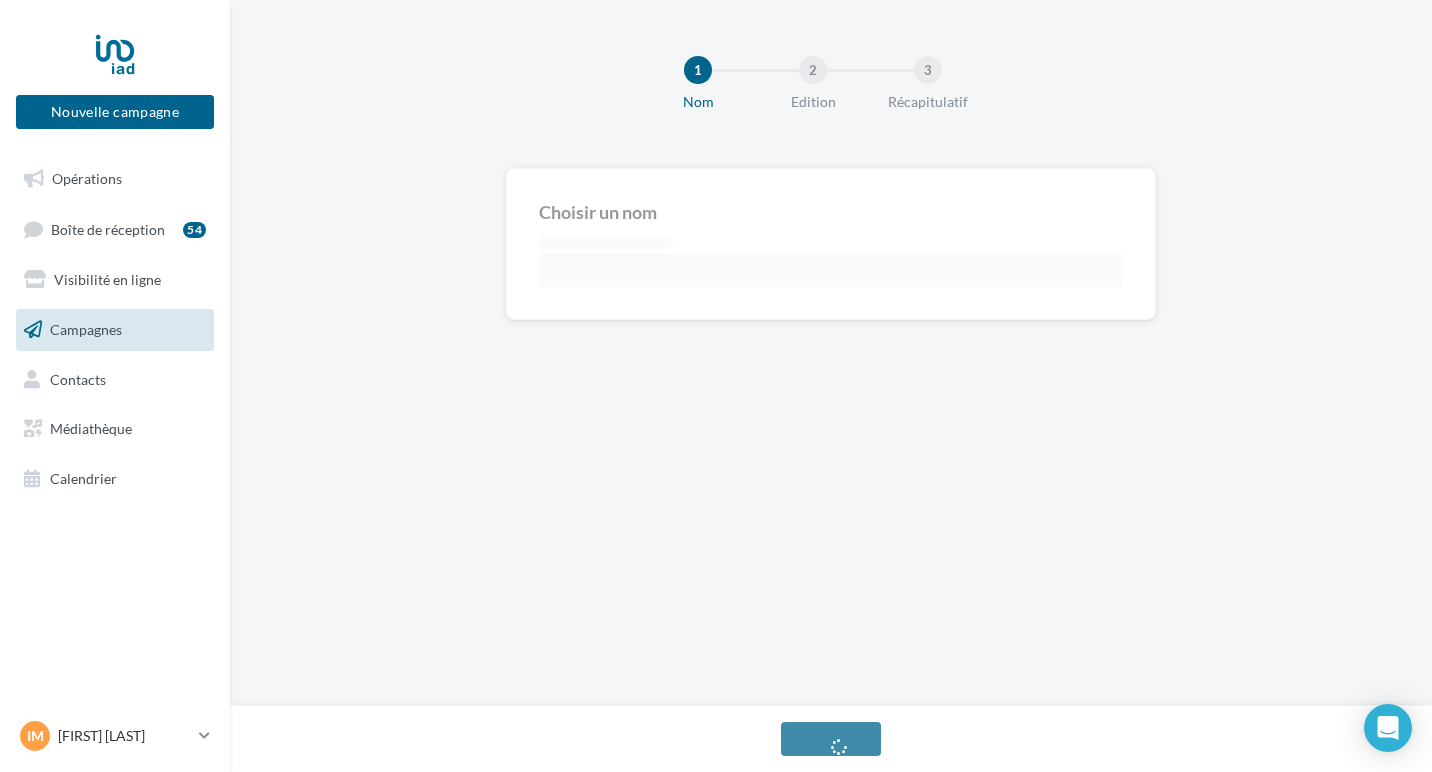 scroll, scrollTop: 0, scrollLeft: 0, axis: both 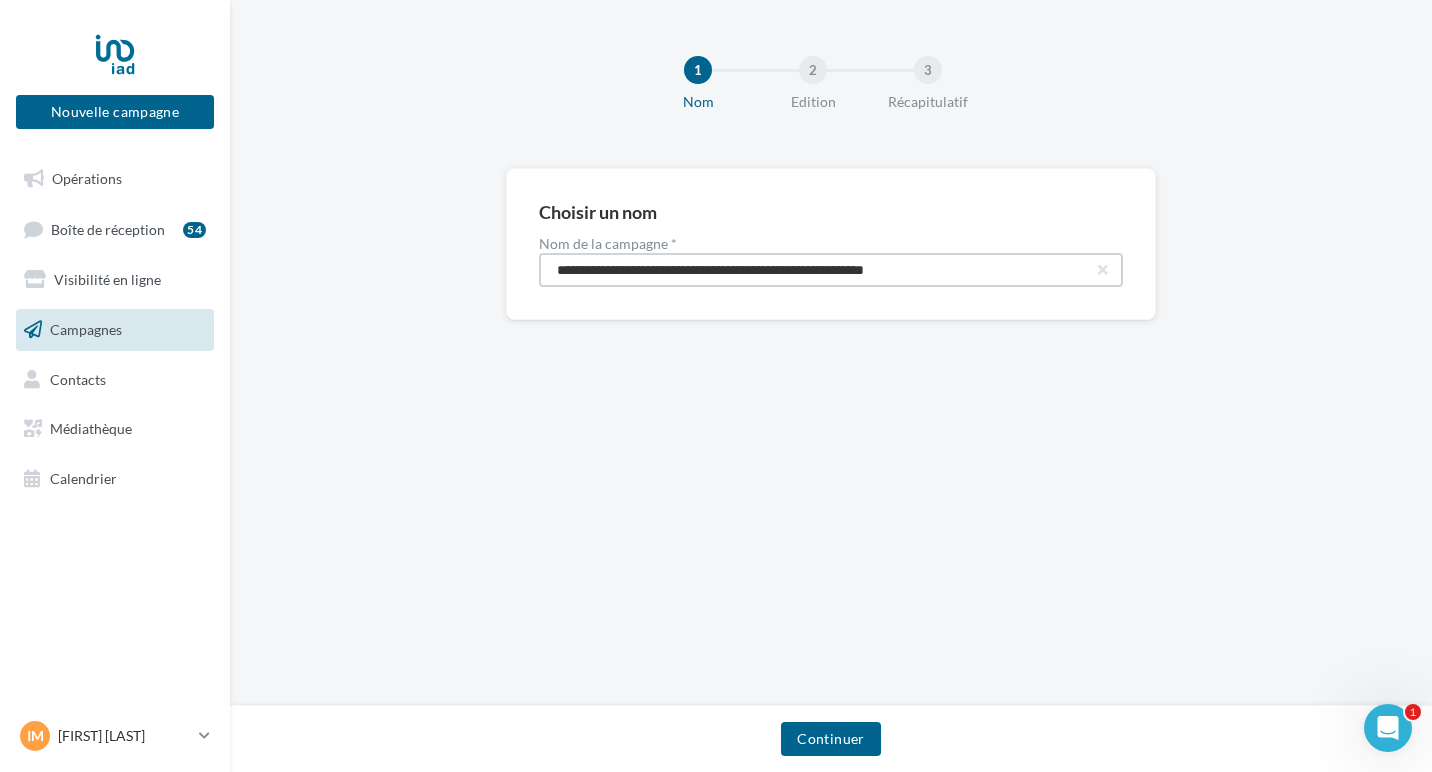 drag, startPoint x: 983, startPoint y: 269, endPoint x: 786, endPoint y: 267, distance: 197.01015 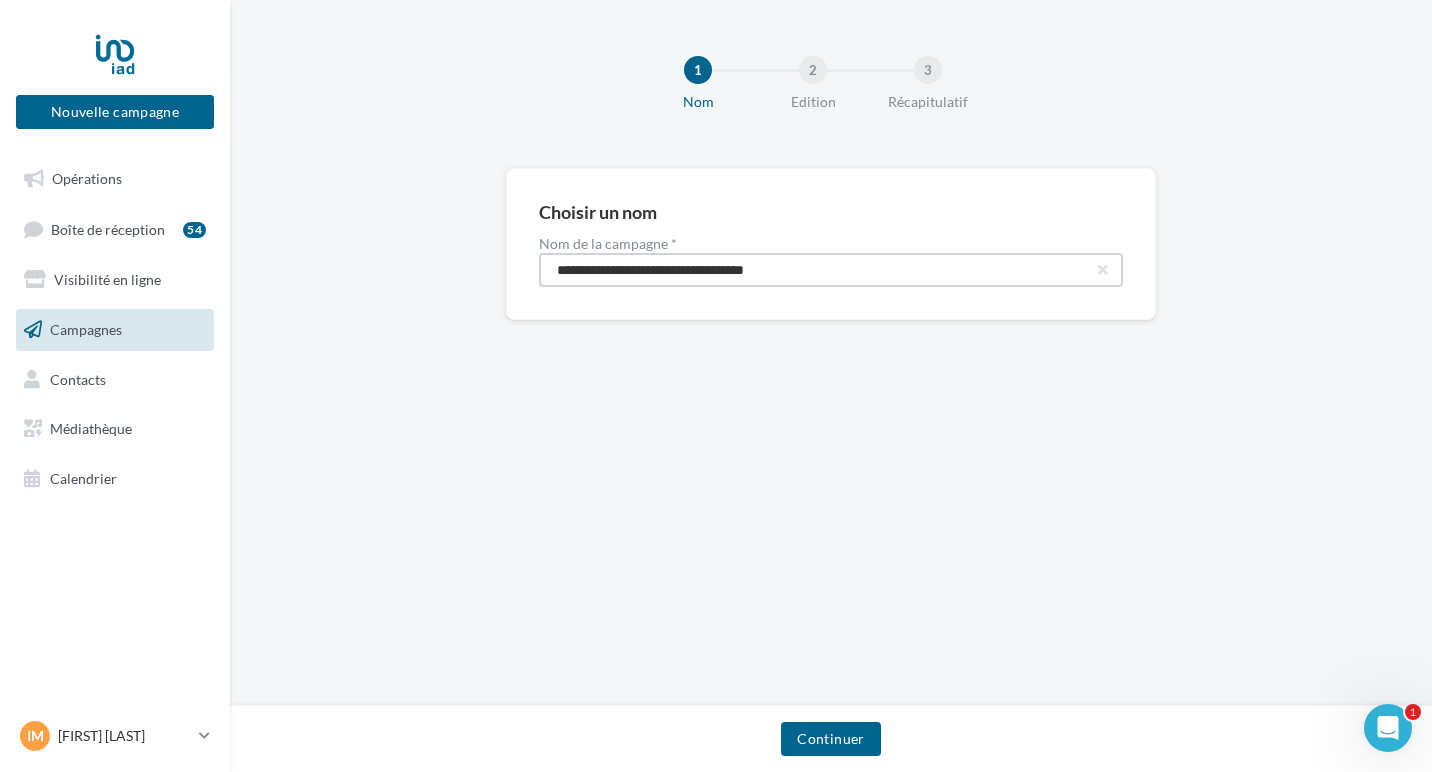click on "**********" at bounding box center (831, 270) 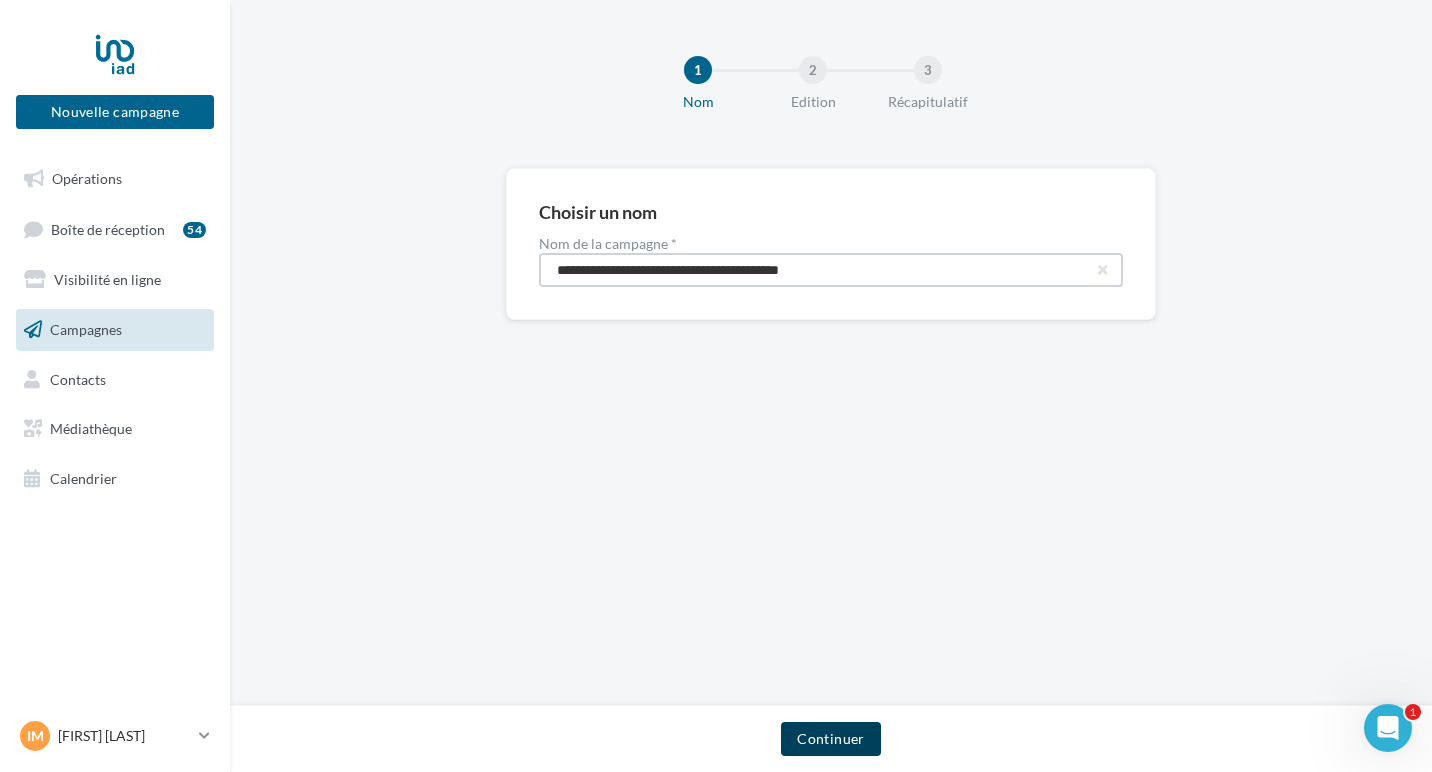 type on "**********" 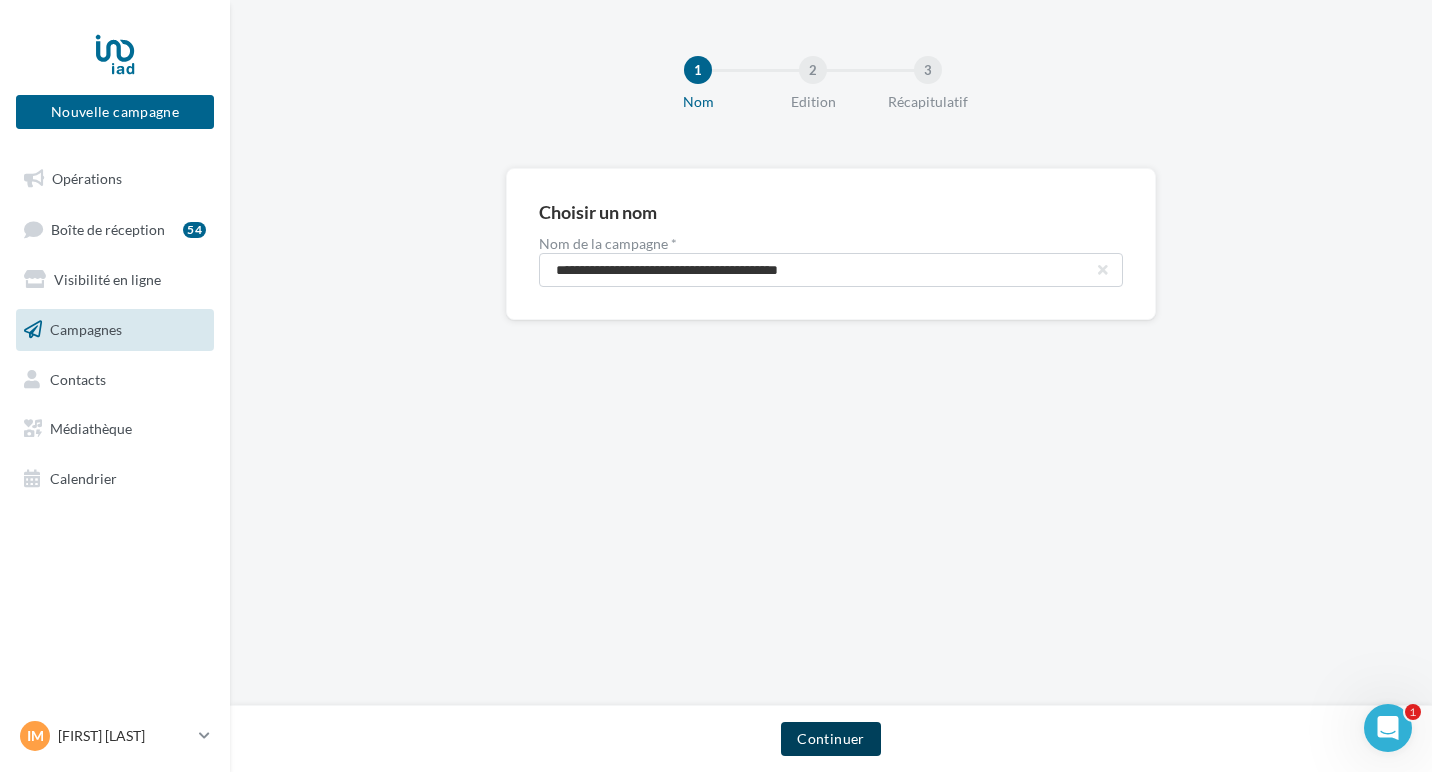 click on "Continuer" at bounding box center (830, 739) 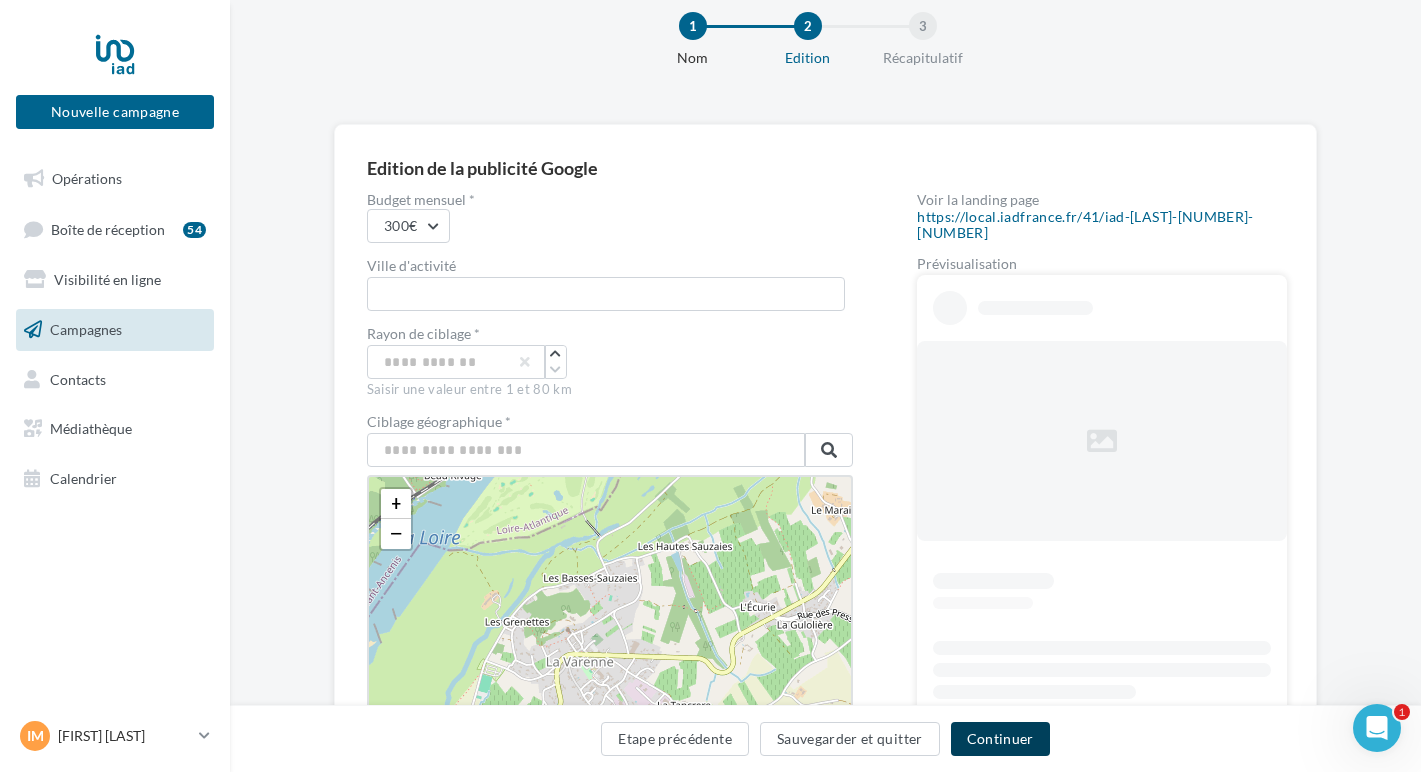 scroll, scrollTop: 89, scrollLeft: 0, axis: vertical 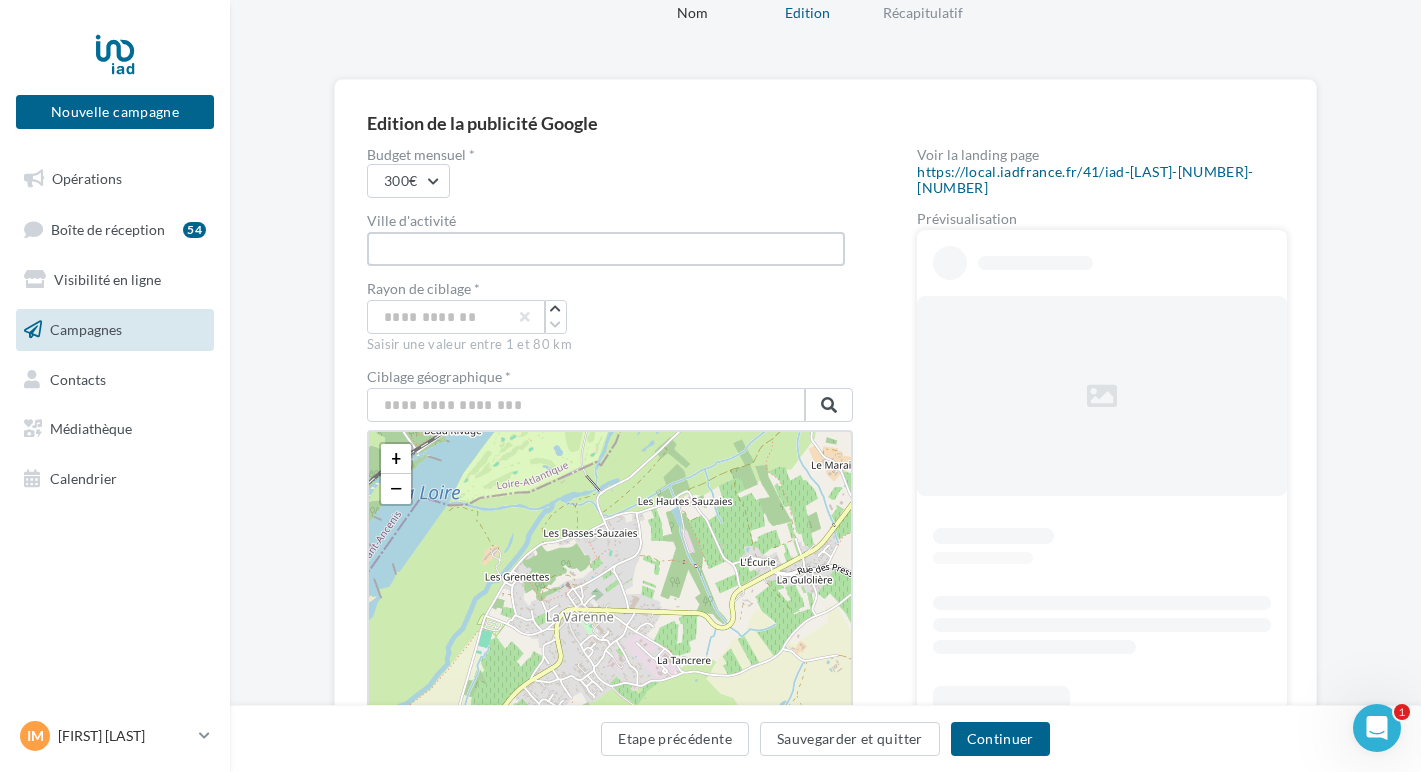 click at bounding box center [606, 249] 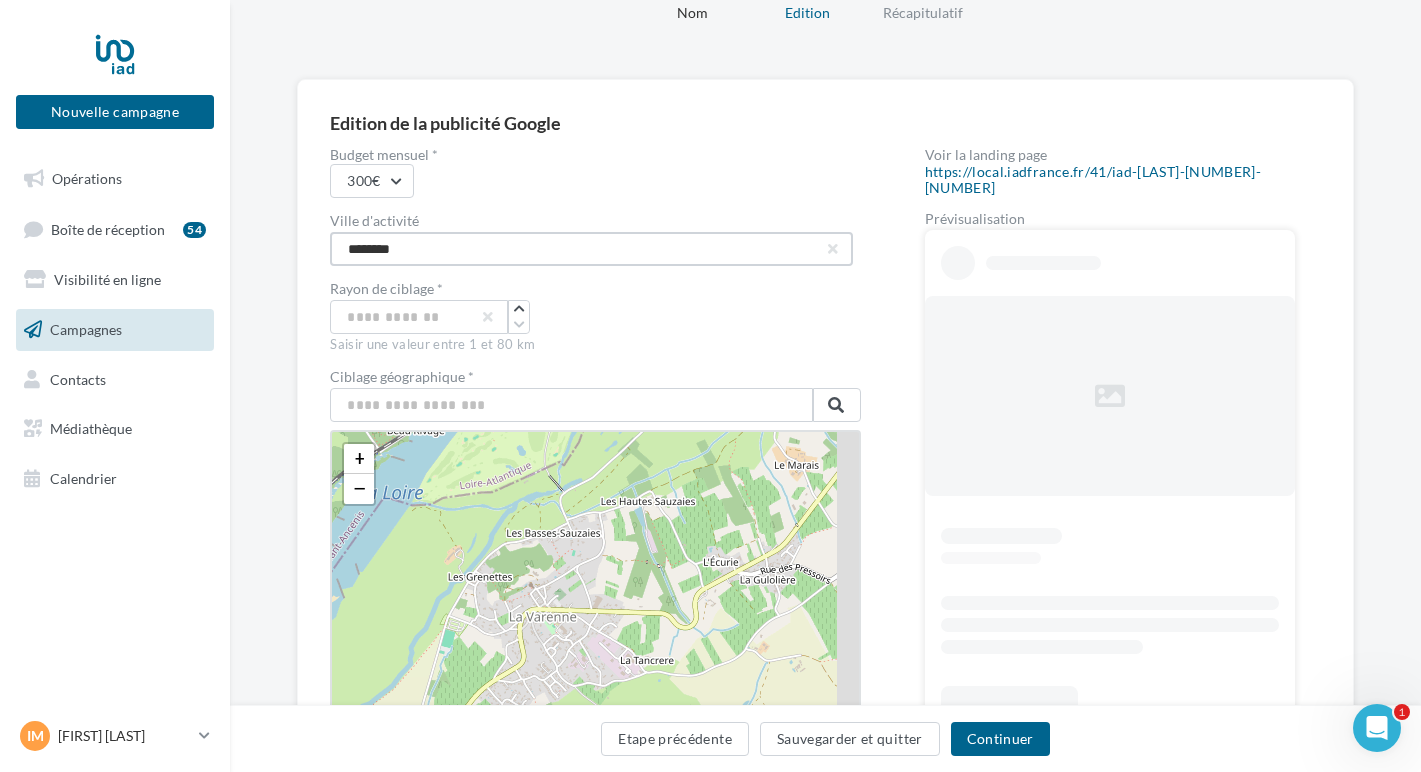 drag, startPoint x: 390, startPoint y: 255, endPoint x: 326, endPoint y: 233, distance: 67.6757 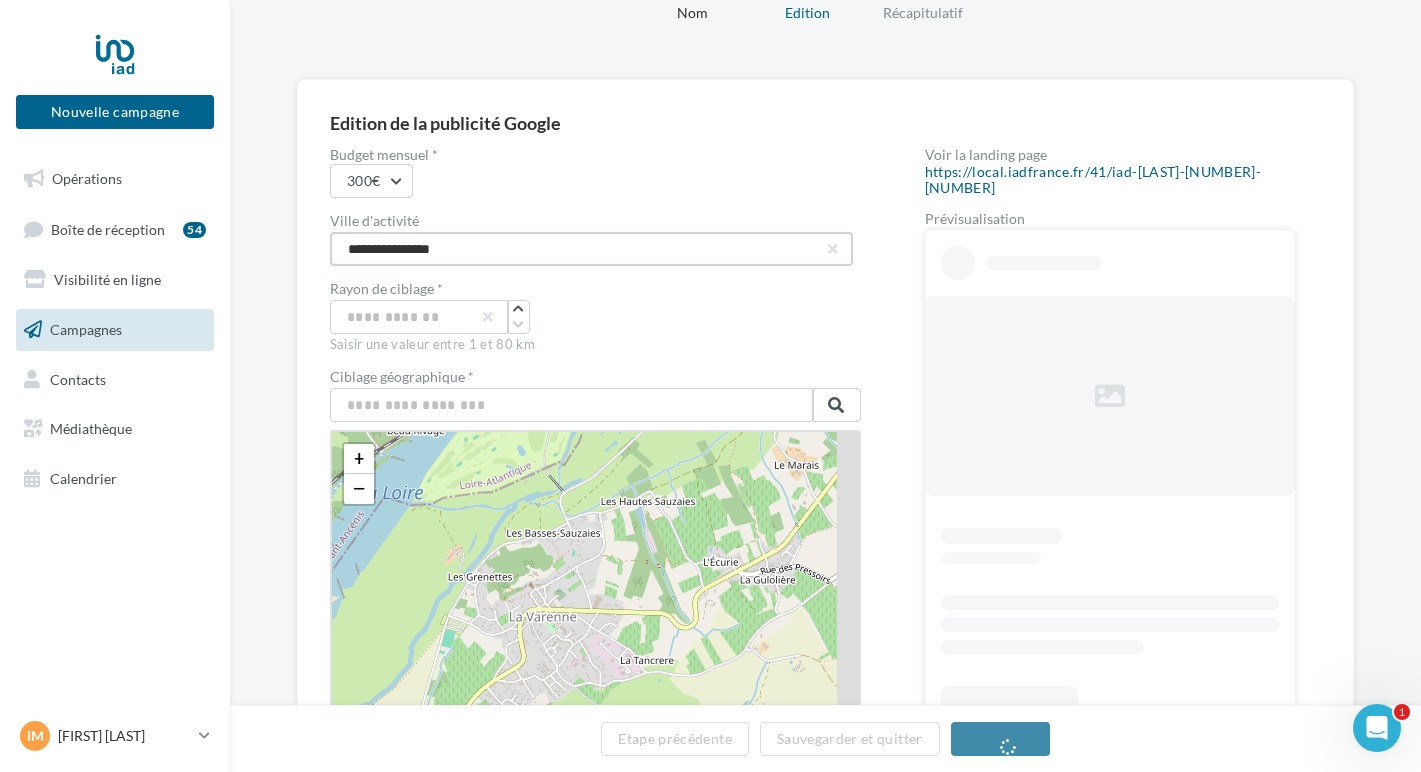 type on "**********" 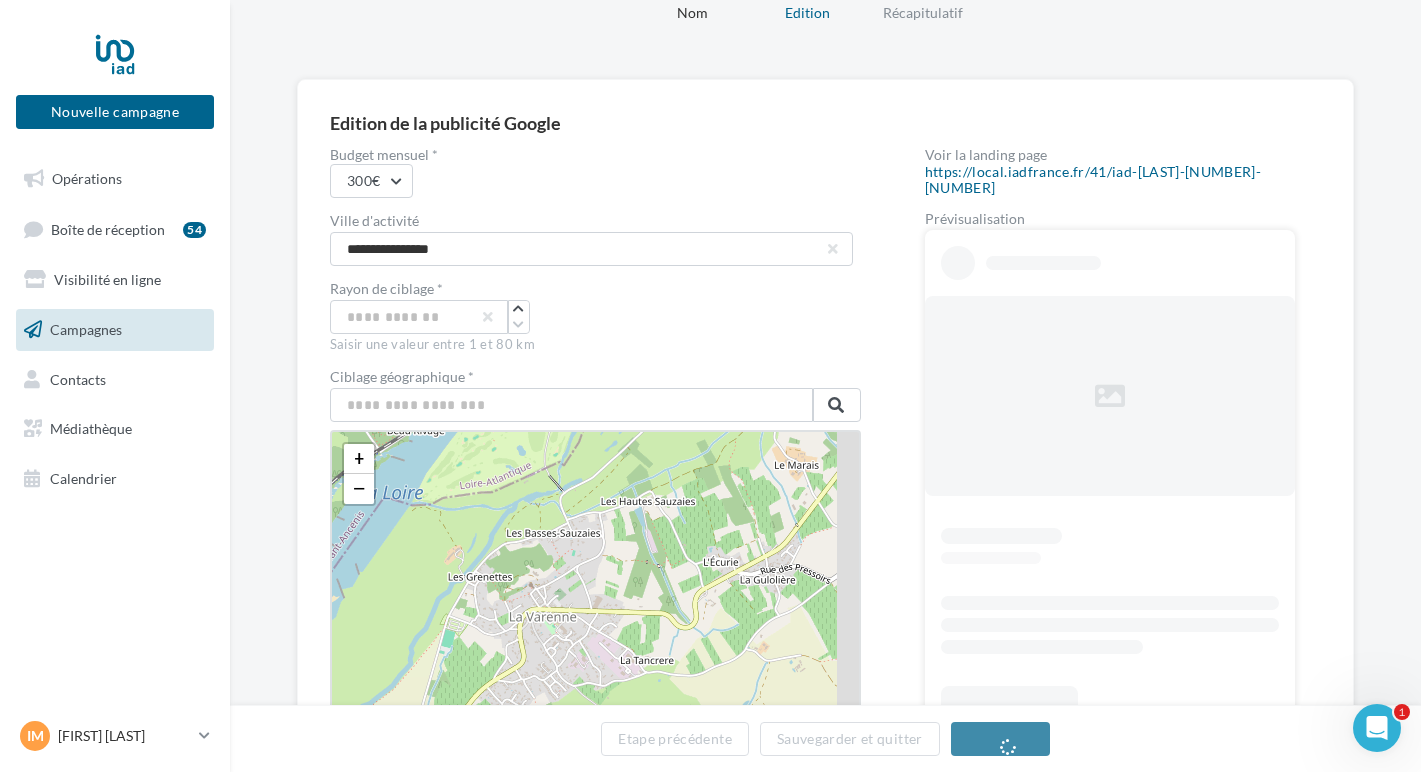 click on "*" at bounding box center [595, 317] 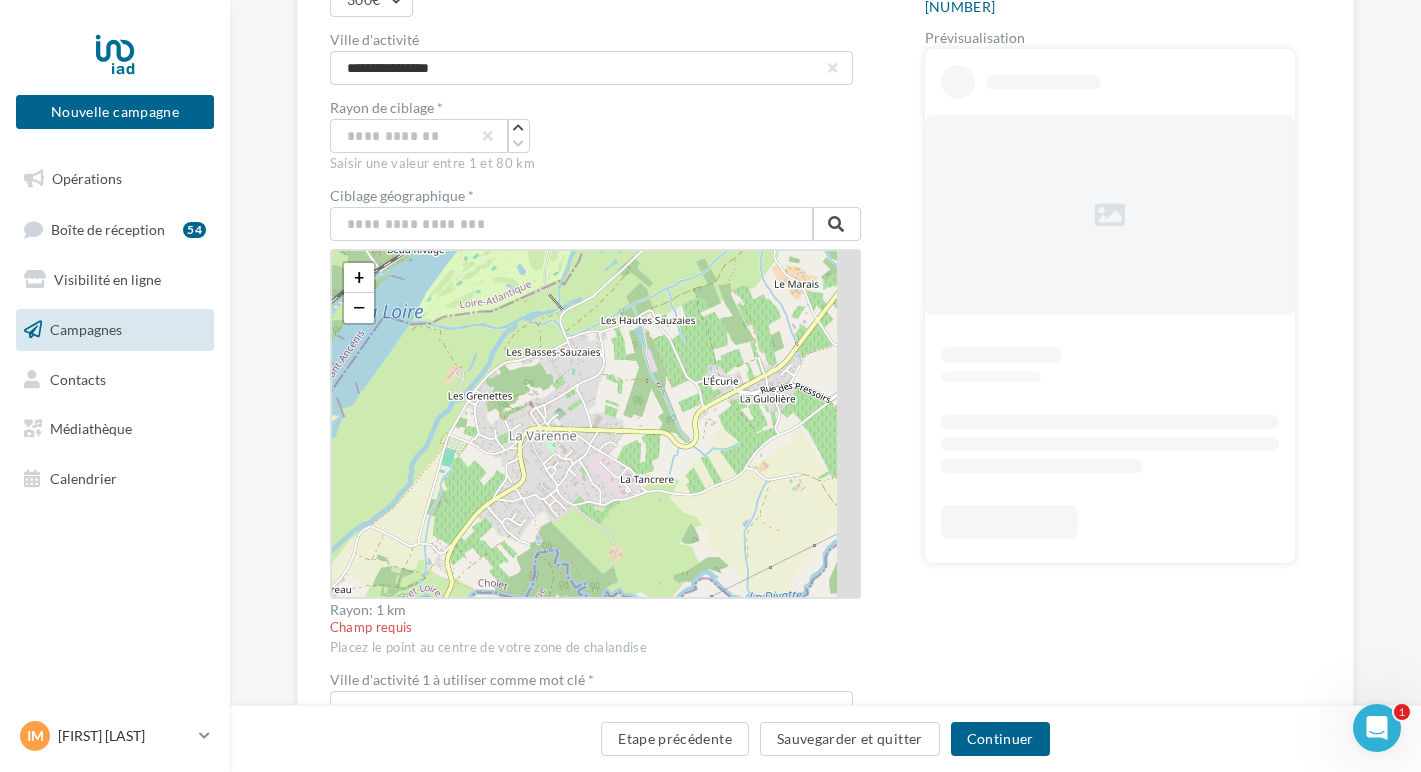scroll, scrollTop: 270, scrollLeft: 0, axis: vertical 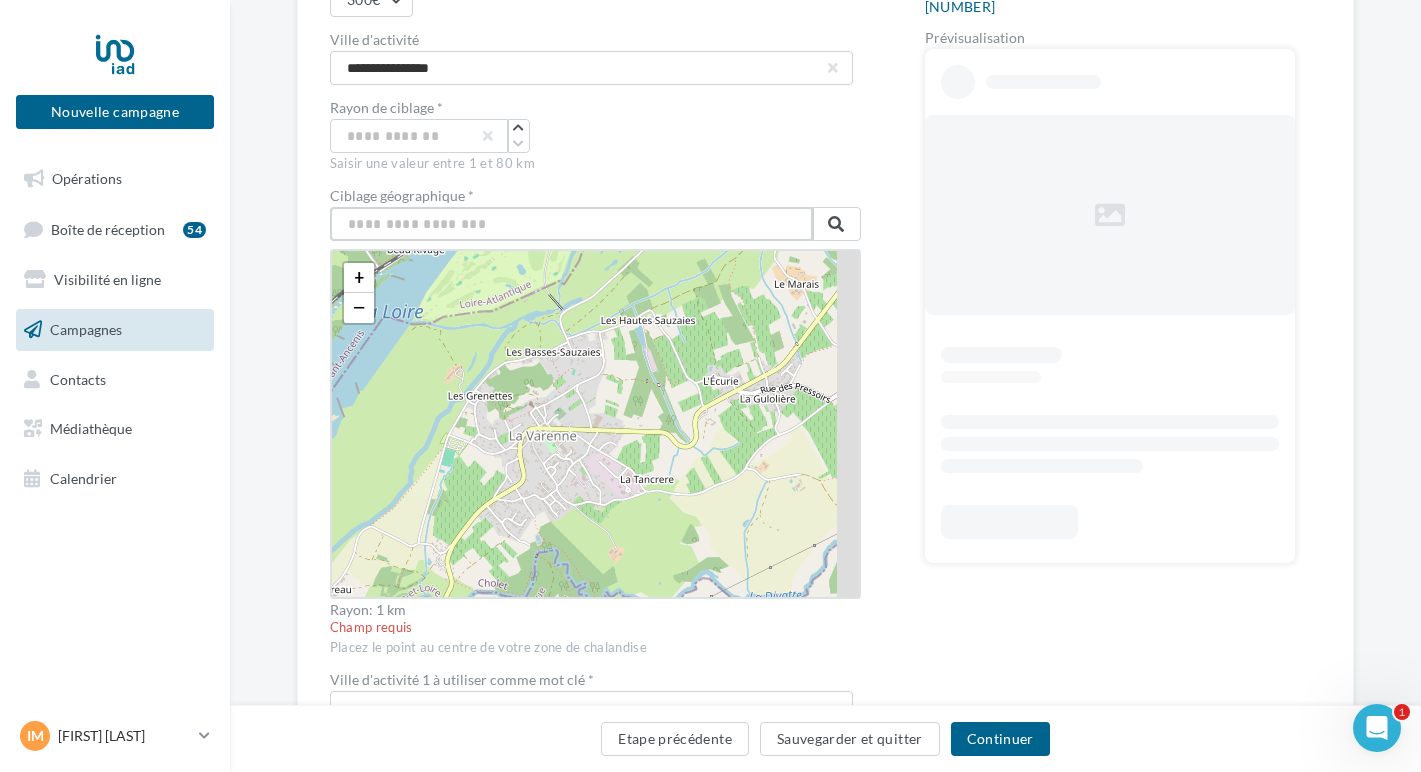 click at bounding box center (571, 224) 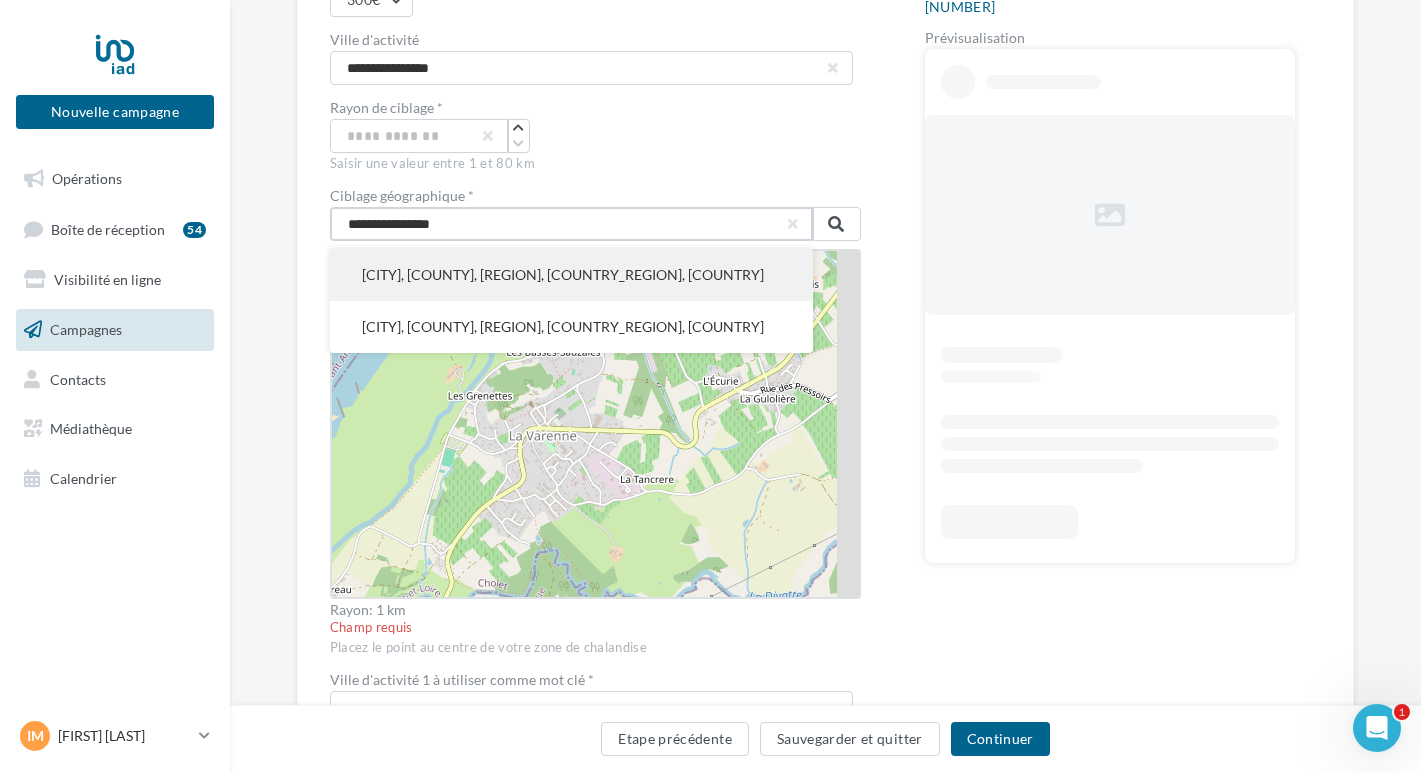 type on "**********" 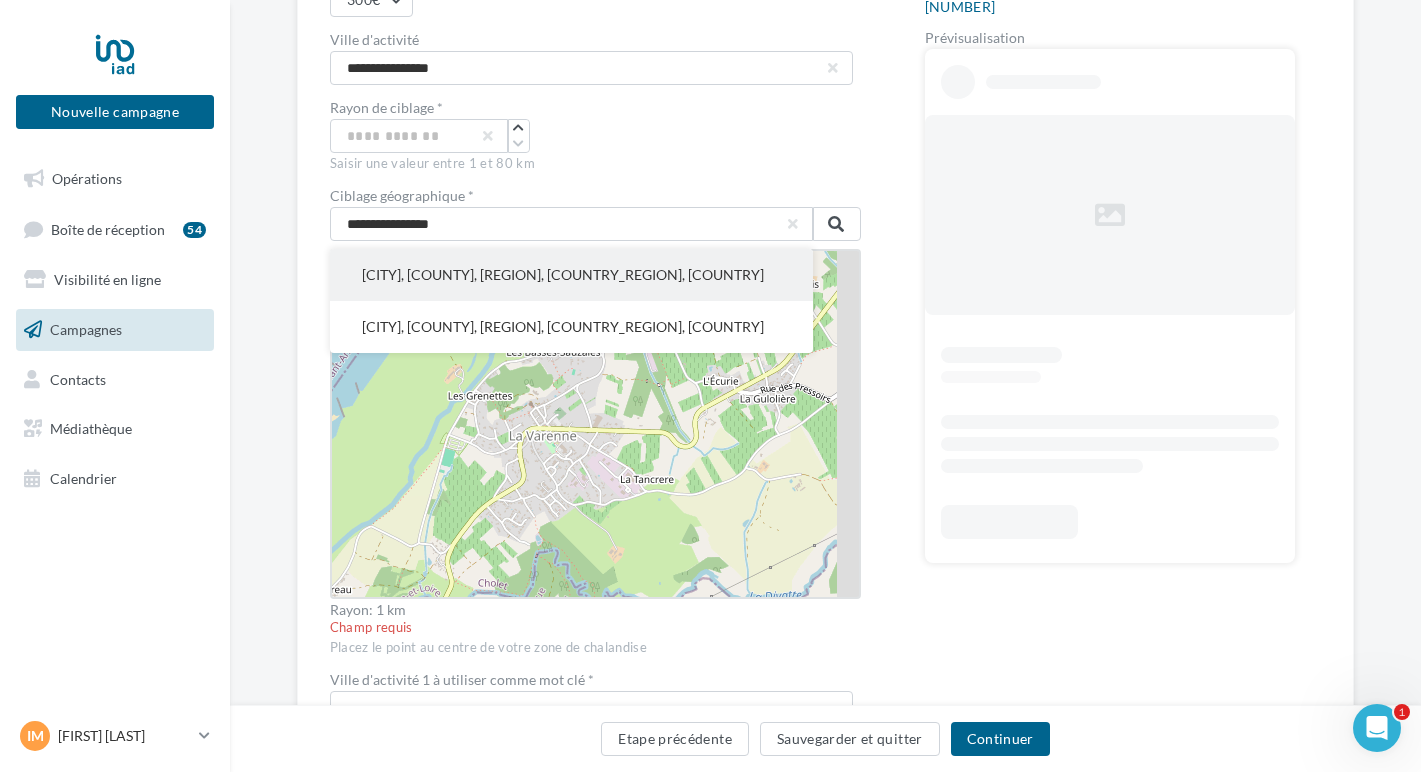 click on "Clermont-Ferrand, Puy-de-Dôme, Auvergne-Rhône-Alpes, France métropolitaine, France" at bounding box center (571, 275) 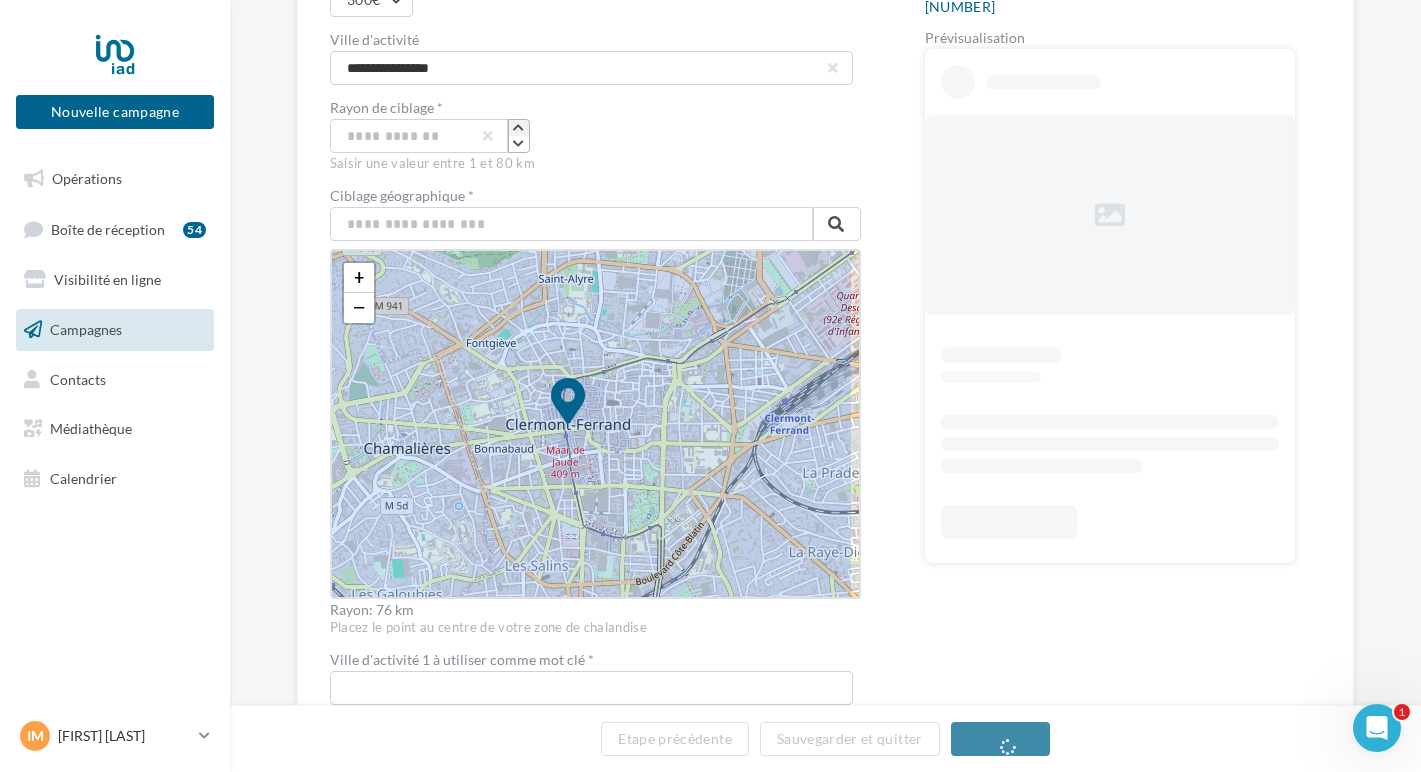 click at bounding box center [518, 128] 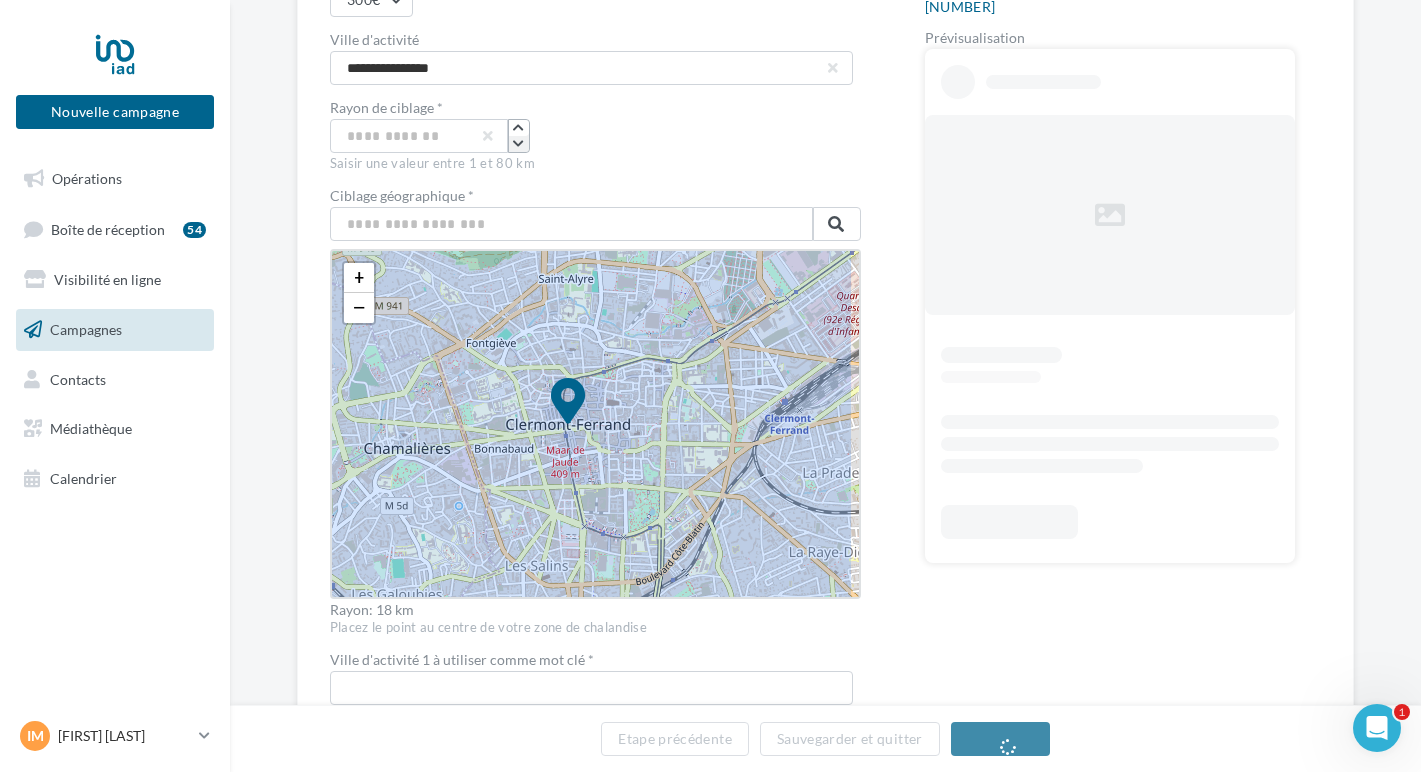 click at bounding box center [518, 144] 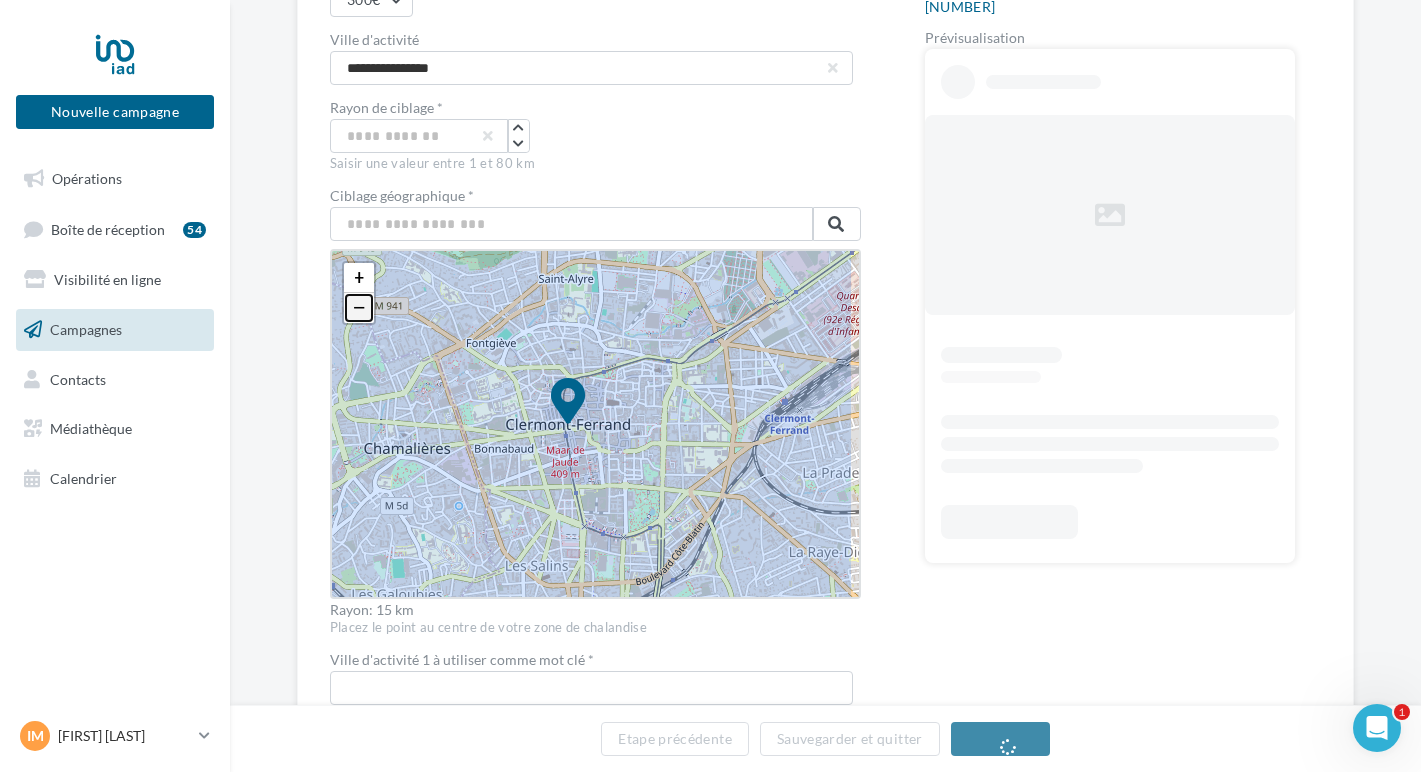 click on "−" at bounding box center (359, 308) 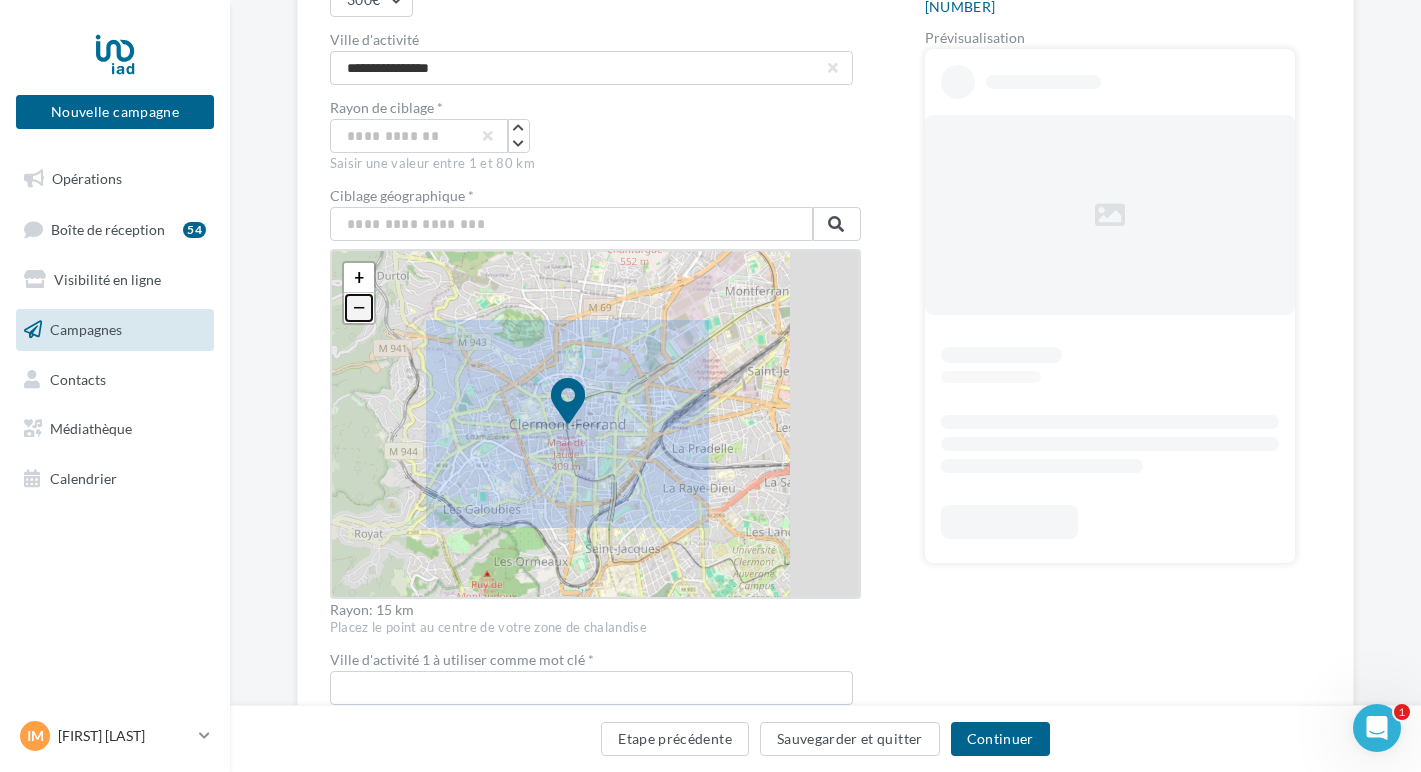 click on "−" at bounding box center [359, 308] 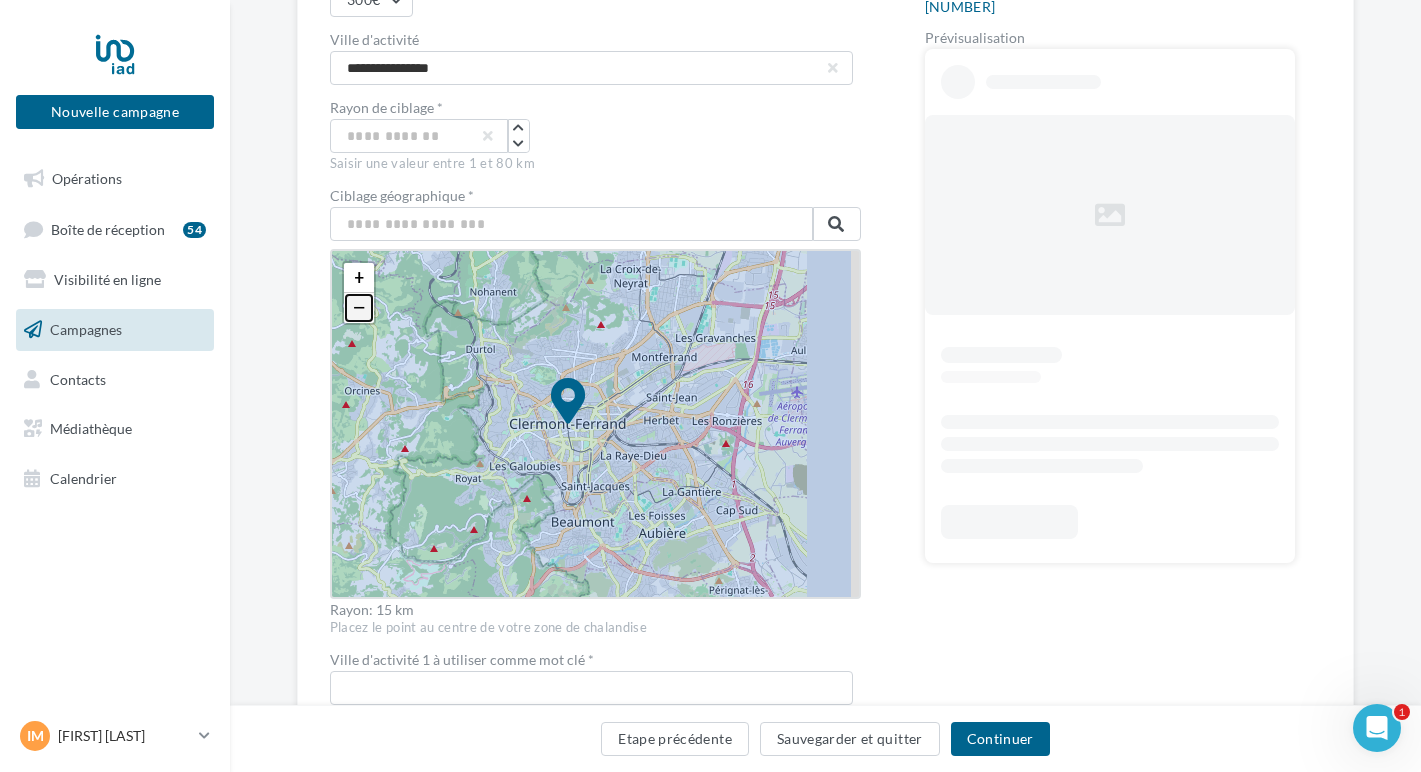 click on "−" at bounding box center (359, 308) 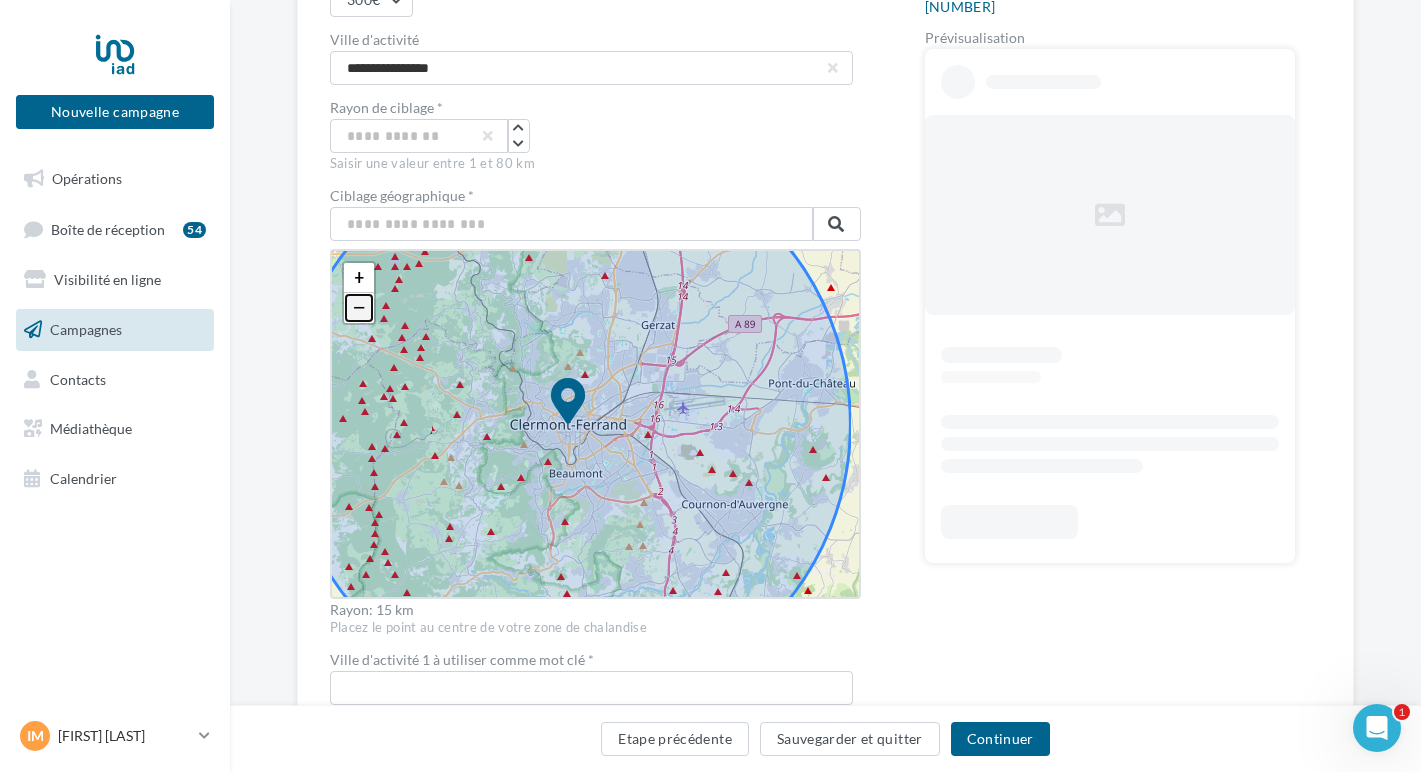 click on "−" at bounding box center (359, 308) 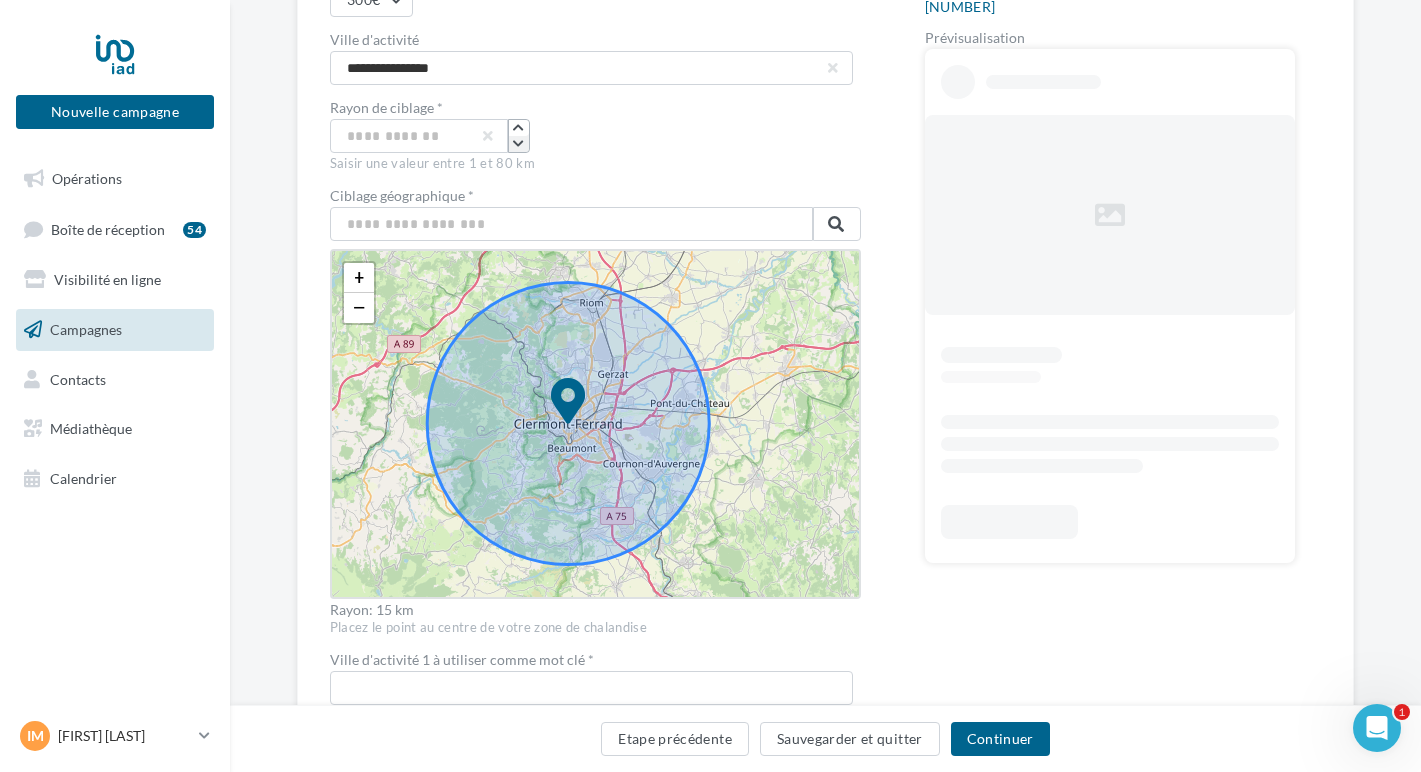 click at bounding box center [518, 144] 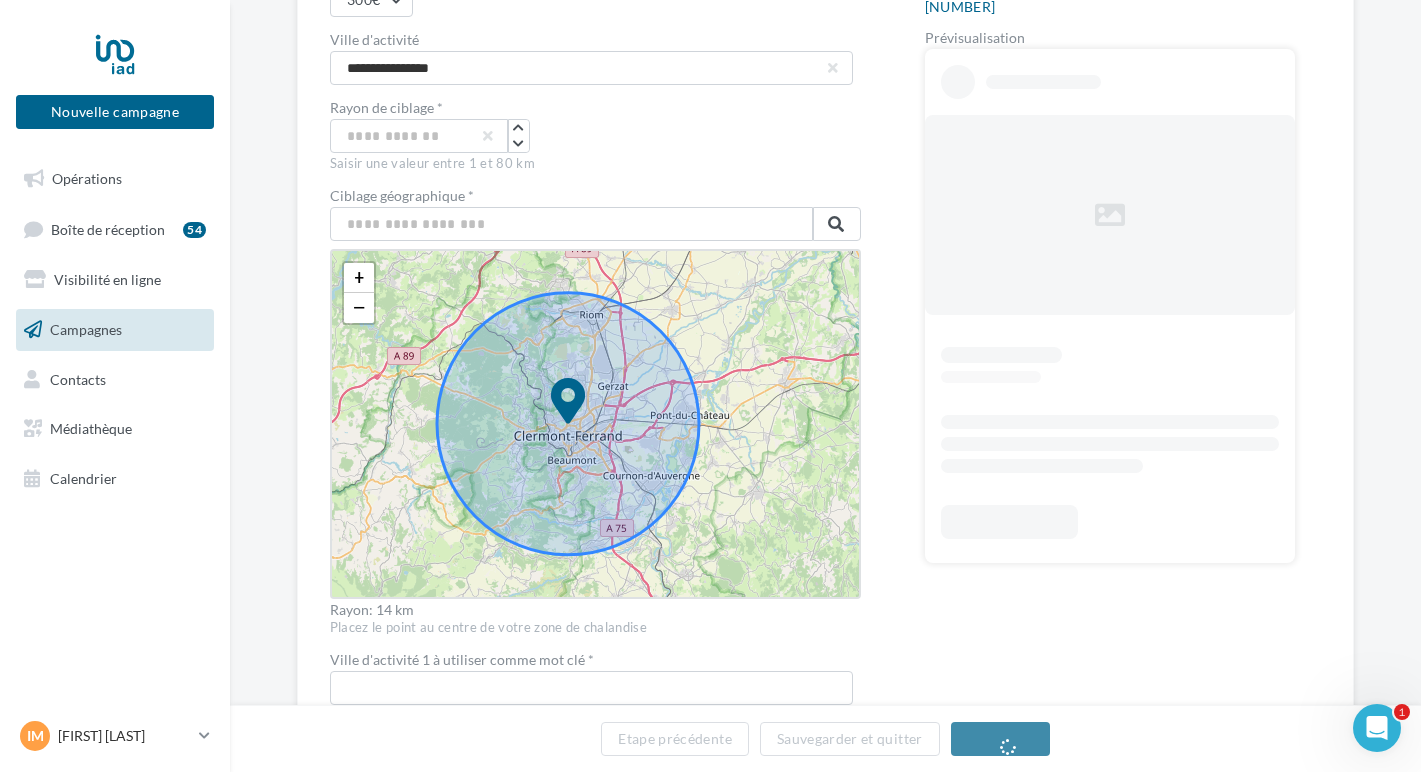 drag, startPoint x: 571, startPoint y: 395, endPoint x: 573, endPoint y: 366, distance: 29.068884 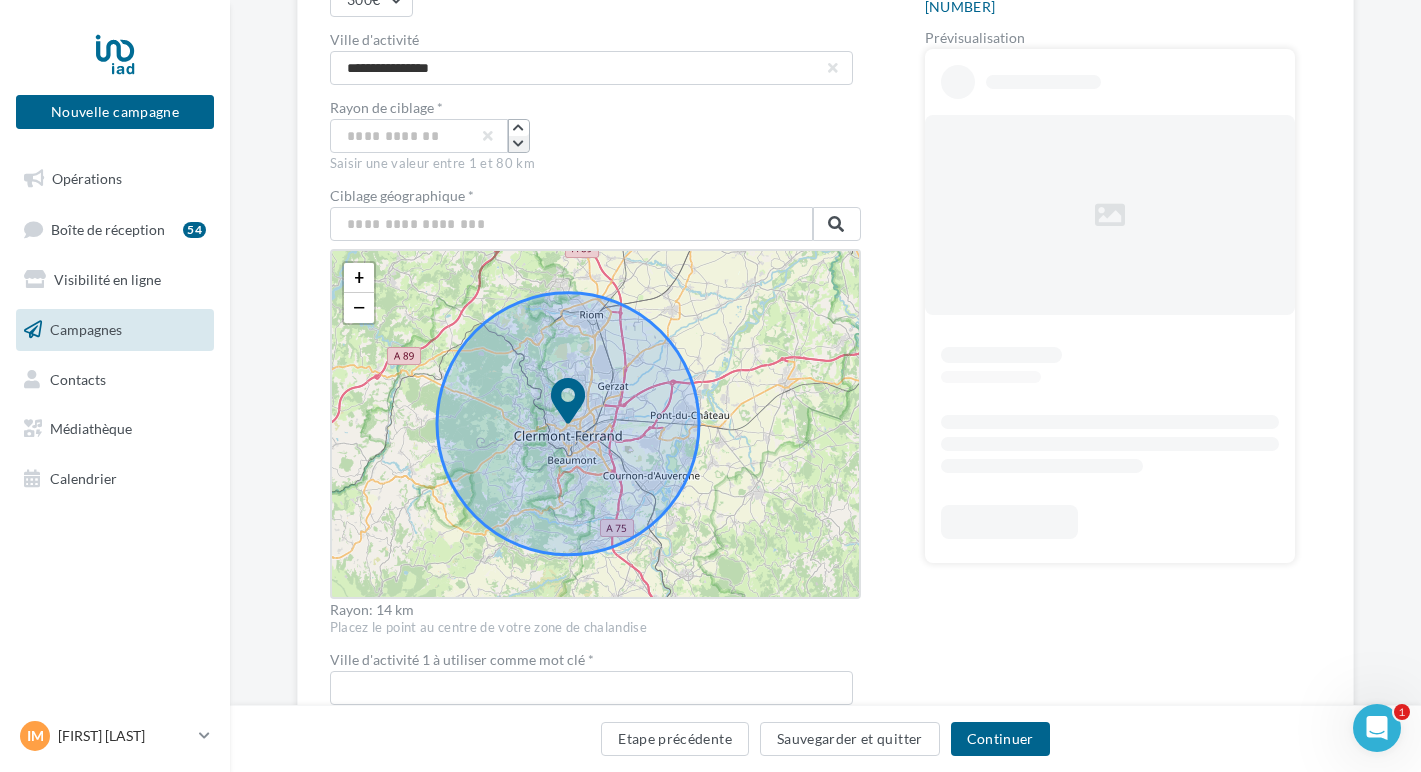 click at bounding box center (518, 144) 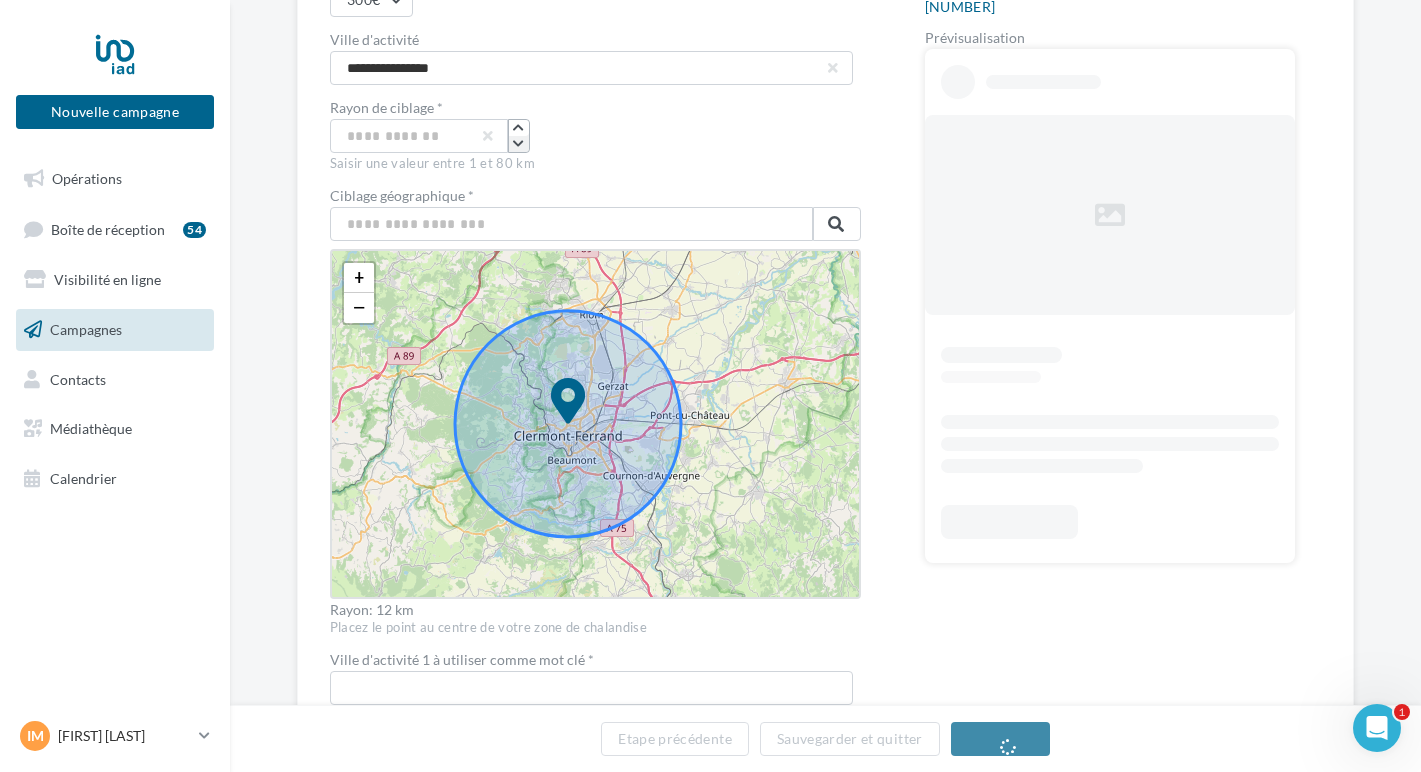 click at bounding box center [518, 144] 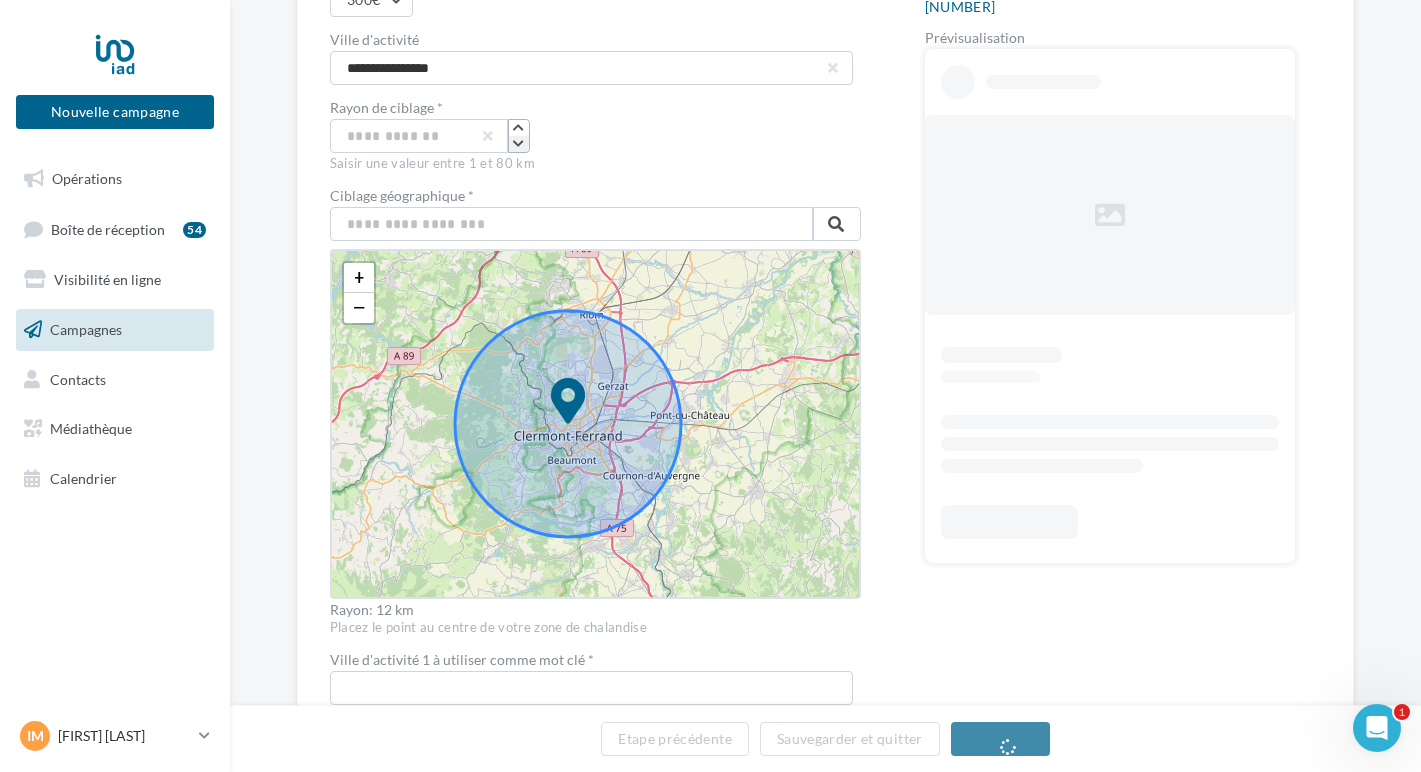 click at bounding box center [518, 144] 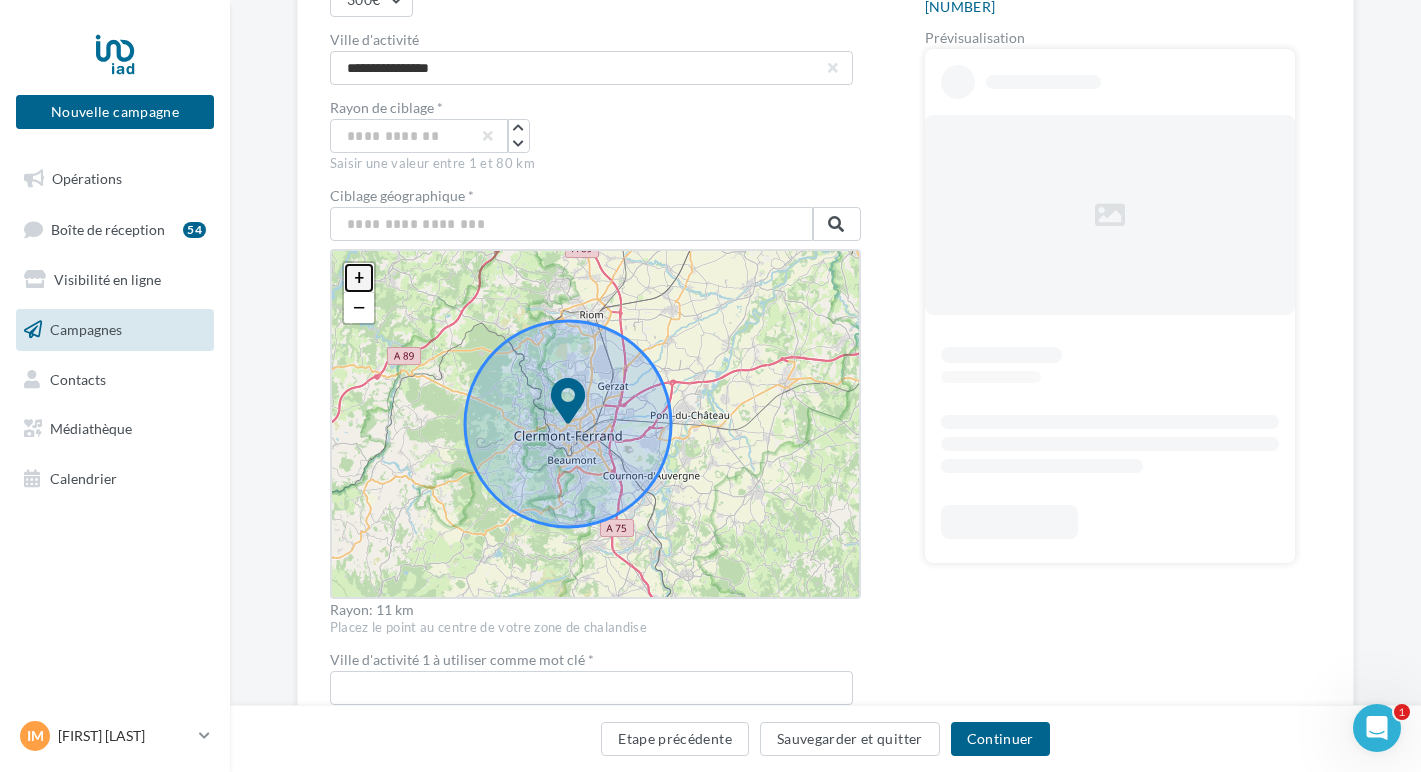 click on "+" at bounding box center [359, 278] 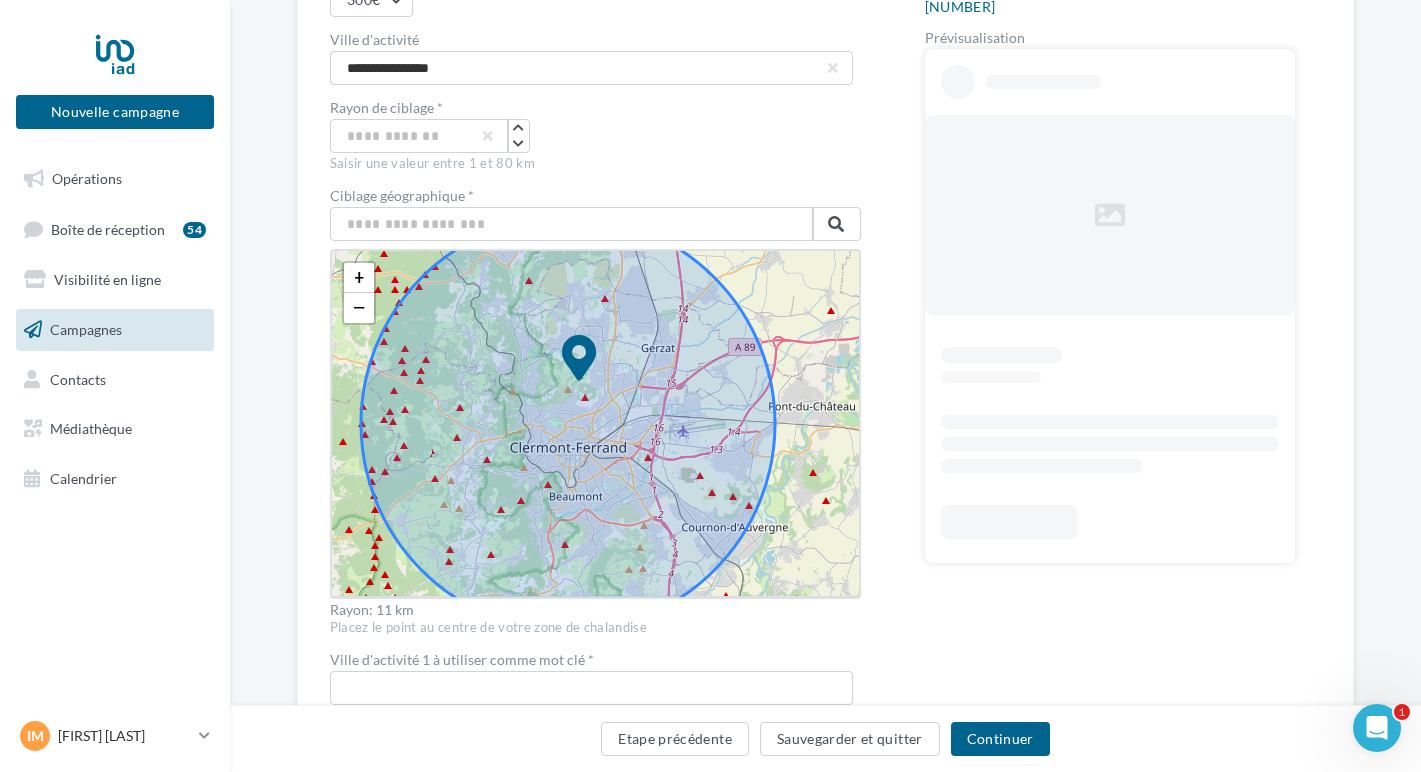 drag, startPoint x: 577, startPoint y: 403, endPoint x: 588, endPoint y: 360, distance: 44.38468 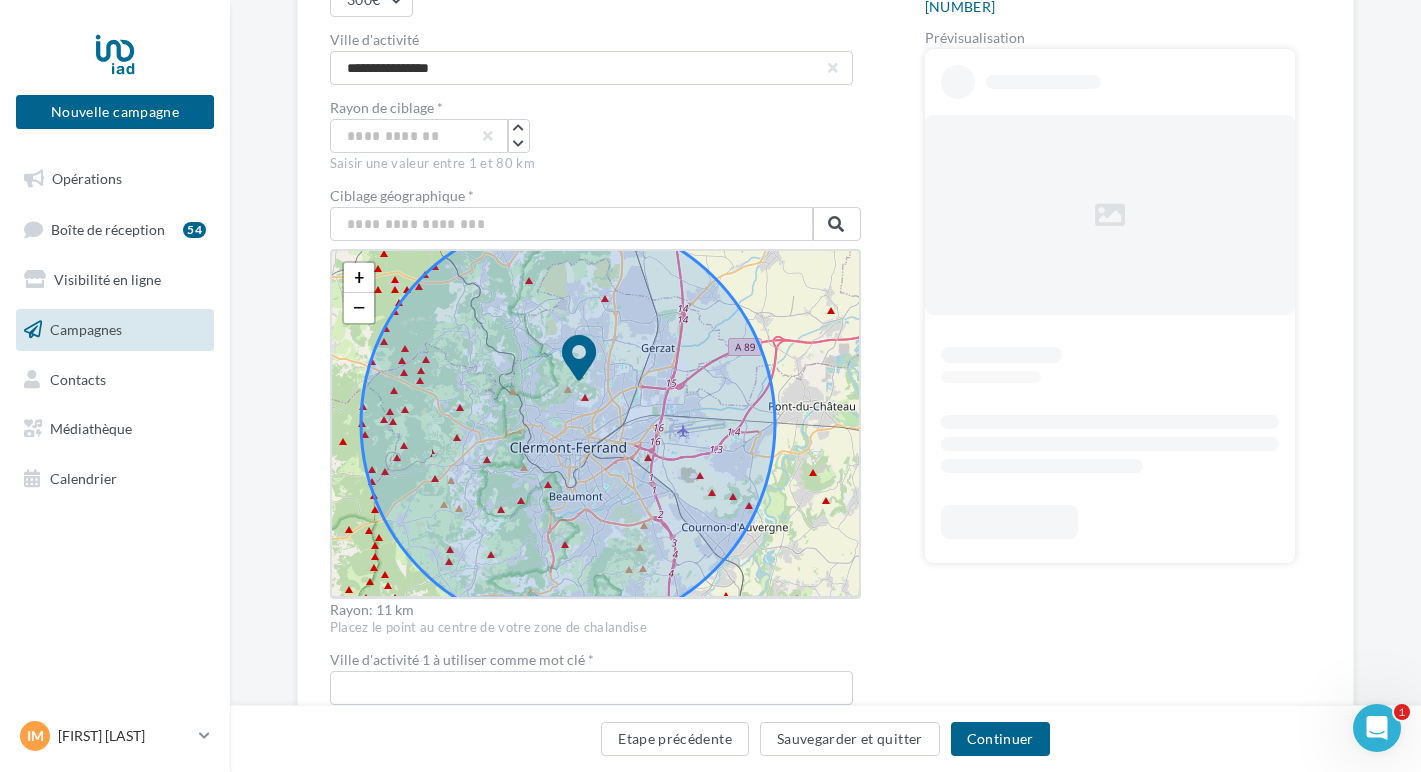 click at bounding box center (579, 358) 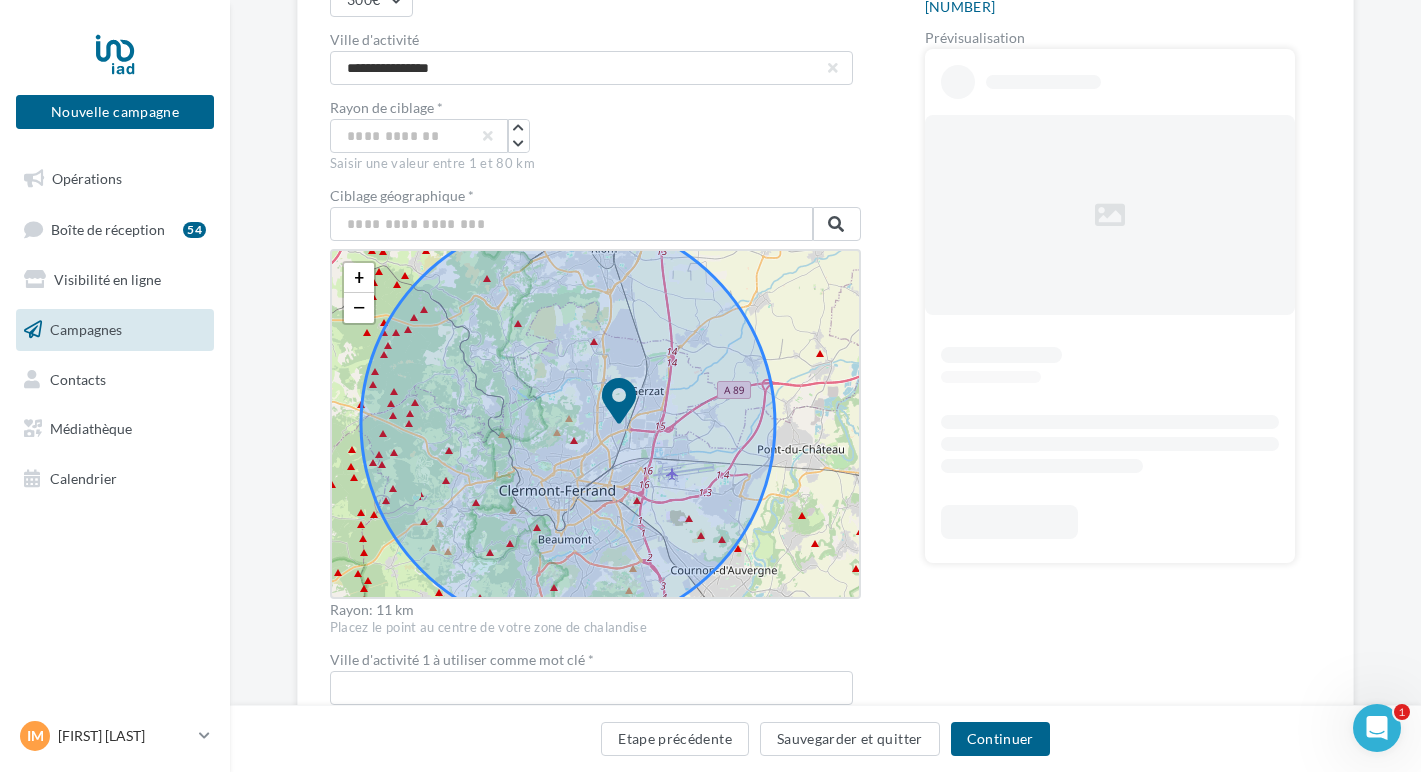 drag, startPoint x: 575, startPoint y: 389, endPoint x: 621, endPoint y: 390, distance: 46.010868 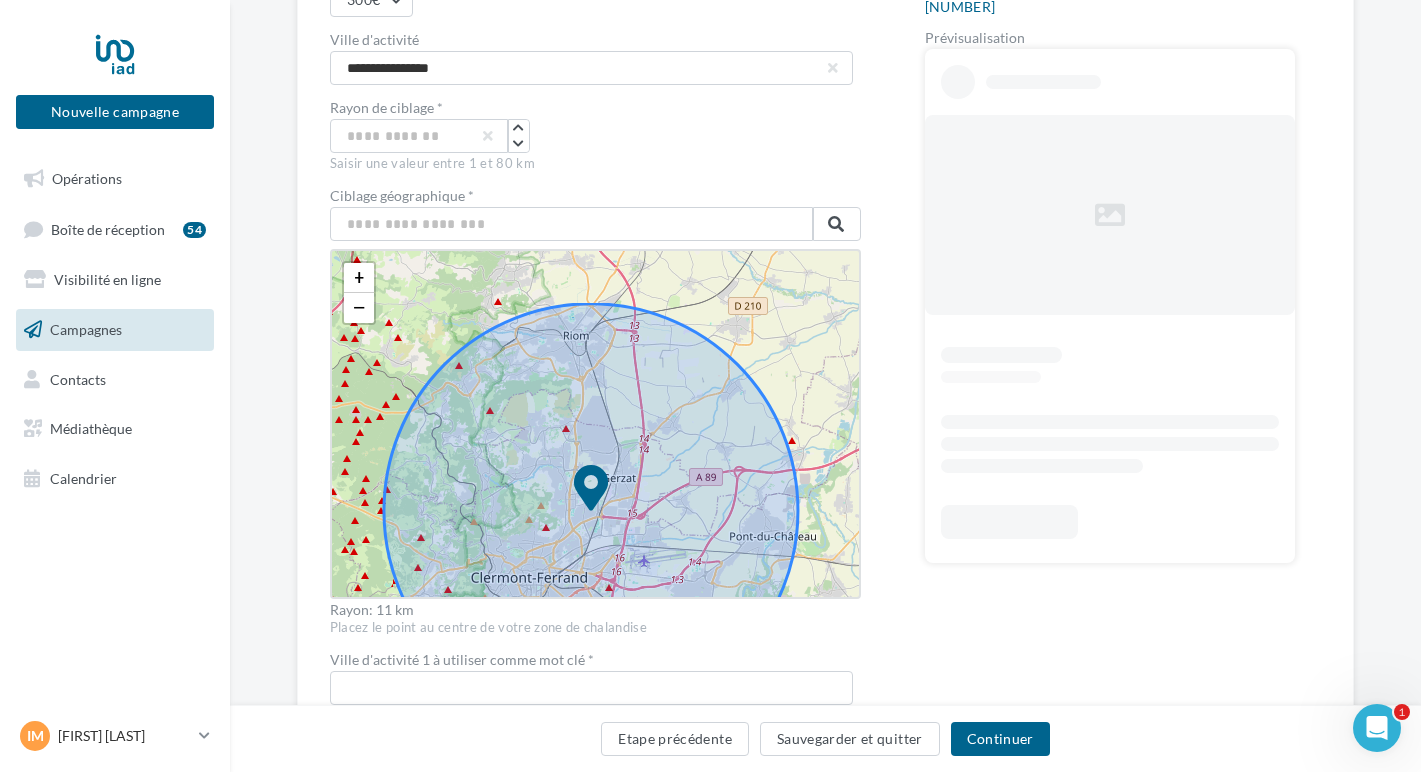 drag, startPoint x: 807, startPoint y: 331, endPoint x: 828, endPoint y: 423, distance: 94.36631 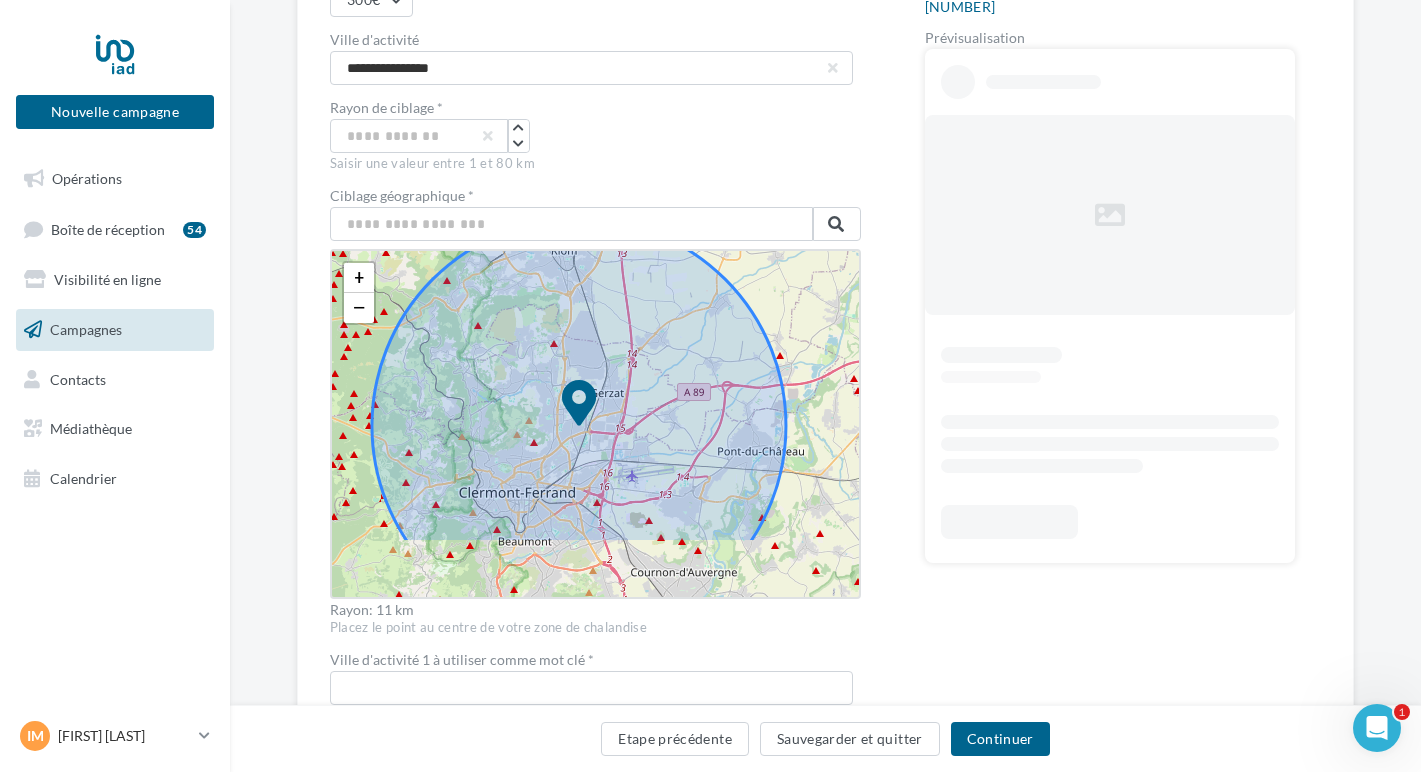 drag, startPoint x: 799, startPoint y: 365, endPoint x: 787, endPoint y: 274, distance: 91.787796 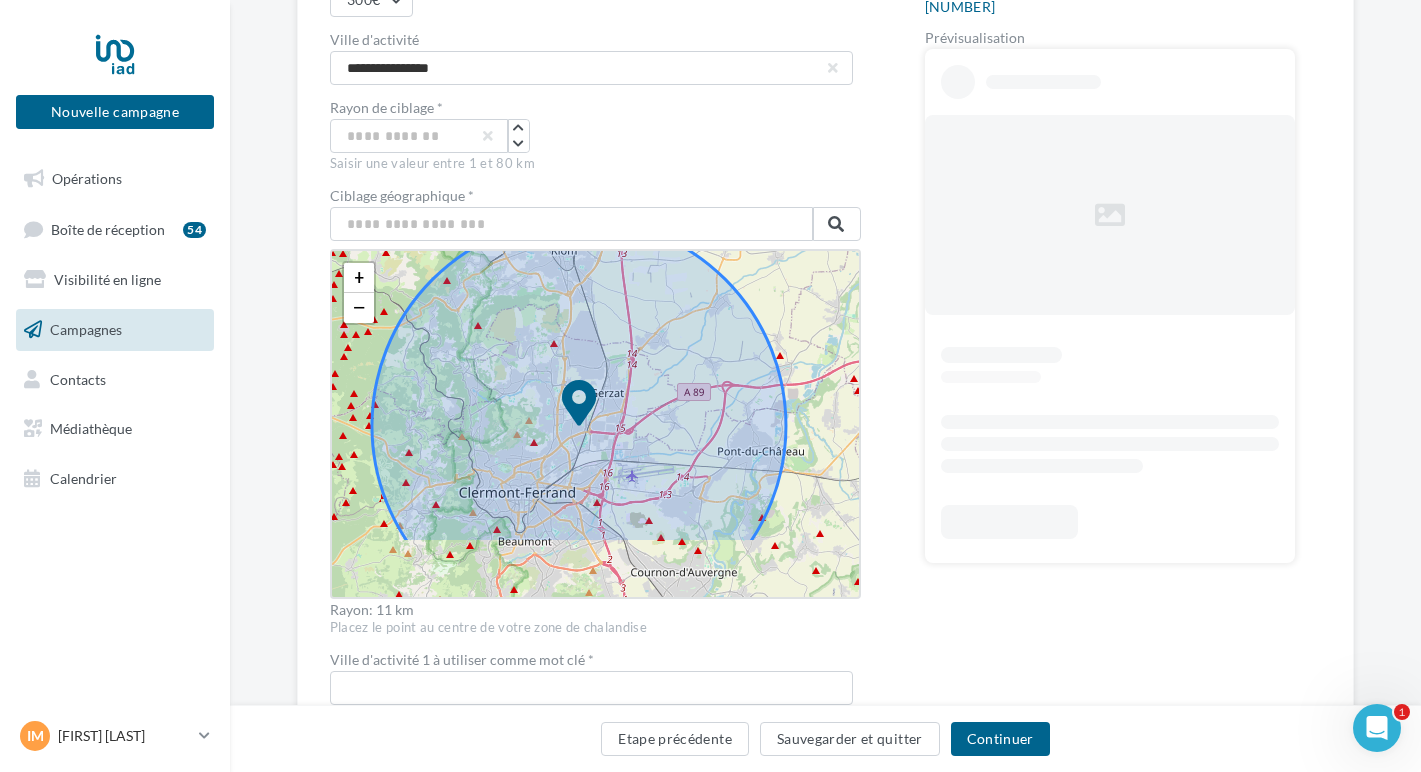 click on "+ −  Leaflet" at bounding box center (595, 424) 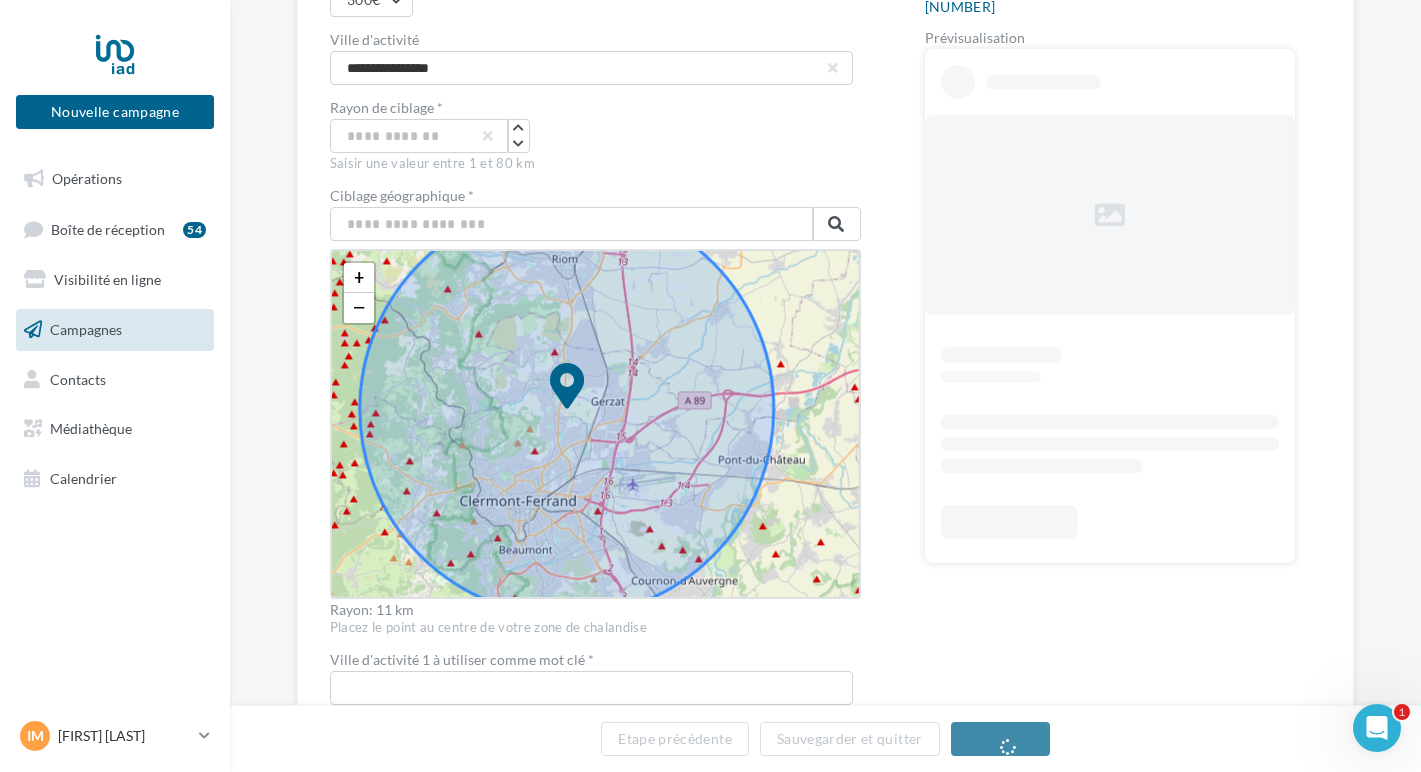 drag, startPoint x: 585, startPoint y: 396, endPoint x: 572, endPoint y: 371, distance: 28.178005 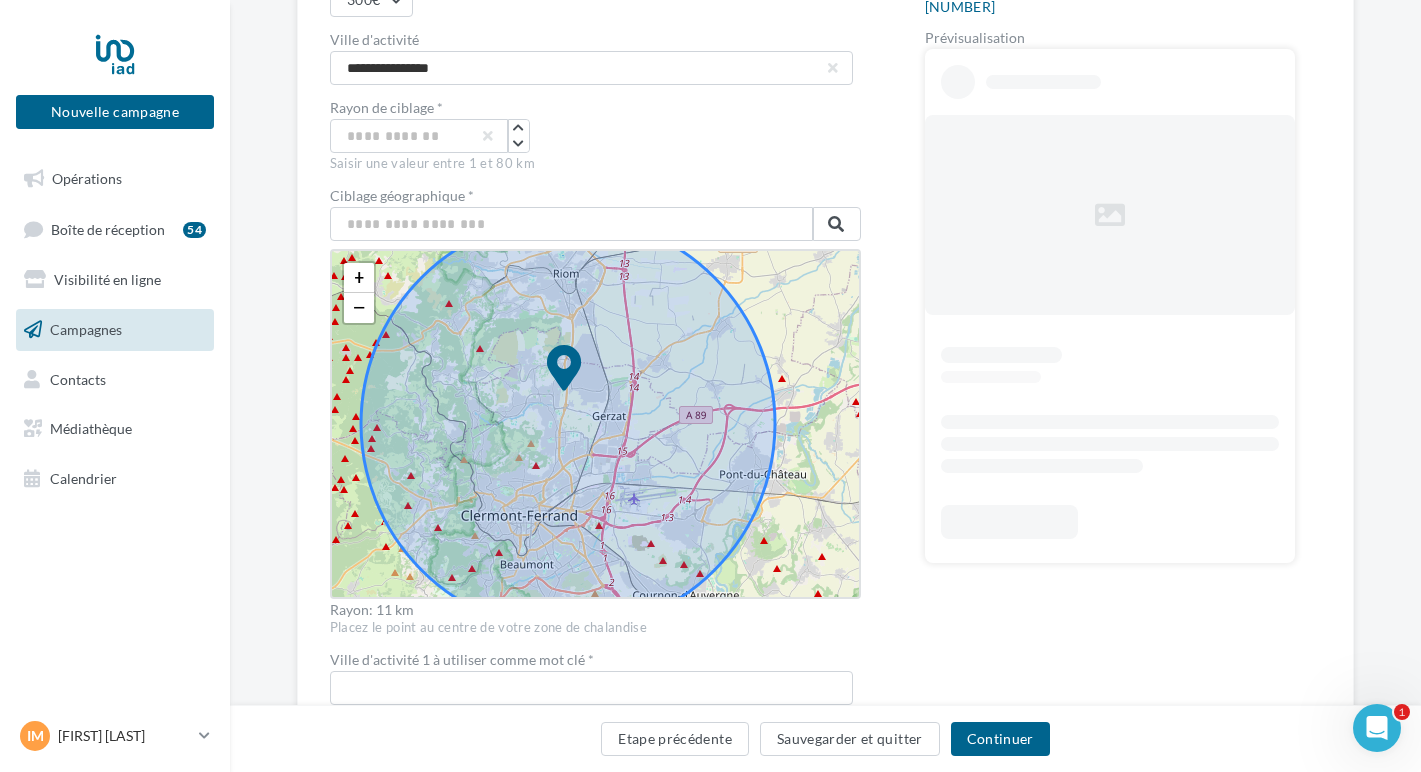 drag, startPoint x: 575, startPoint y: 398, endPoint x: 571, endPoint y: 365, distance: 33.24154 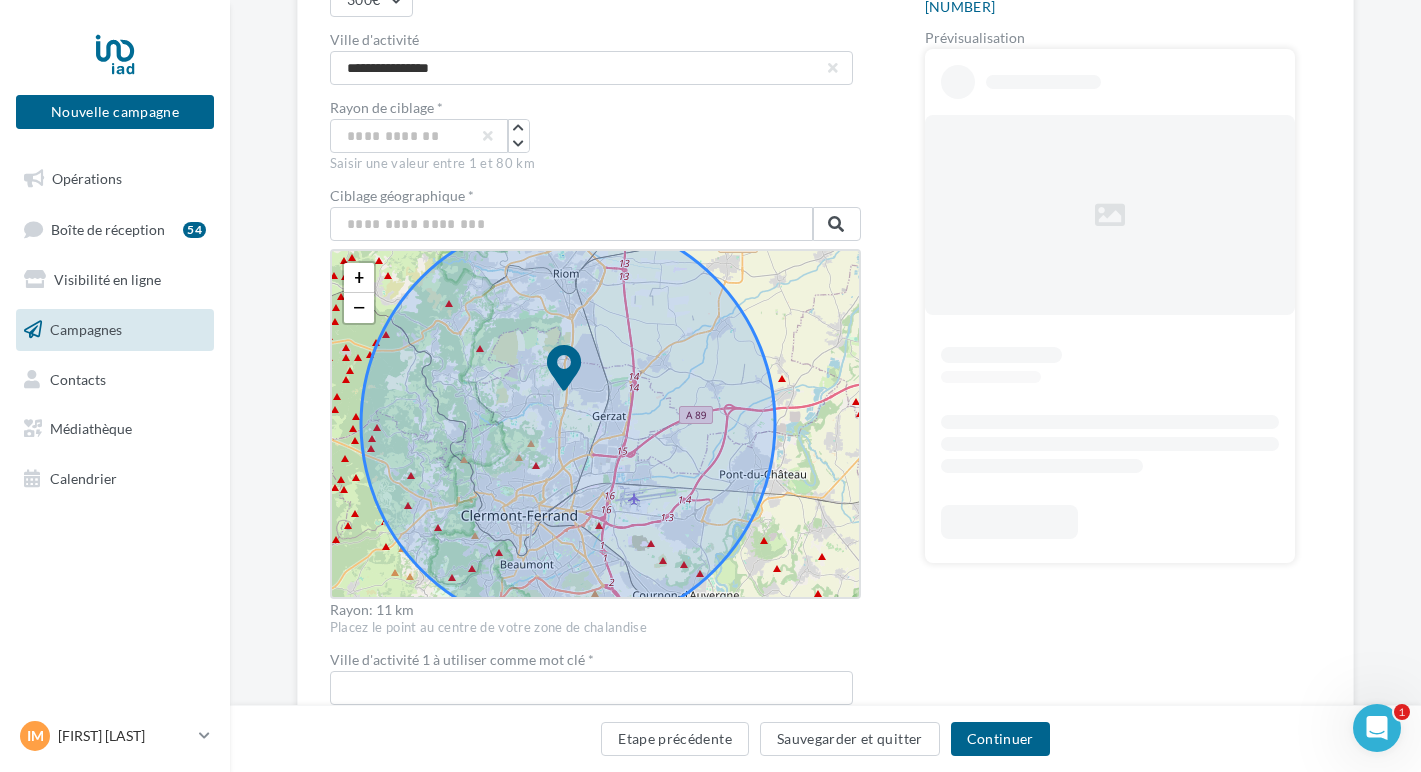 click at bounding box center (564, 368) 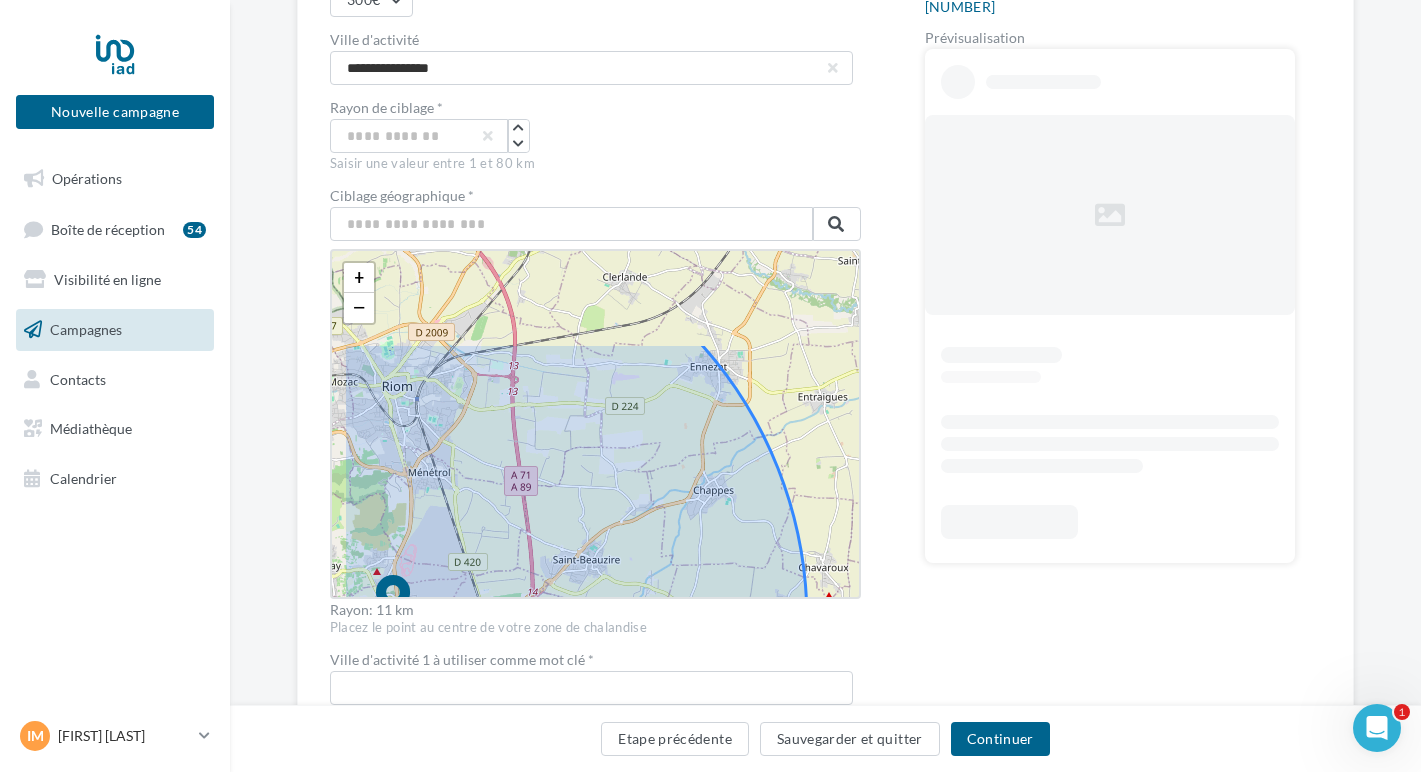 drag, startPoint x: 802, startPoint y: 331, endPoint x: 863, endPoint y: 461, distance: 143.60014 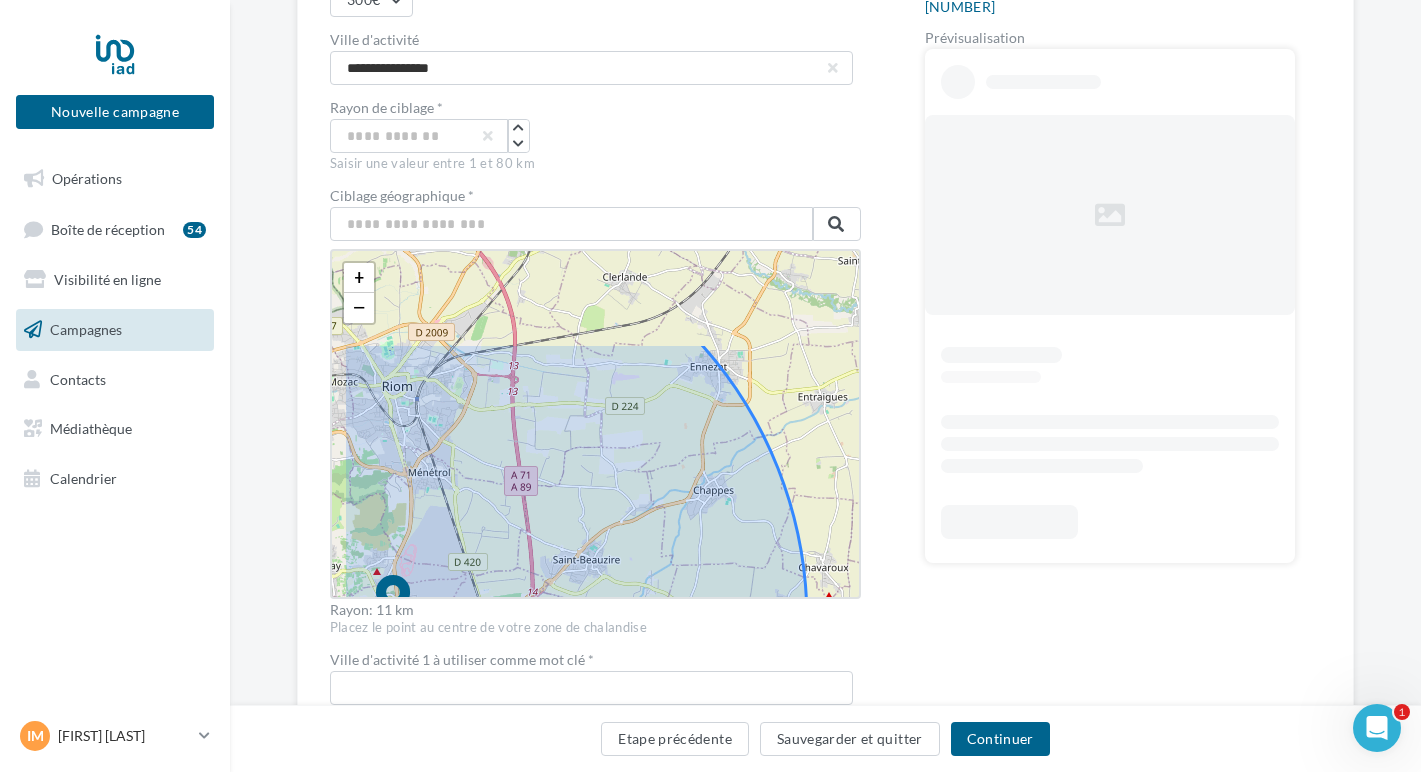 click on "**********" at bounding box center (825, 501) 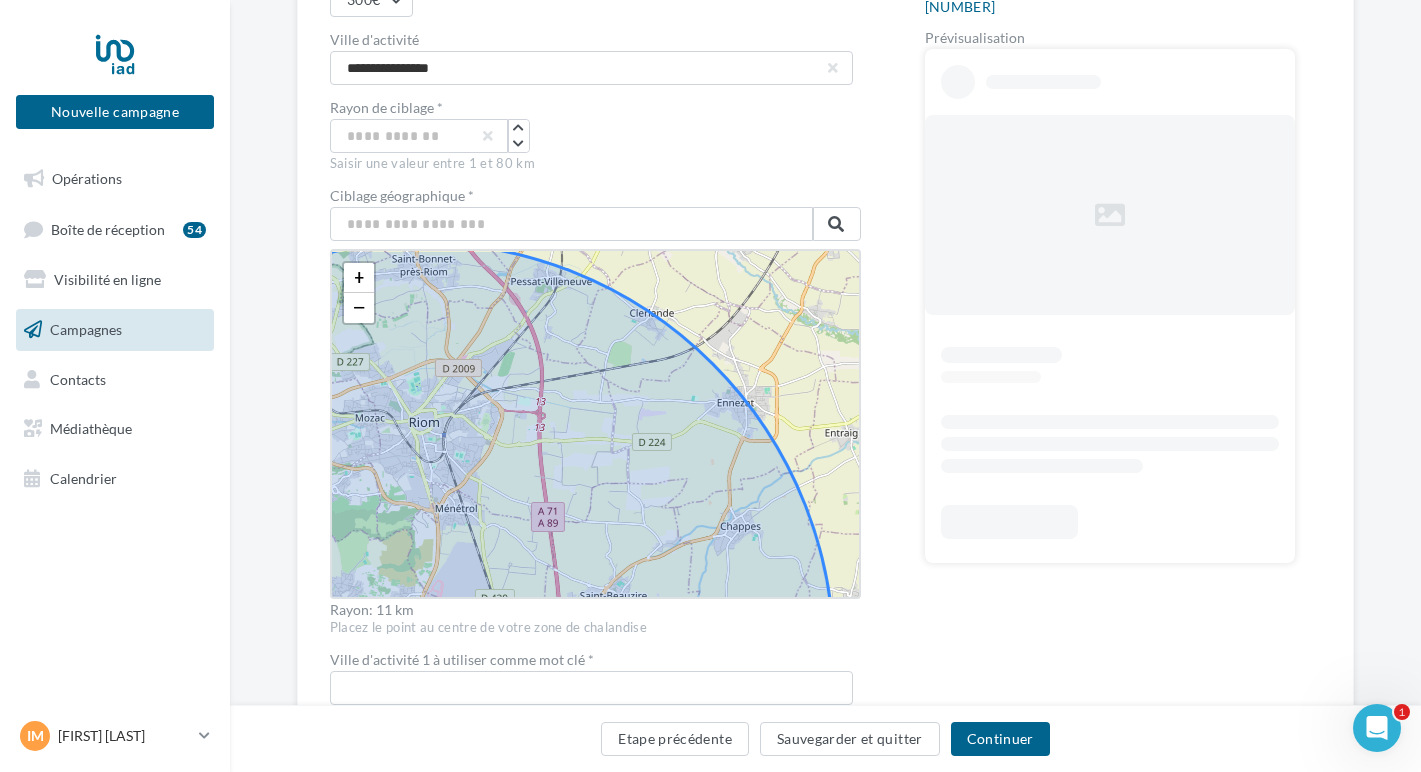 drag, startPoint x: 771, startPoint y: 318, endPoint x: 829, endPoint y: 389, distance: 91.67879 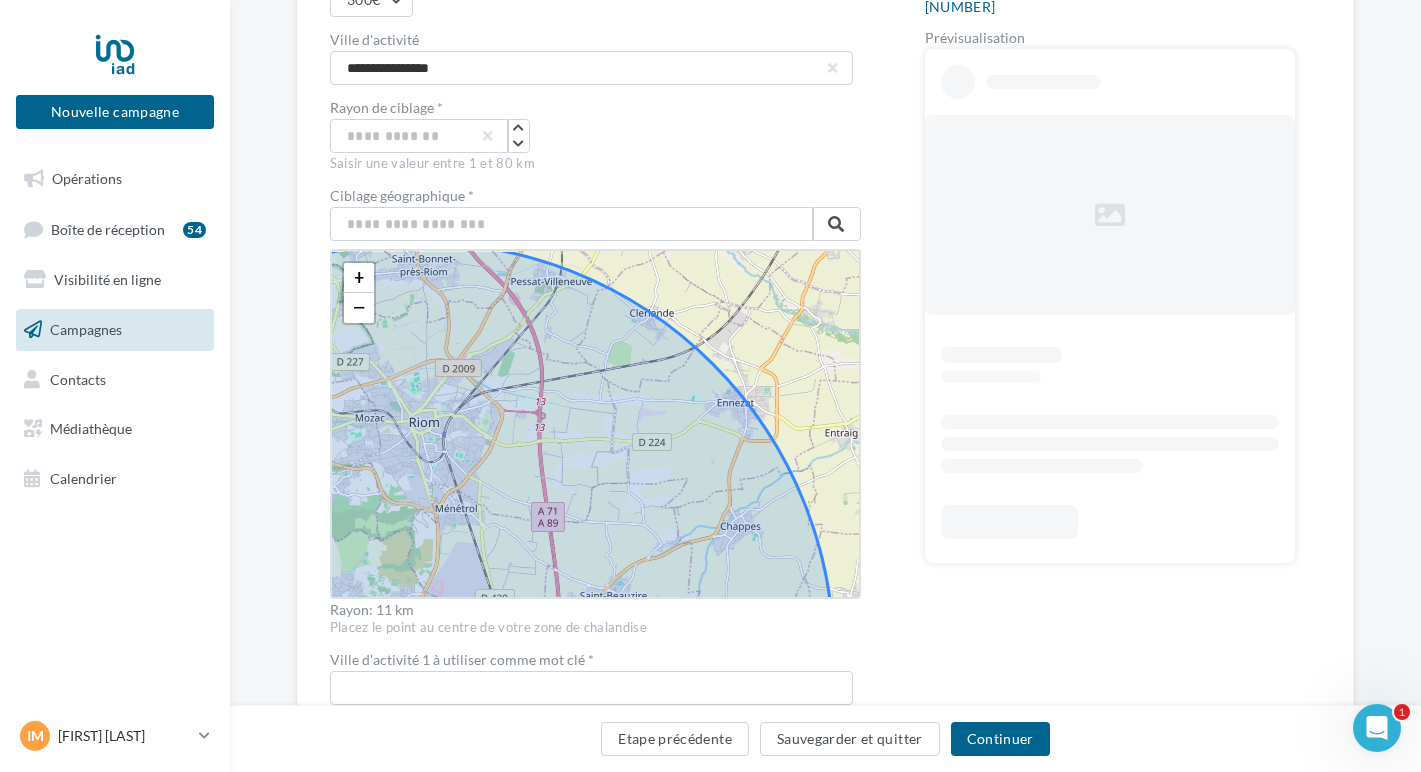 click on "+ −  Leaflet" at bounding box center [595, 424] 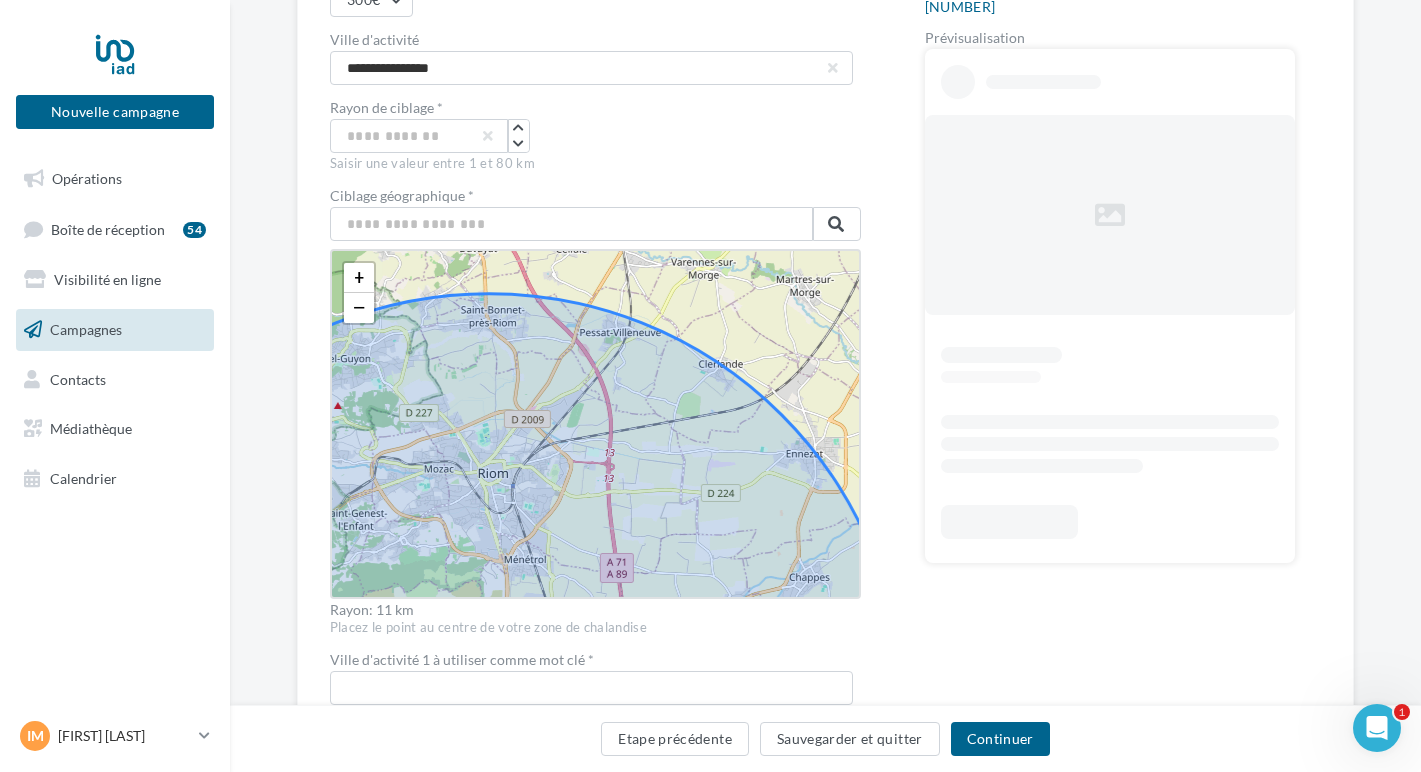 drag, startPoint x: 776, startPoint y: 325, endPoint x: 814, endPoint y: 341, distance: 41.231056 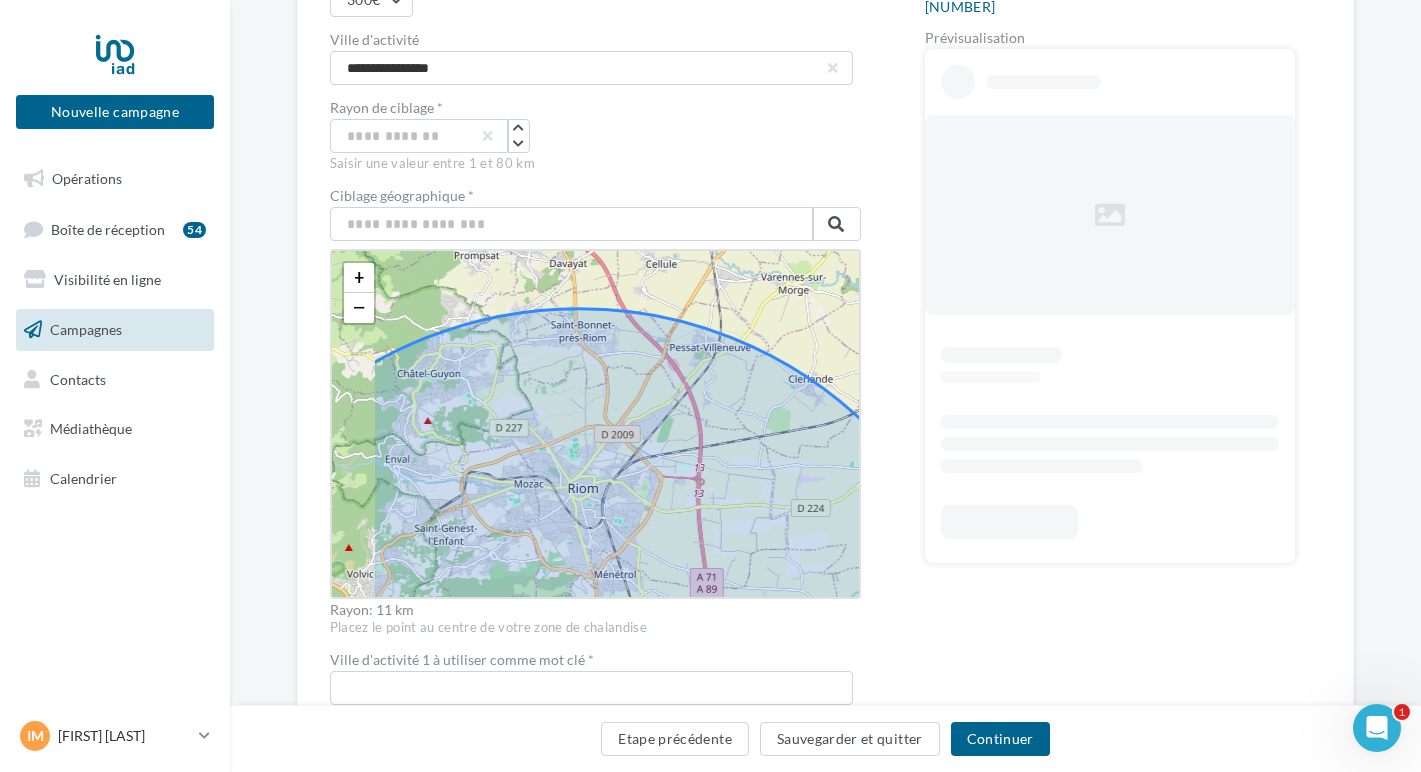 drag, startPoint x: 709, startPoint y: 307, endPoint x: 799, endPoint y: 322, distance: 91.24144 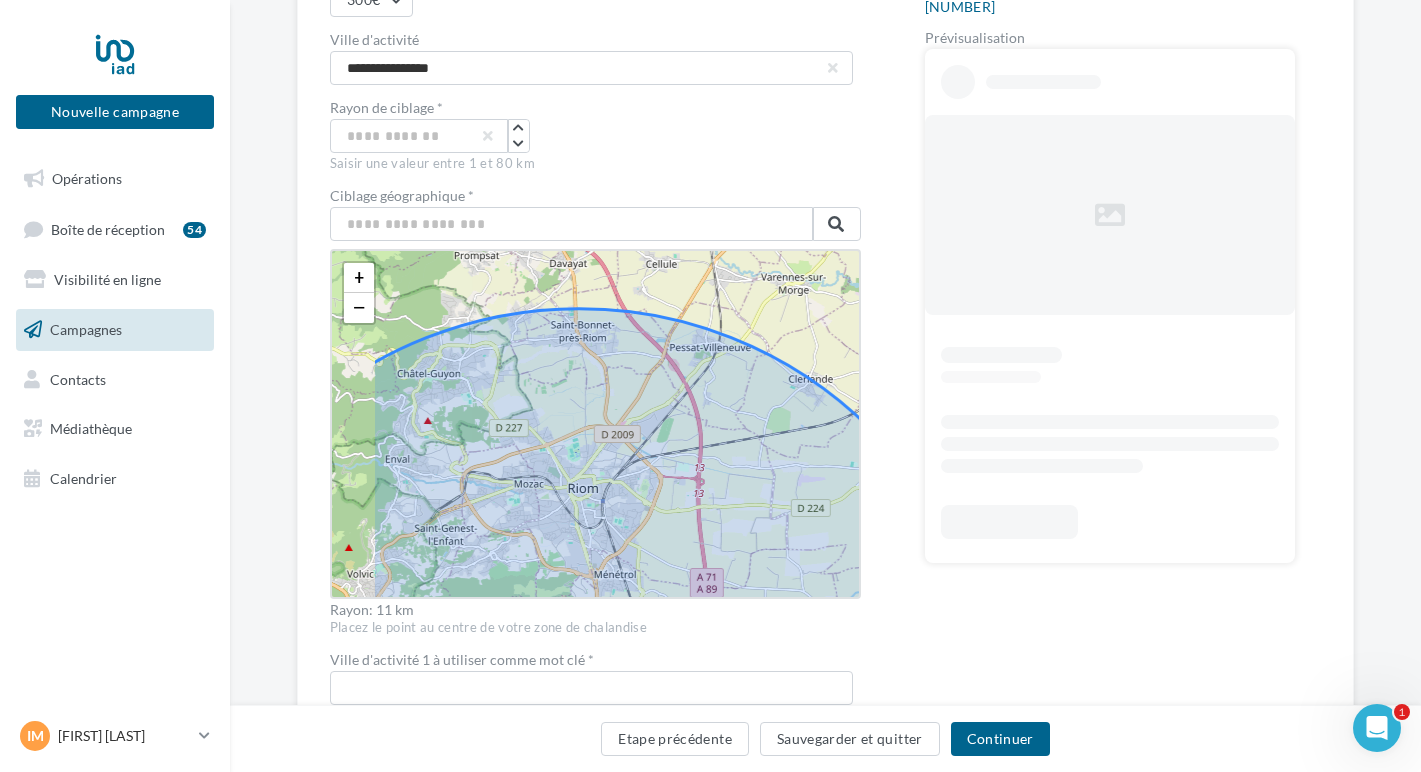 click on "+ −  Leaflet" at bounding box center (595, 424) 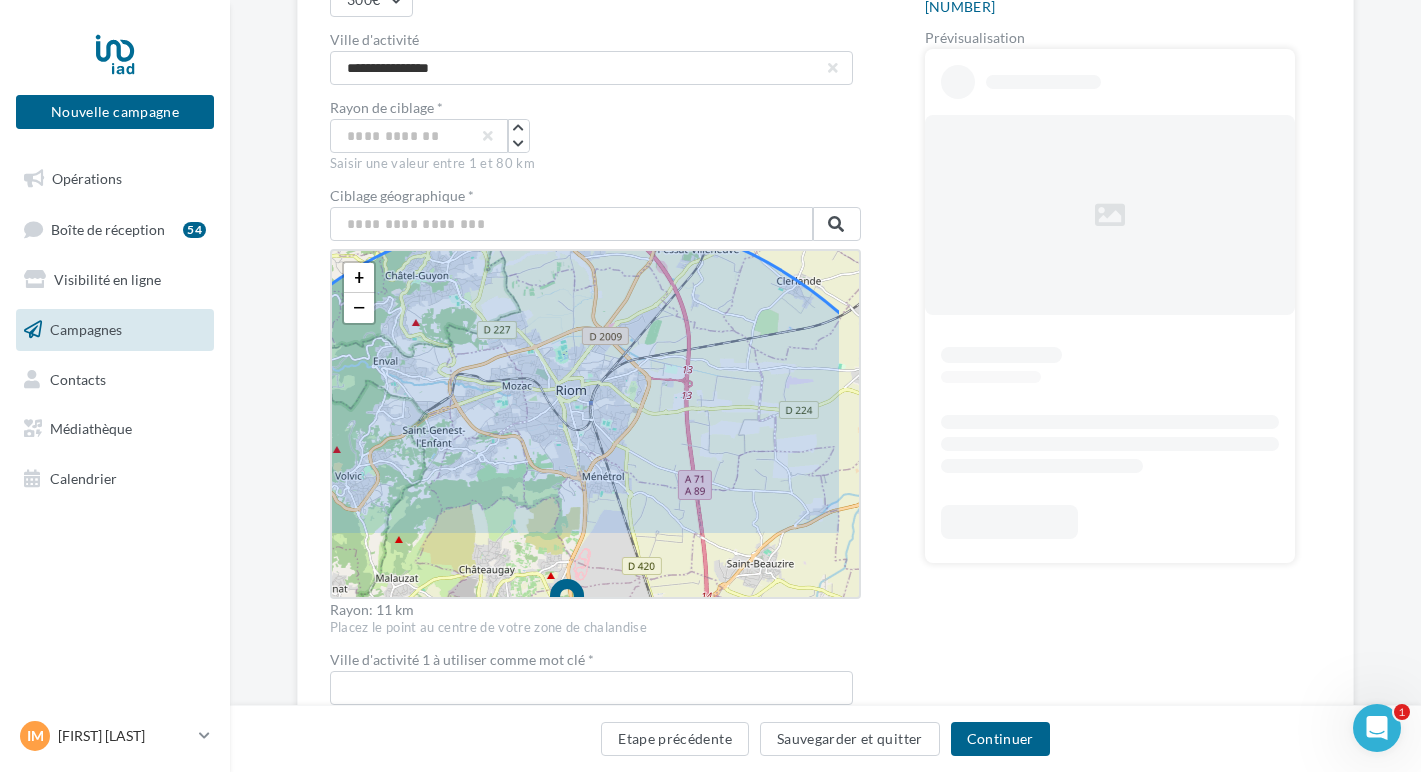 drag, startPoint x: 758, startPoint y: 322, endPoint x: 750, endPoint y: 140, distance: 182.17574 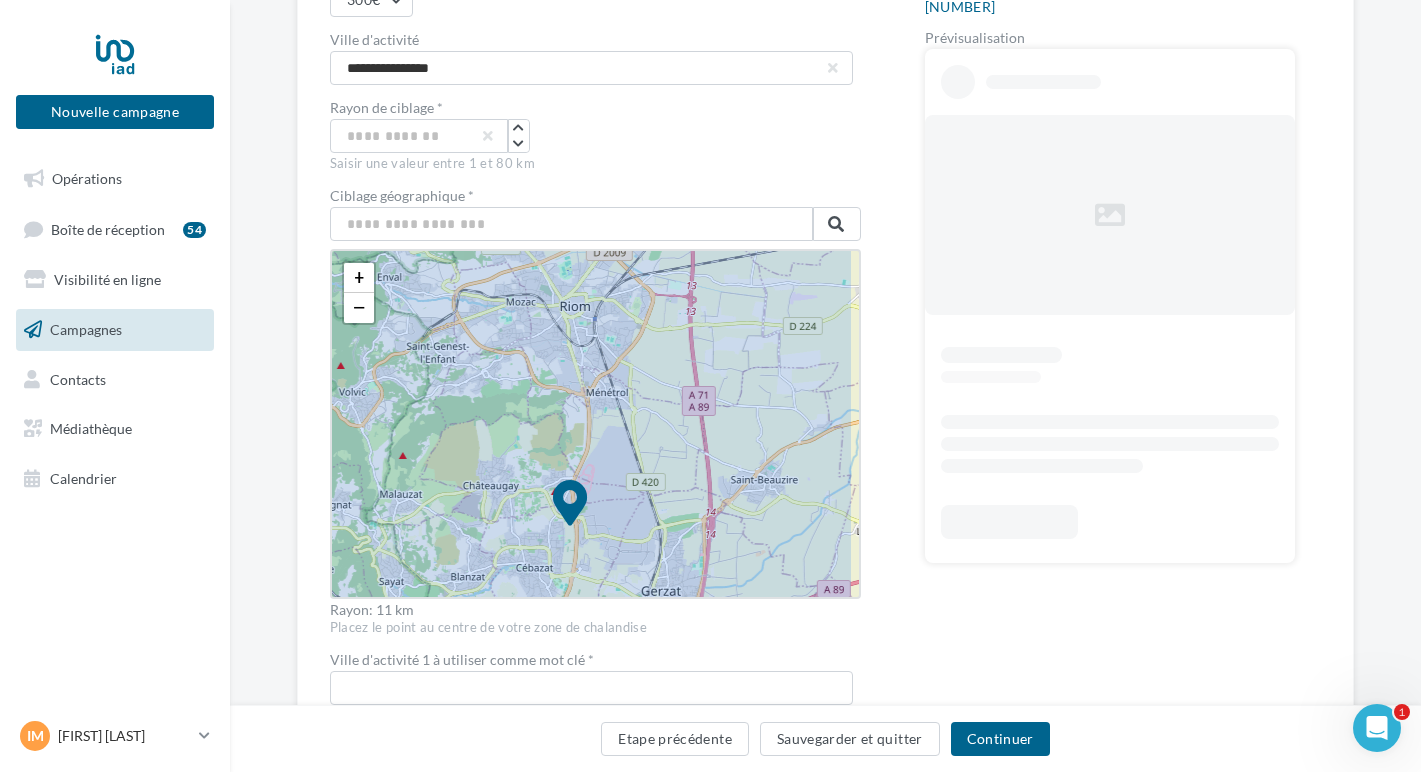 drag, startPoint x: 576, startPoint y: 515, endPoint x: 575, endPoint y: 500, distance: 15.033297 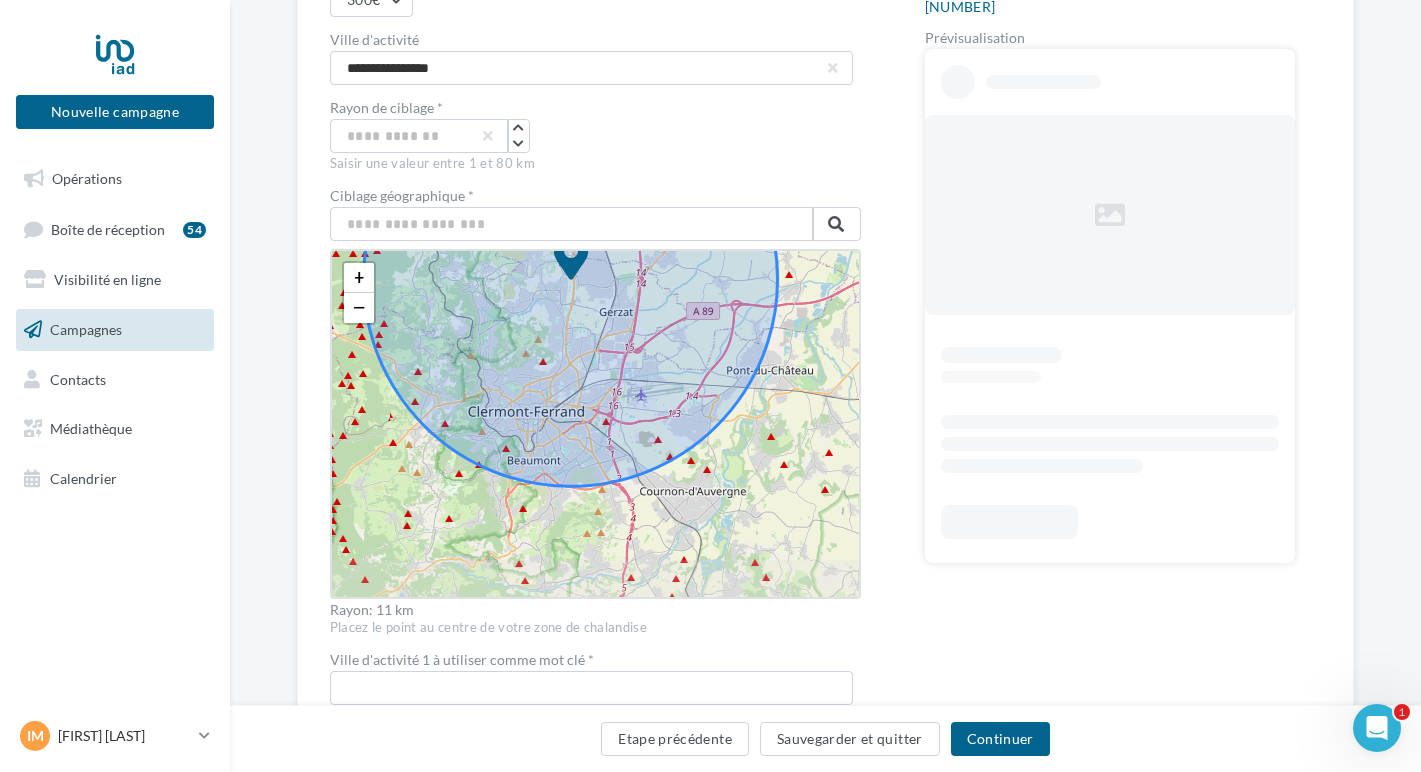 drag, startPoint x: 817, startPoint y: 536, endPoint x: 788, endPoint y: 407, distance: 132.21951 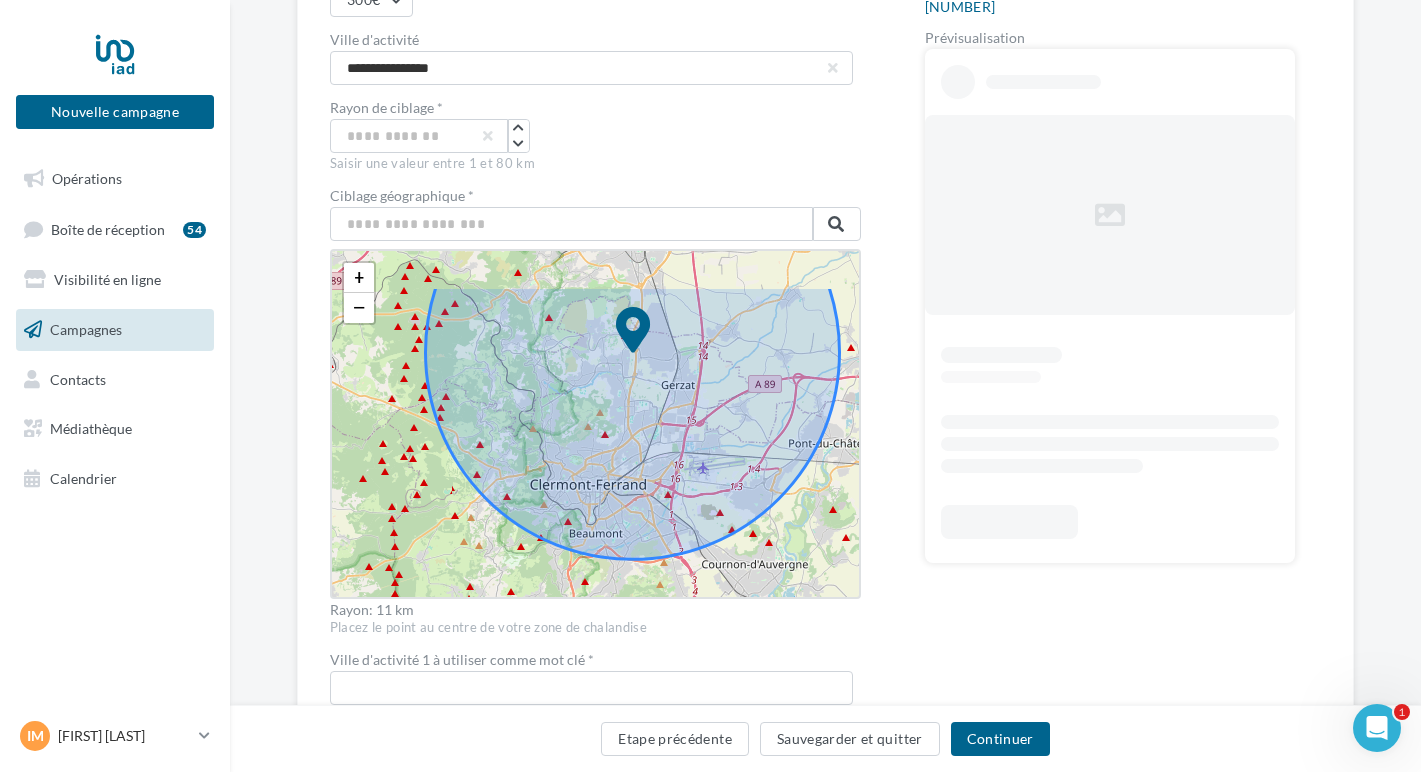 drag, startPoint x: 809, startPoint y: 374, endPoint x: 871, endPoint y: 447, distance: 95.77578 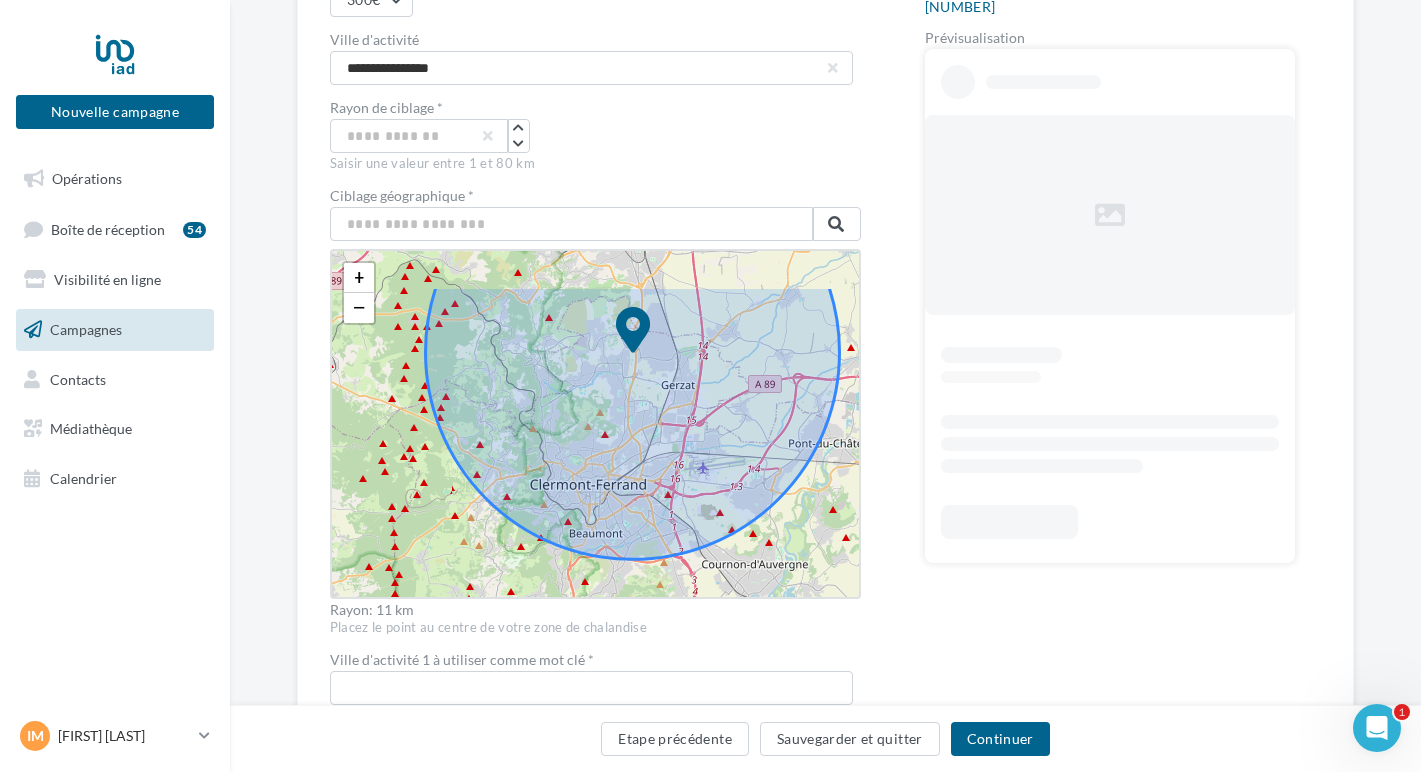 click on "**********" at bounding box center (825, 501) 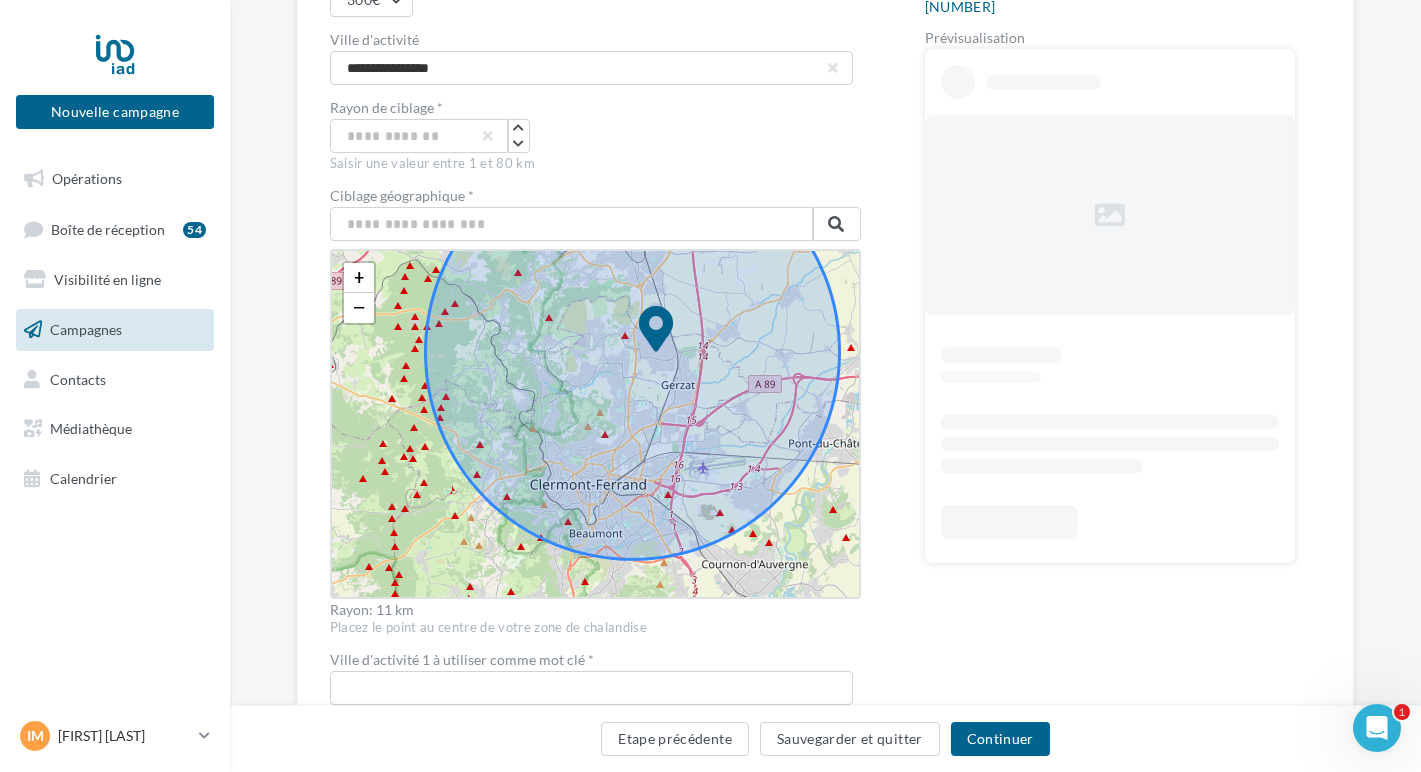 drag, startPoint x: 647, startPoint y: 330, endPoint x: 672, endPoint y: 330, distance: 25 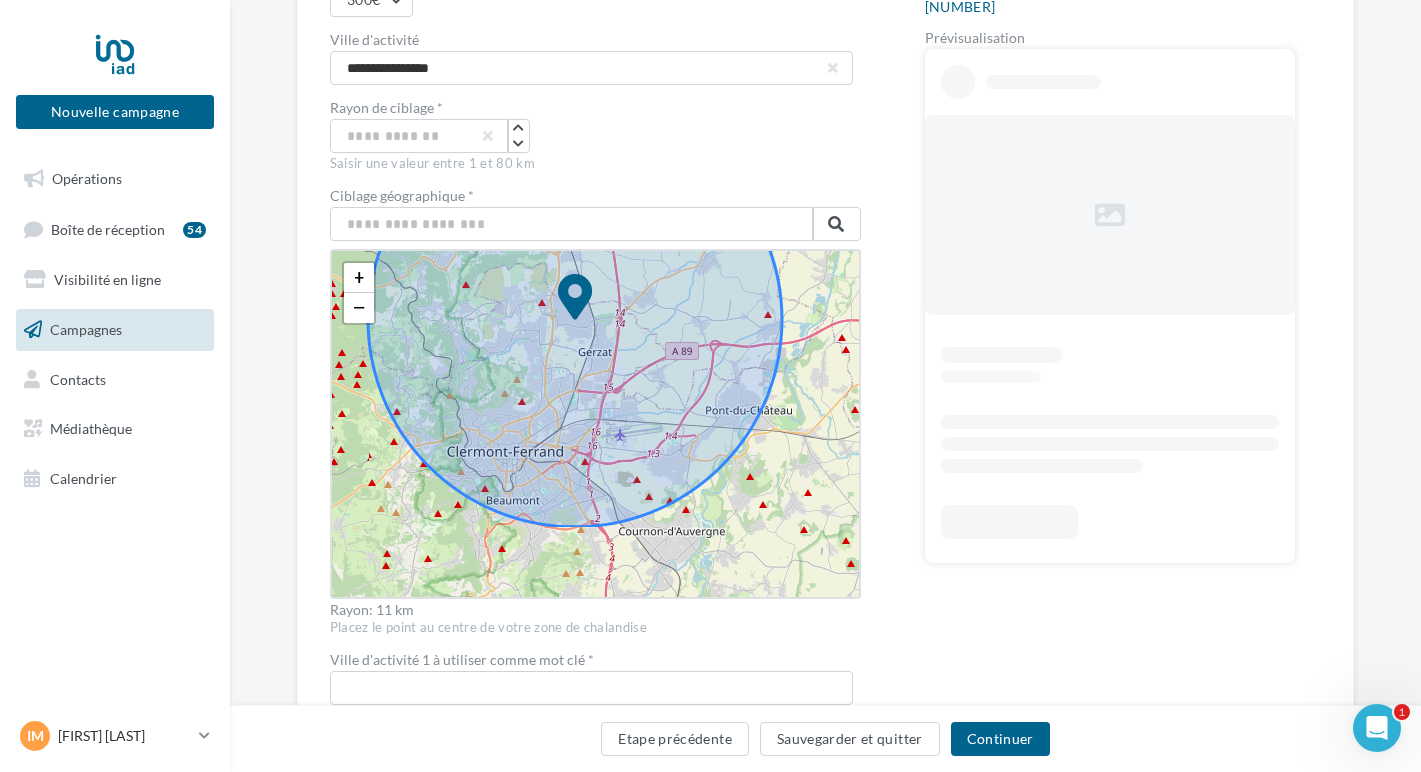 drag, startPoint x: 816, startPoint y: 448, endPoint x: 822, endPoint y: 344, distance: 104.172935 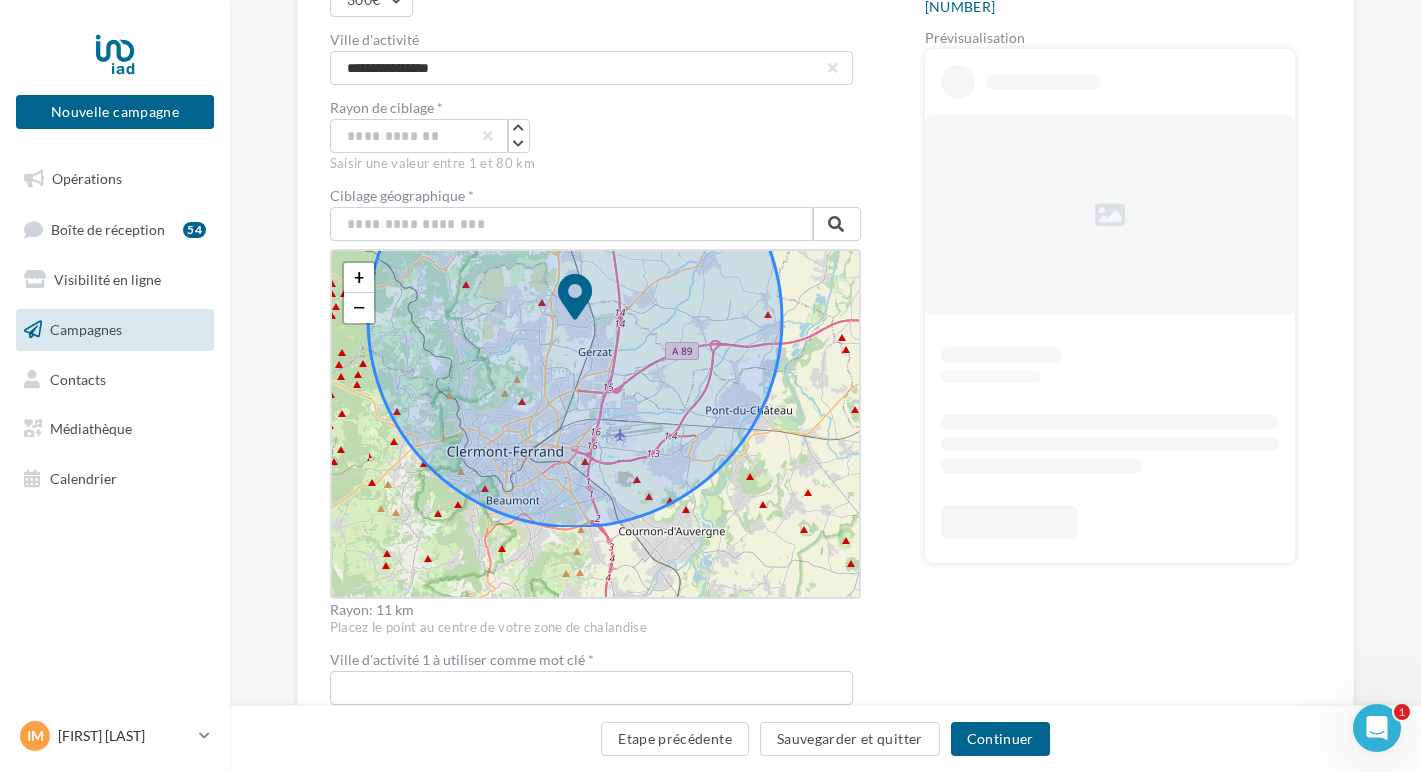 click on "+ −  Leaflet" at bounding box center (595, 424) 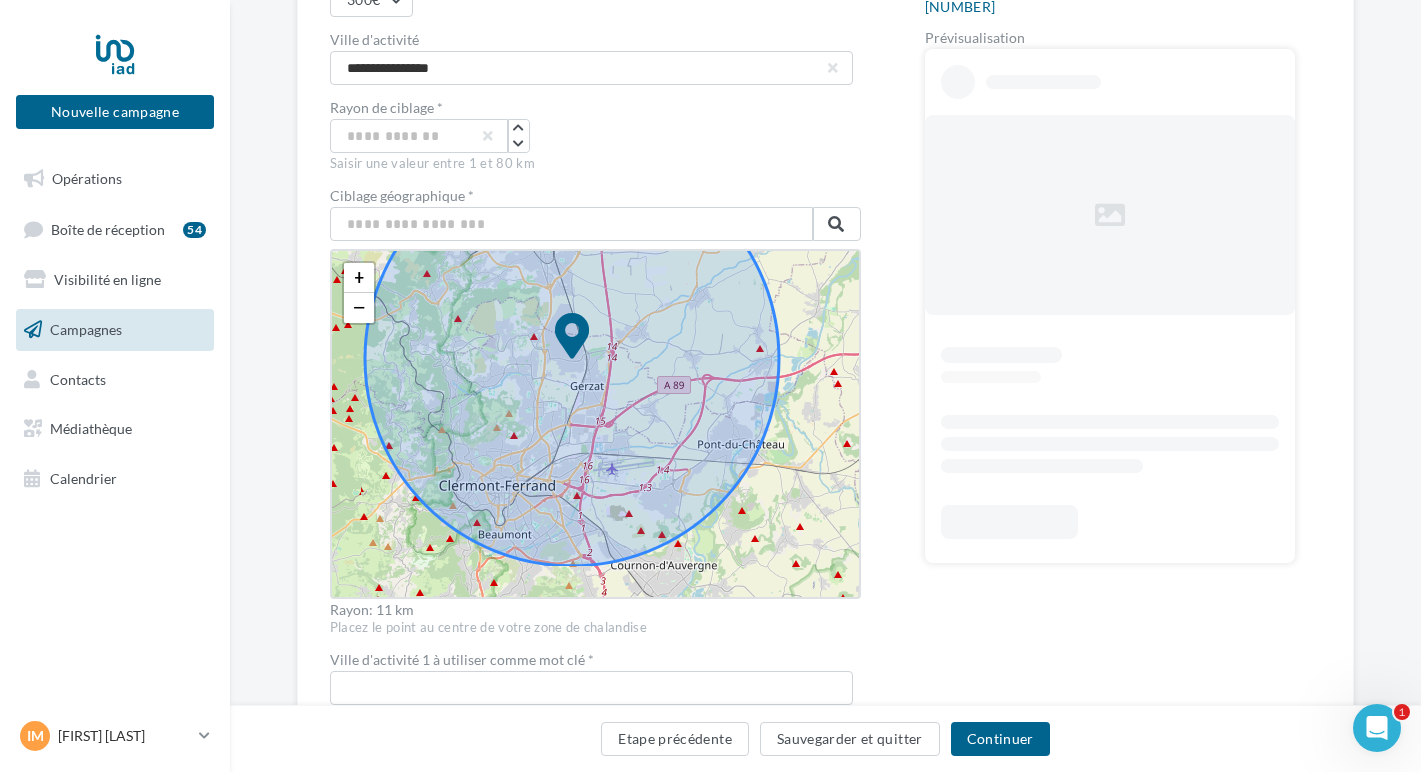 drag, startPoint x: 810, startPoint y: 357, endPoint x: 807, endPoint y: 307, distance: 50.08992 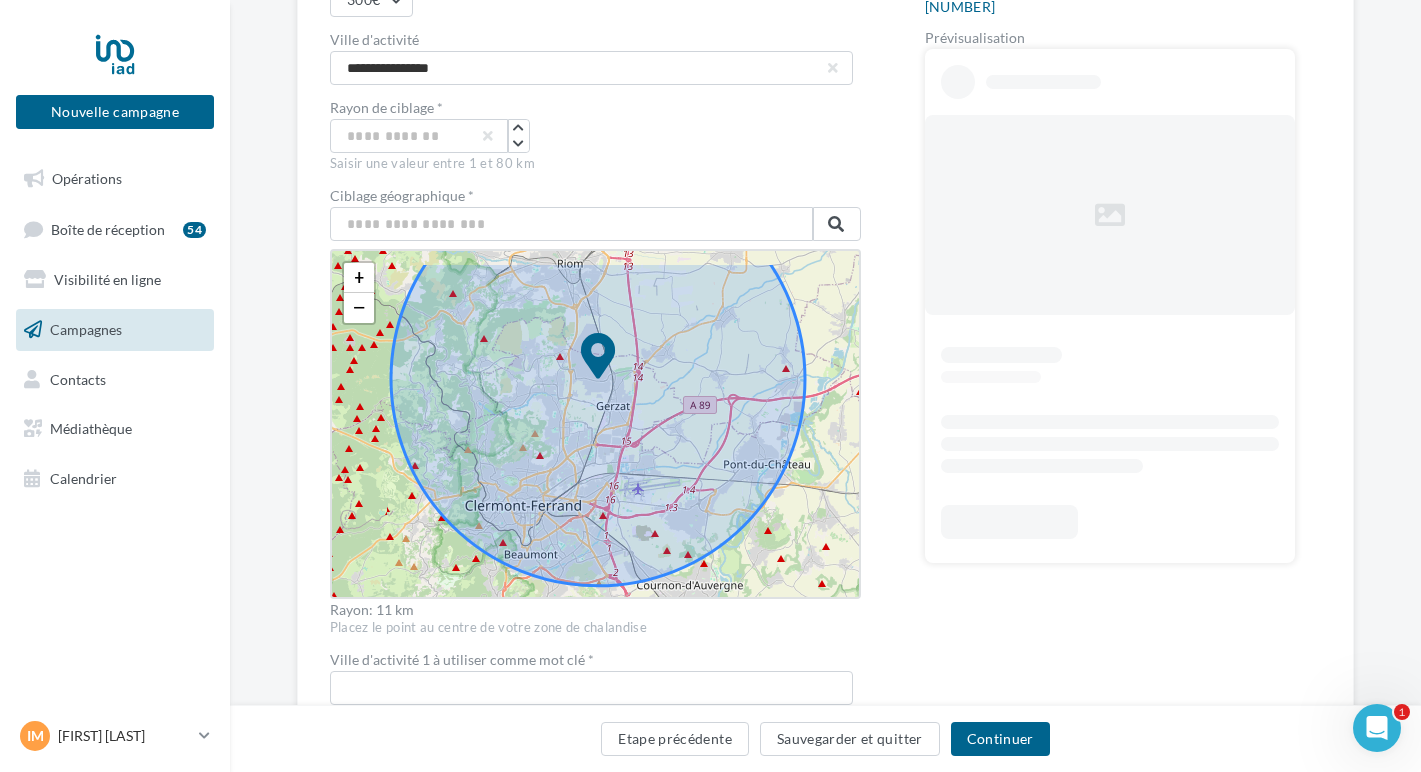 drag, startPoint x: 806, startPoint y: 360, endPoint x: 838, endPoint y: 424, distance: 71.55418 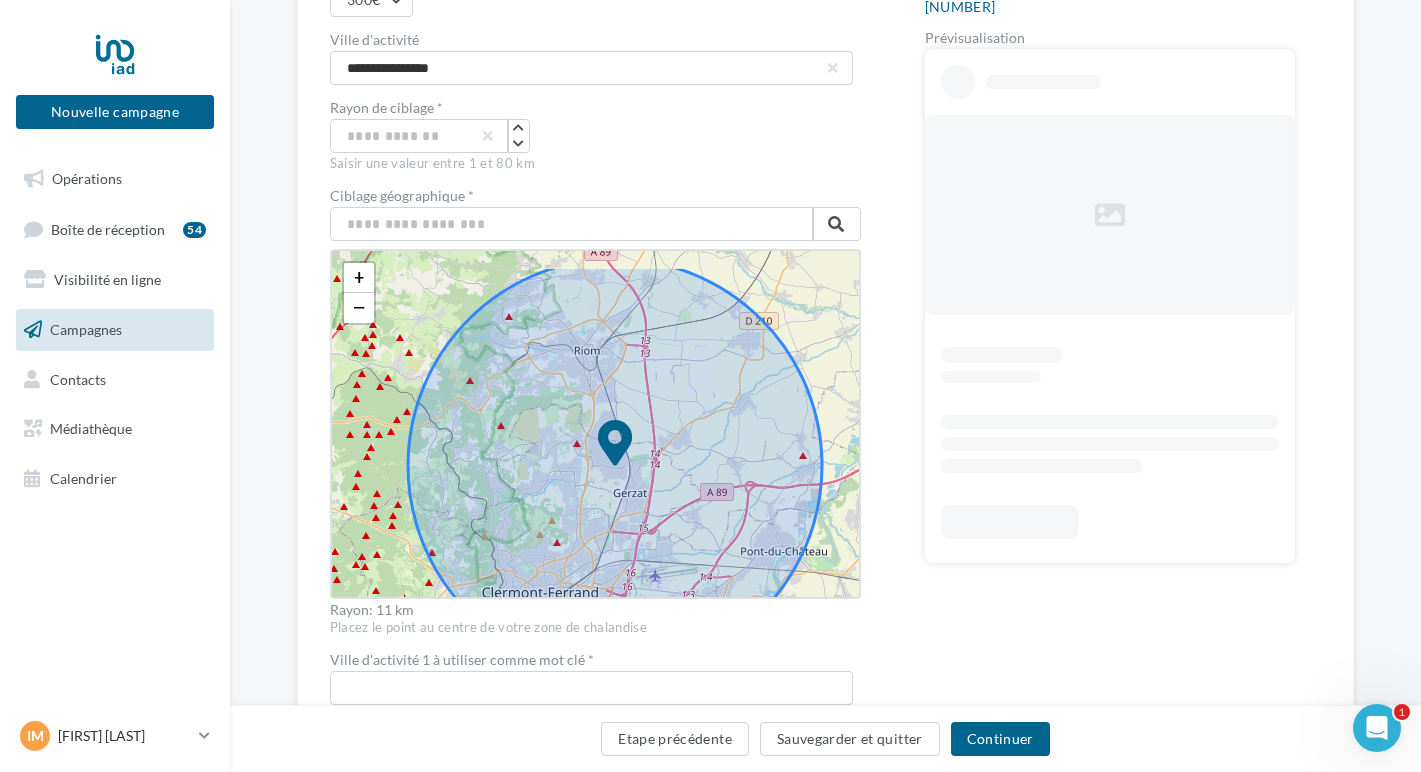 drag, startPoint x: 819, startPoint y: 281, endPoint x: 826, endPoint y: 334, distance: 53.460266 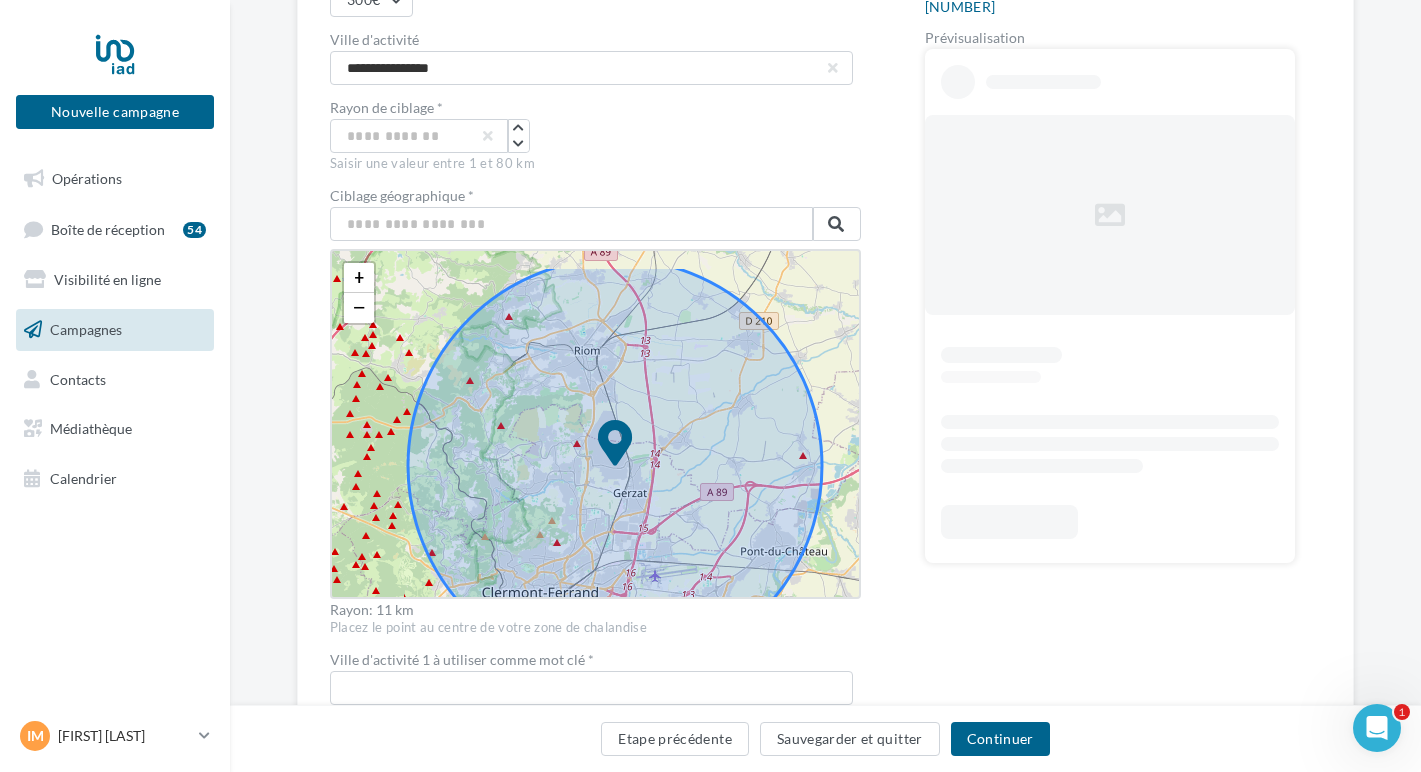 click on "+ −  Leaflet" at bounding box center [595, 424] 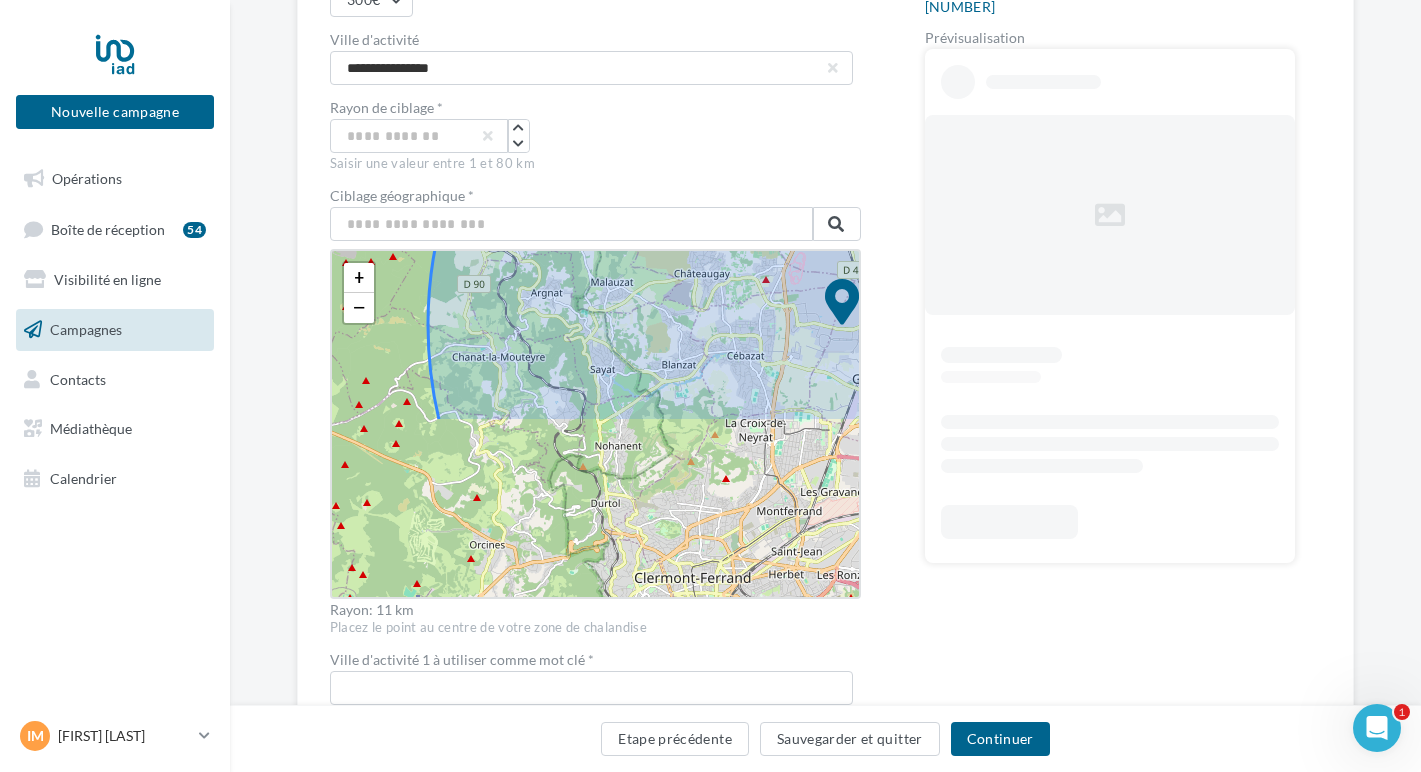 drag, startPoint x: 379, startPoint y: 480, endPoint x: 395, endPoint y: 268, distance: 212.60292 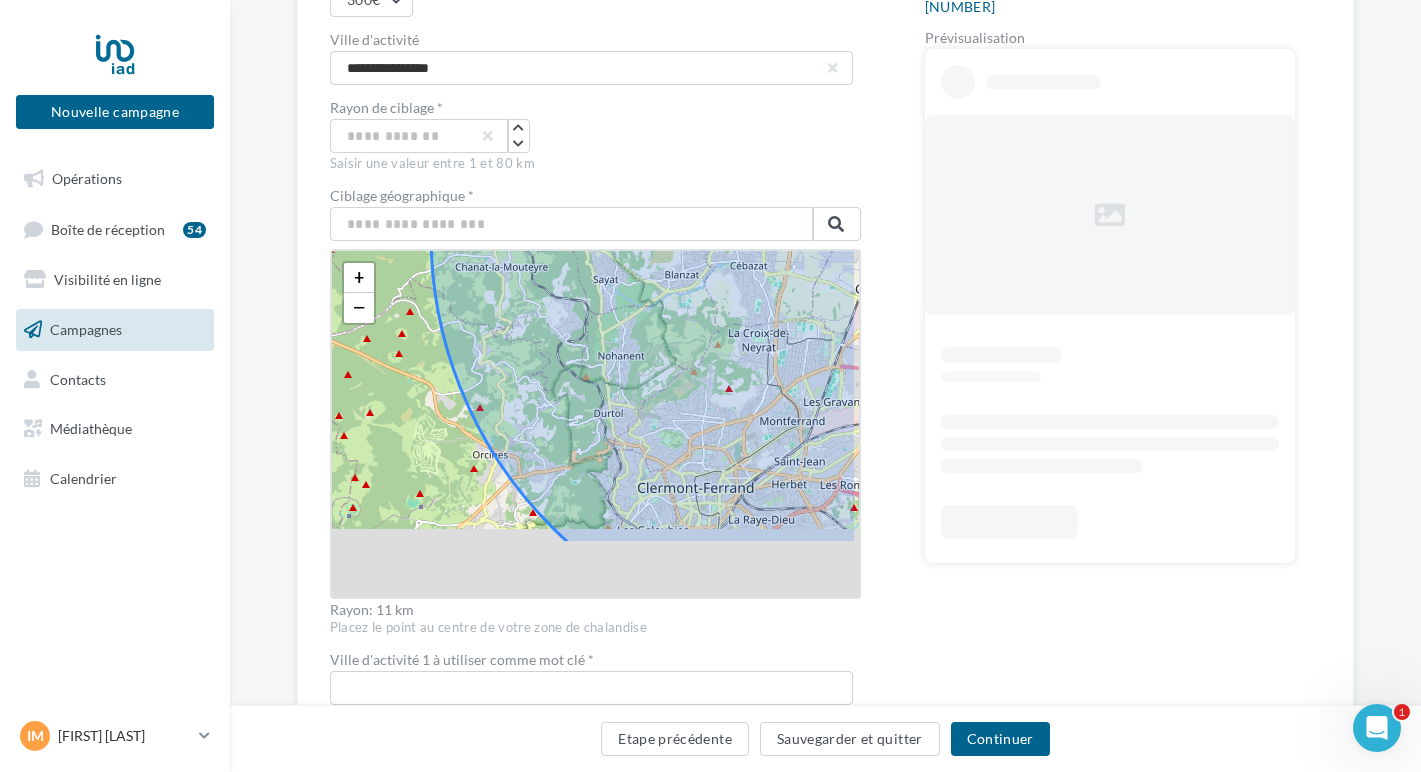 drag, startPoint x: 392, startPoint y: 472, endPoint x: 394, endPoint y: 368, distance: 104.019226 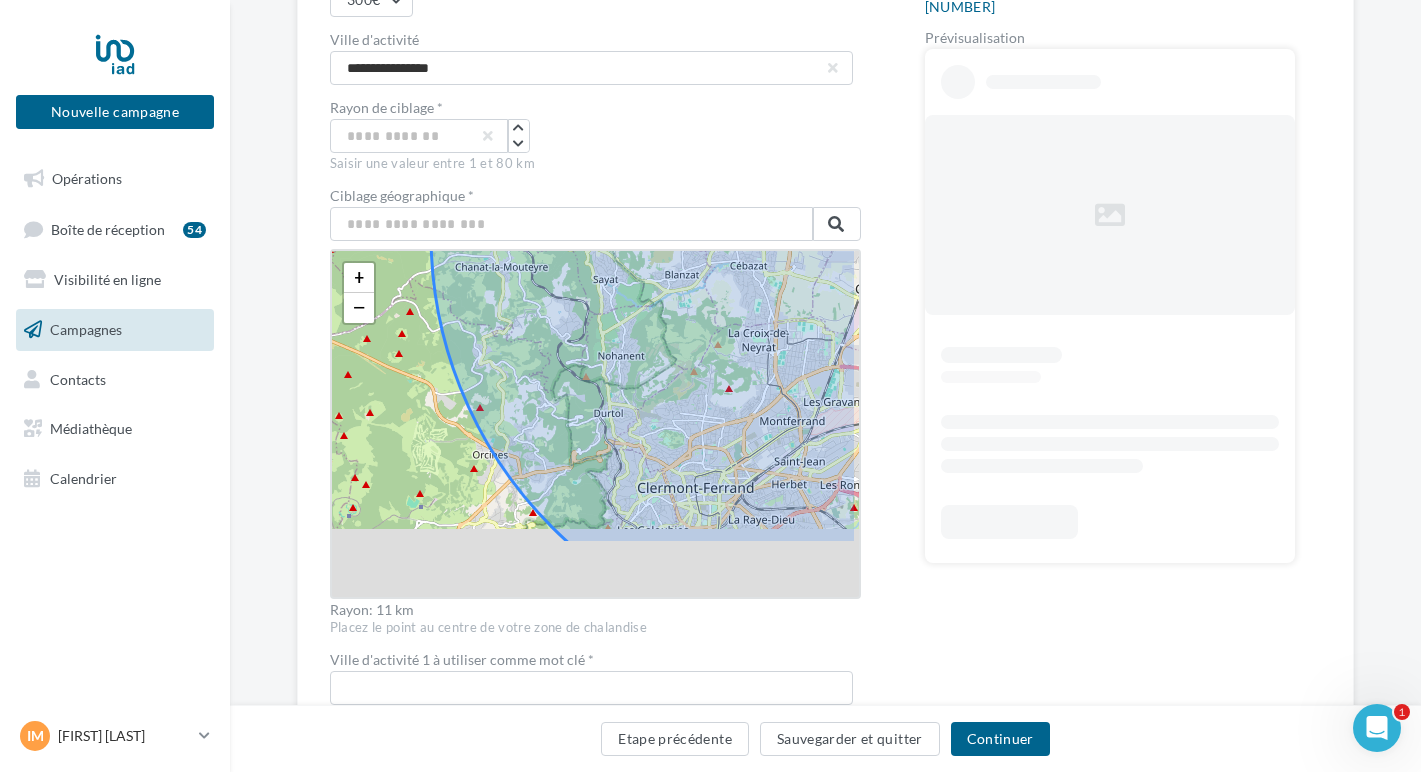 click on "+ −  Leaflet" at bounding box center [595, 424] 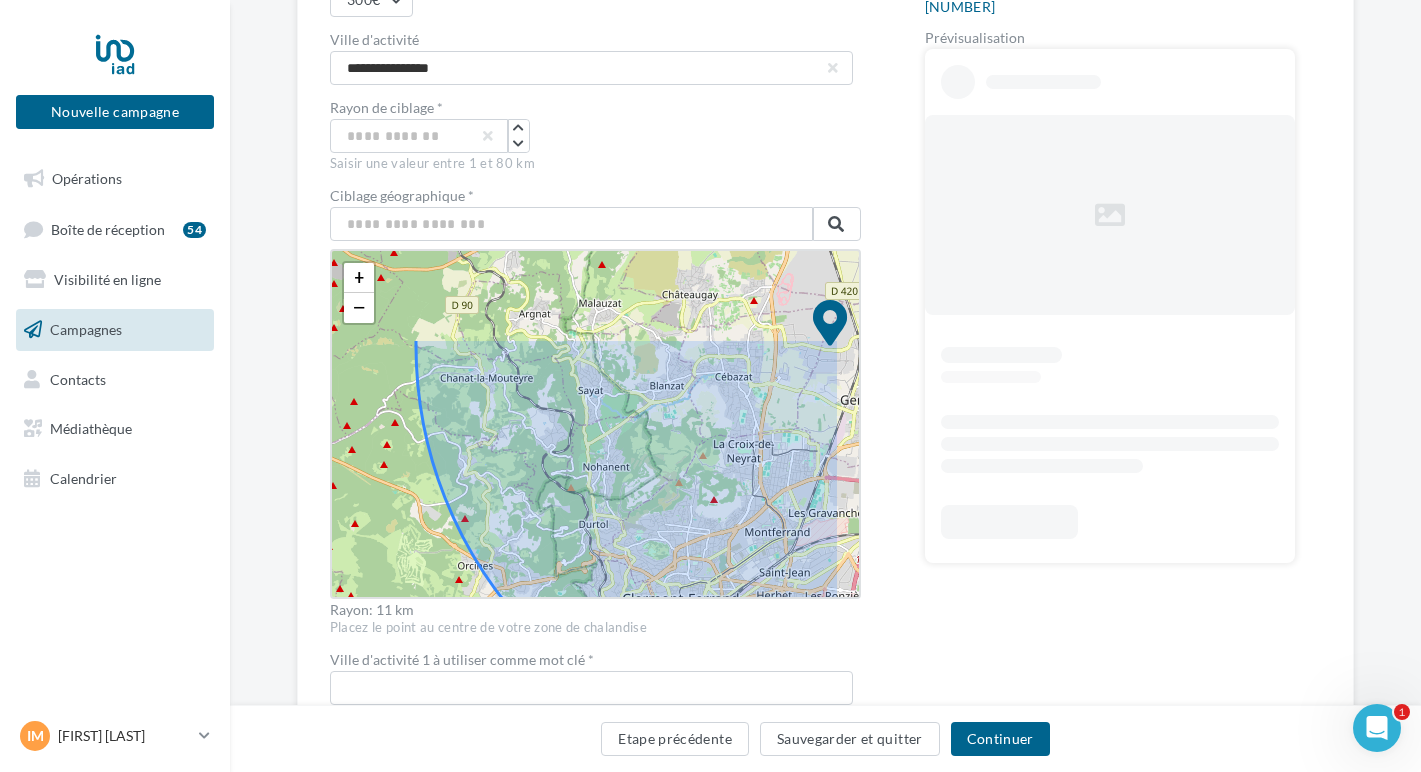 drag, startPoint x: 411, startPoint y: 367, endPoint x: 387, endPoint y: 431, distance: 68.35203 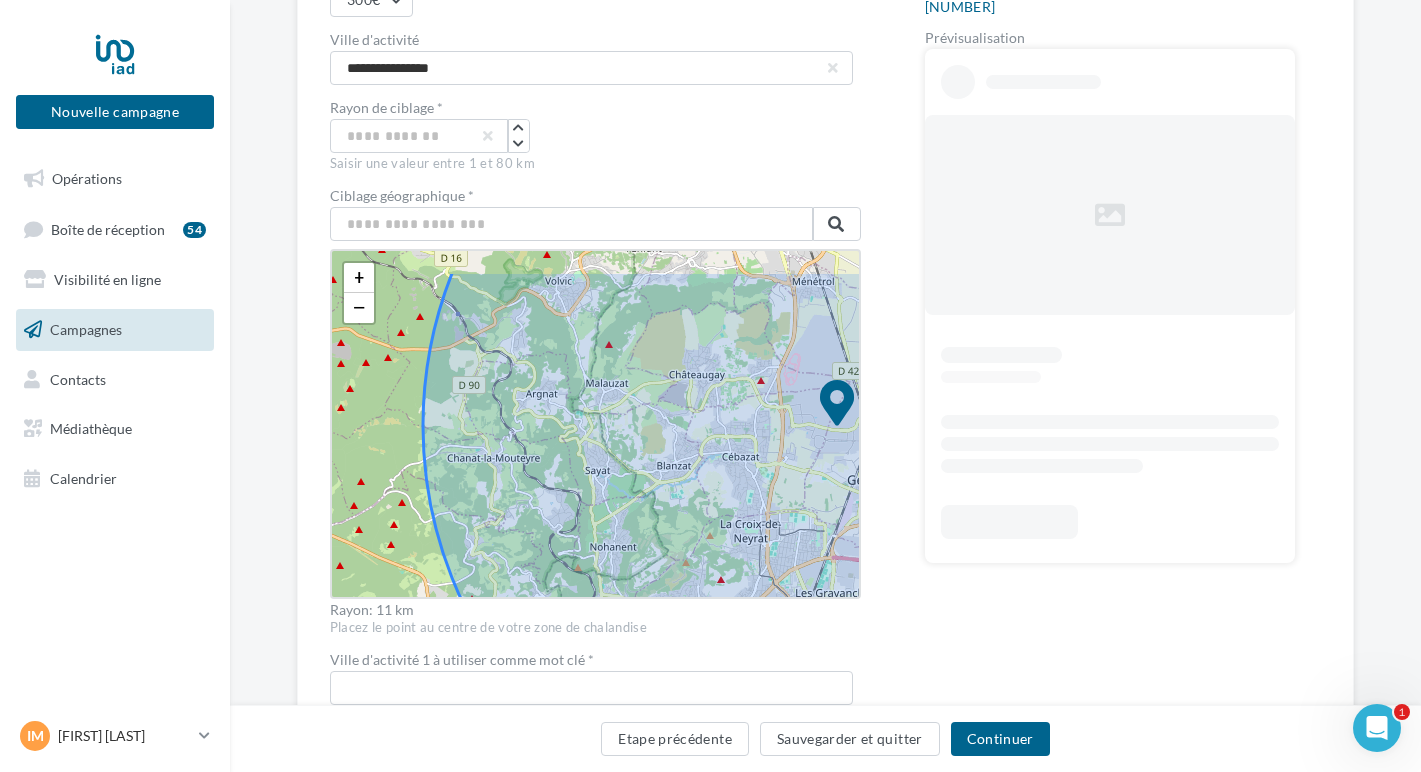 drag, startPoint x: 397, startPoint y: 329, endPoint x: 414, endPoint y: 420, distance: 92.574295 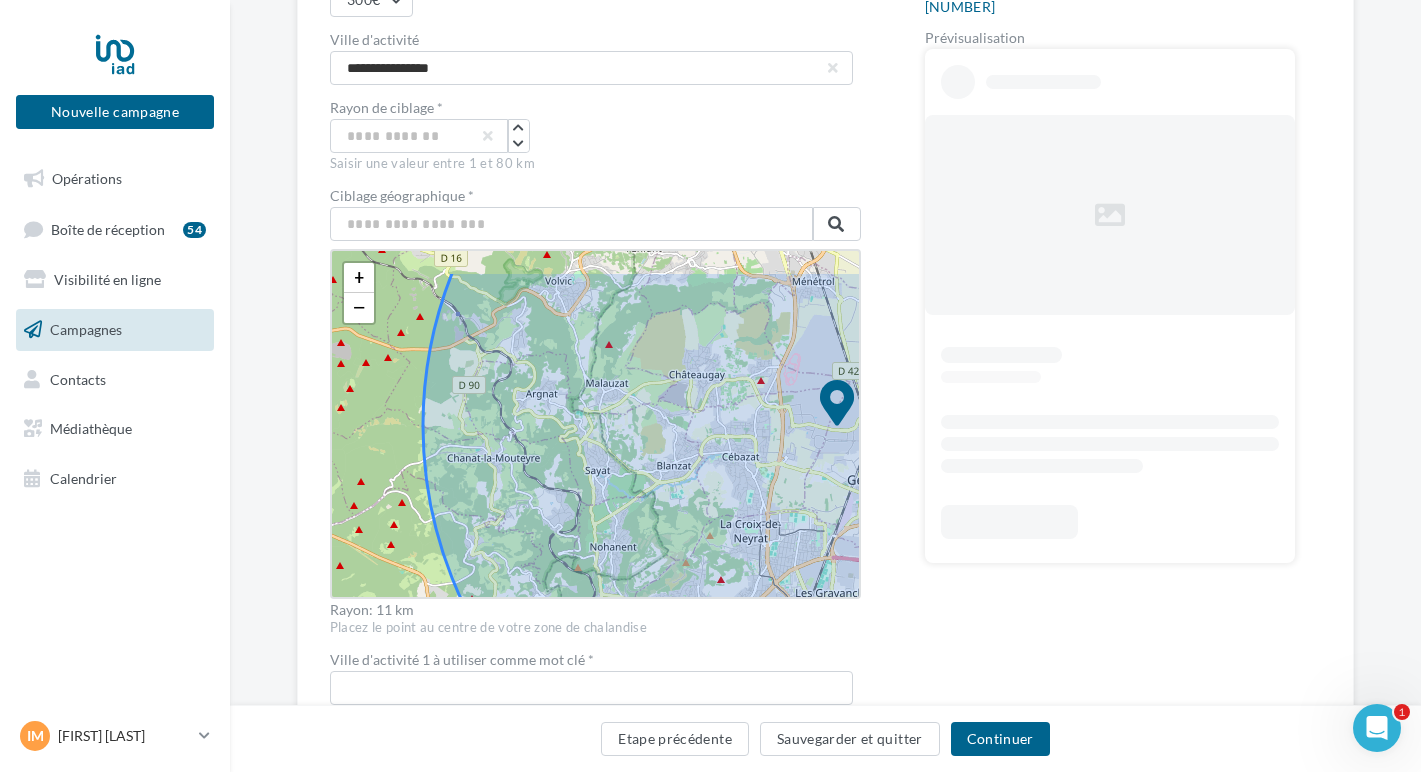 click on "+ −  Leaflet" at bounding box center (595, 424) 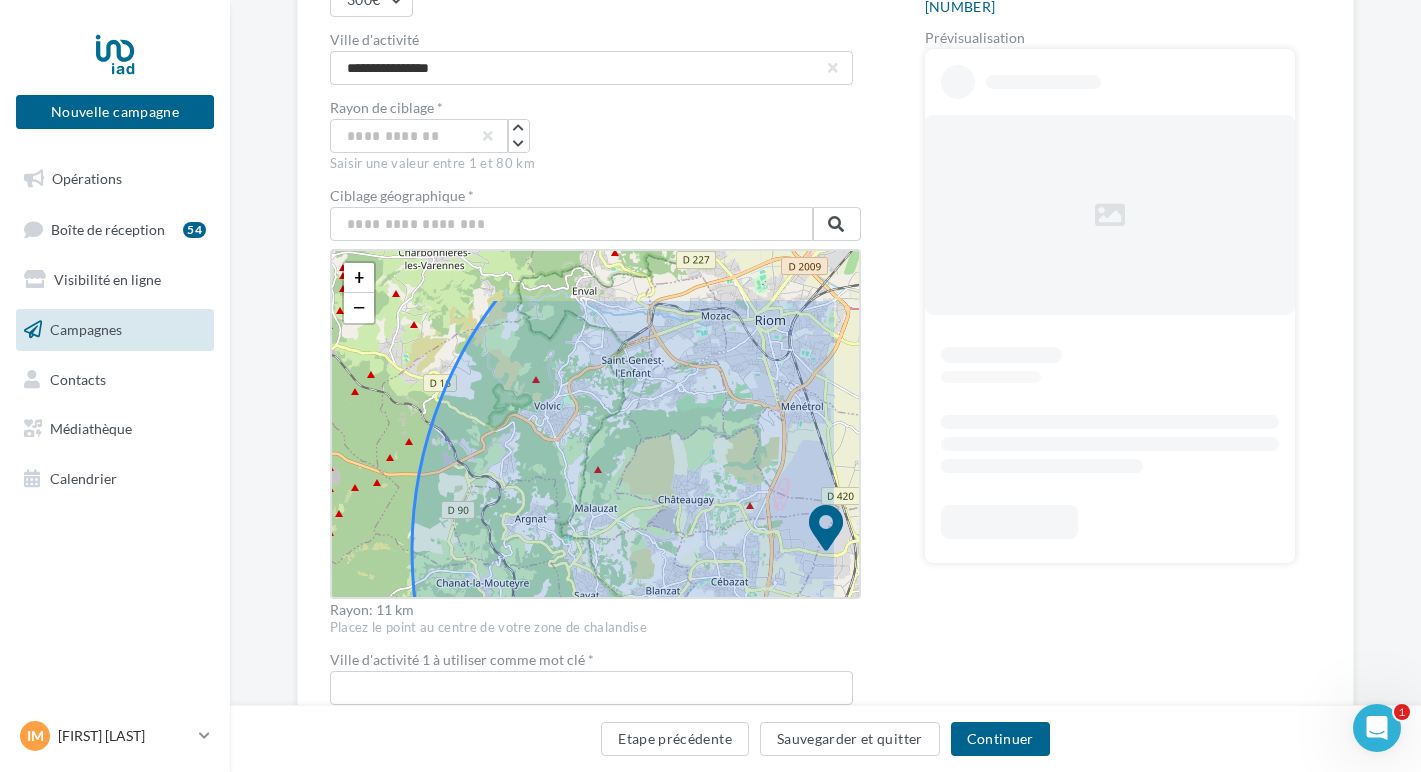 drag, startPoint x: 434, startPoint y: 320, endPoint x: 417, endPoint y: 405, distance: 86.683334 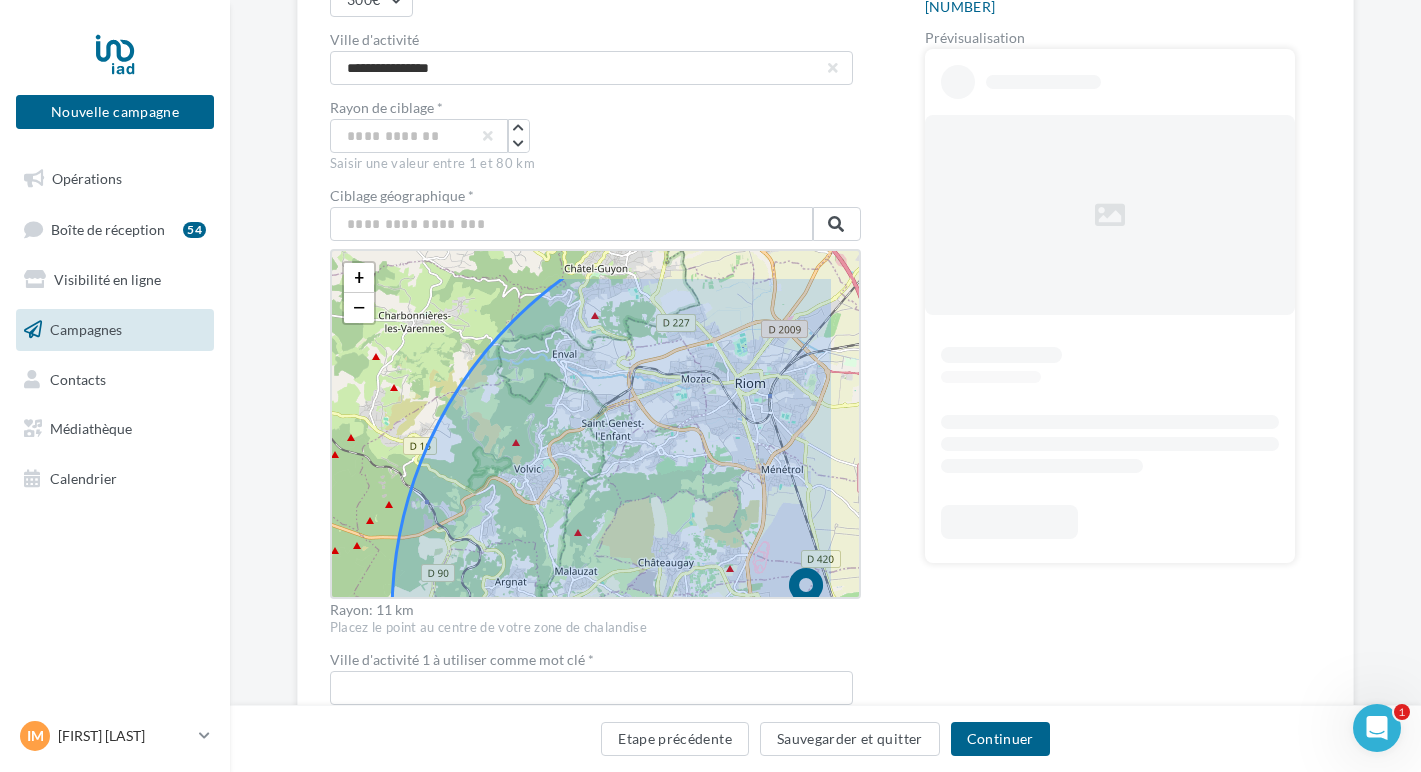 drag, startPoint x: 460, startPoint y: 304, endPoint x: 419, endPoint y: 403, distance: 107.15409 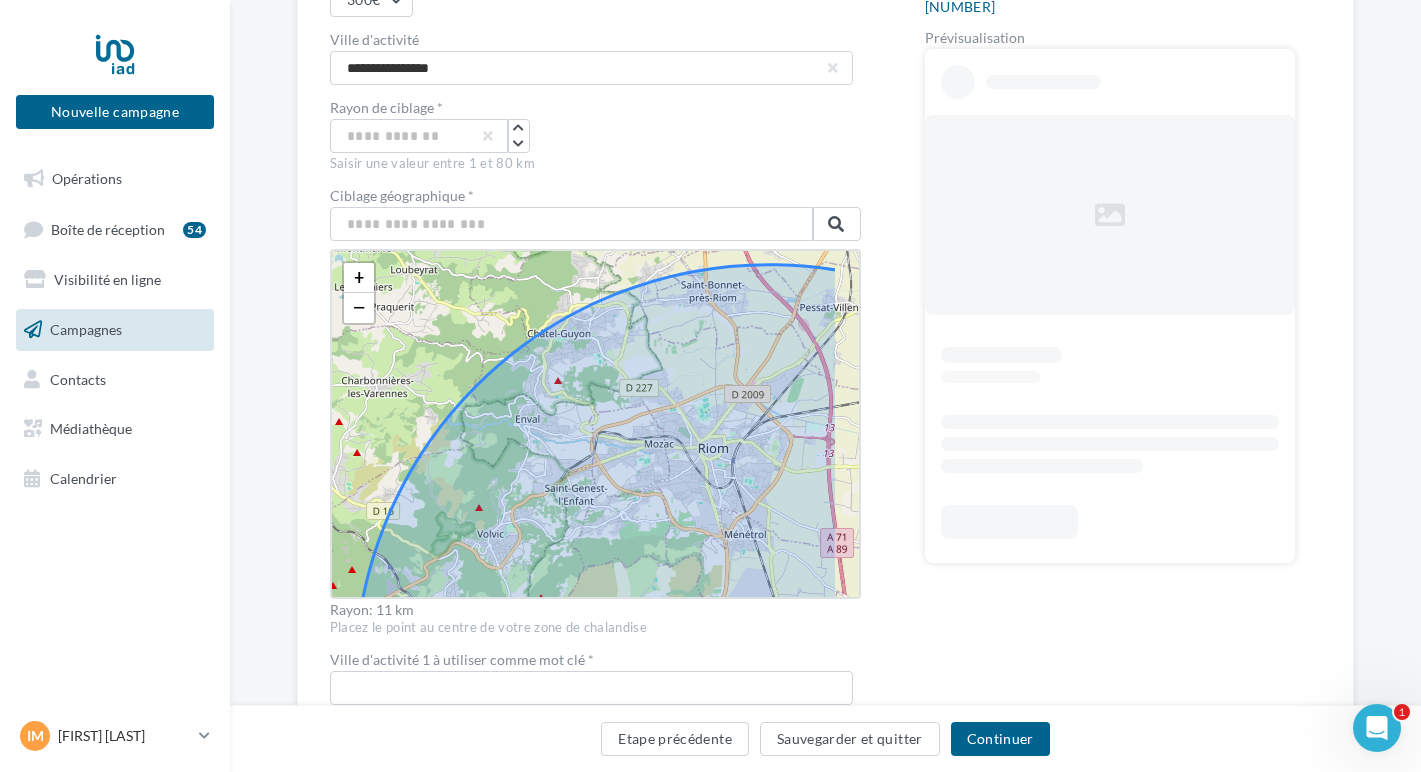 drag, startPoint x: 487, startPoint y: 297, endPoint x: 417, endPoint y: 389, distance: 115.60277 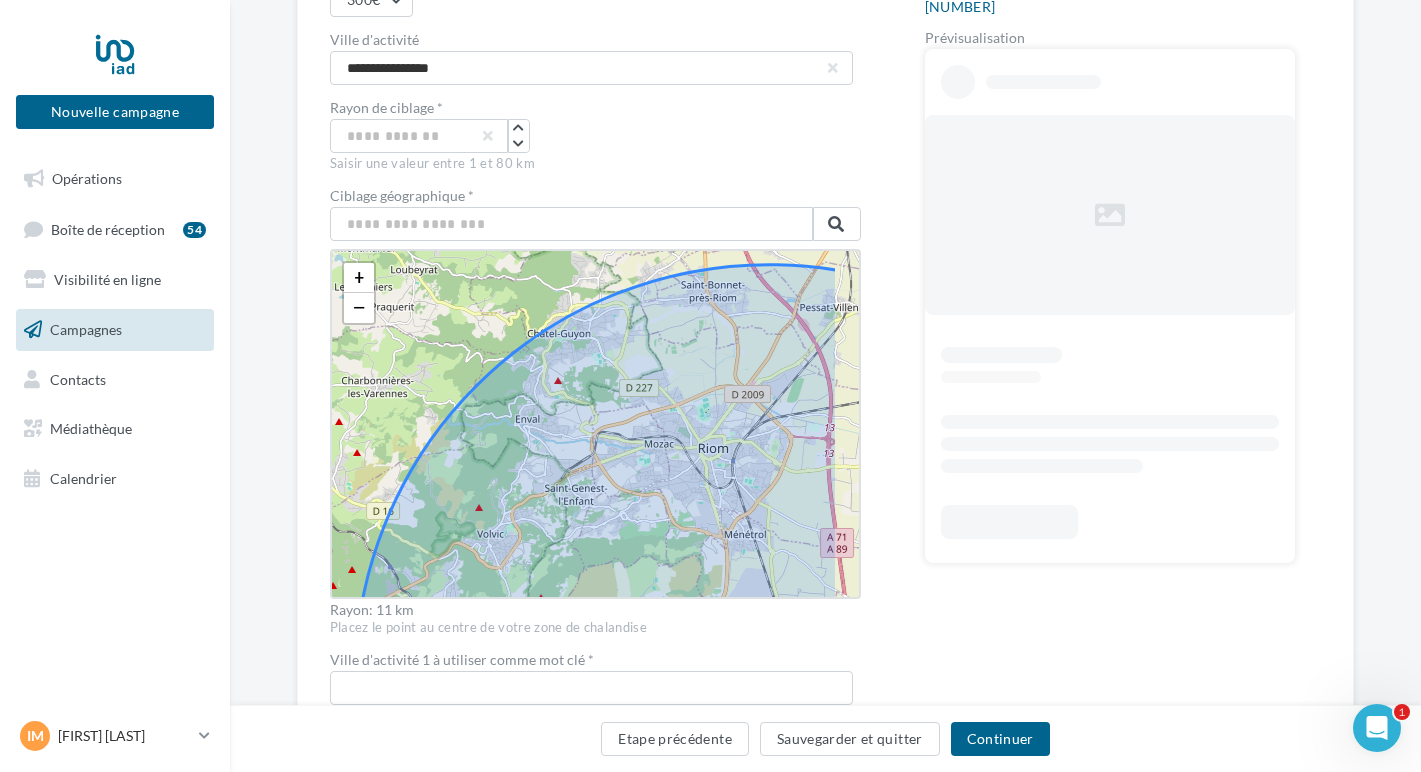 click on "+ −  Leaflet" at bounding box center [595, 424] 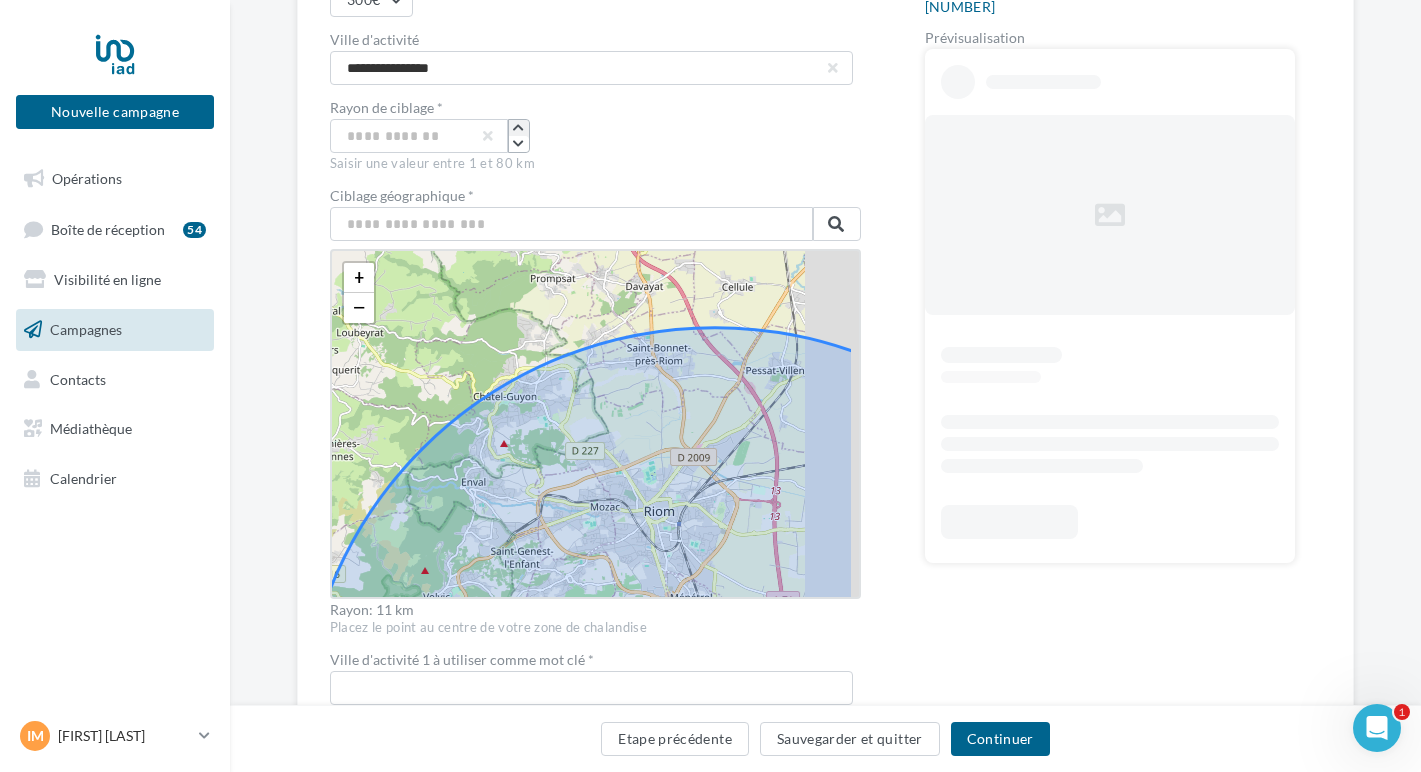 click at bounding box center (518, 128) 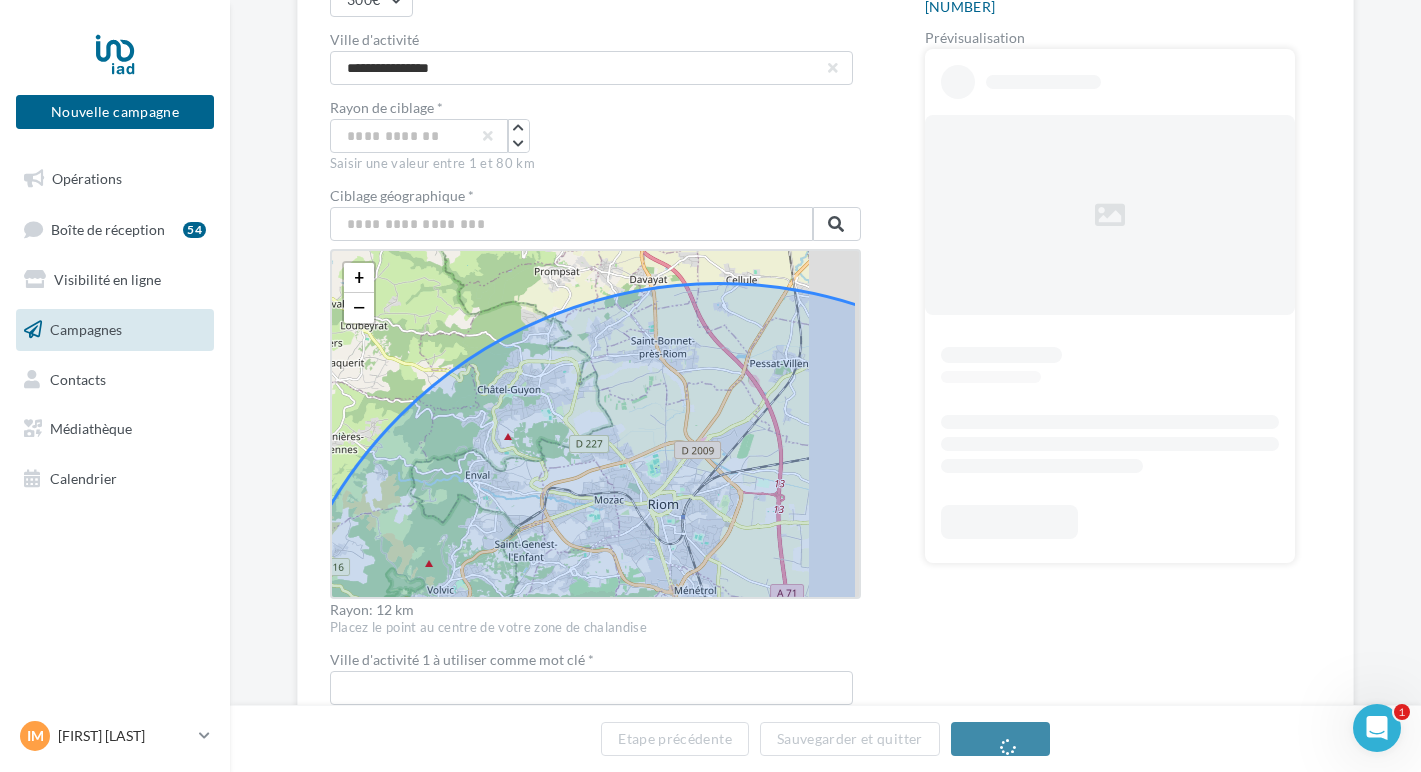 drag, startPoint x: 469, startPoint y: 341, endPoint x: 559, endPoint y: 230, distance: 142.90207 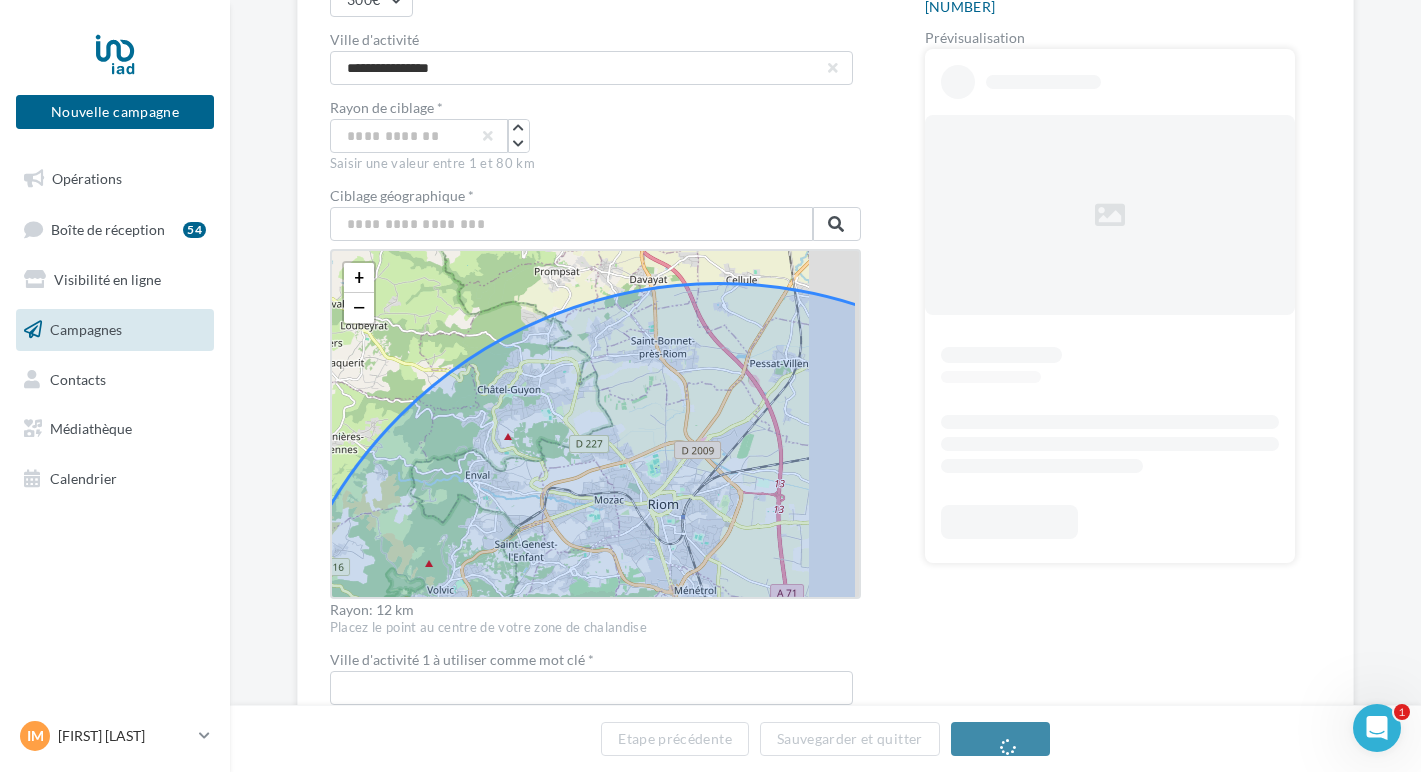 click on "Ciblage géographique *
Clermont-Ferrand, Puy-de-Dôme, Auvergne-Rhône-Alpes, France métropolitaine, France Clermont-Ferrand, Puy-de-Dôme, Auvergne-Rhône-Alpes, France métropolitaine, France               + −  Leaflet
Rayon: 12 km" at bounding box center [595, 403] 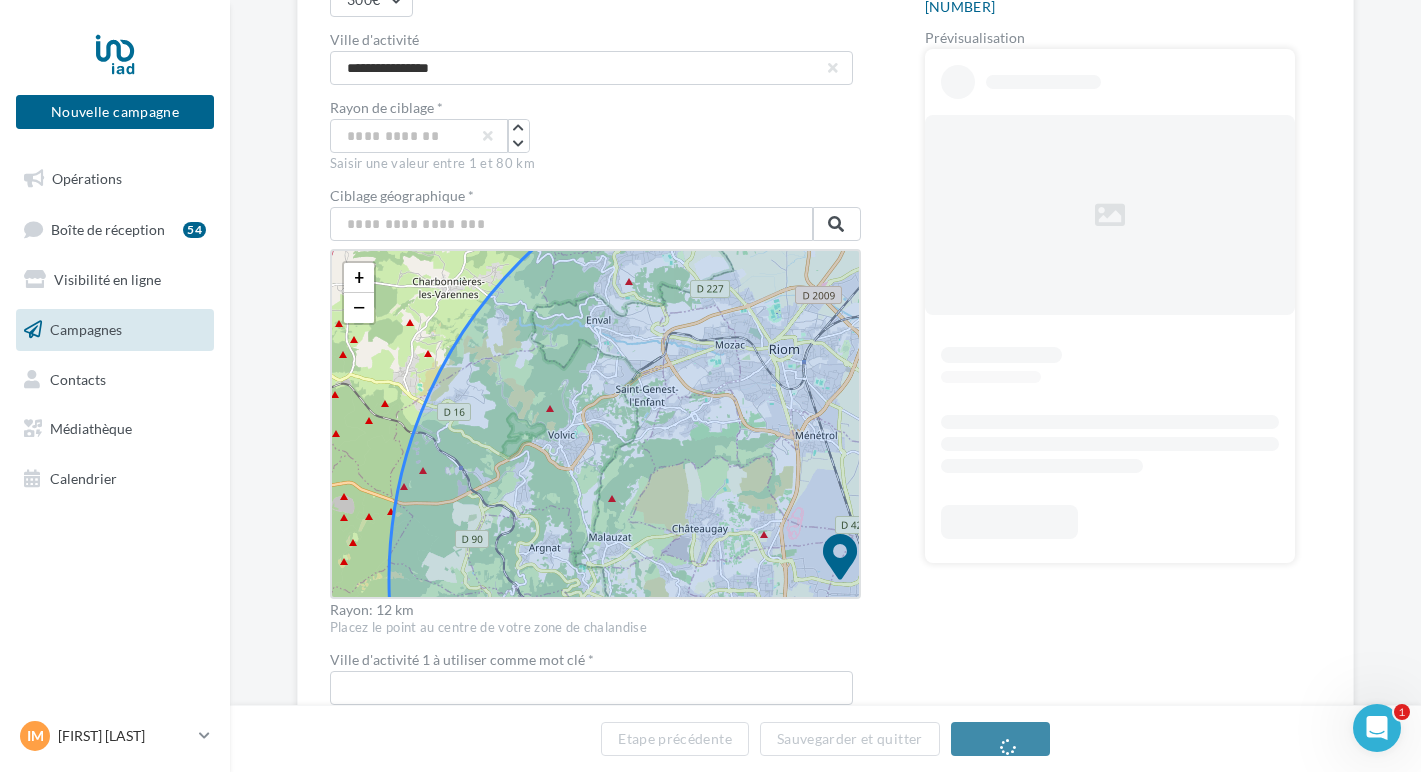 drag, startPoint x: 390, startPoint y: 398, endPoint x: 431, endPoint y: 276, distance: 128.7051 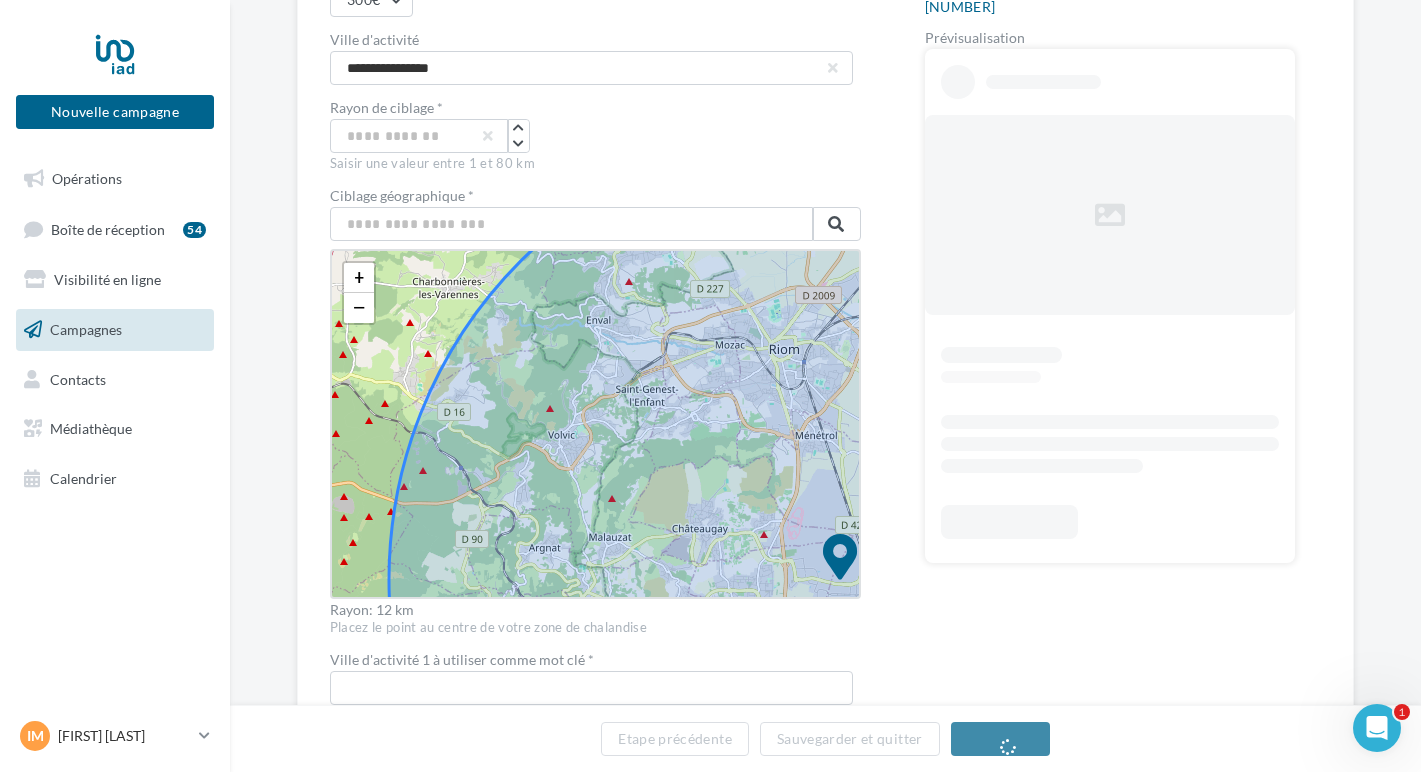 click on "+ −  Leaflet" at bounding box center [595, 424] 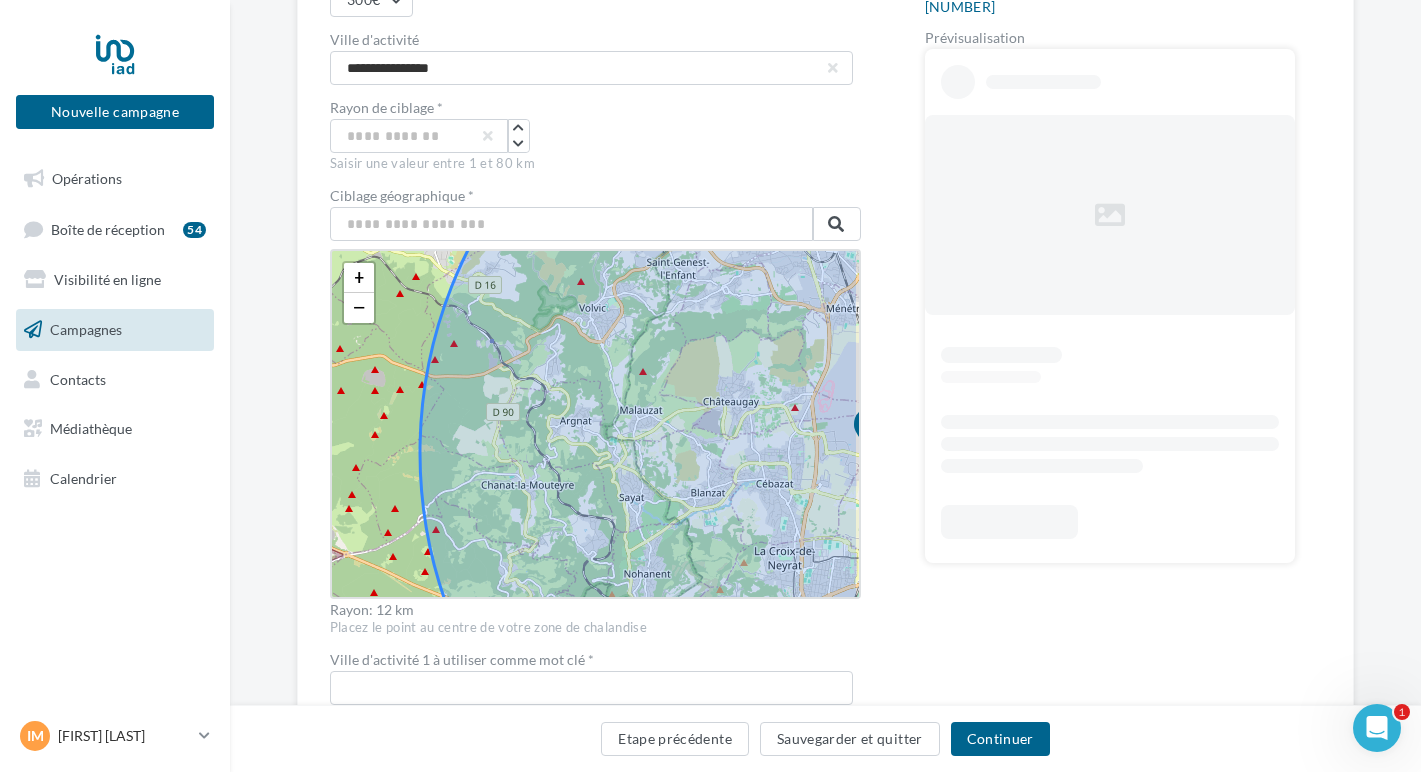 drag, startPoint x: 384, startPoint y: 503, endPoint x: 400, endPoint y: 350, distance: 153.83432 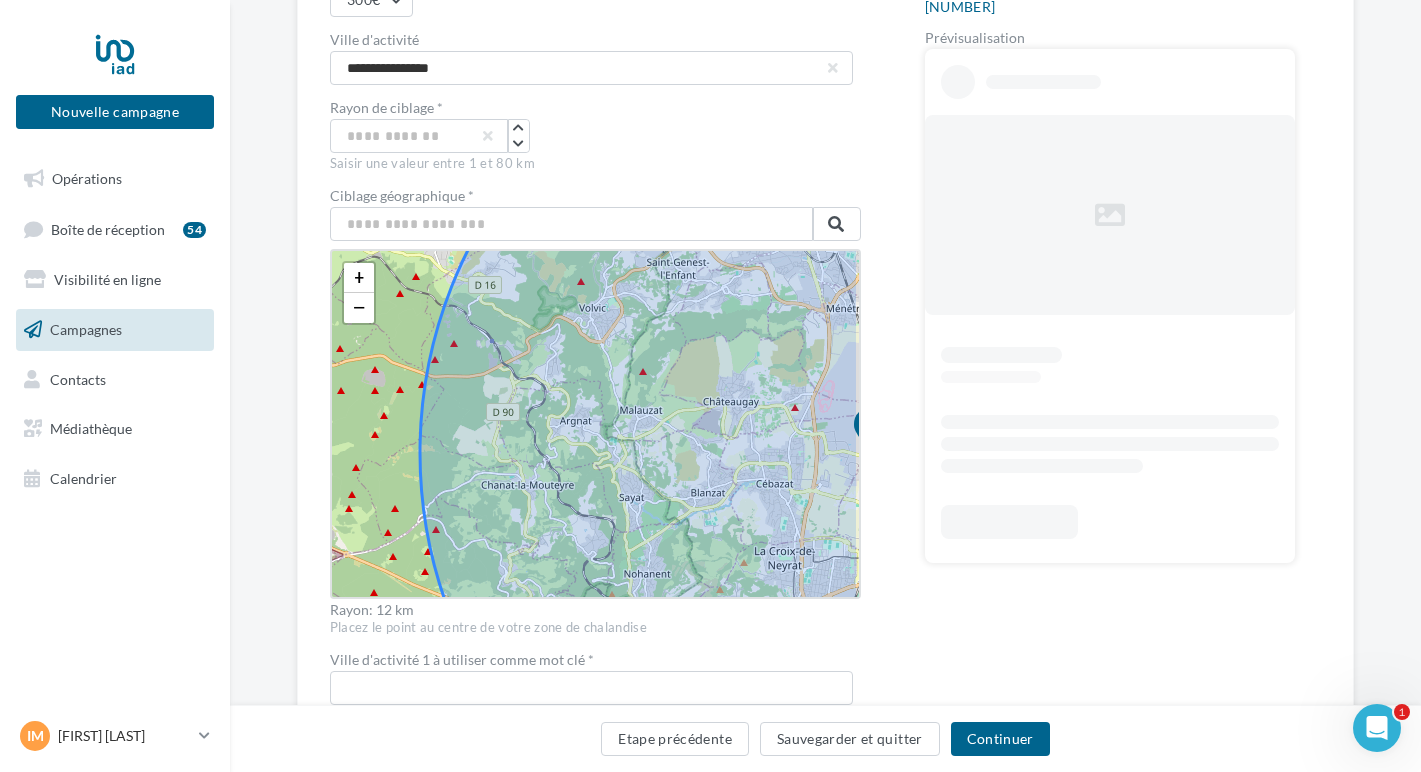 click on "+ −  Leaflet" at bounding box center (595, 424) 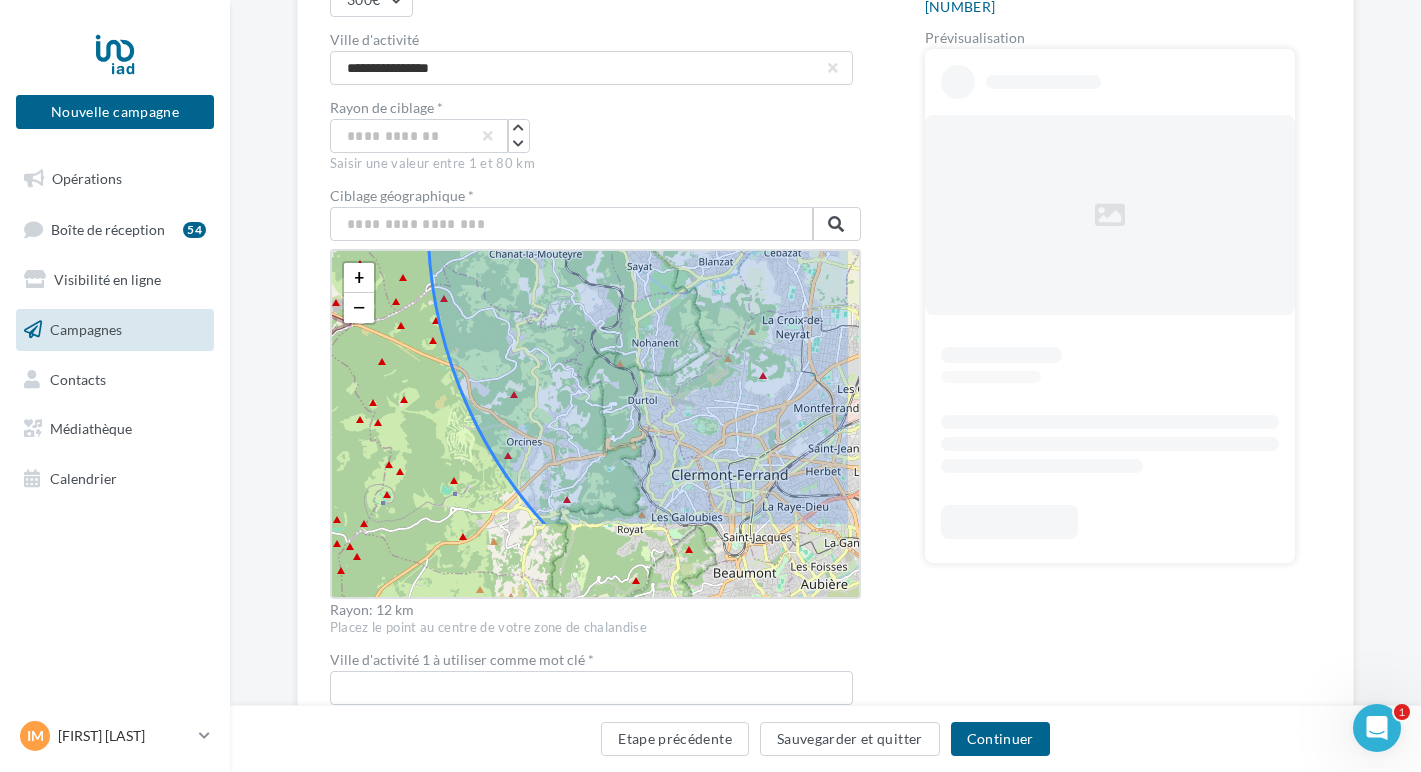 drag, startPoint x: 406, startPoint y: 522, endPoint x: 400, endPoint y: 333, distance: 189.09521 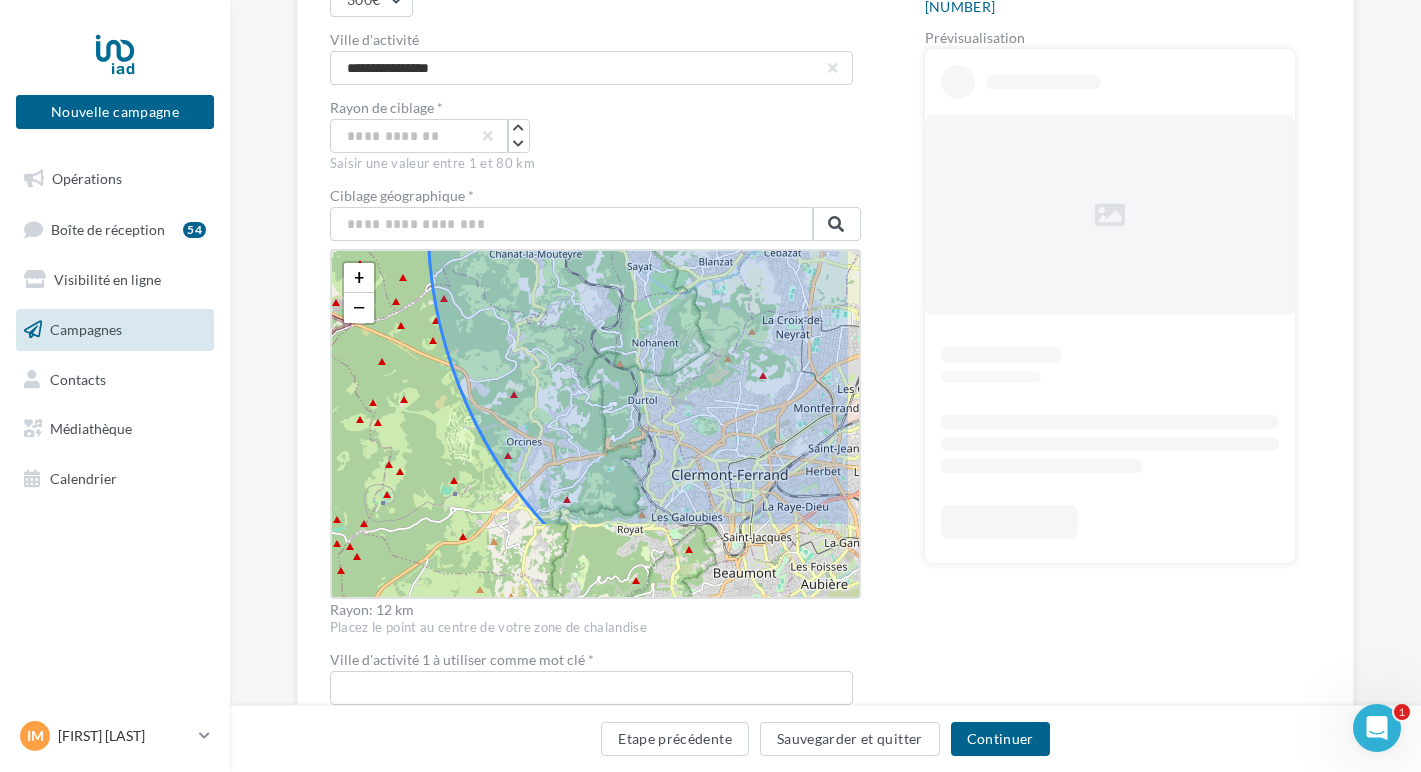 click on "+ −  Leaflet" at bounding box center (595, 424) 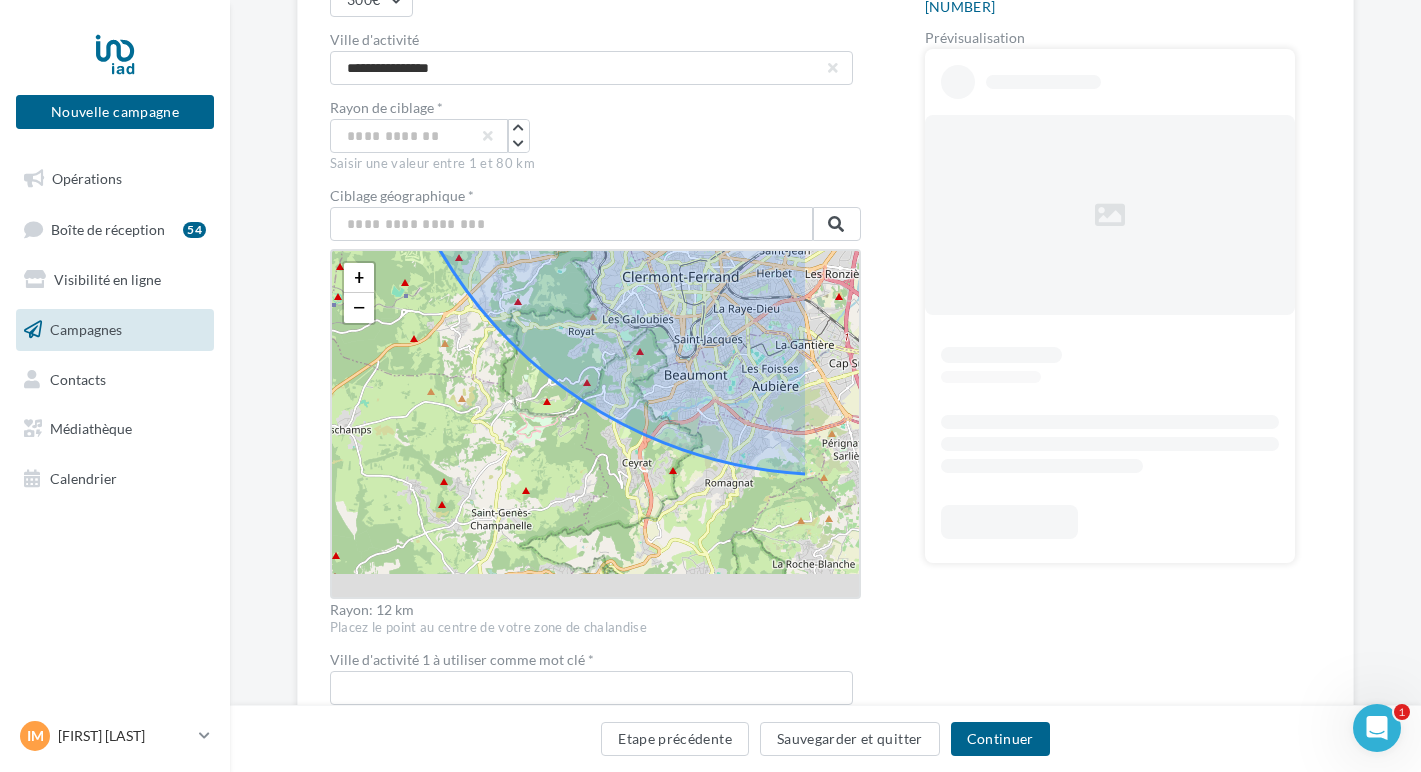 drag, startPoint x: 451, startPoint y: 439, endPoint x: 443, endPoint y: 400, distance: 39.812057 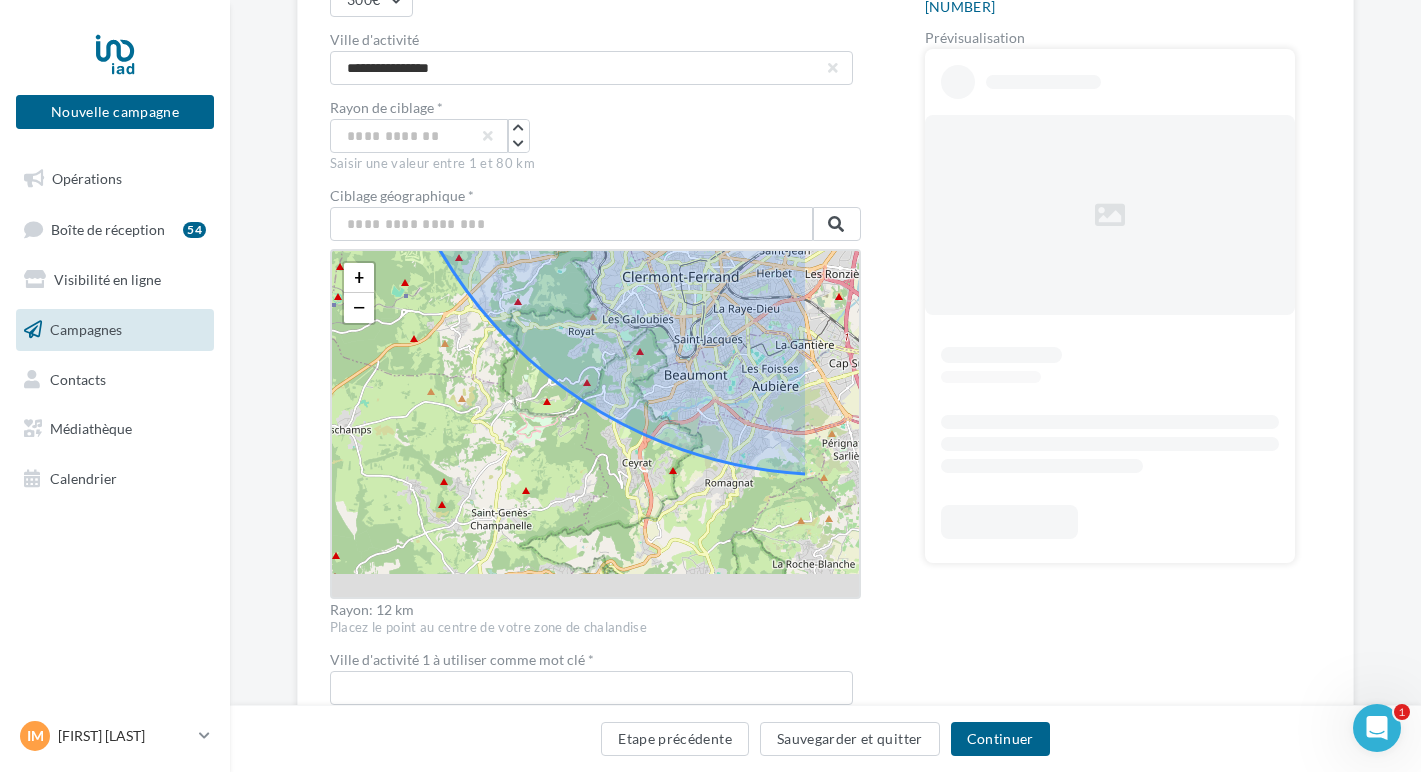 click on "+ −  Leaflet" at bounding box center (595, 424) 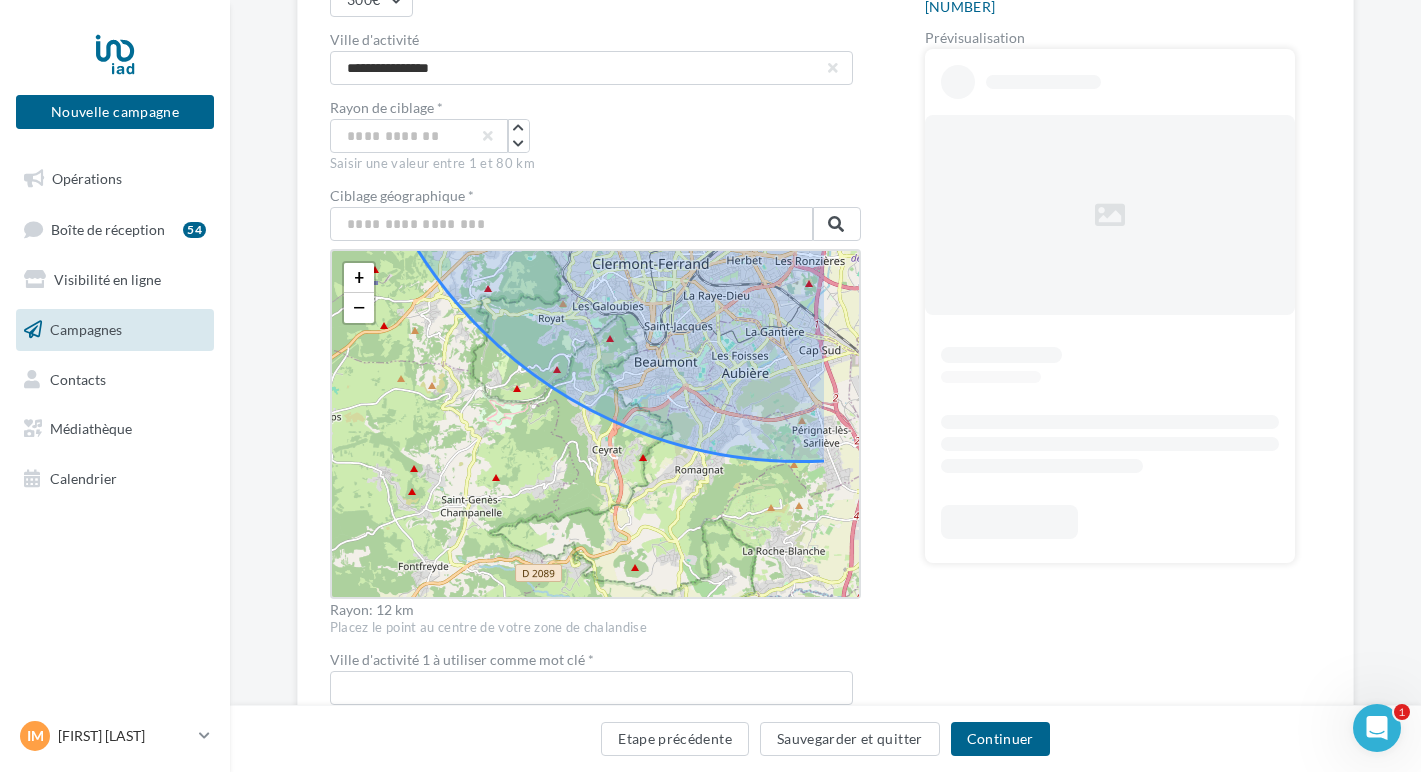 drag, startPoint x: 636, startPoint y: 514, endPoint x: 493, endPoint y: 486, distance: 145.71547 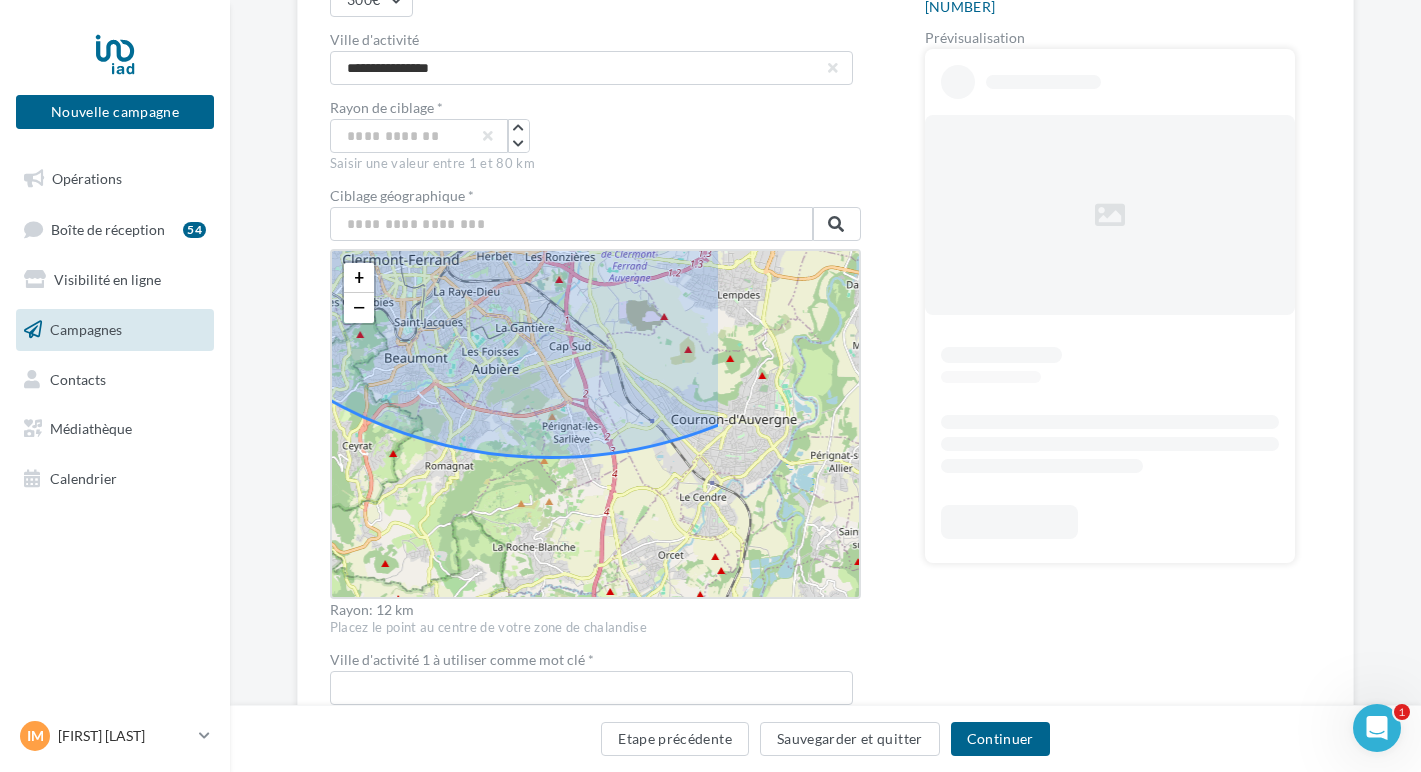 drag, startPoint x: 717, startPoint y: 475, endPoint x: 603, endPoint y: 502, distance: 117.15375 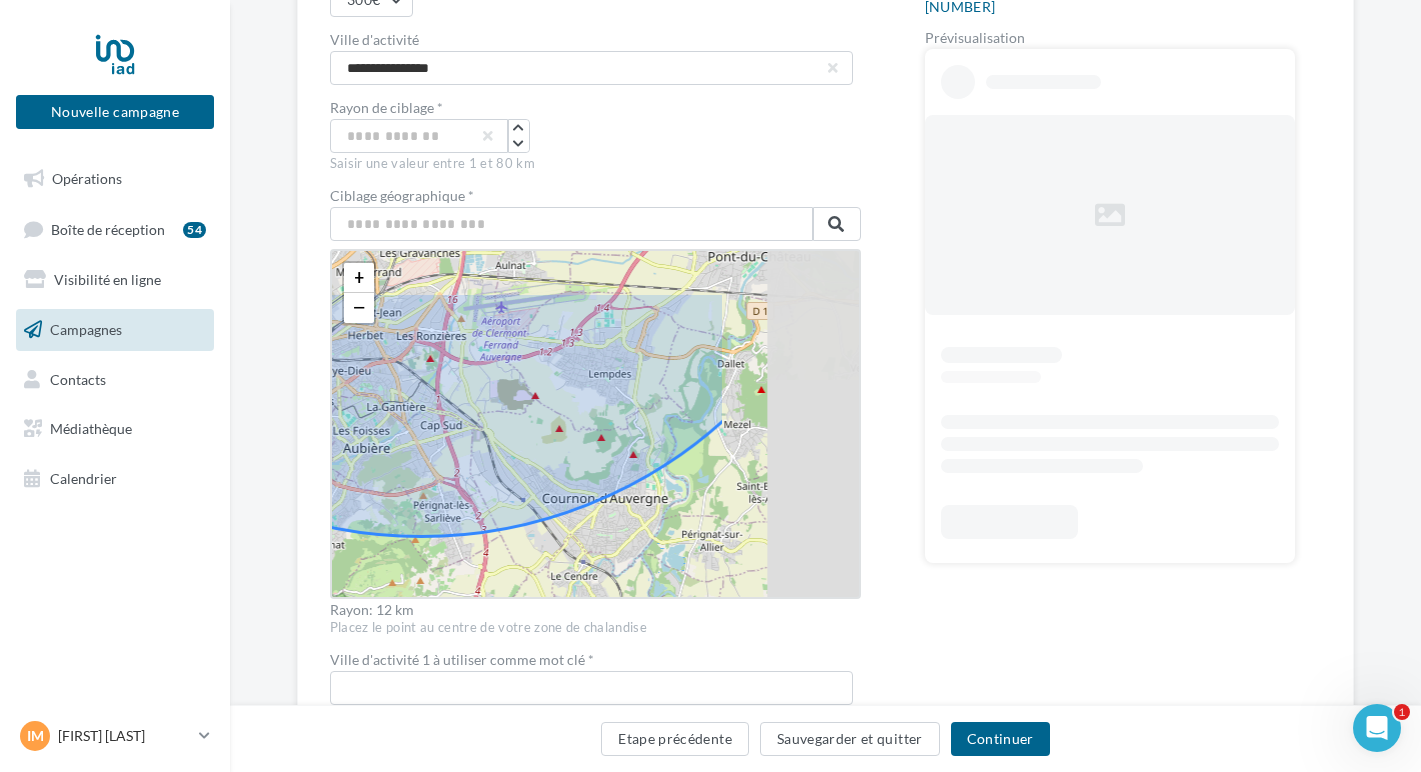 drag, startPoint x: 823, startPoint y: 437, endPoint x: 607, endPoint y: 548, distance: 242.8518 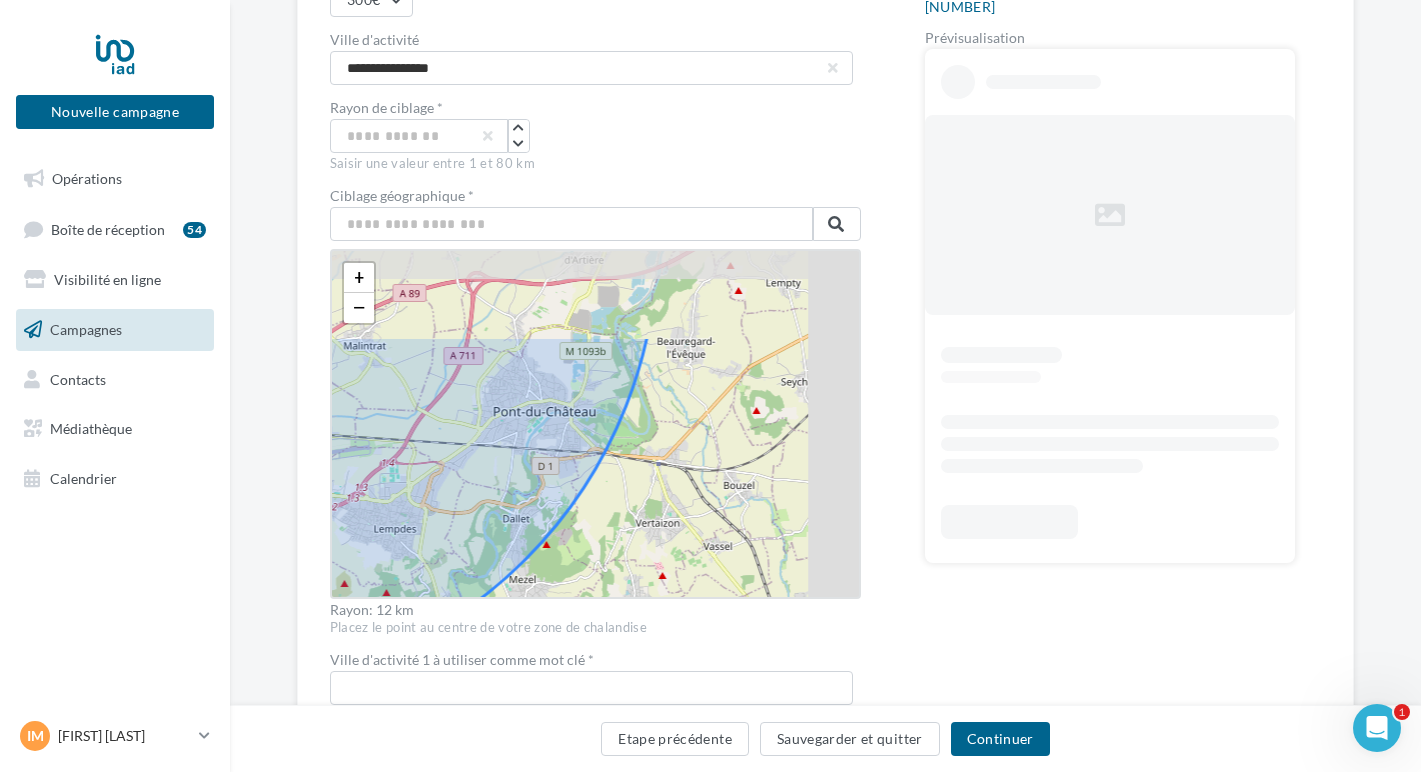 drag, startPoint x: 819, startPoint y: 398, endPoint x: 697, endPoint y: 517, distance: 170.42593 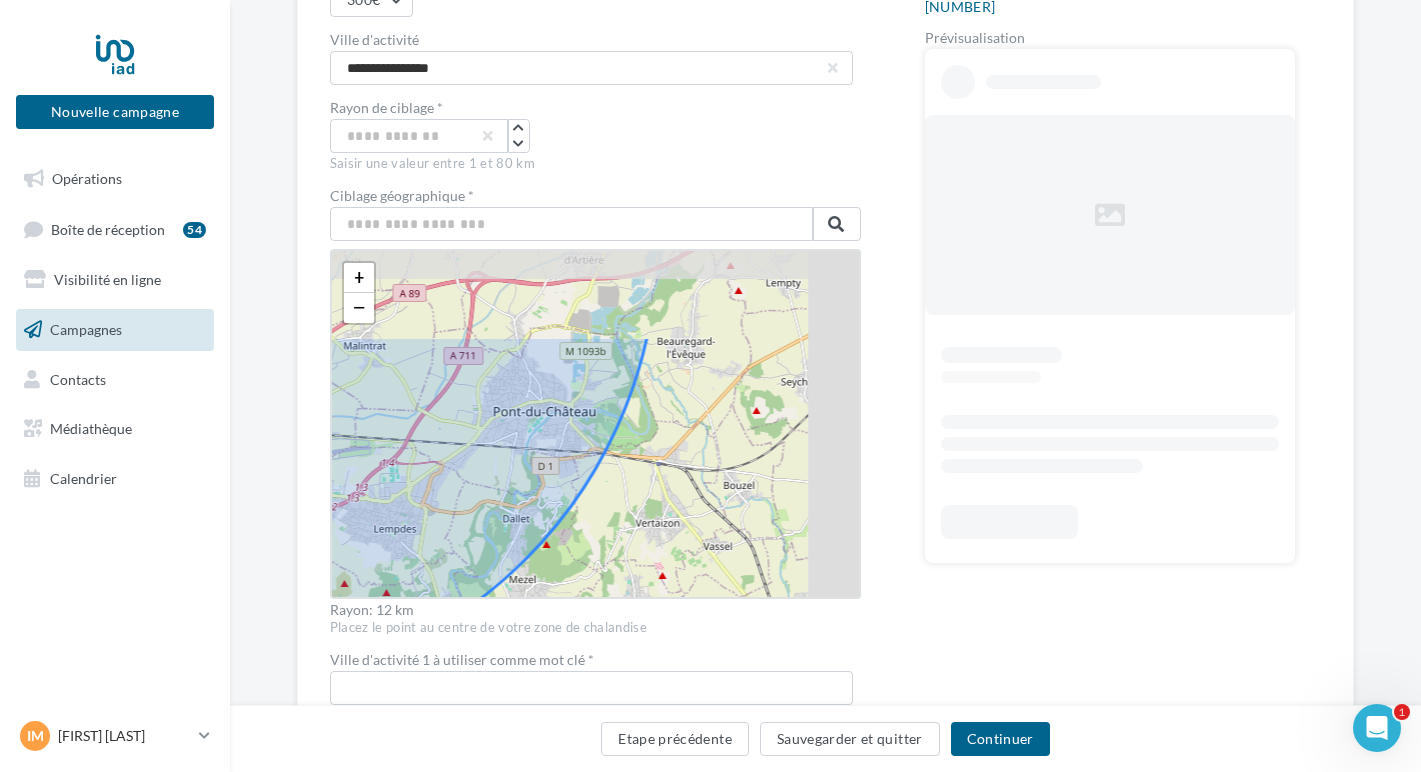 click on "+ −  Leaflet" at bounding box center [595, 424] 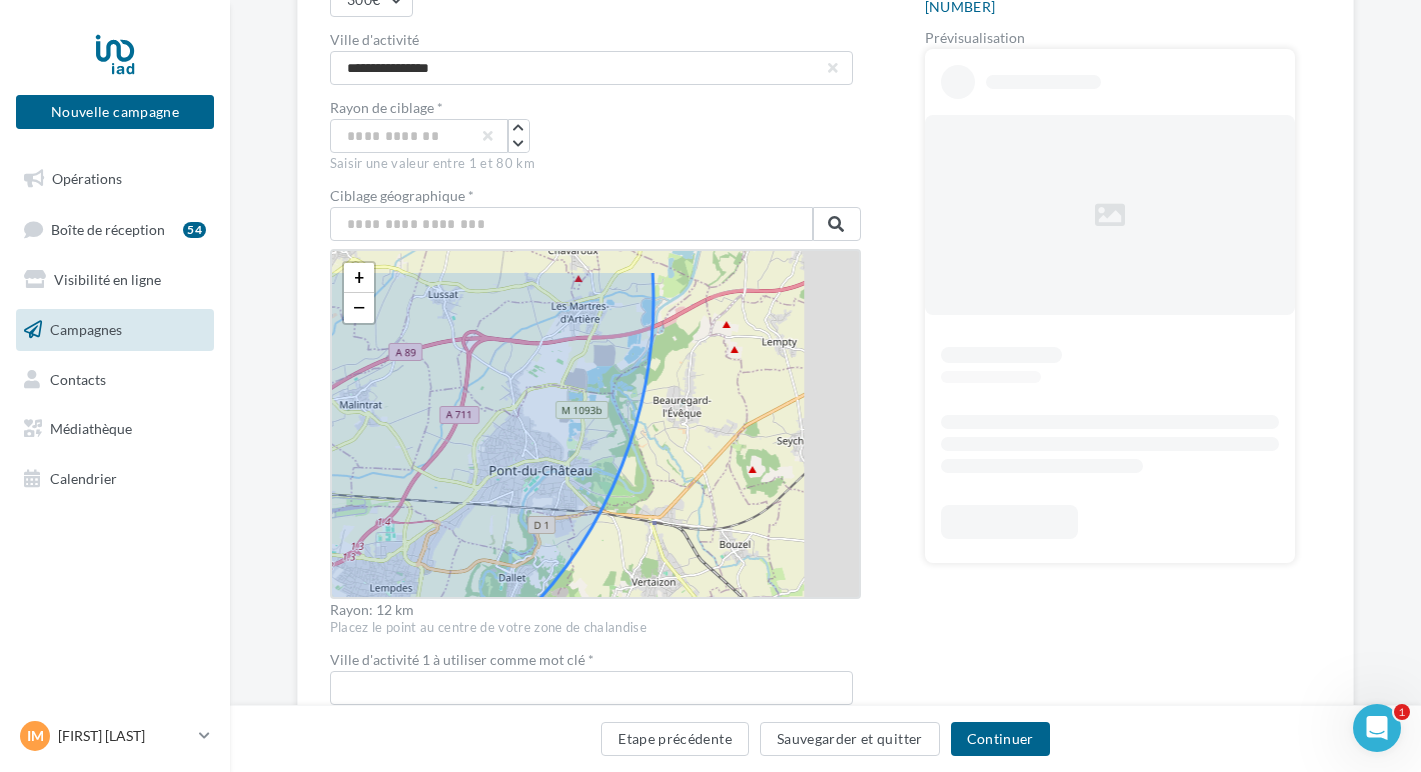 drag, startPoint x: 765, startPoint y: 351, endPoint x: 754, endPoint y: 498, distance: 147.411 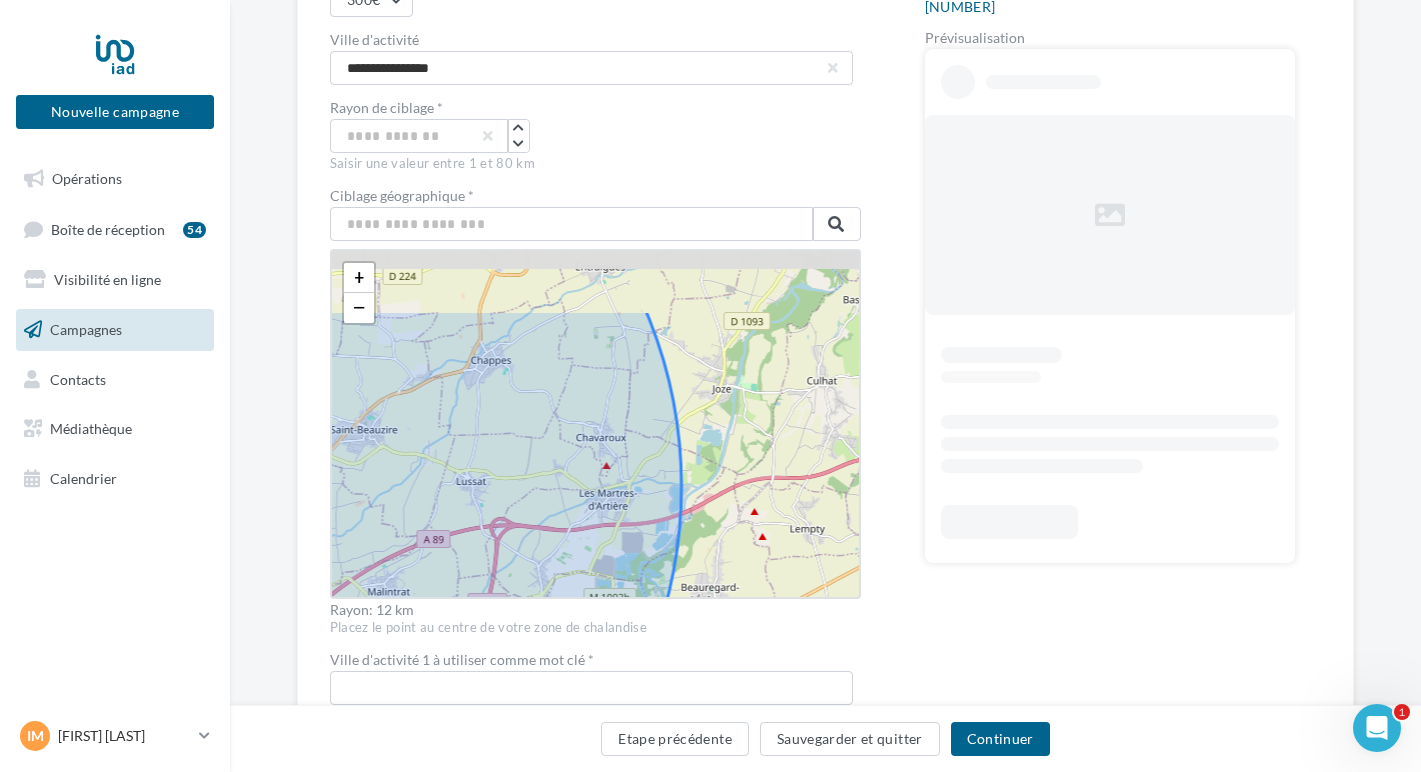 drag, startPoint x: 718, startPoint y: 335, endPoint x: 754, endPoint y: 432, distance: 103.46497 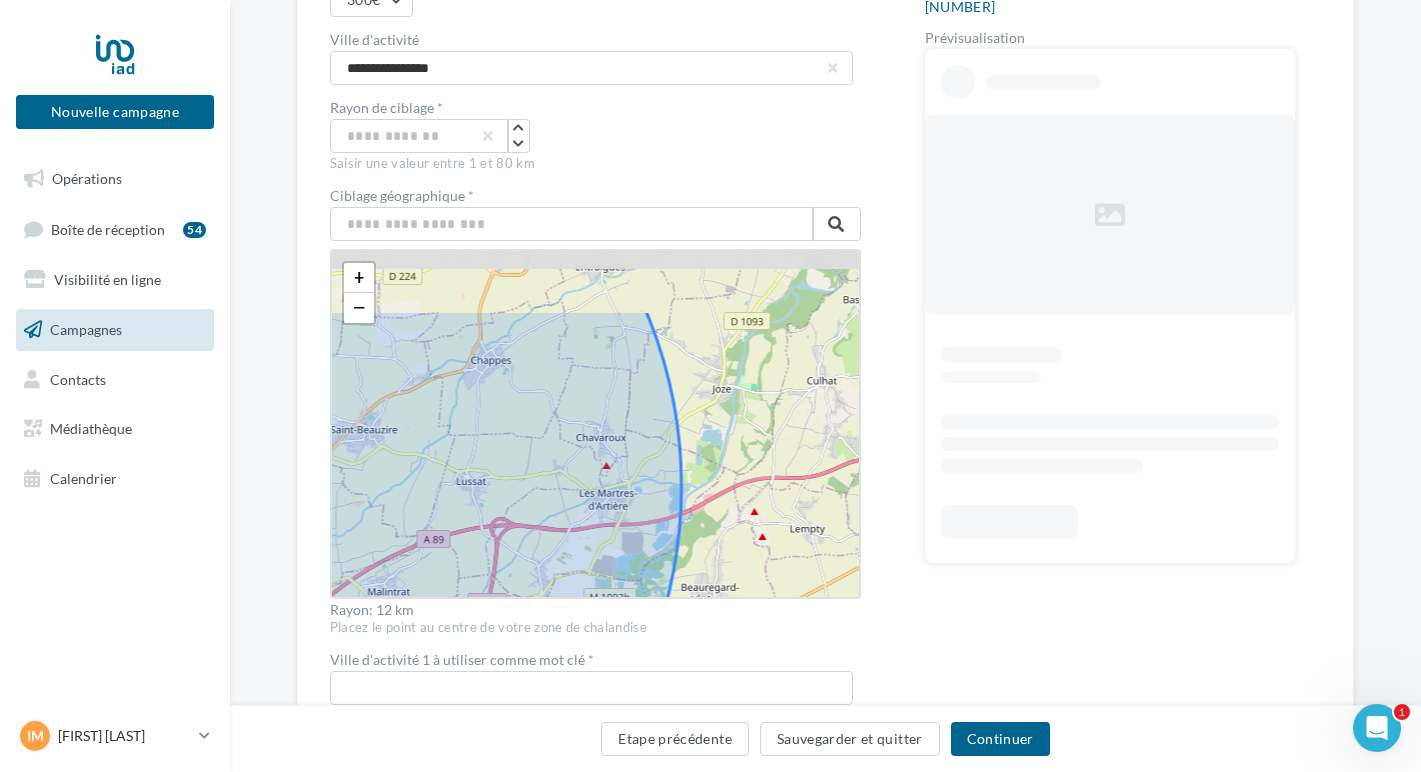 click on "+ −  Leaflet" at bounding box center [595, 424] 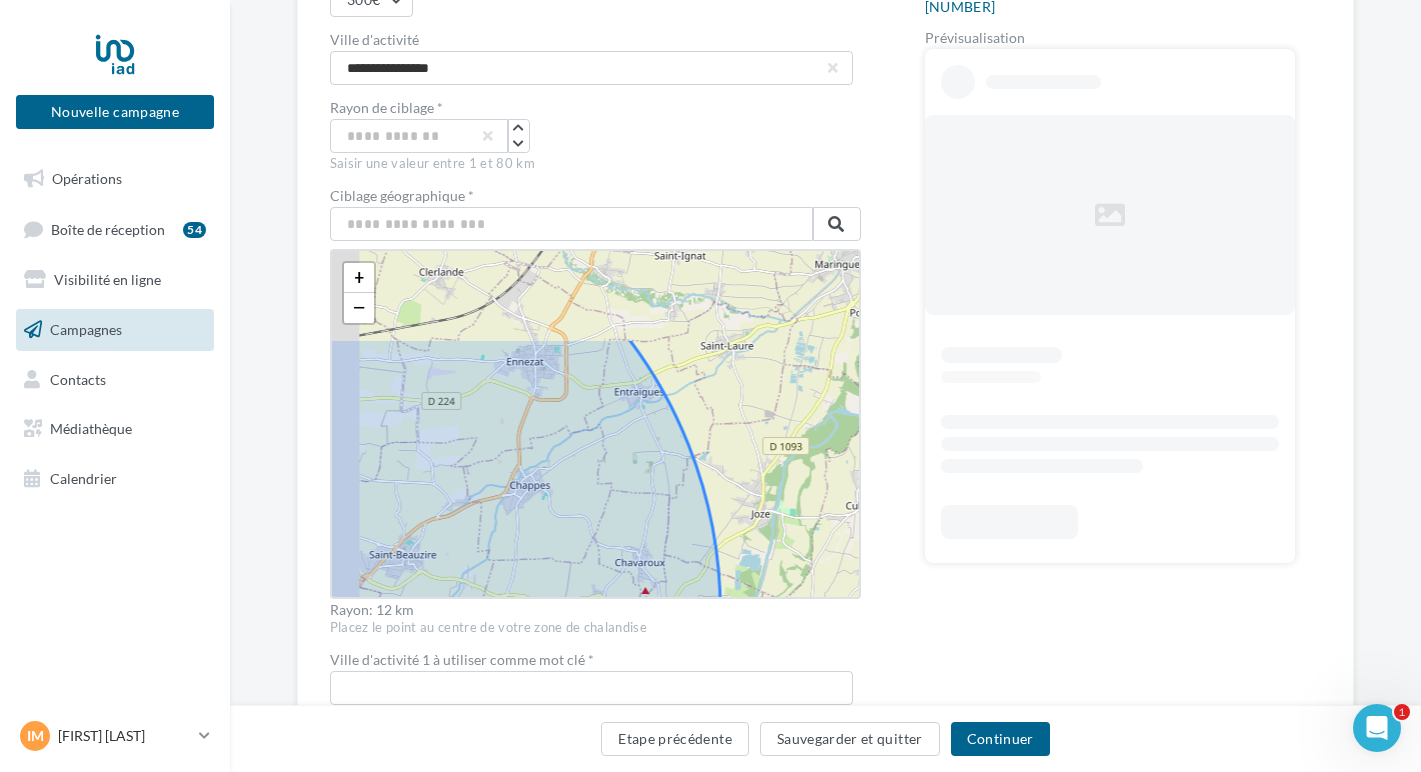 drag, startPoint x: 733, startPoint y: 327, endPoint x: 775, endPoint y: 465, distance: 144.24979 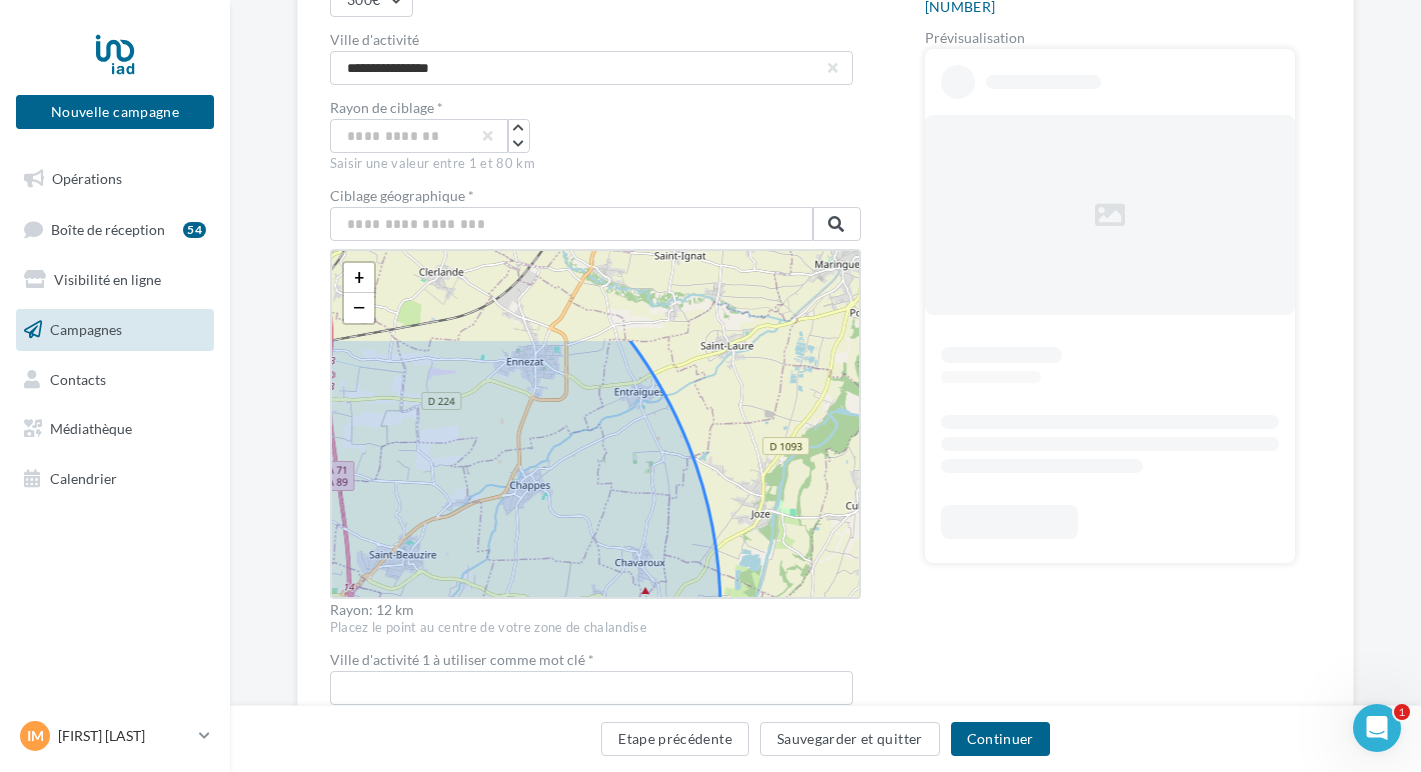 click on "+ −  Leaflet" at bounding box center [595, 424] 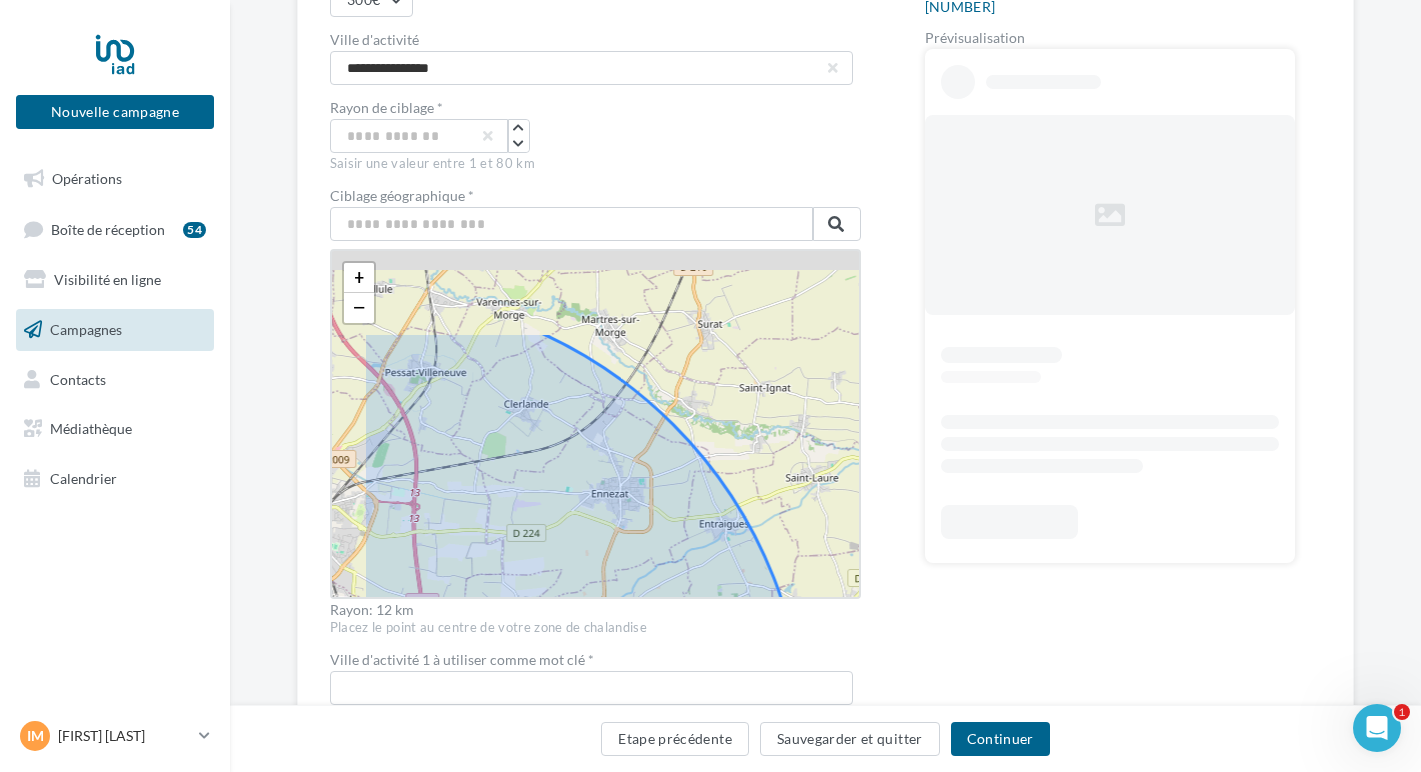 drag, startPoint x: 722, startPoint y: 350, endPoint x: 804, endPoint y: 470, distance: 145.34097 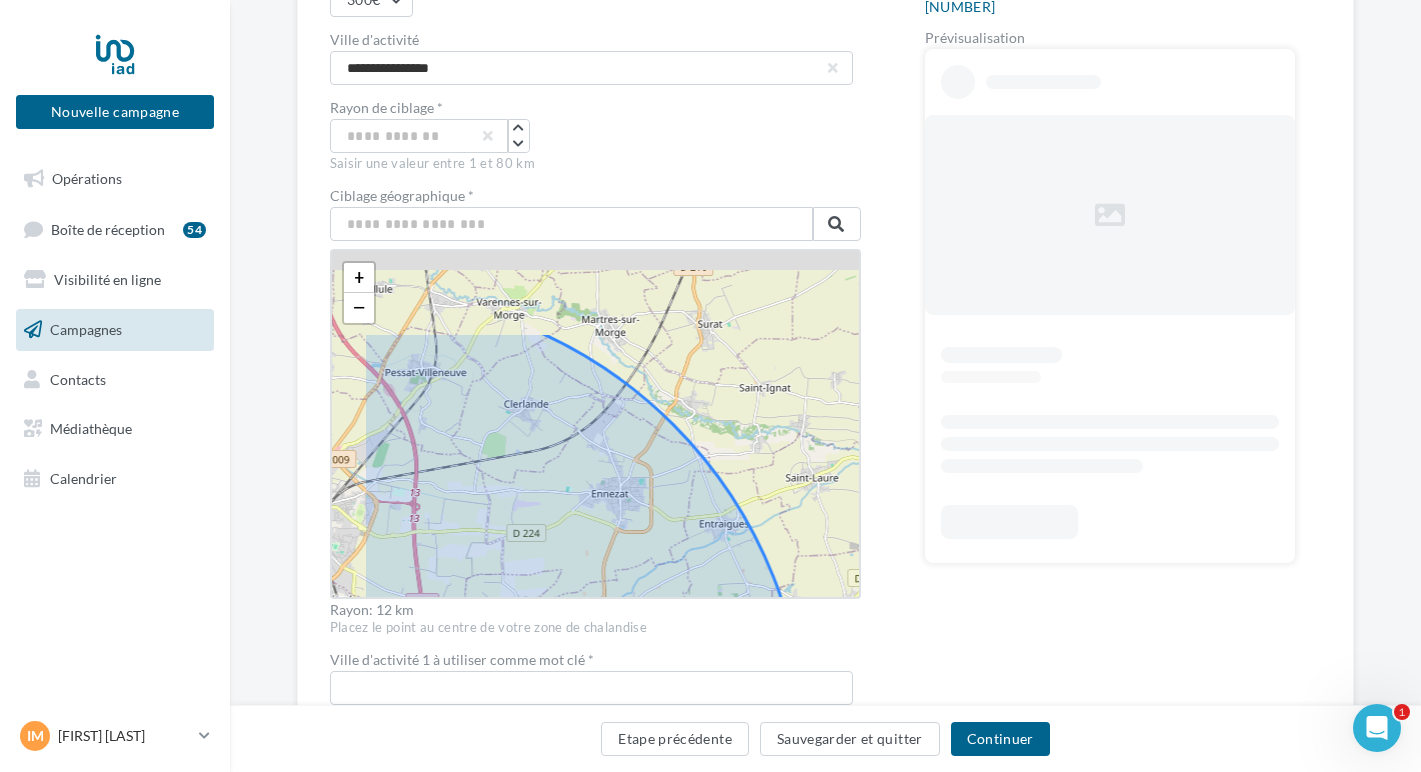 click on "+ −  Leaflet" at bounding box center [595, 424] 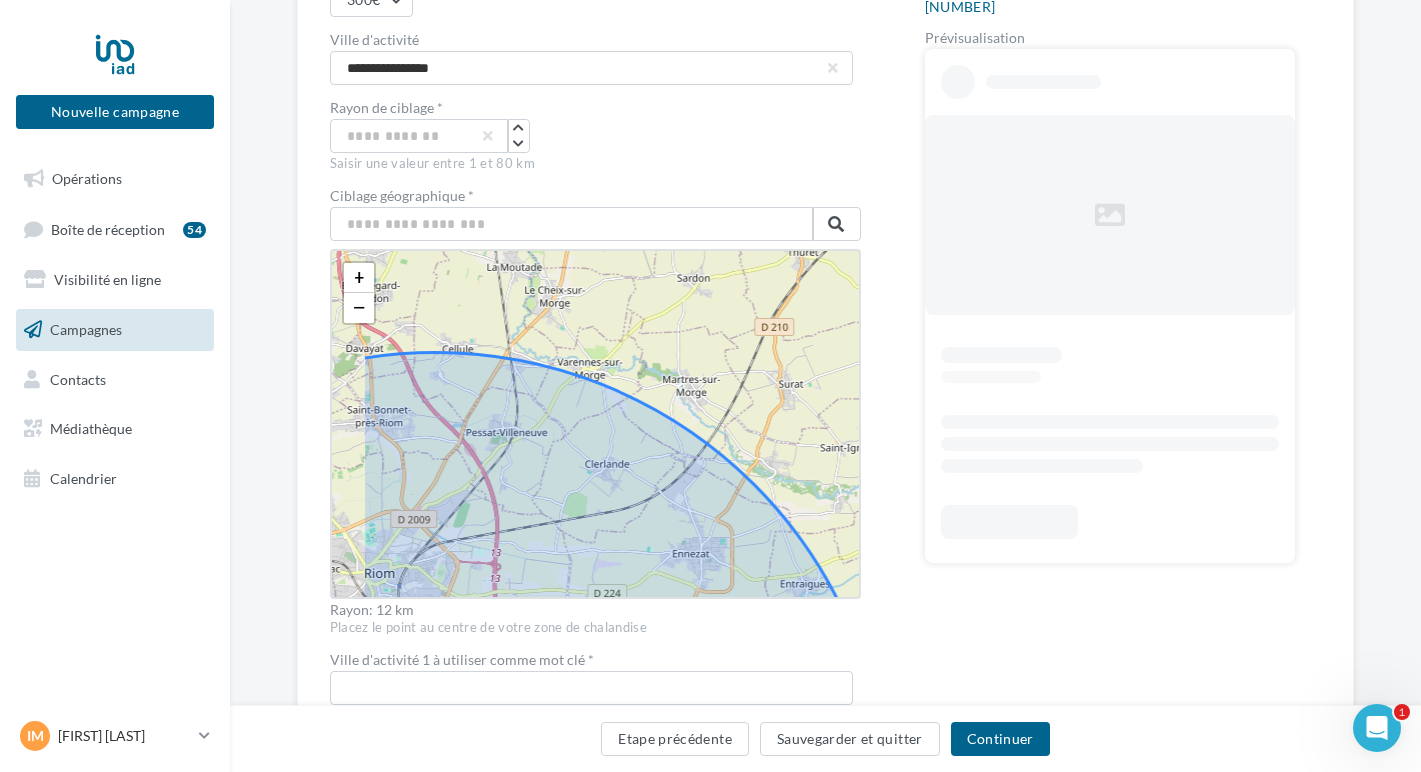 drag, startPoint x: 772, startPoint y: 382, endPoint x: 810, endPoint y: 421, distance: 54.451813 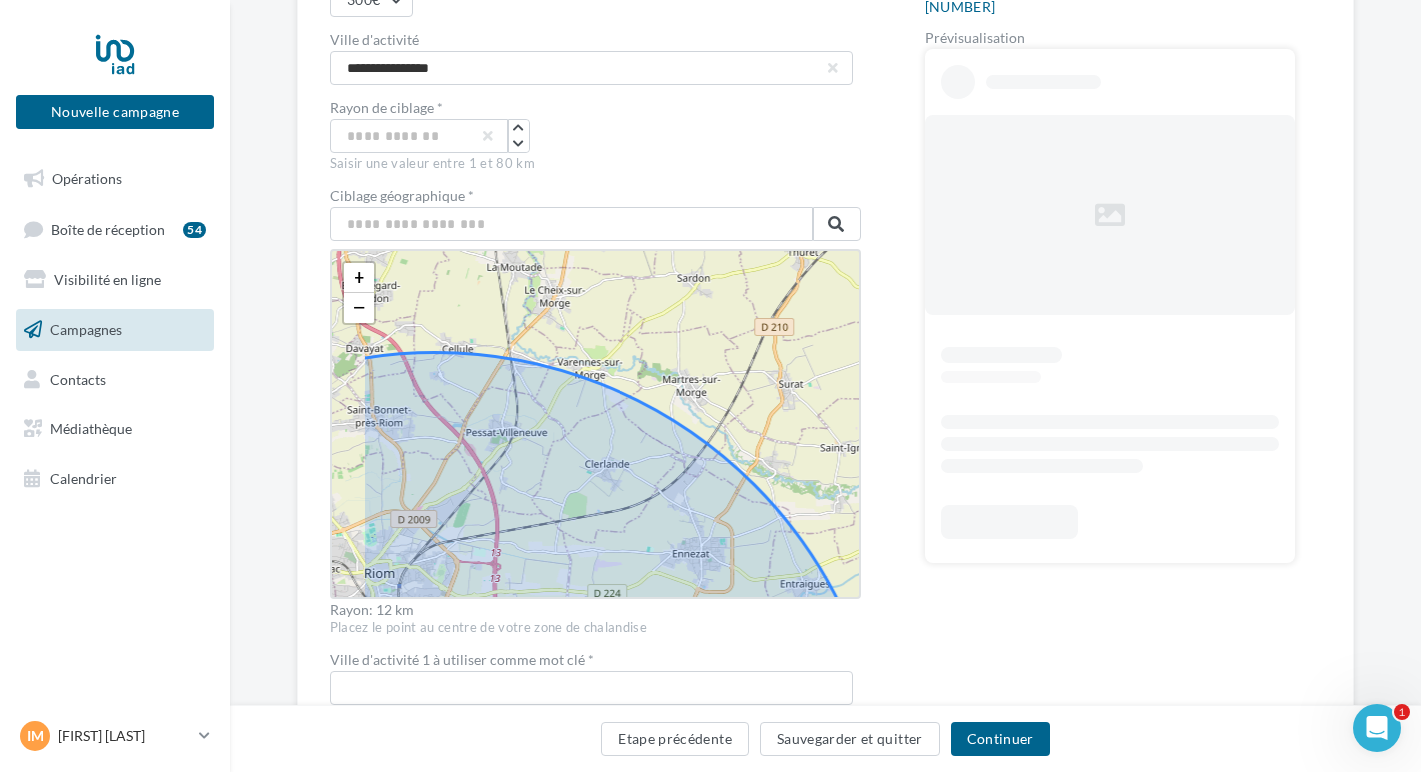 click on "+ −  Leaflet" at bounding box center [595, 424] 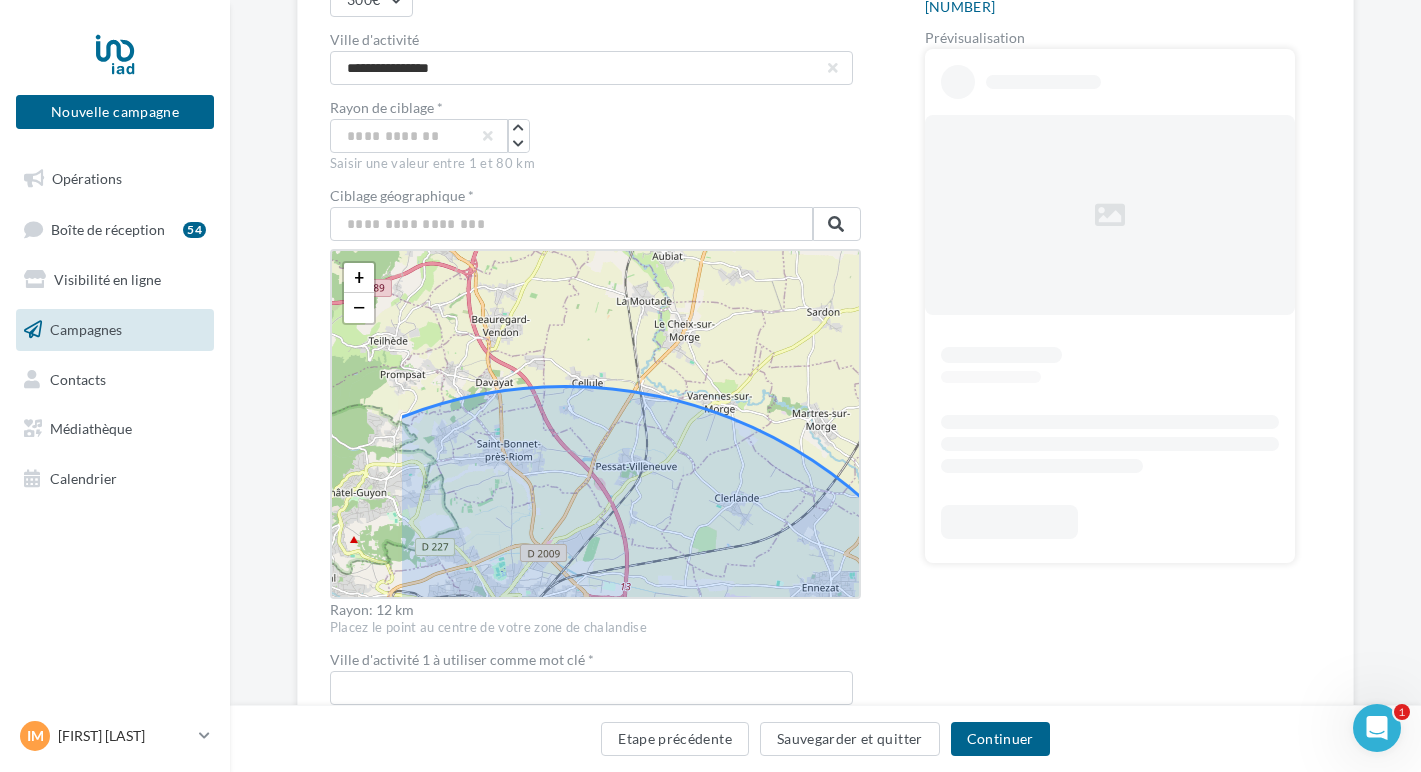 drag, startPoint x: 645, startPoint y: 347, endPoint x: 772, endPoint y: 362, distance: 127.88276 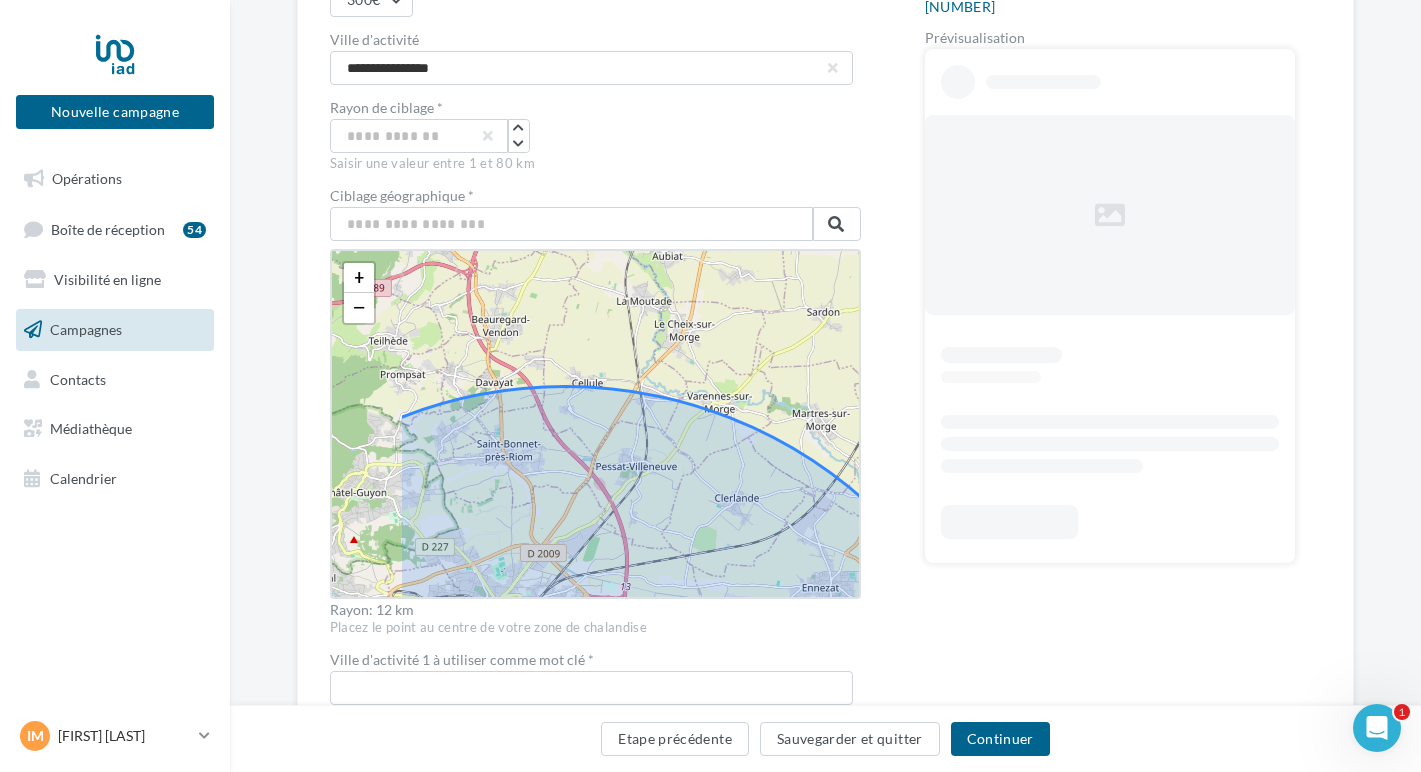 click on "+ −  Leaflet" at bounding box center [595, 424] 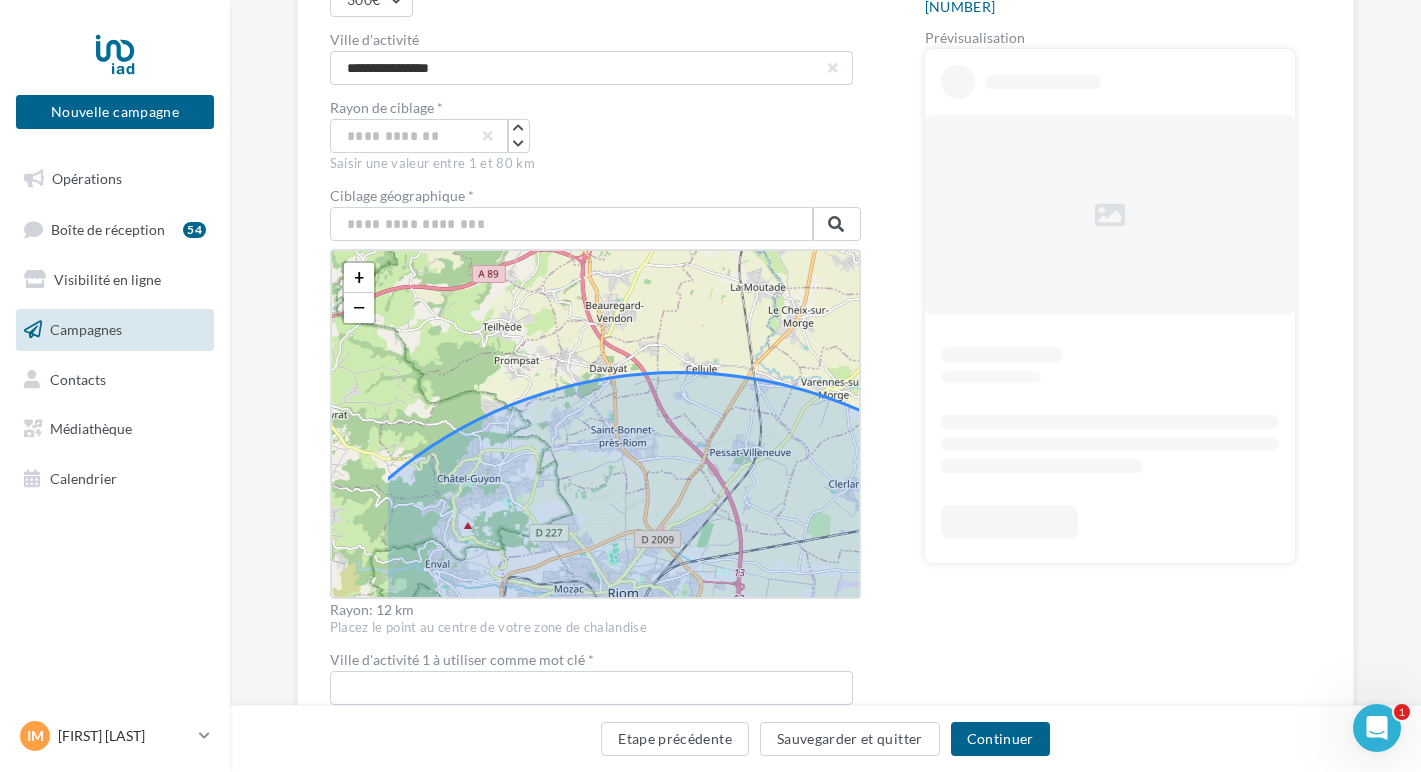 drag, startPoint x: 633, startPoint y: 342, endPoint x: 736, endPoint y: 328, distance: 103.947105 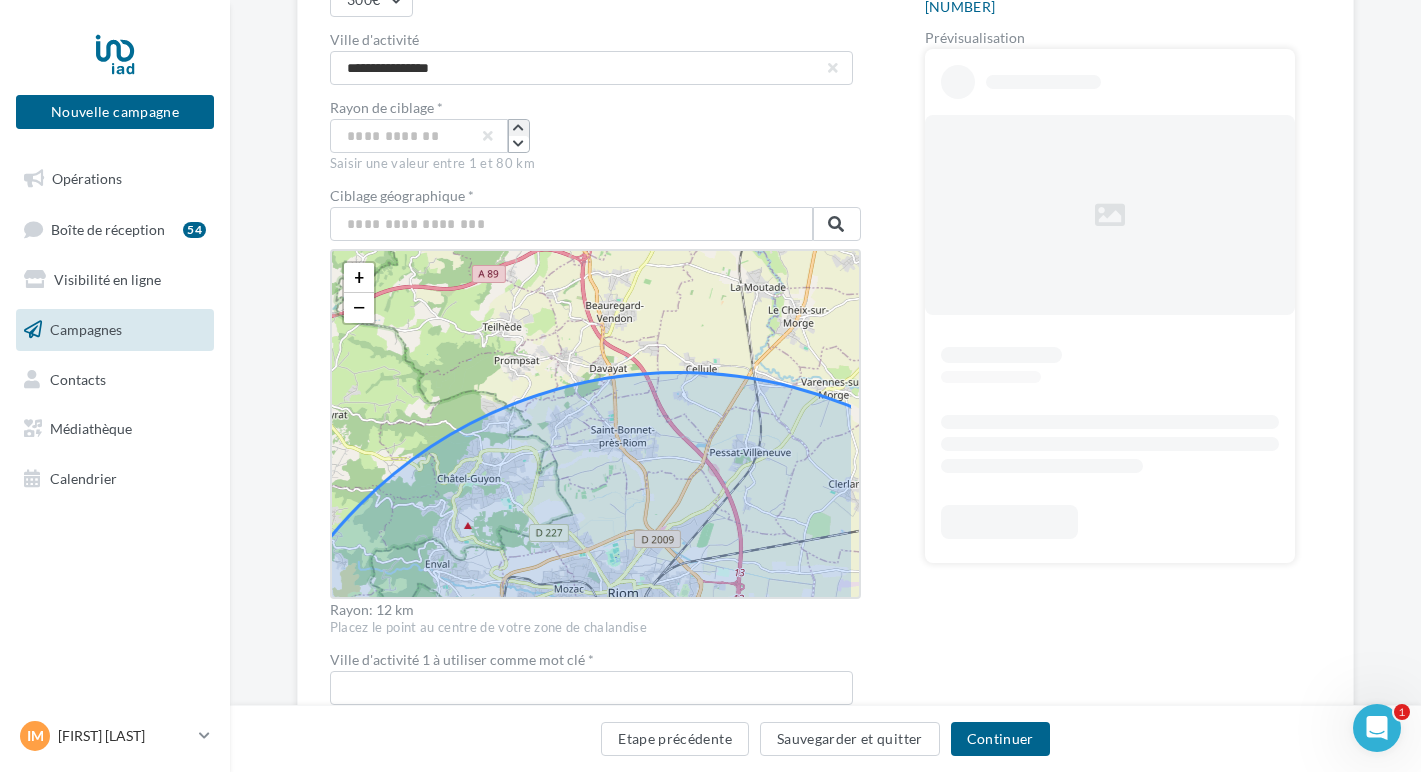 click at bounding box center (518, 128) 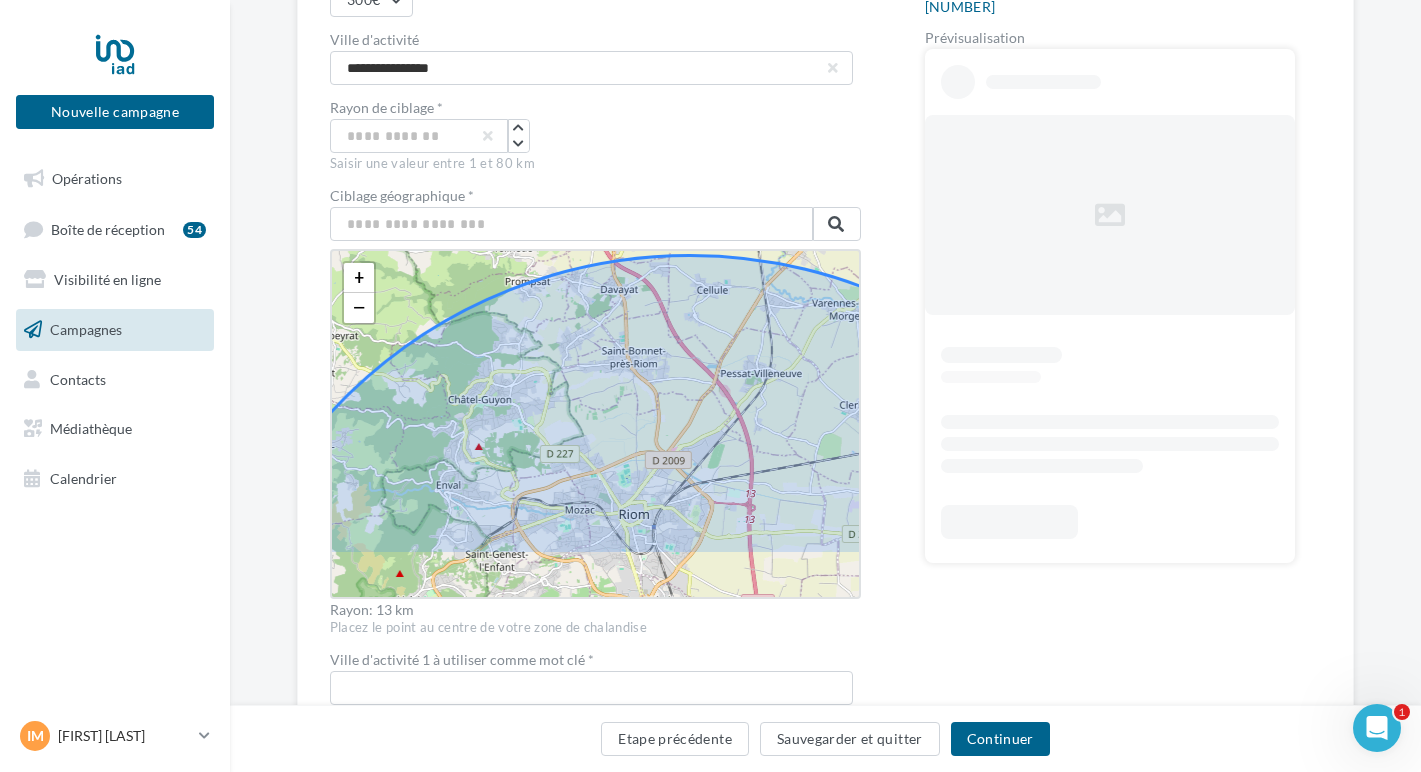drag, startPoint x: 459, startPoint y: 331, endPoint x: 468, endPoint y: 161, distance: 170.23807 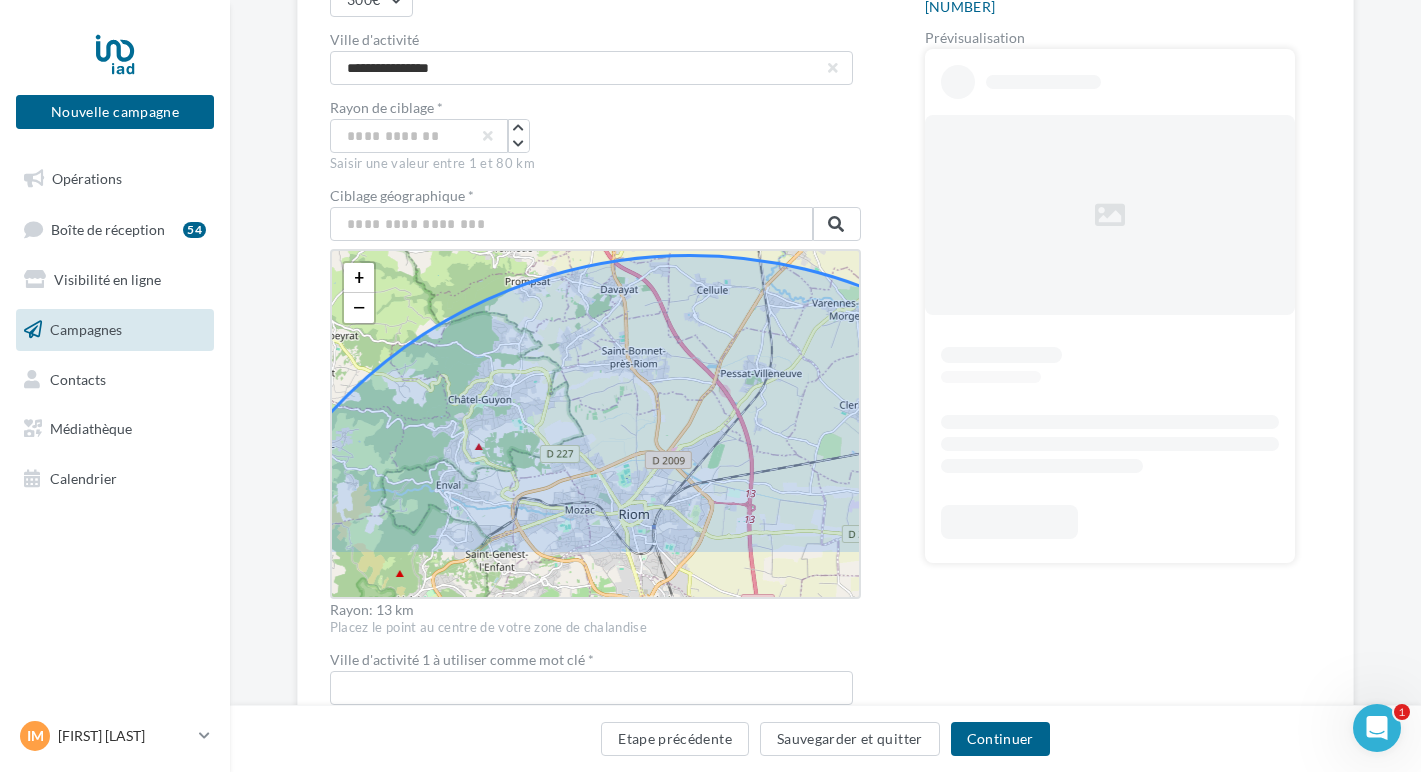 click on "**********" at bounding box center [595, 501] 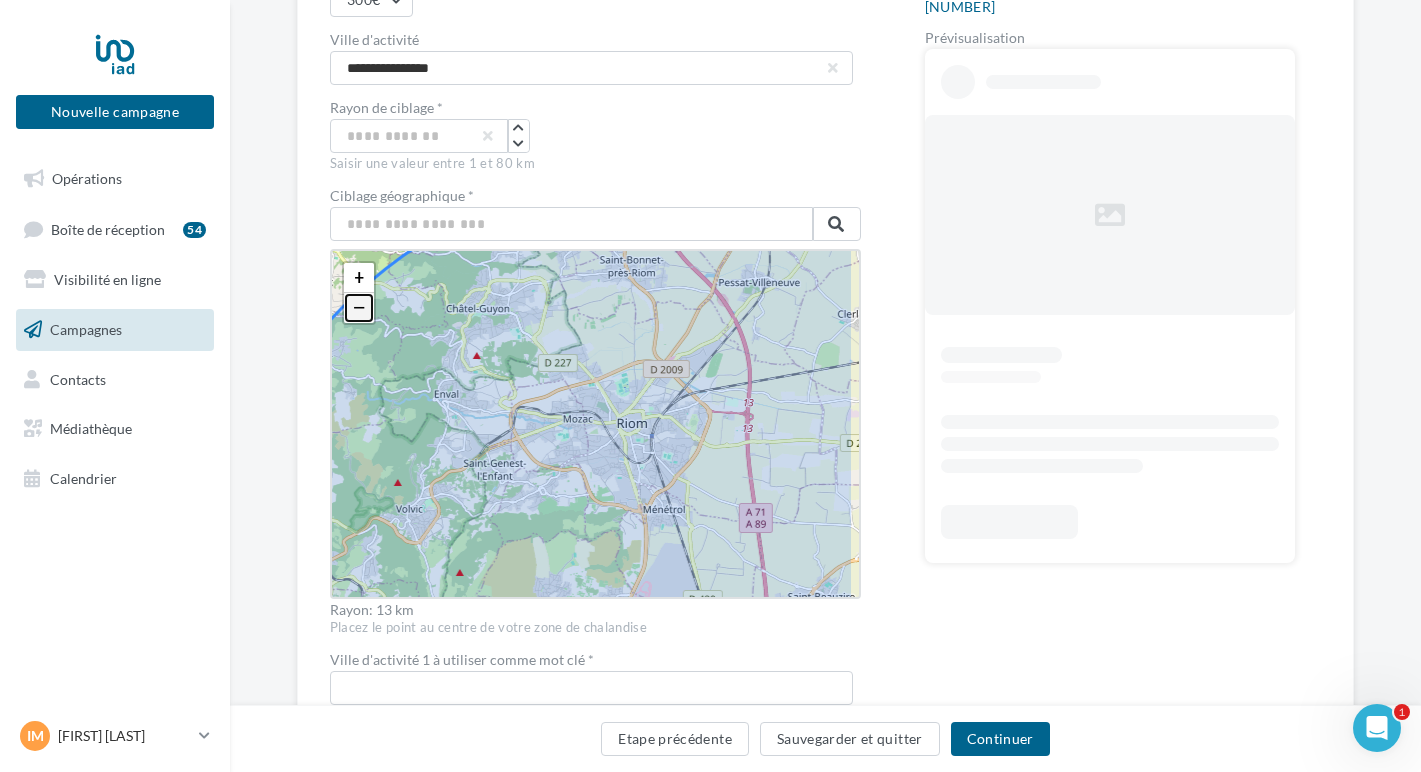 click on "−" at bounding box center (359, 308) 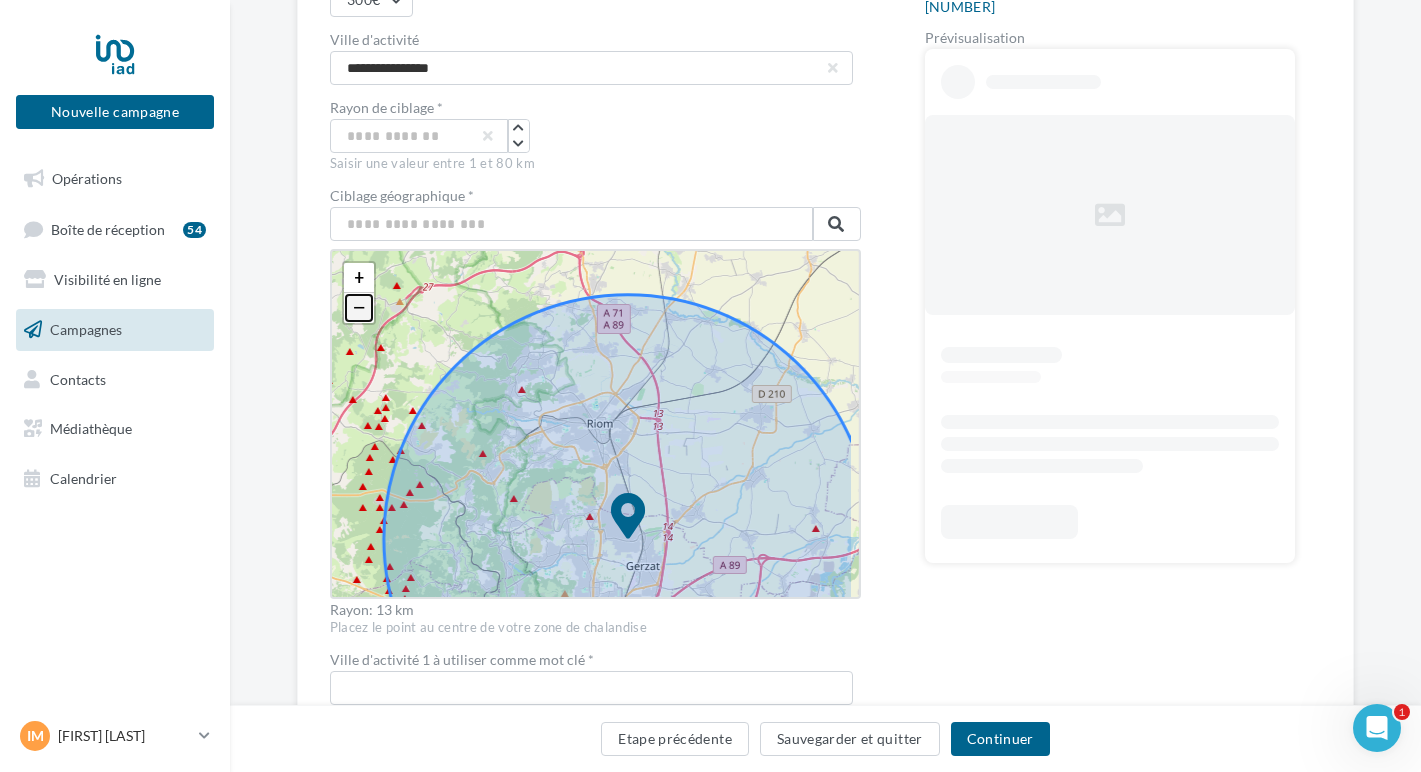 click on "−" at bounding box center [359, 308] 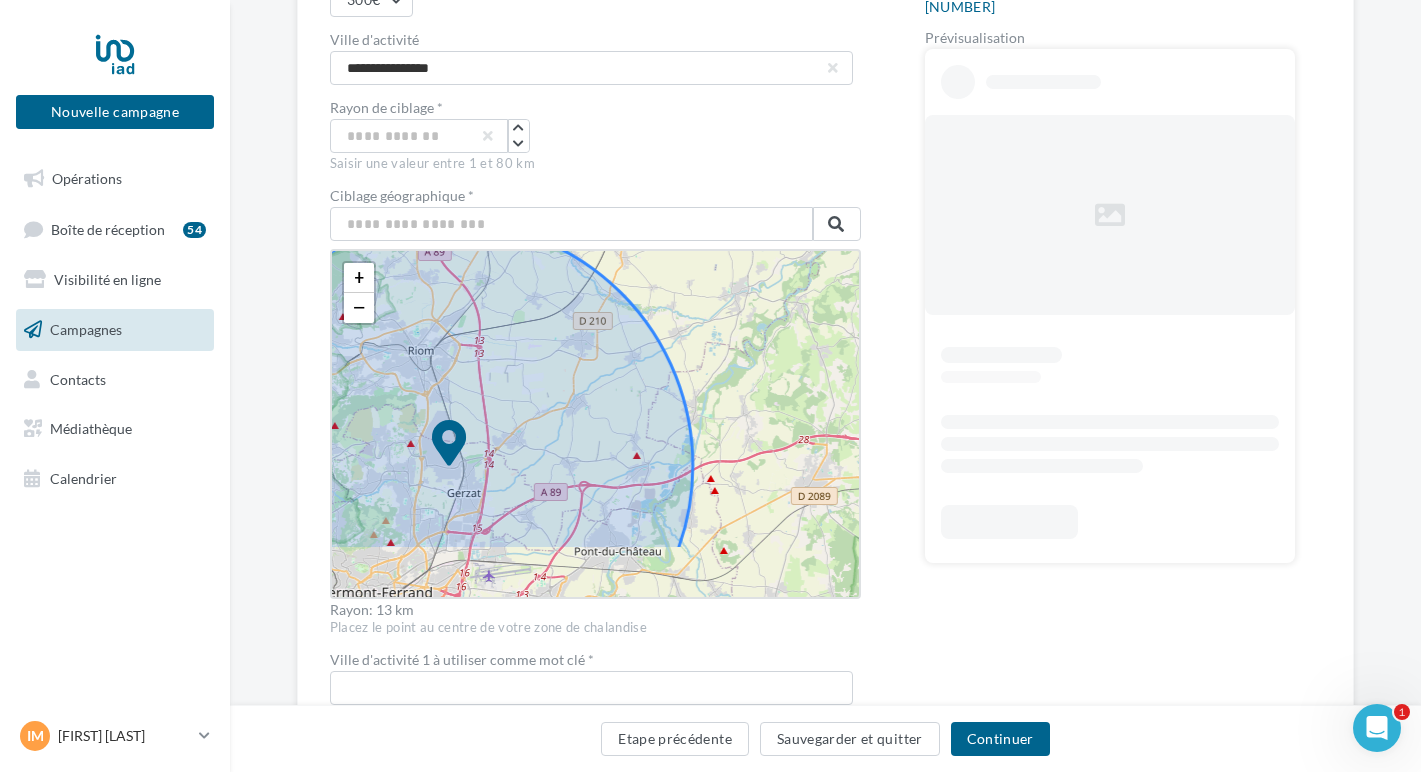 drag, startPoint x: 762, startPoint y: 414, endPoint x: 819, endPoint y: 249, distance: 174.56804 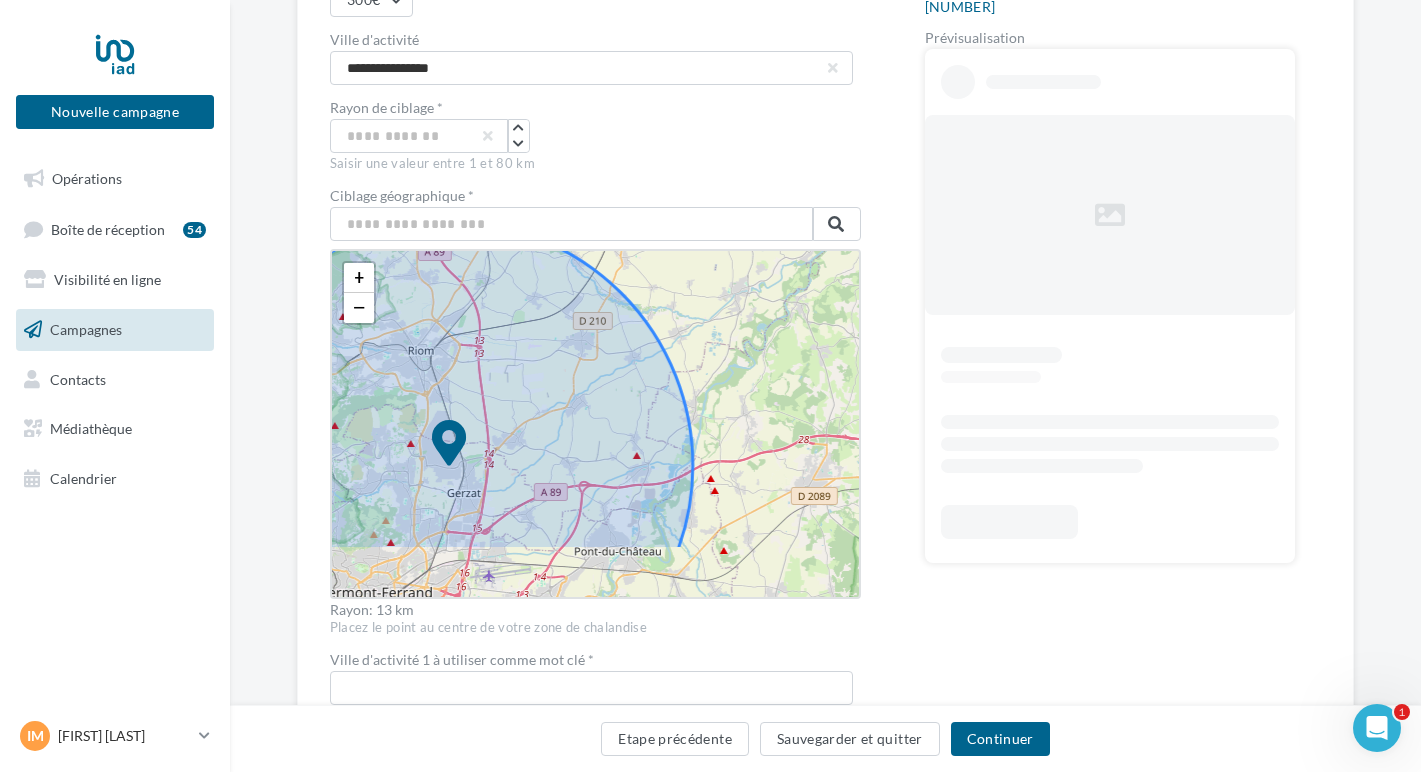 click on "+ −  Leaflet" at bounding box center [595, 424] 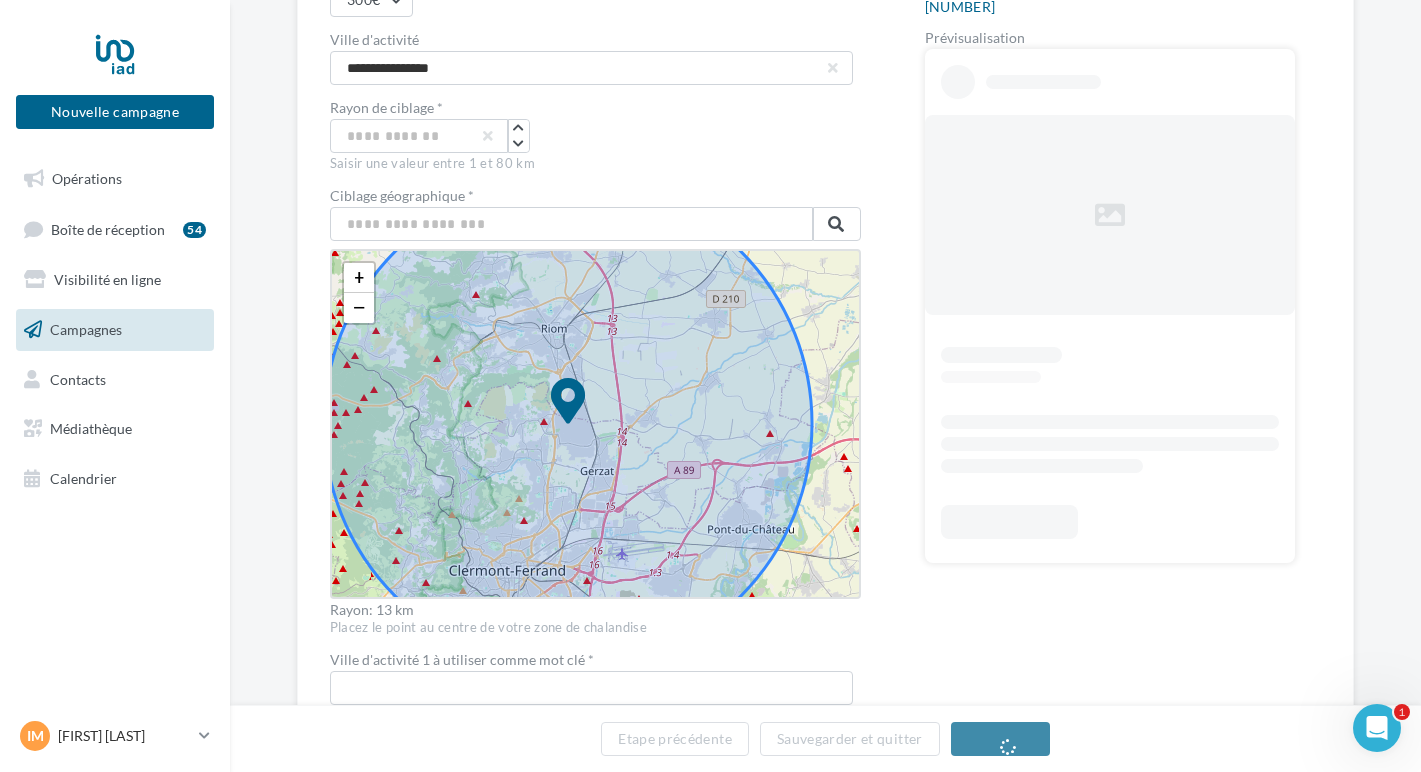 drag, startPoint x: 505, startPoint y: 343, endPoint x: 533, endPoint y: 351, distance: 29.12044 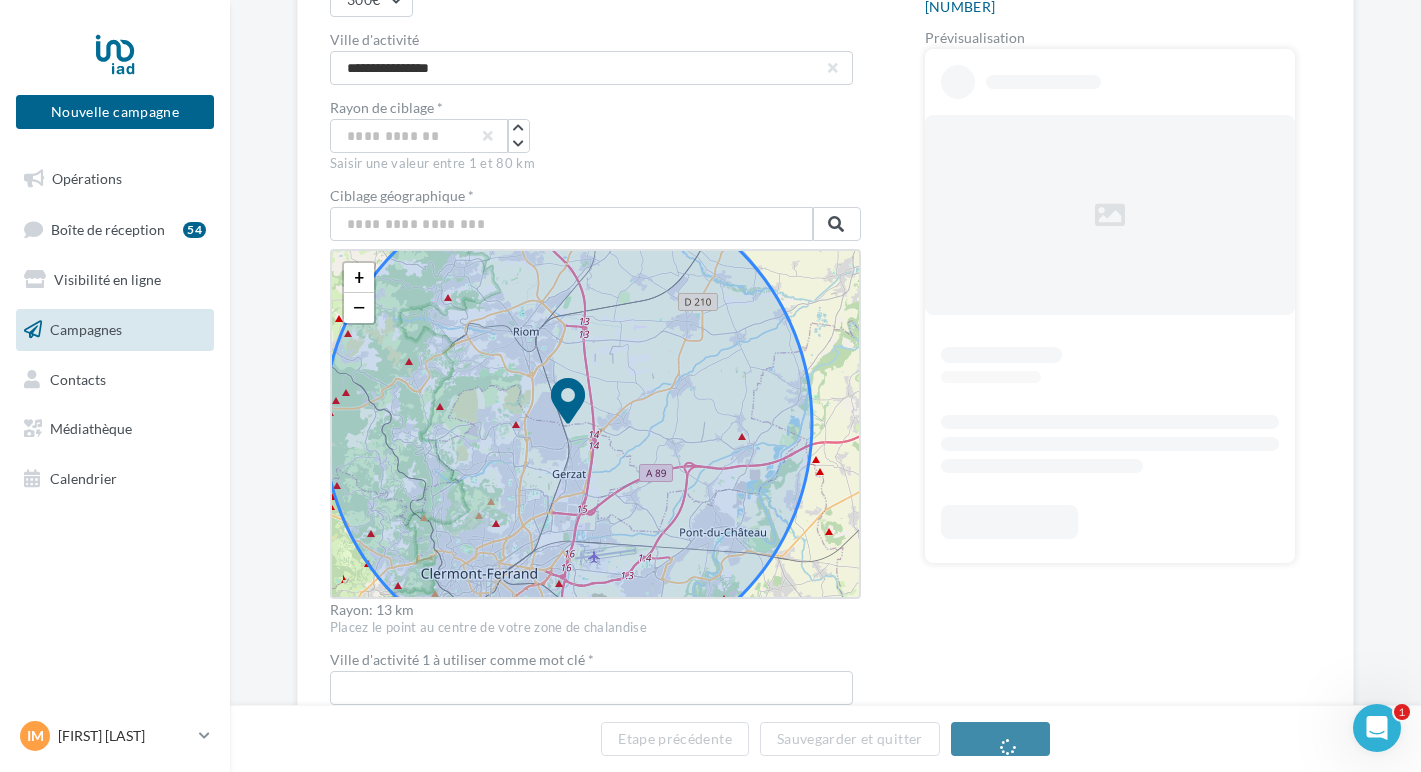 click on "+ −  Leaflet" at bounding box center (595, 424) 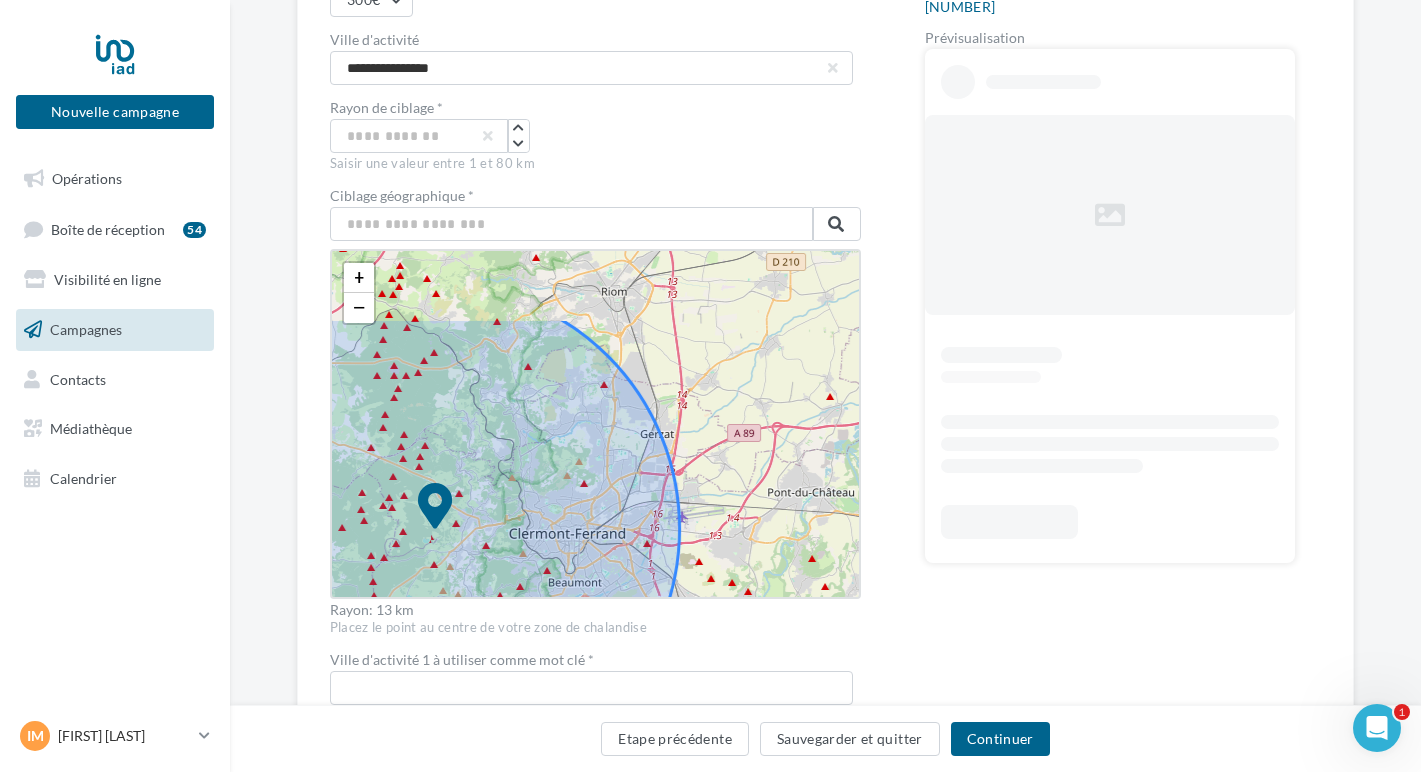 drag, startPoint x: 800, startPoint y: 369, endPoint x: 687, endPoint y: 450, distance: 139.03236 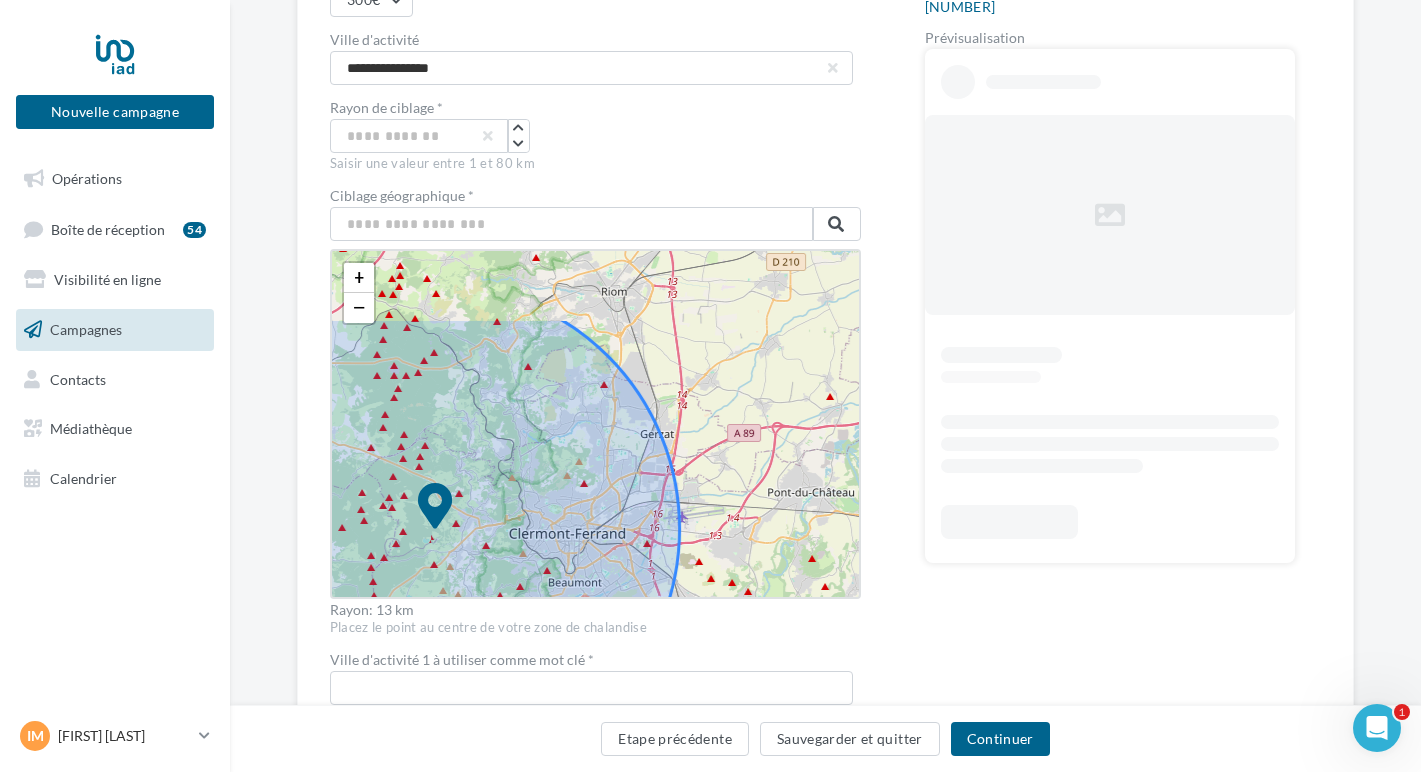 click on "+ −  Leaflet" at bounding box center (595, 424) 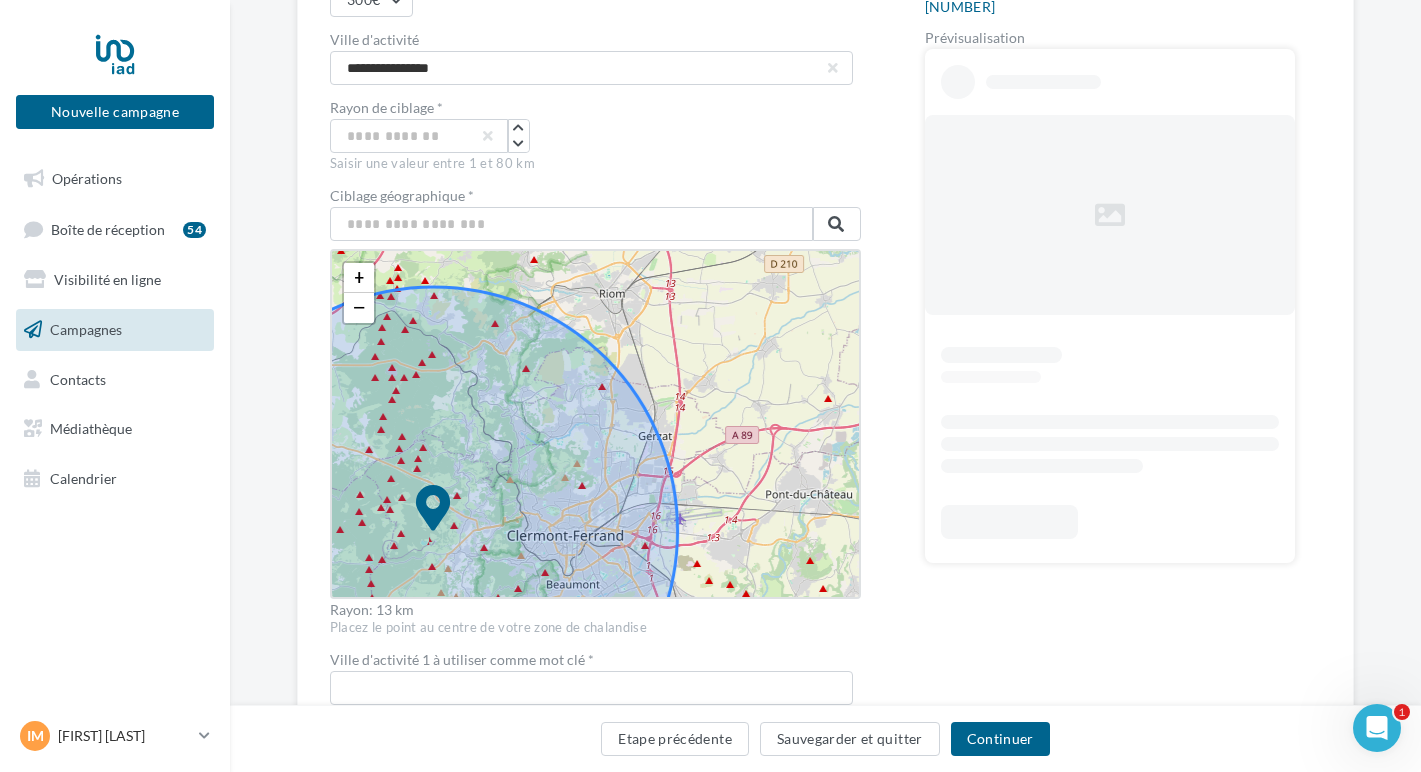 click on "+ −  Leaflet" at bounding box center (595, 424) 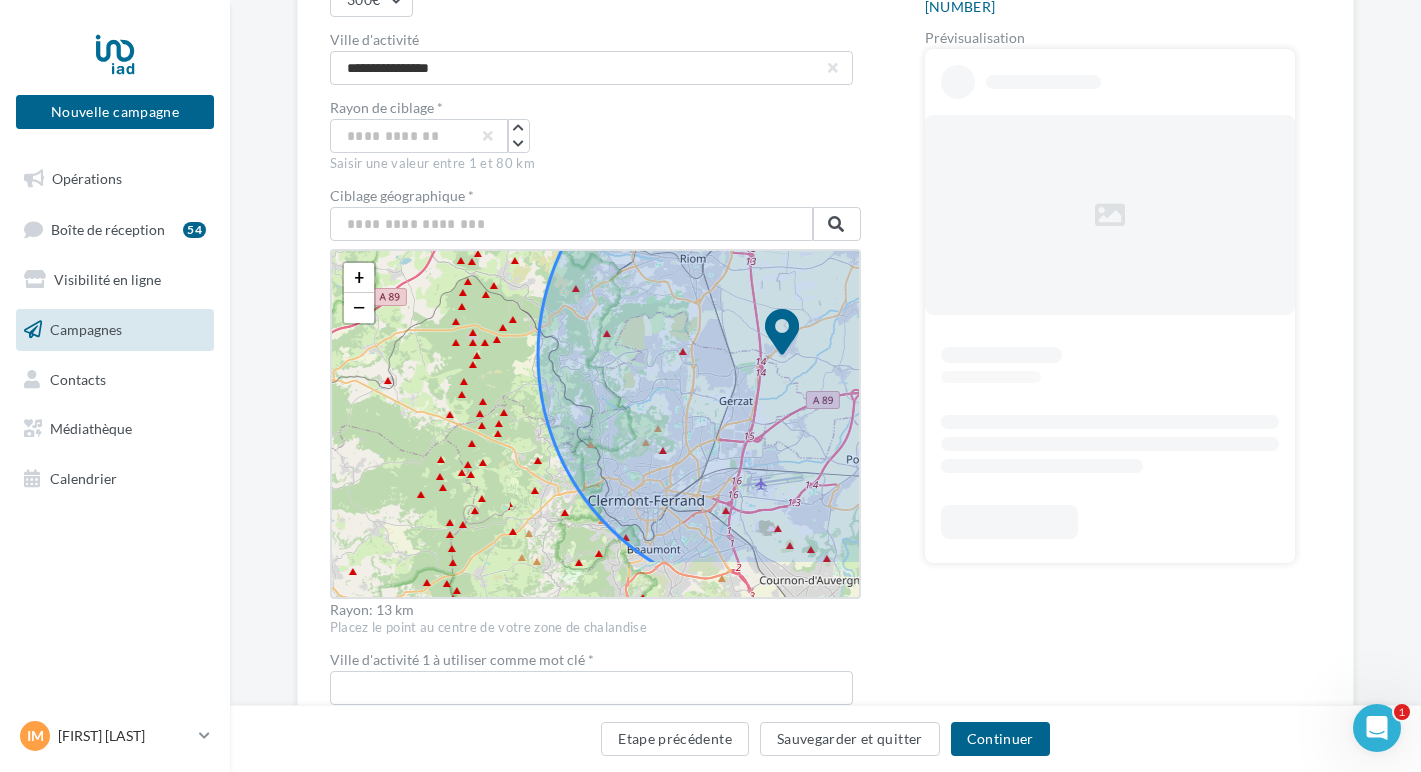 drag, startPoint x: 347, startPoint y: 566, endPoint x: 551, endPoint y: 492, distance: 217.00691 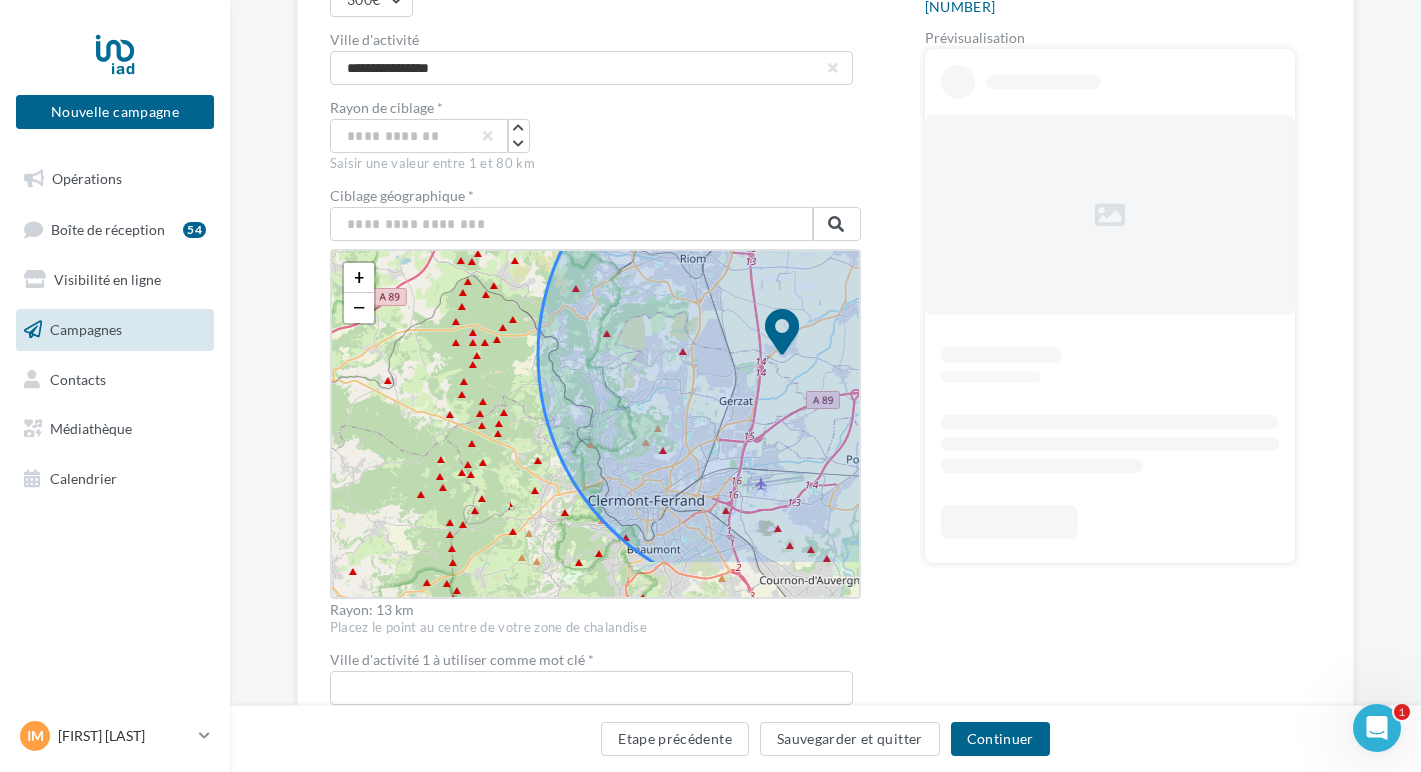 click on "+ −  Leaflet" at bounding box center [595, 424] 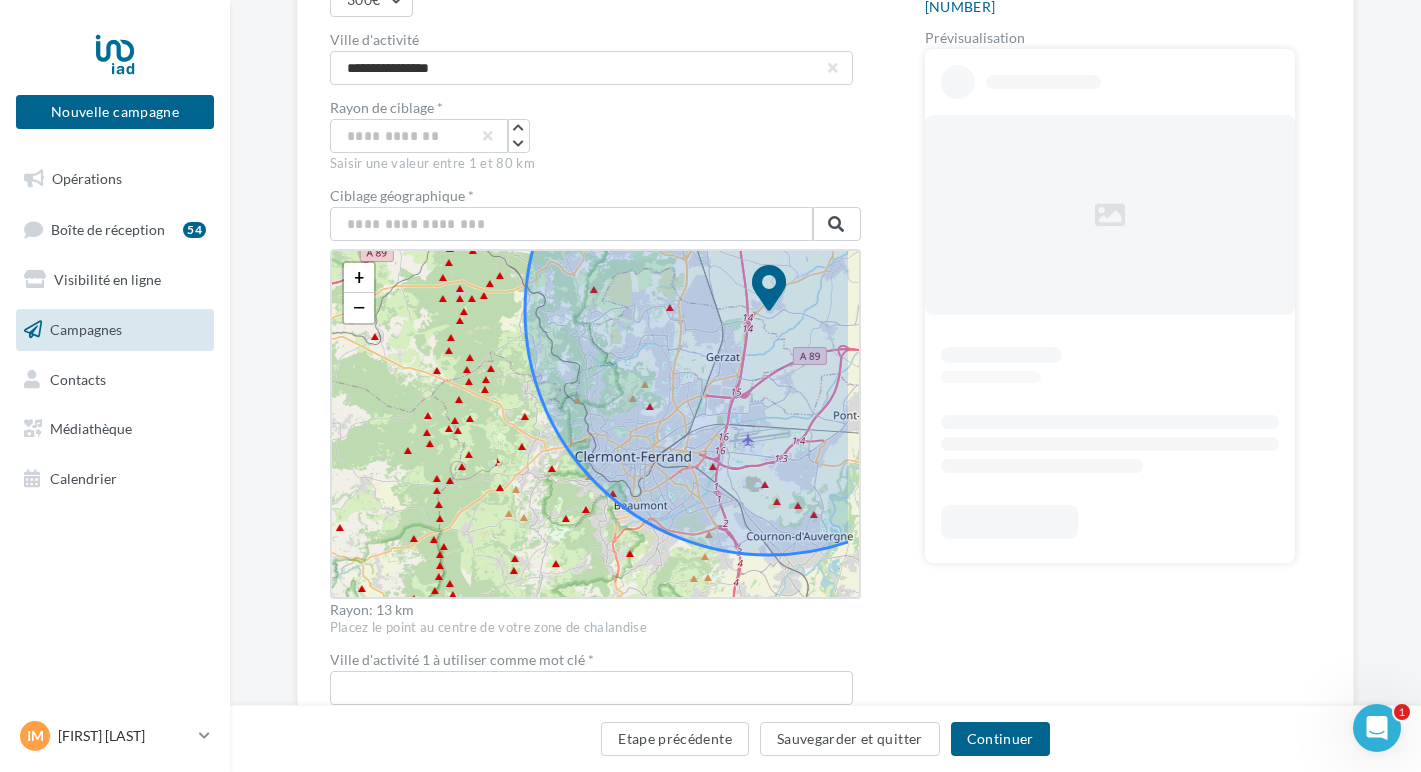 drag, startPoint x: 464, startPoint y: 539, endPoint x: 457, endPoint y: 500, distance: 39.623226 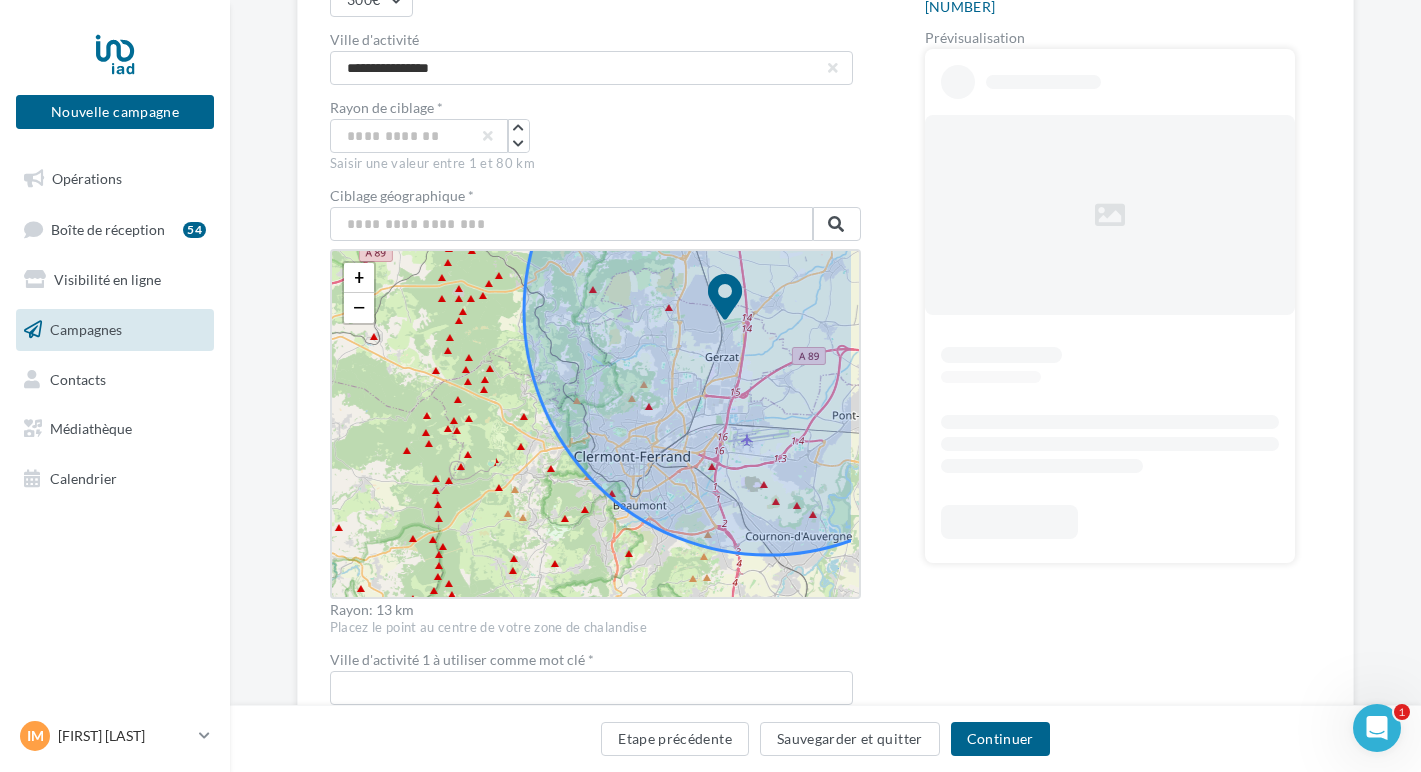drag, startPoint x: 778, startPoint y: 294, endPoint x: 735, endPoint y: 303, distance: 43.931767 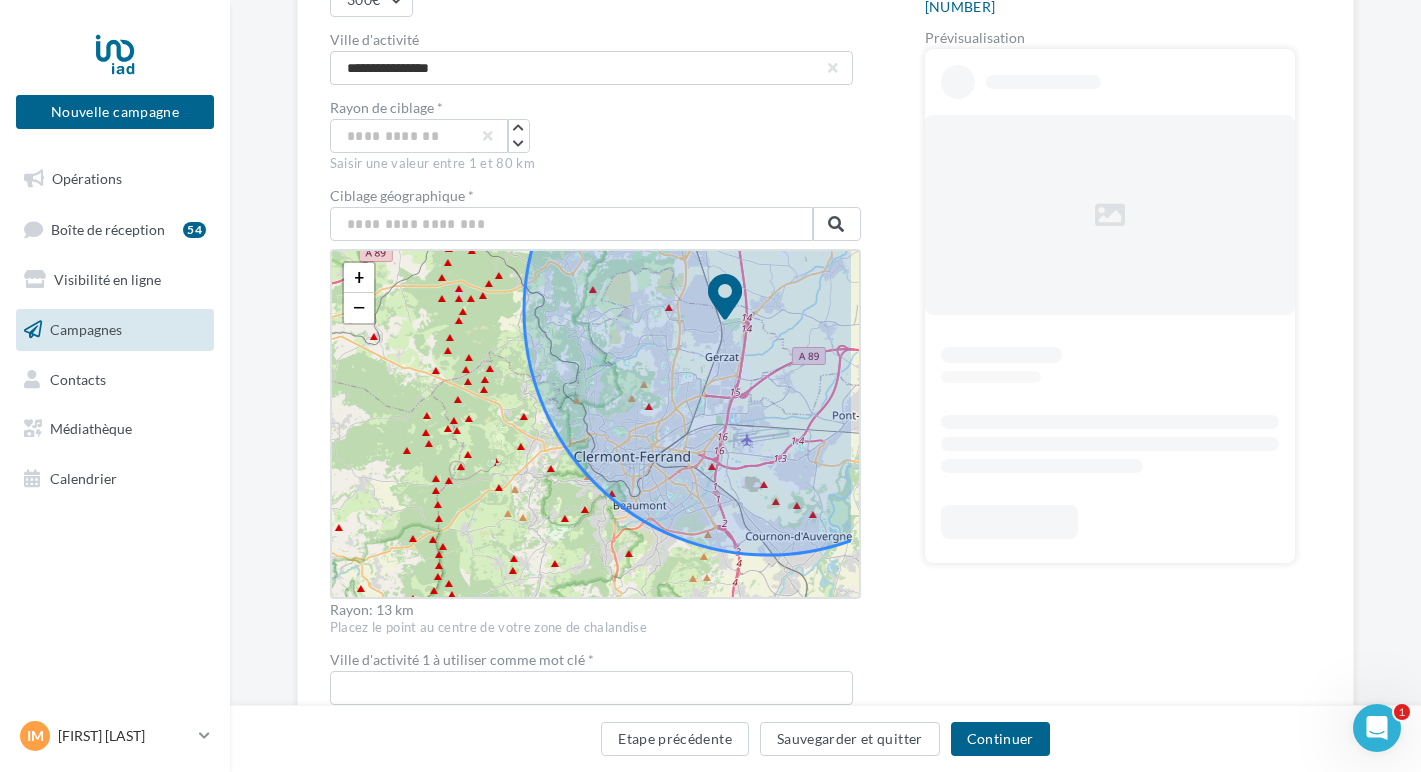 click at bounding box center (725, 297) 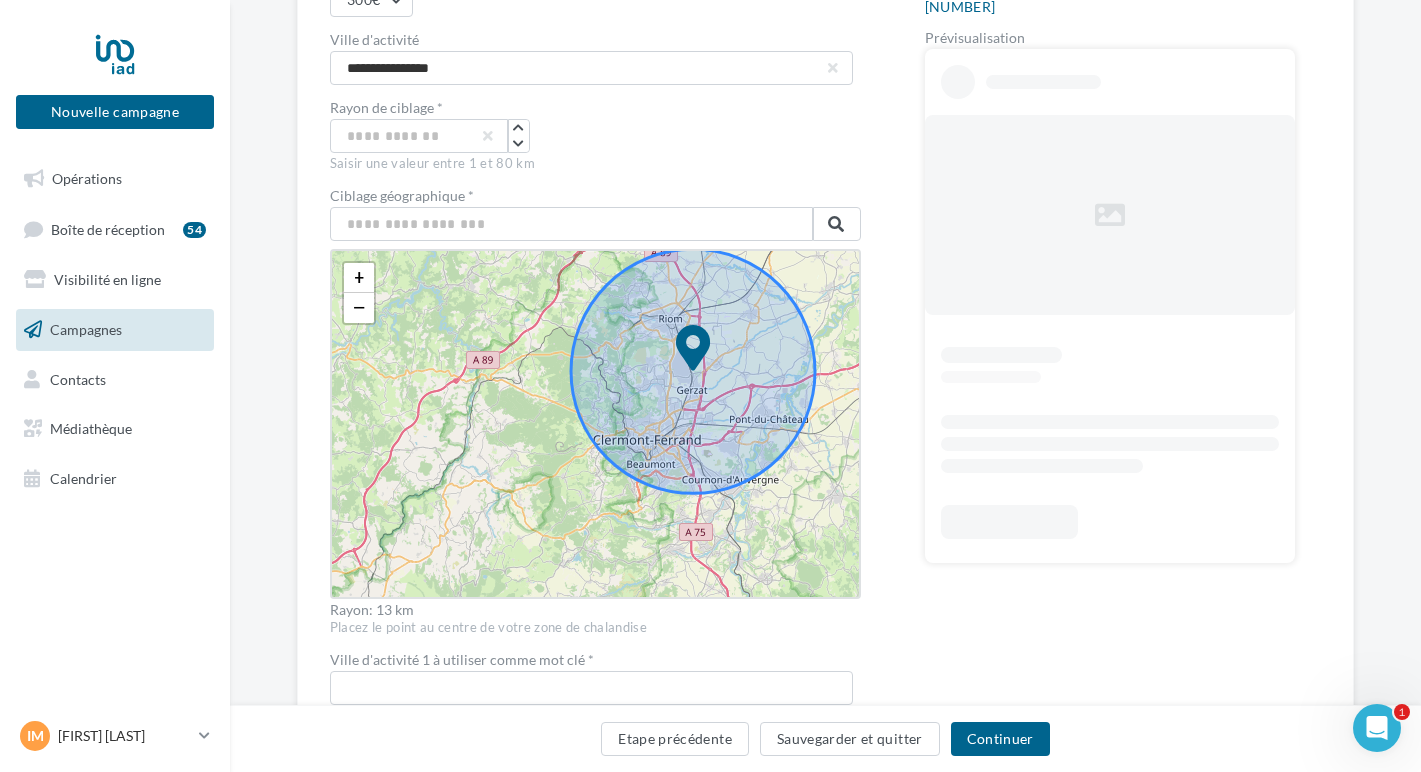 drag, startPoint x: 825, startPoint y: 548, endPoint x: 829, endPoint y: 453, distance: 95.084175 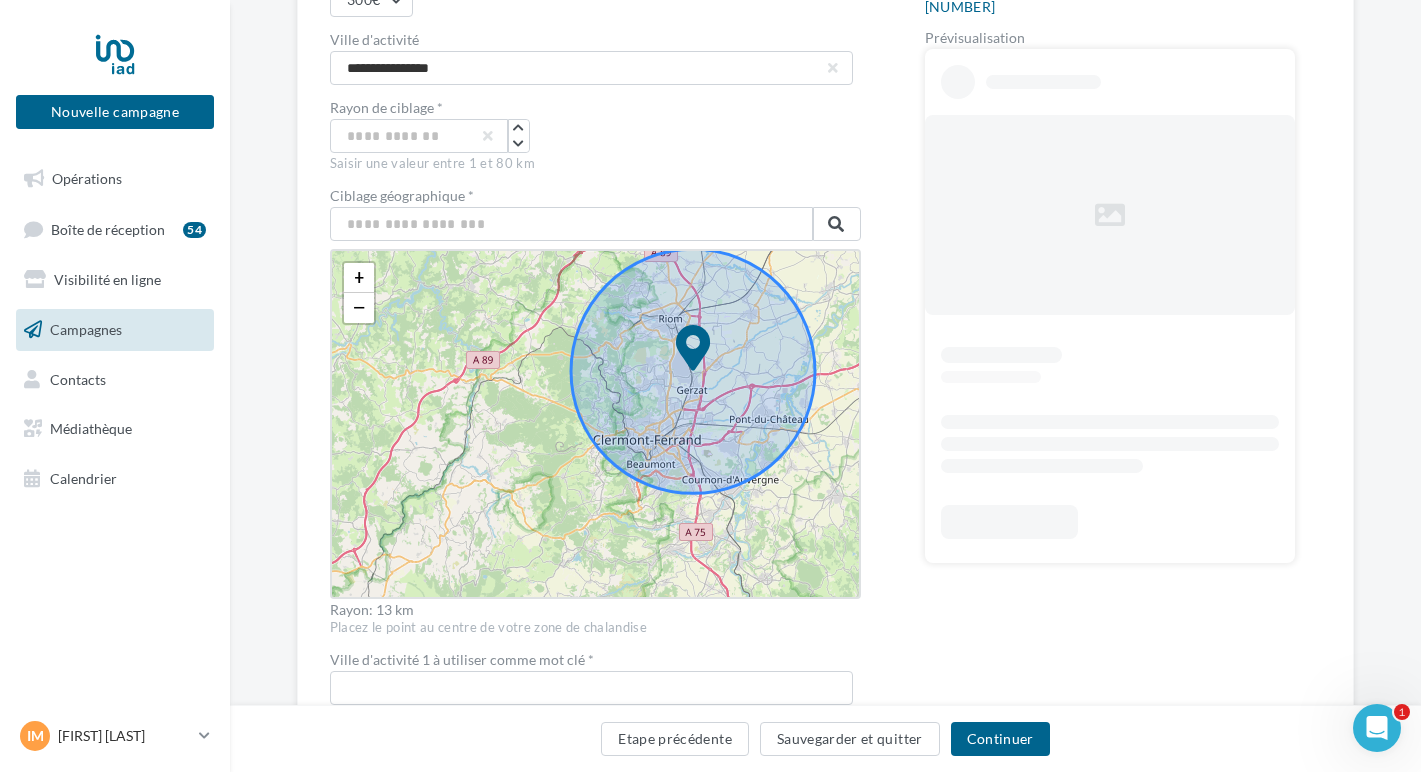 click on "+ −  Leaflet" at bounding box center (595, 424) 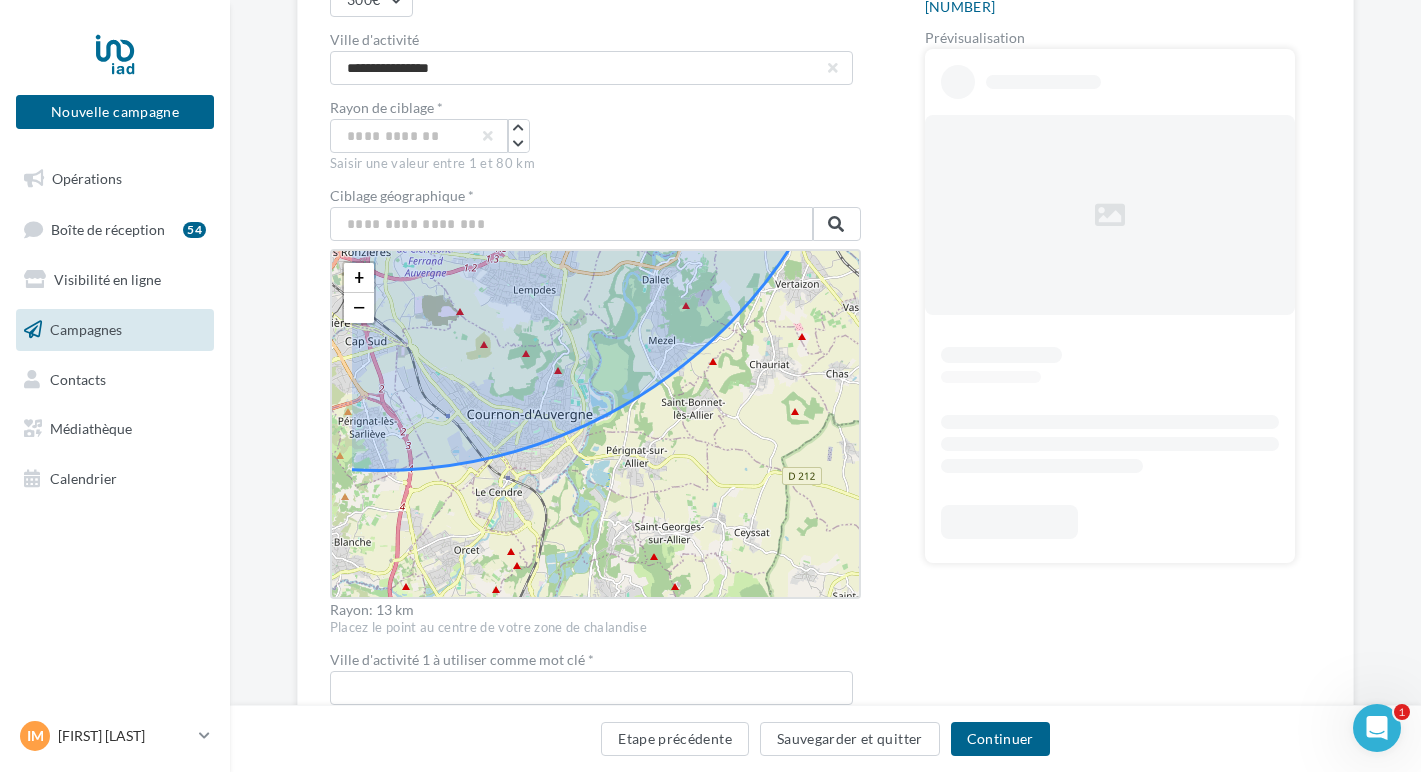drag, startPoint x: 758, startPoint y: 496, endPoint x: 825, endPoint y: 341, distance: 168.86089 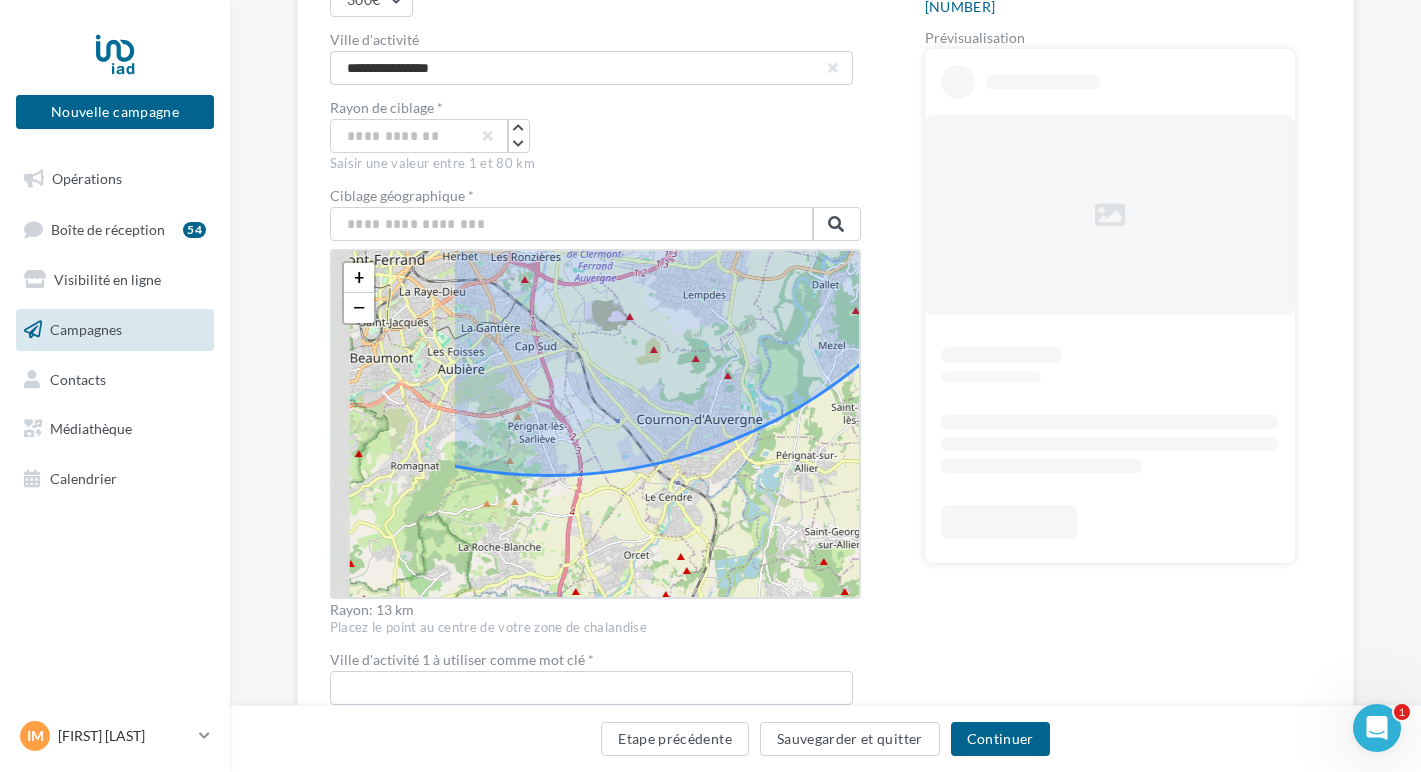 drag, startPoint x: 461, startPoint y: 557, endPoint x: 634, endPoint y: 564, distance: 173.14156 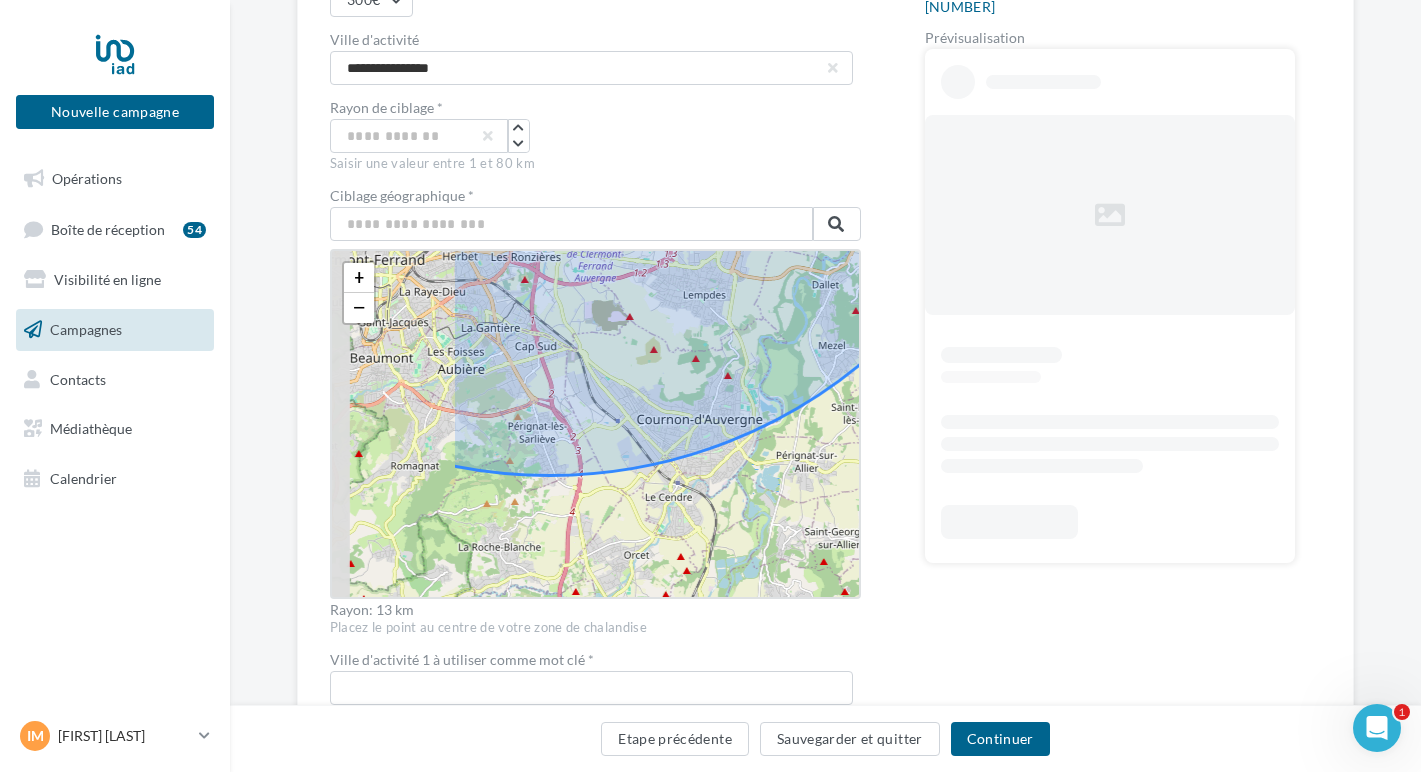 click on "+ −  Leaflet" at bounding box center [595, 424] 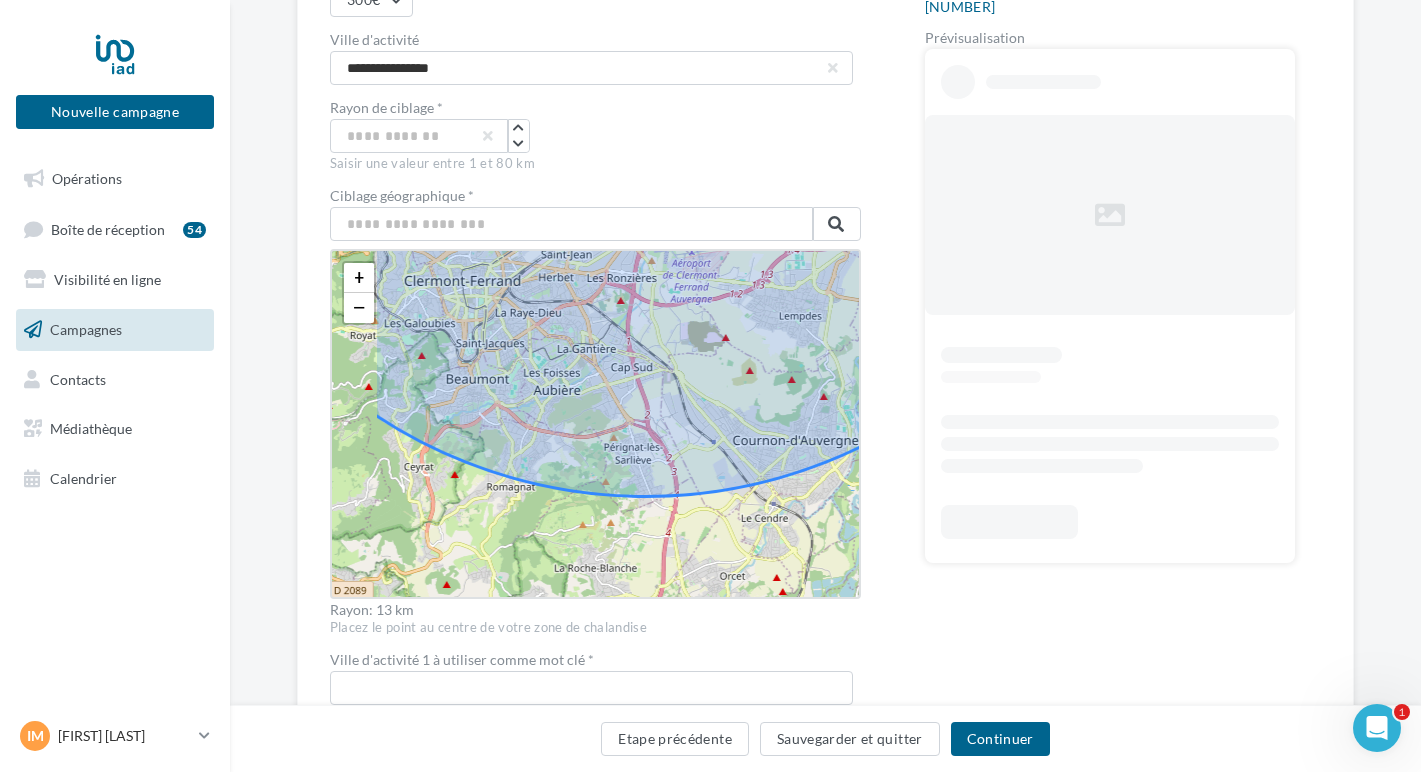 drag, startPoint x: 419, startPoint y: 548, endPoint x: 537, endPoint y: 579, distance: 122.0041 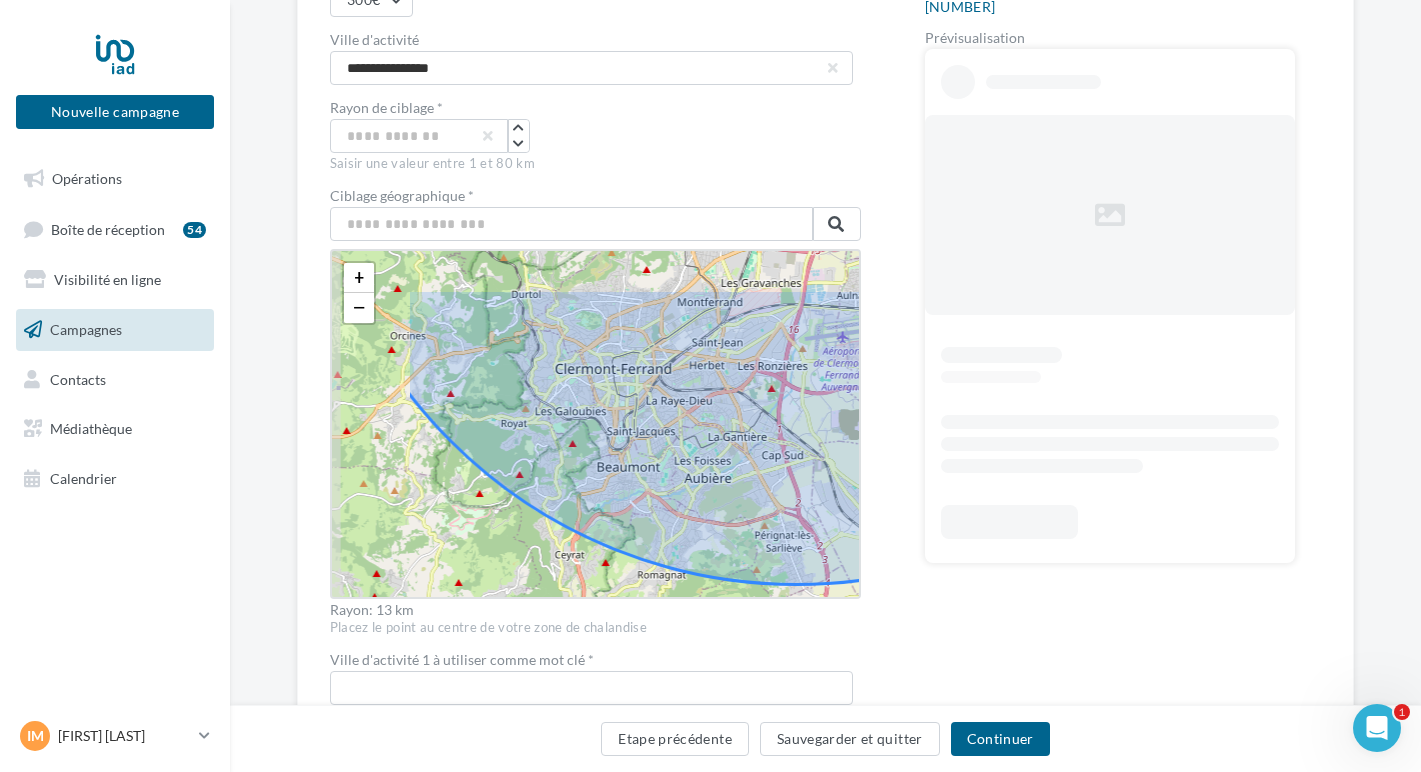 drag, startPoint x: 389, startPoint y: 502, endPoint x: 506, endPoint y: 577, distance: 138.97482 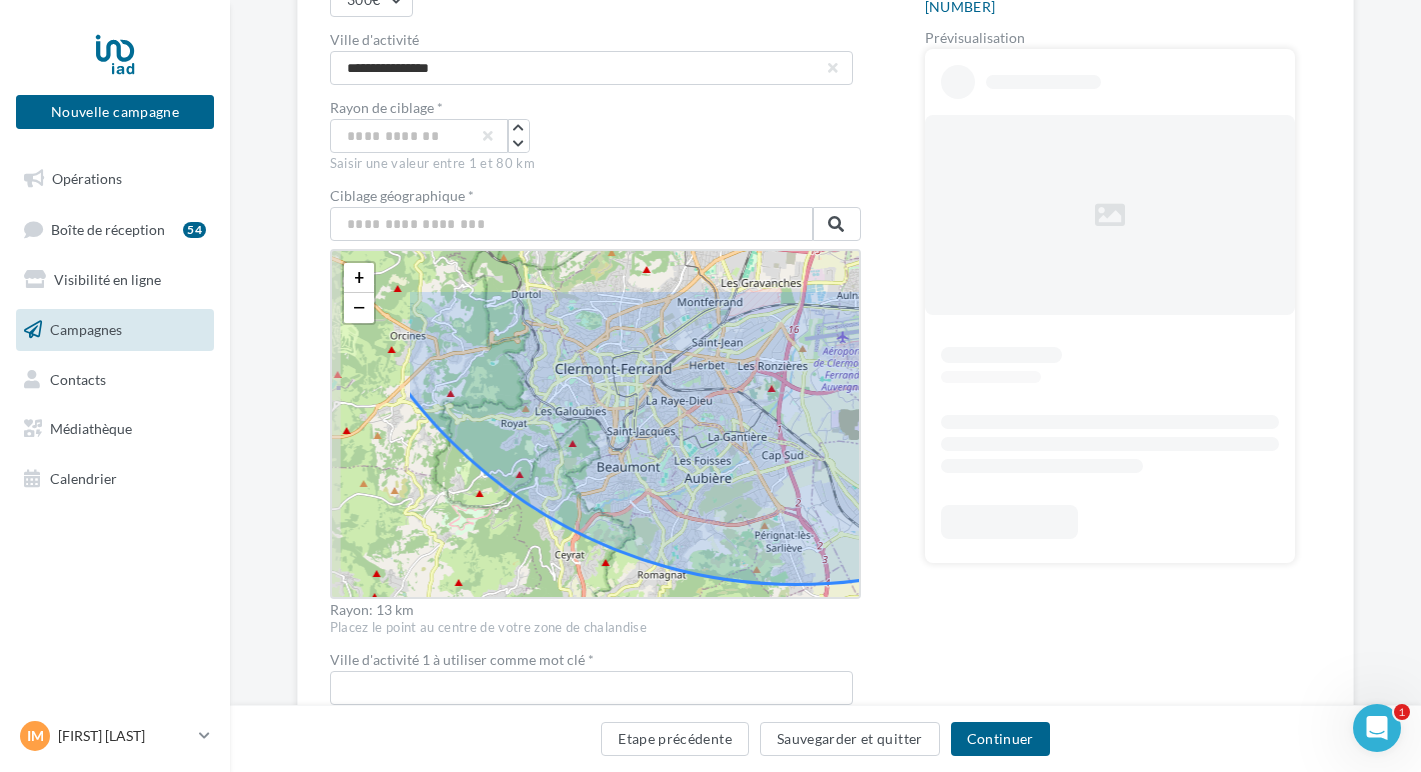 click on "+ −  Leaflet" at bounding box center (595, 424) 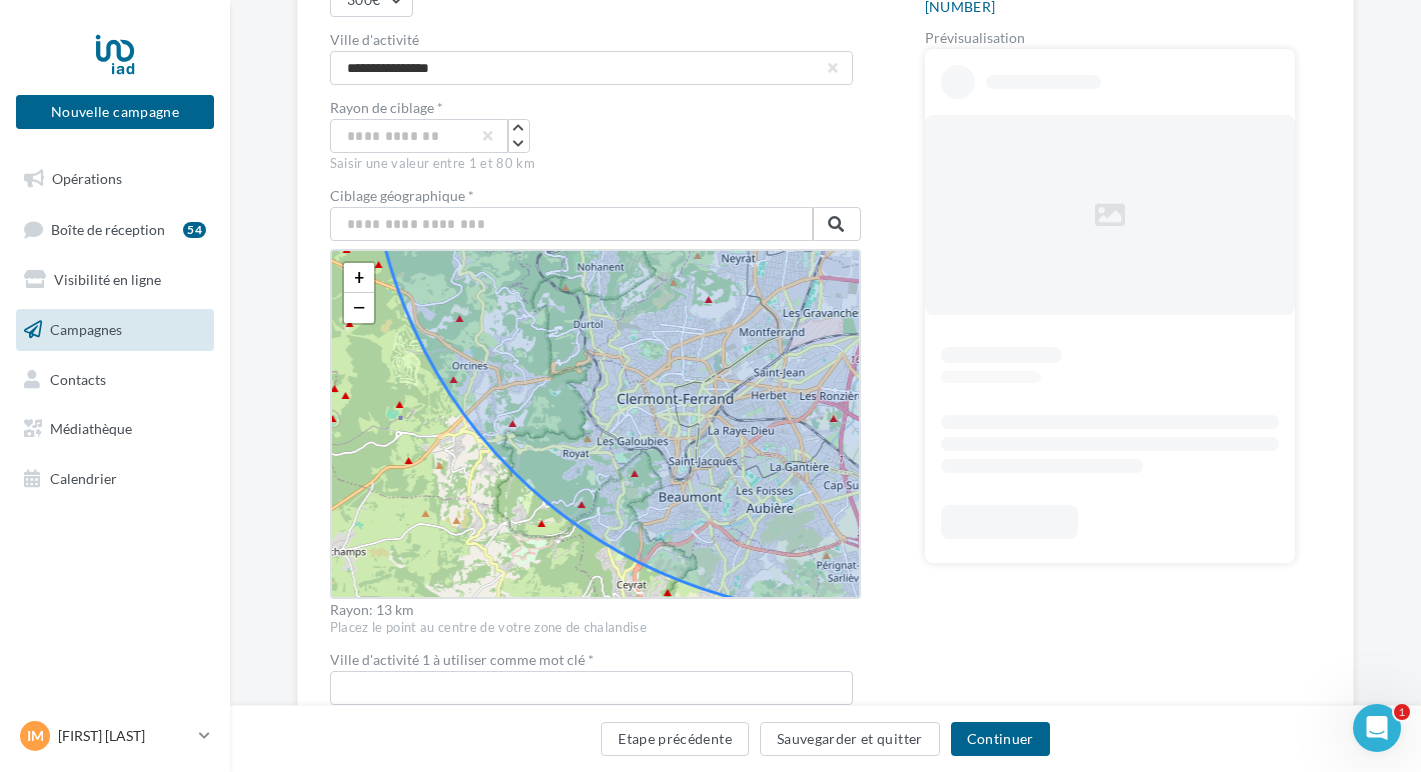 drag, startPoint x: 420, startPoint y: 491, endPoint x: 482, endPoint y: 521, distance: 68.8767 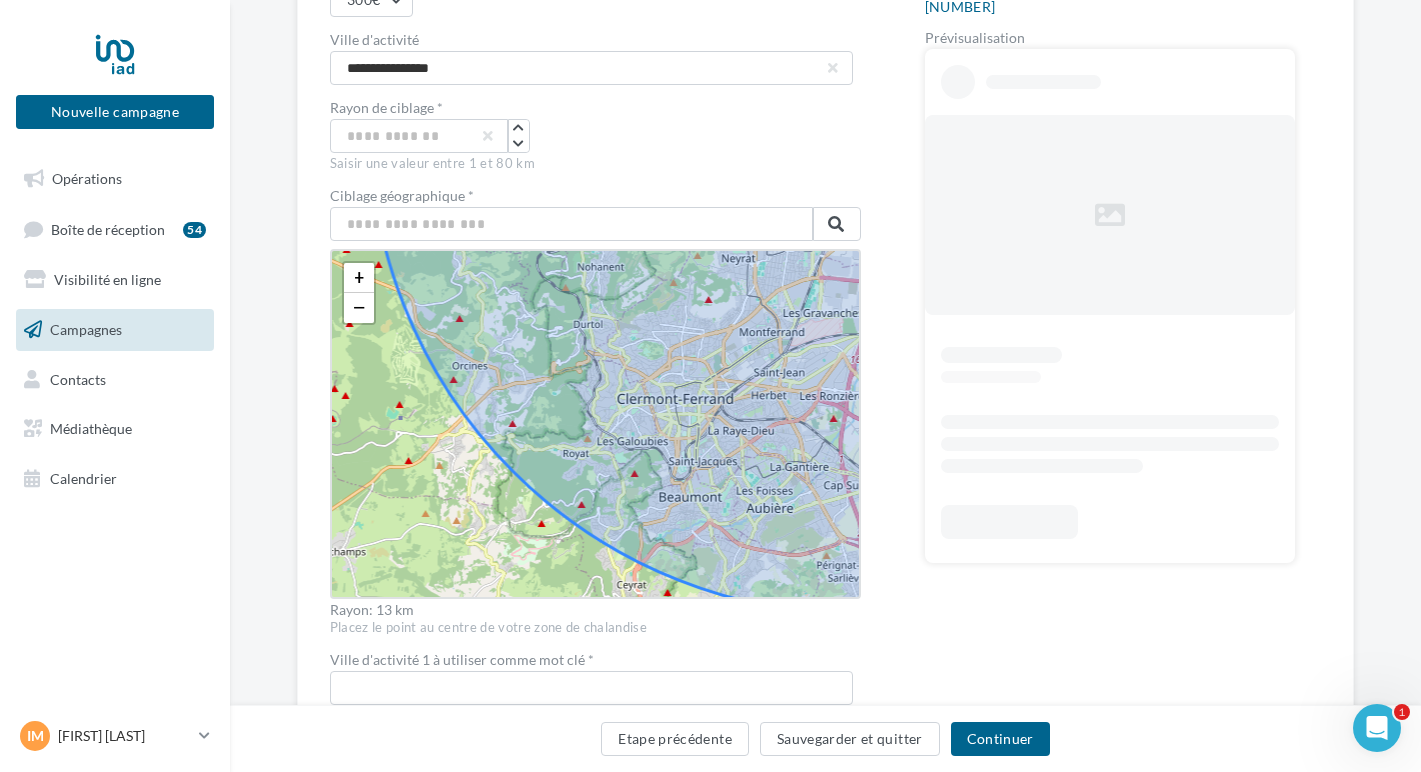 click on "+ −  Leaflet" at bounding box center (595, 424) 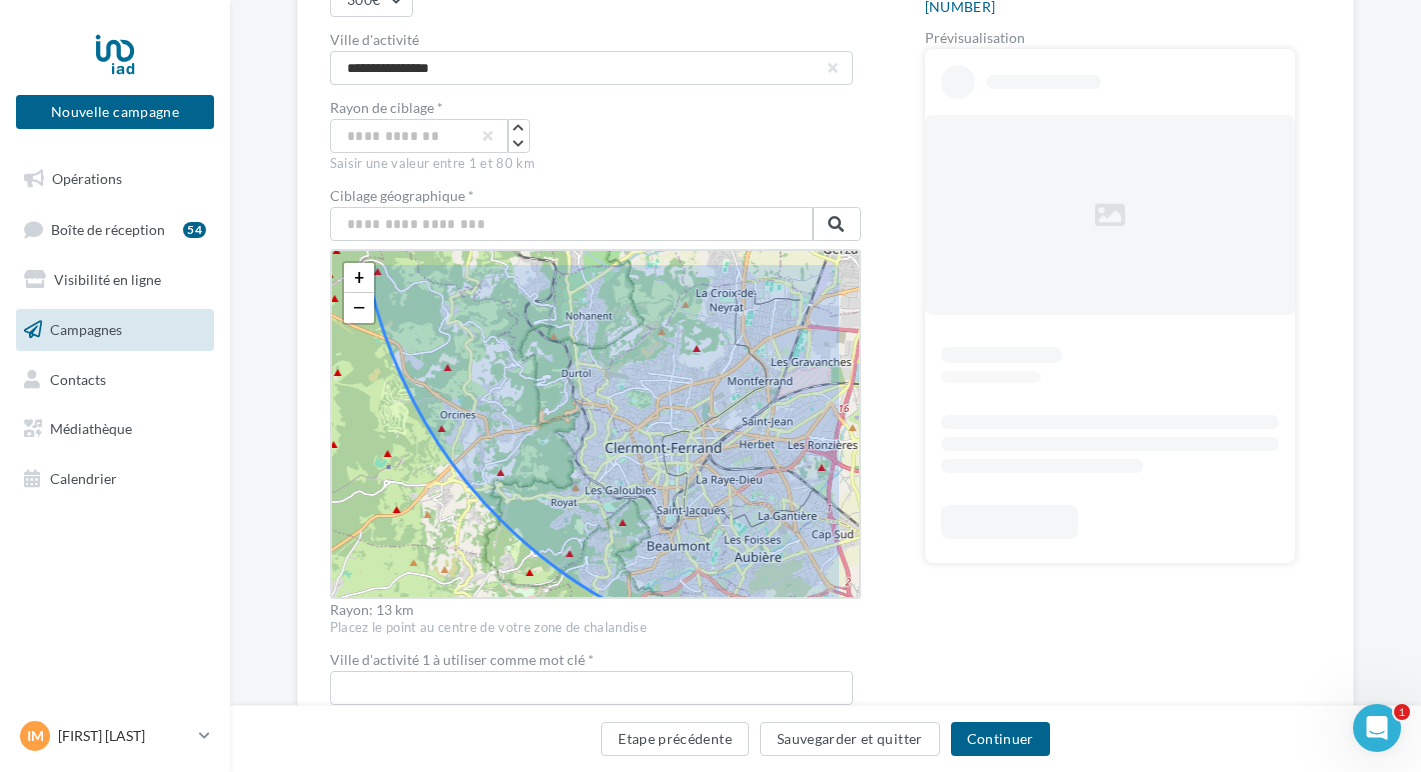 drag, startPoint x: 461, startPoint y: 498, endPoint x: 449, endPoint y: 548, distance: 51.41984 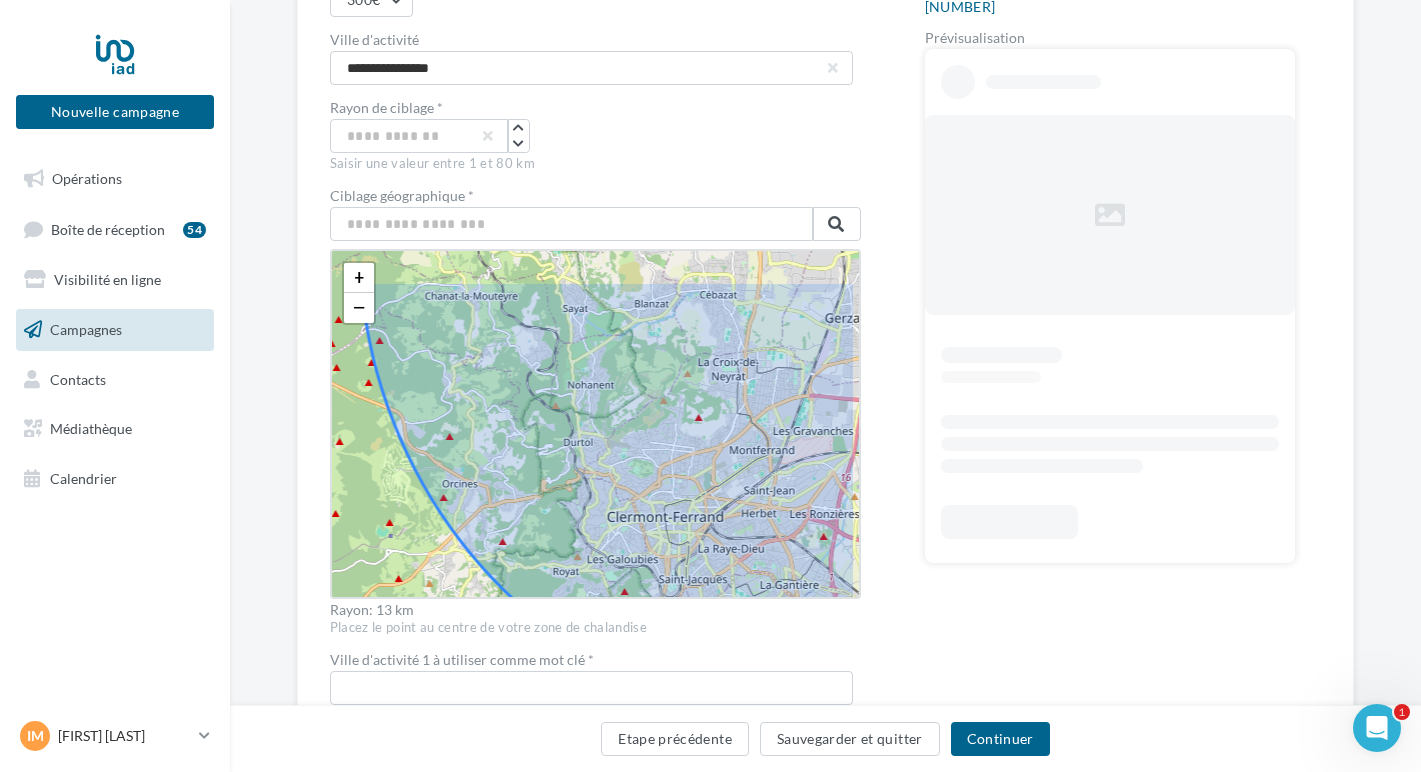 drag, startPoint x: 401, startPoint y: 478, endPoint x: 403, endPoint y: 546, distance: 68.0294 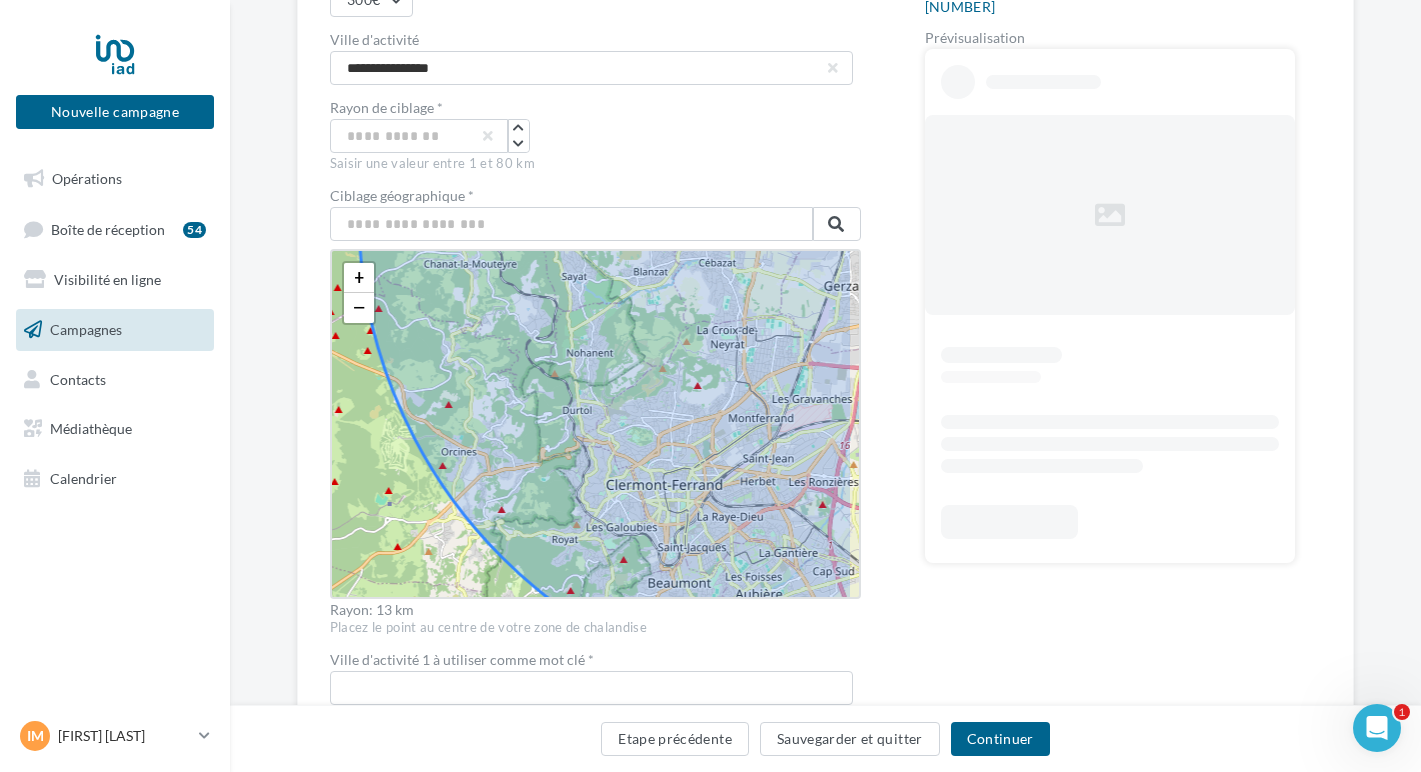 drag, startPoint x: 403, startPoint y: 534, endPoint x: 439, endPoint y: 557, distance: 42.72002 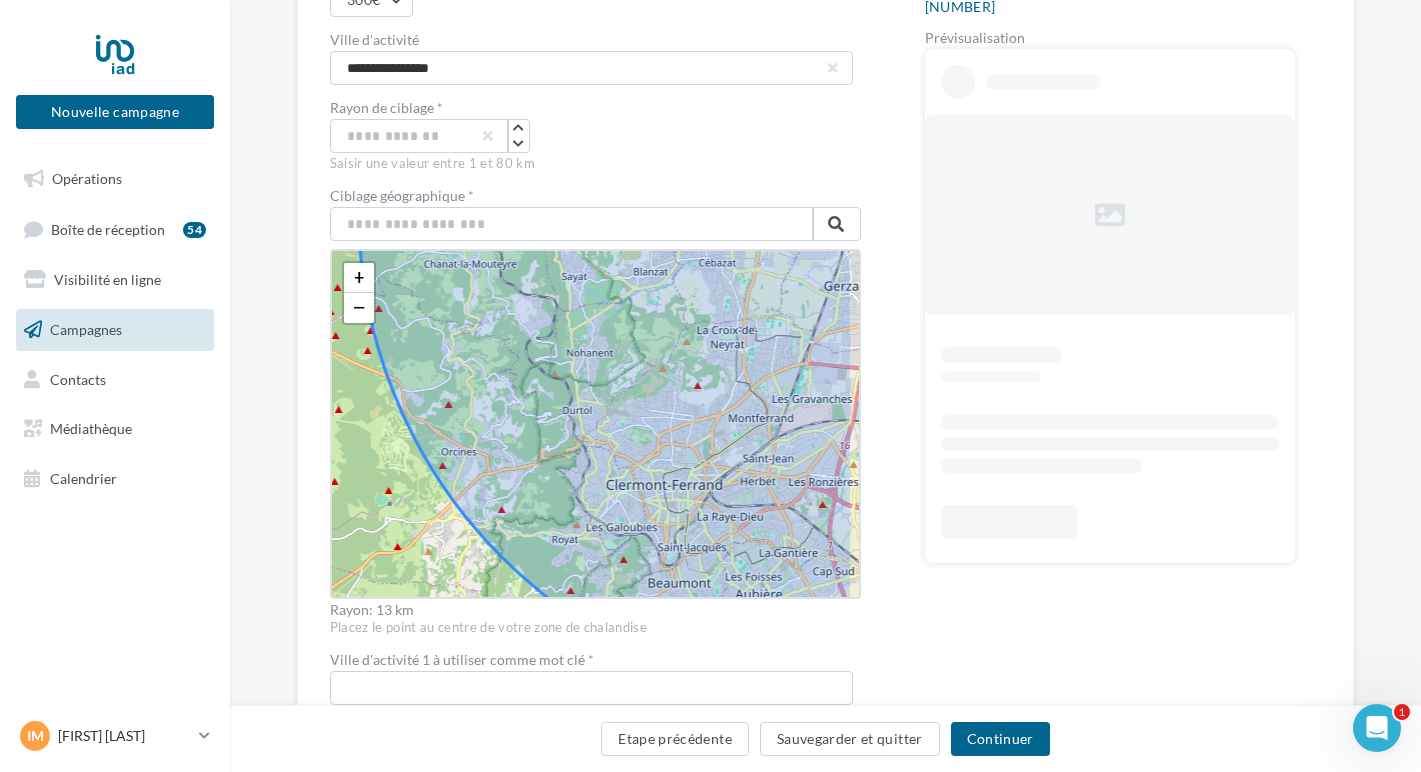 click on "+ −  Leaflet" at bounding box center [595, 424] 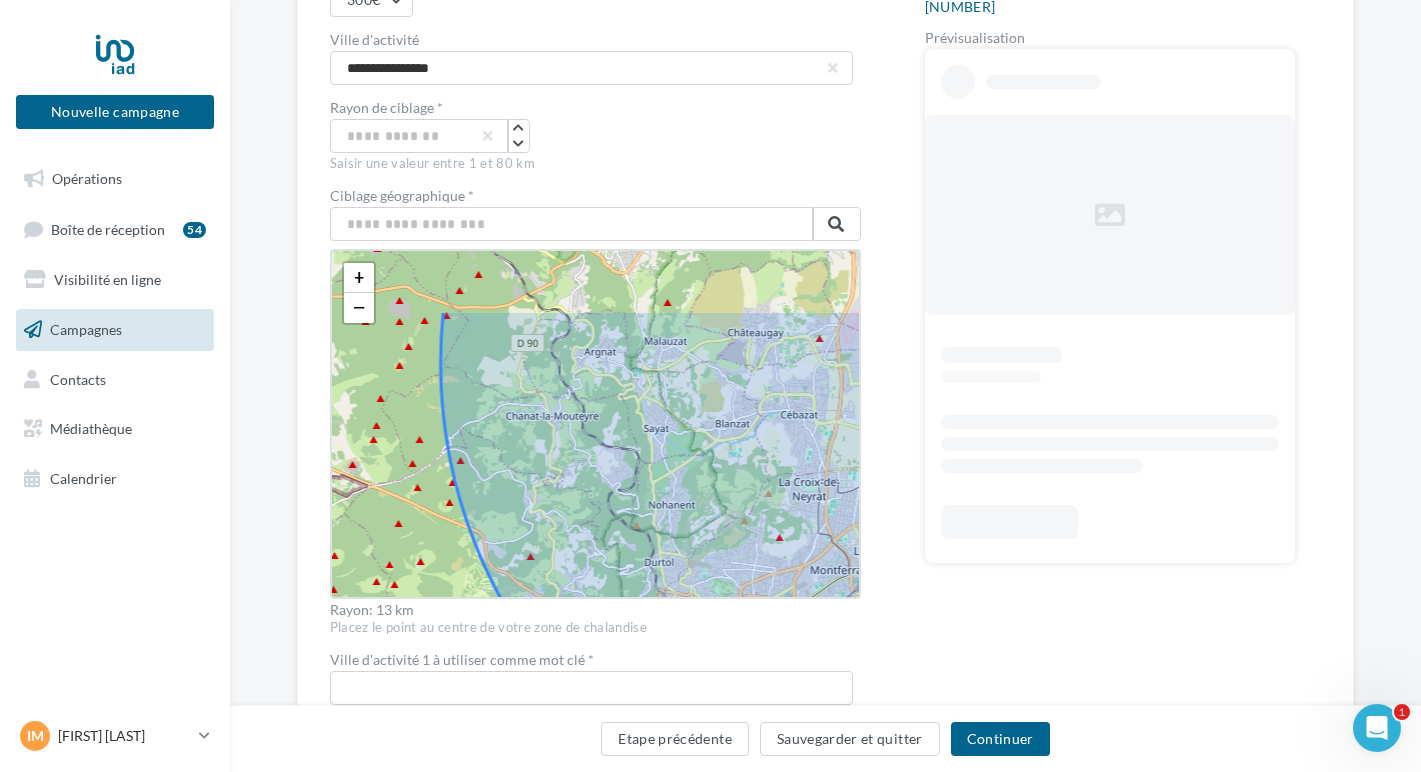 drag, startPoint x: 402, startPoint y: 445, endPoint x: 447, endPoint y: 544, distance: 108.74741 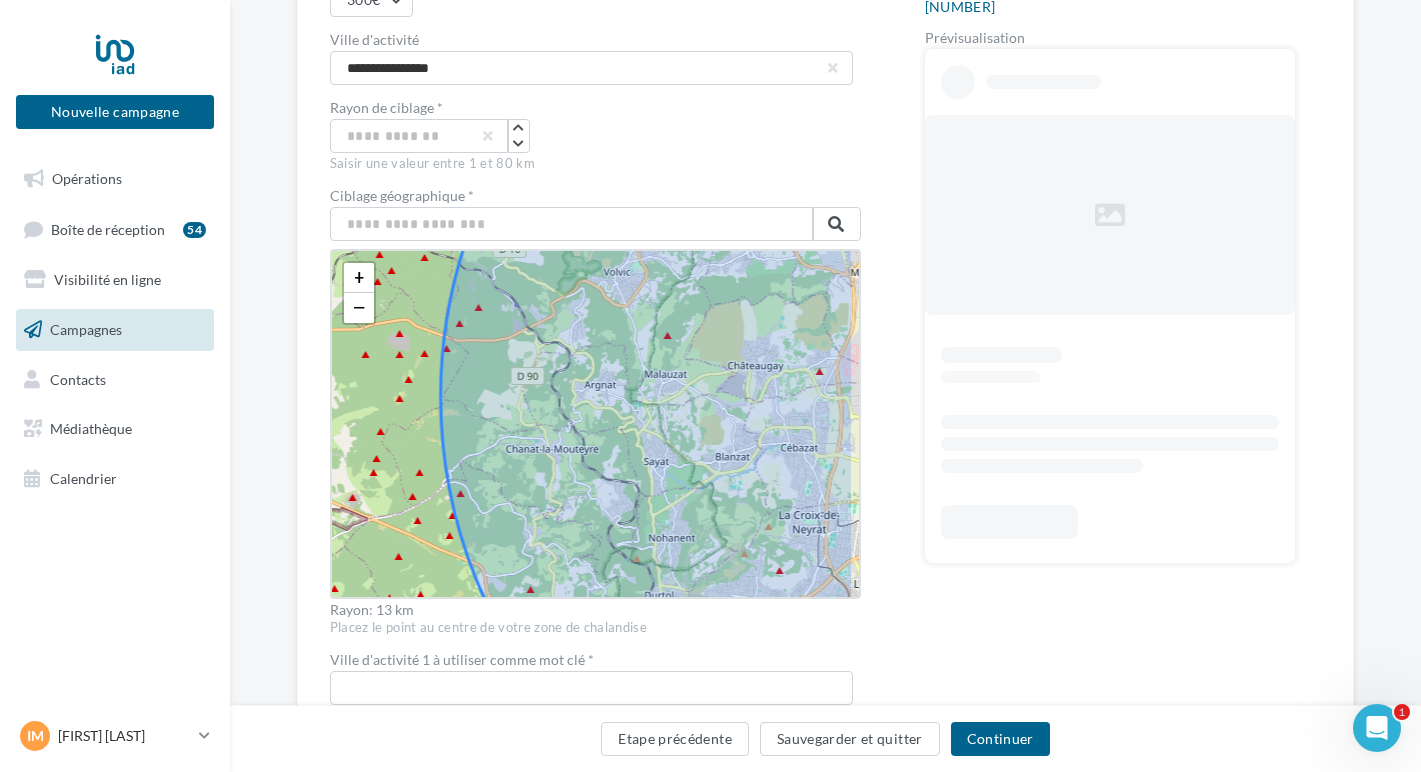 drag, startPoint x: 416, startPoint y: 401, endPoint x: 416, endPoint y: 486, distance: 85 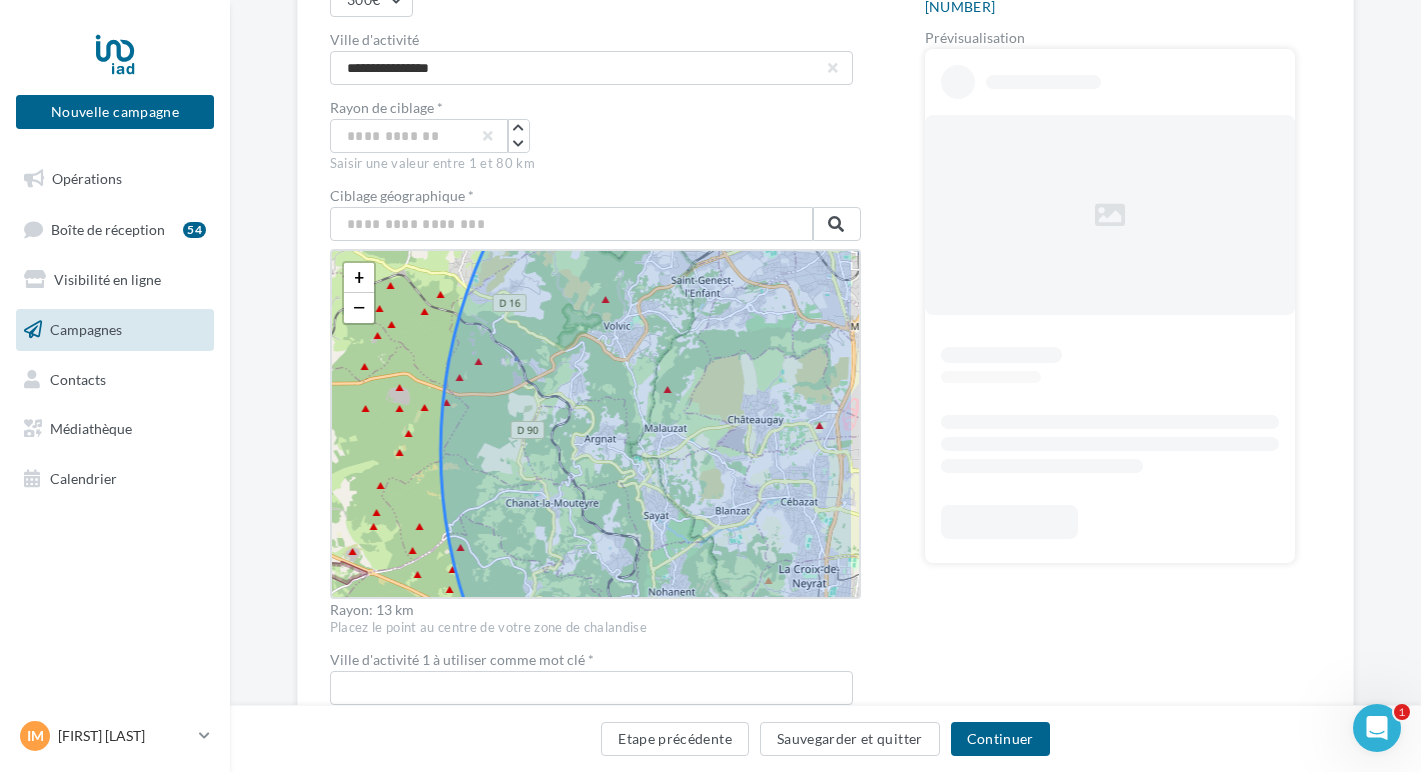 click on "+ −  Leaflet" at bounding box center [595, 424] 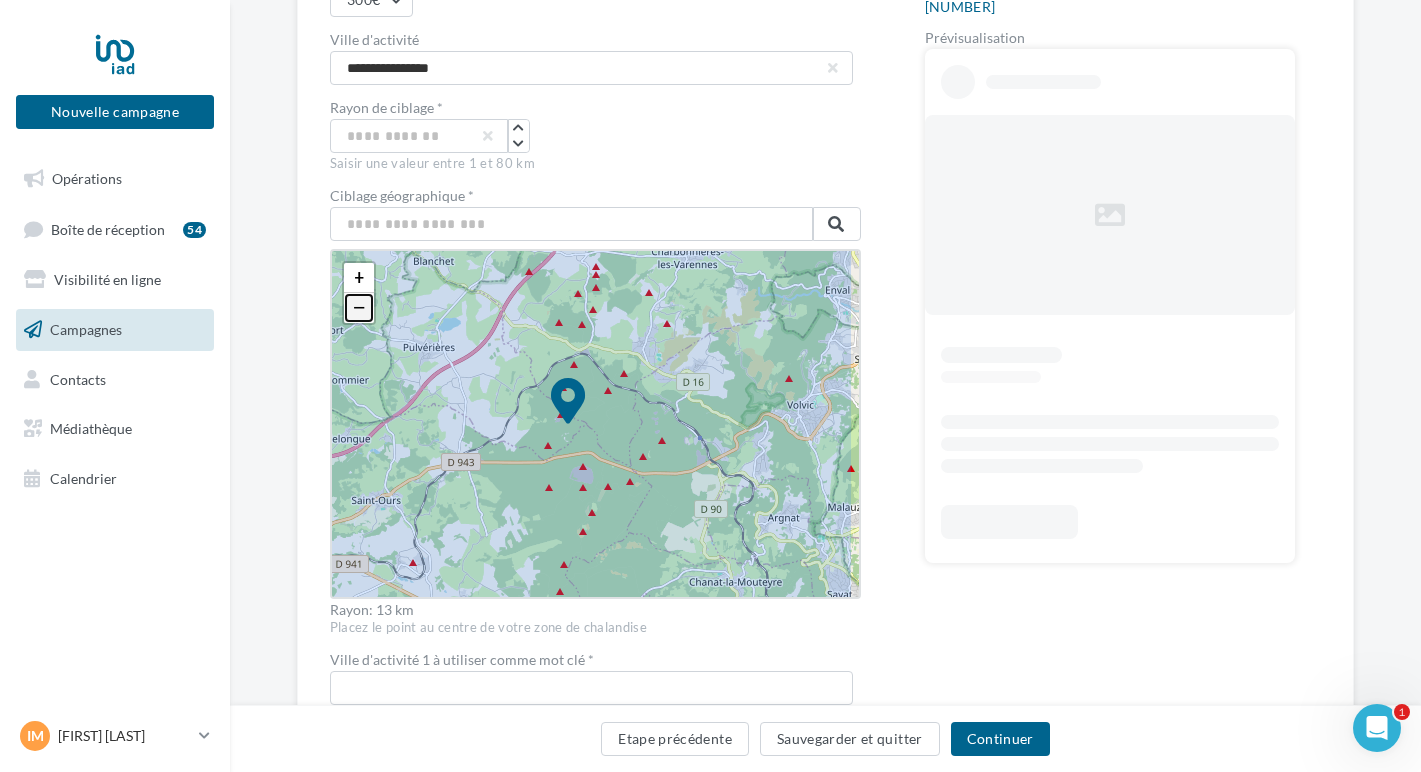 click on "−" at bounding box center (359, 308) 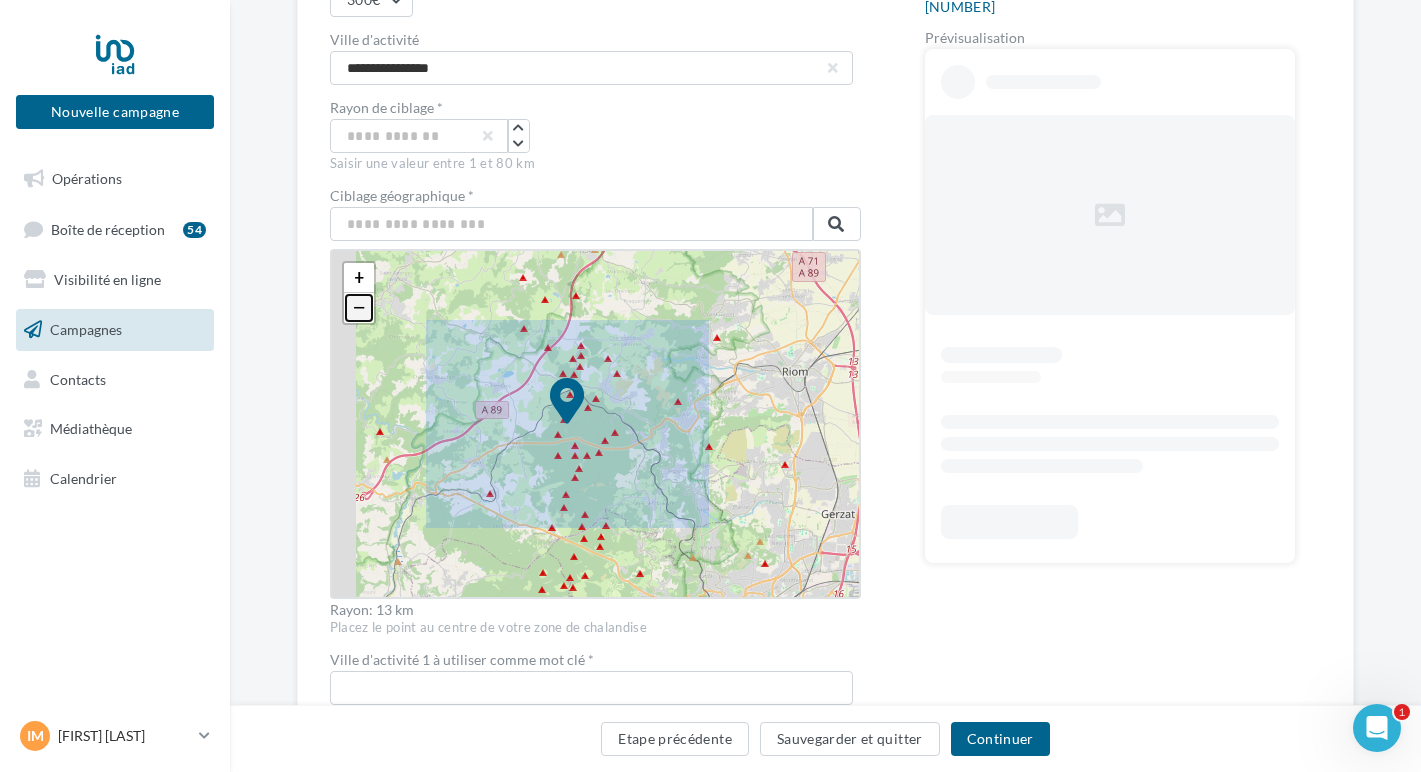 click on "−" at bounding box center [359, 308] 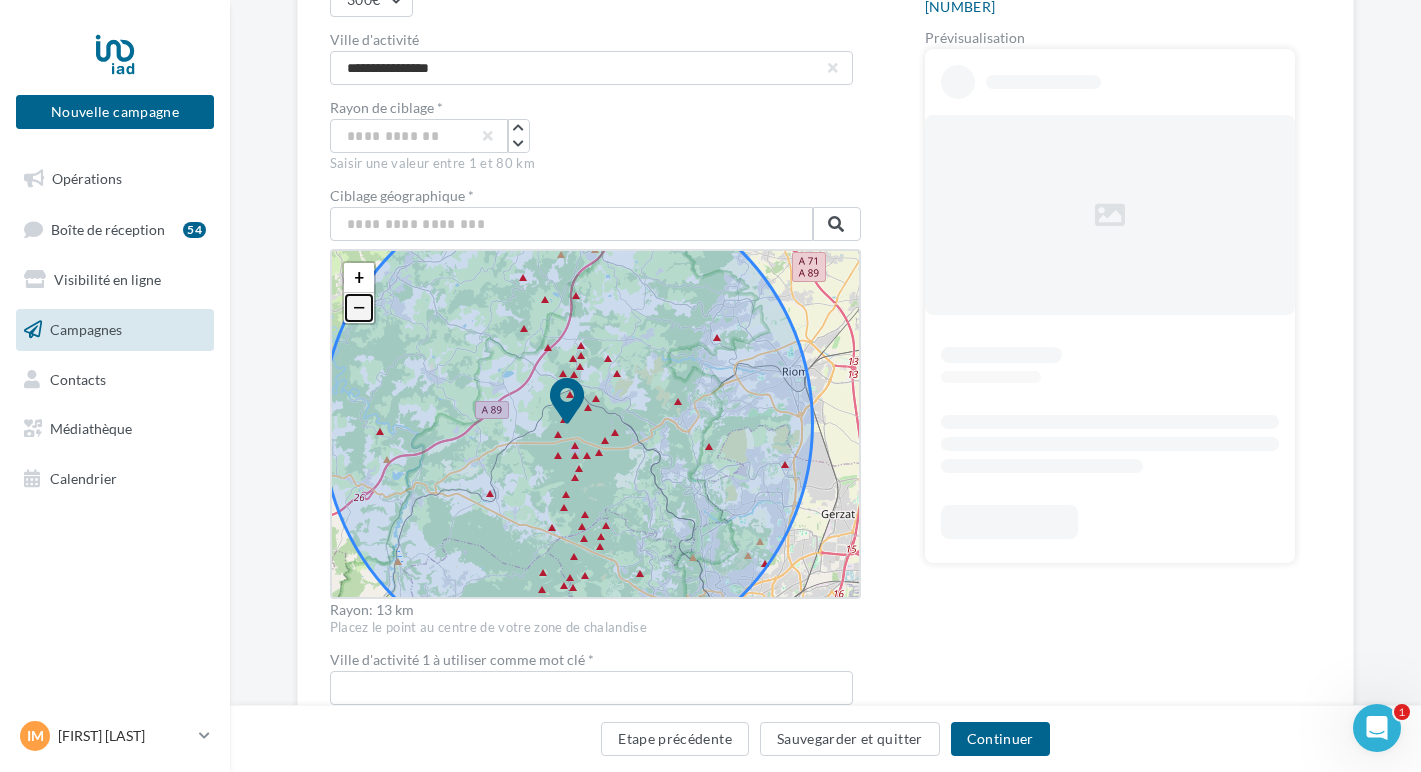 click on "−" at bounding box center [359, 308] 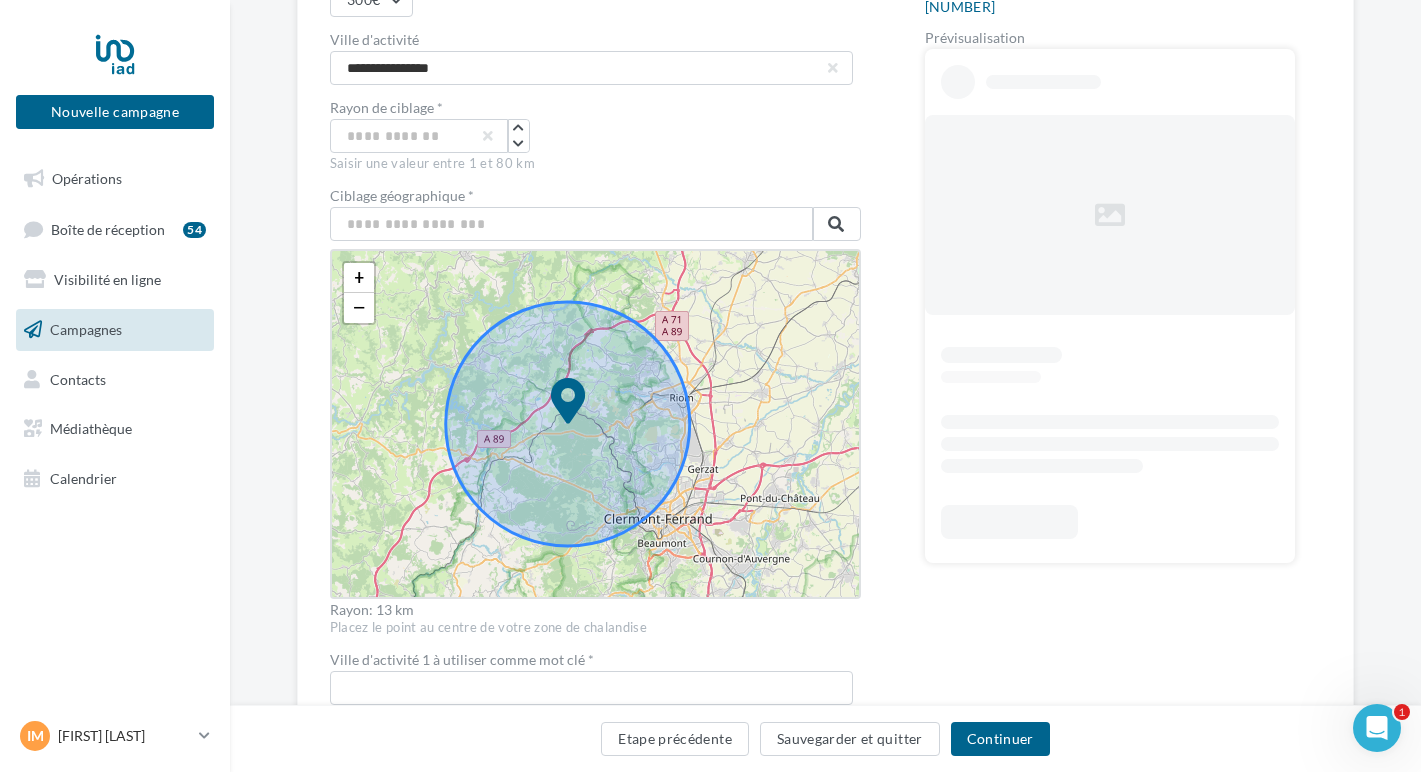 click on "+ −  Leaflet" at bounding box center [595, 424] 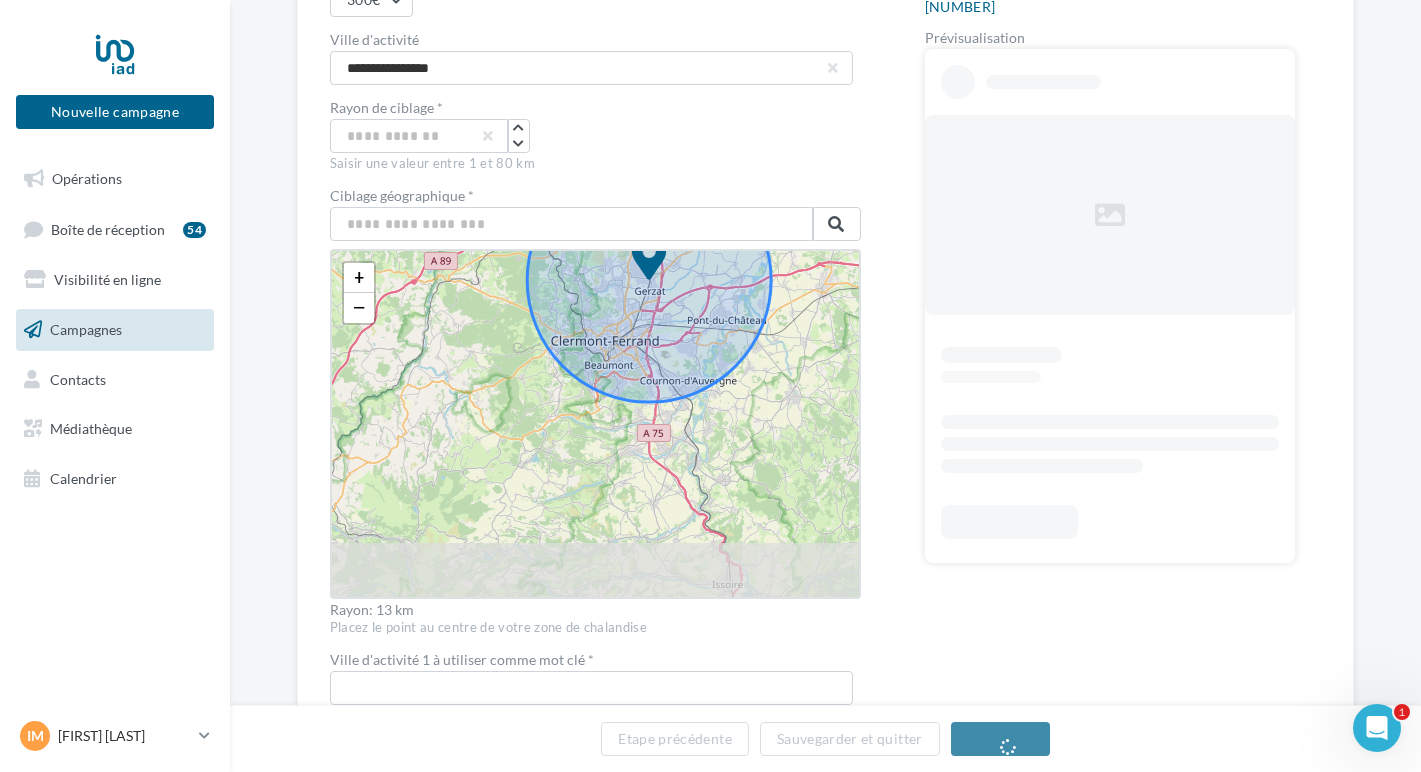 drag, startPoint x: 735, startPoint y: 541, endPoint x: 827, endPoint y: 383, distance: 182.83325 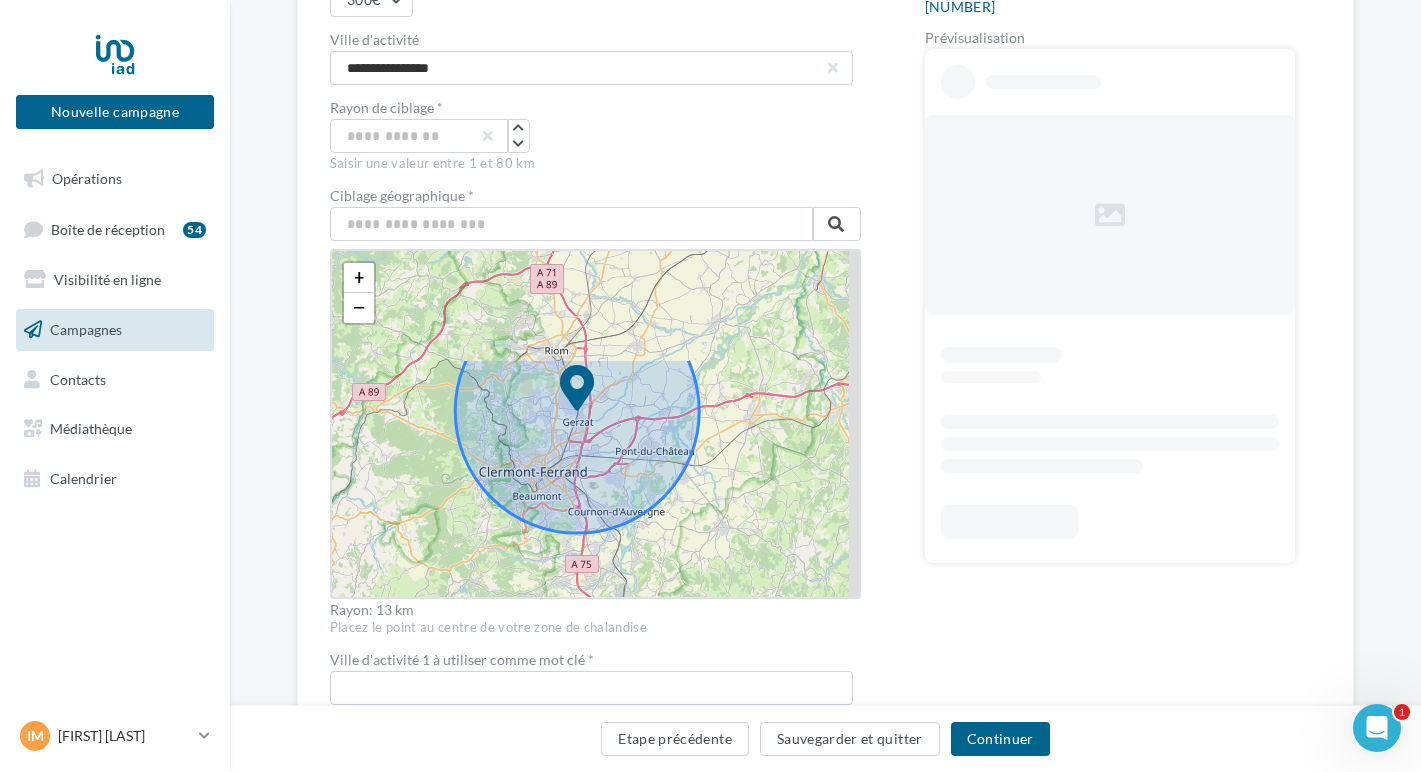 drag, startPoint x: 535, startPoint y: 406, endPoint x: 445, endPoint y: 560, distance: 178.3704 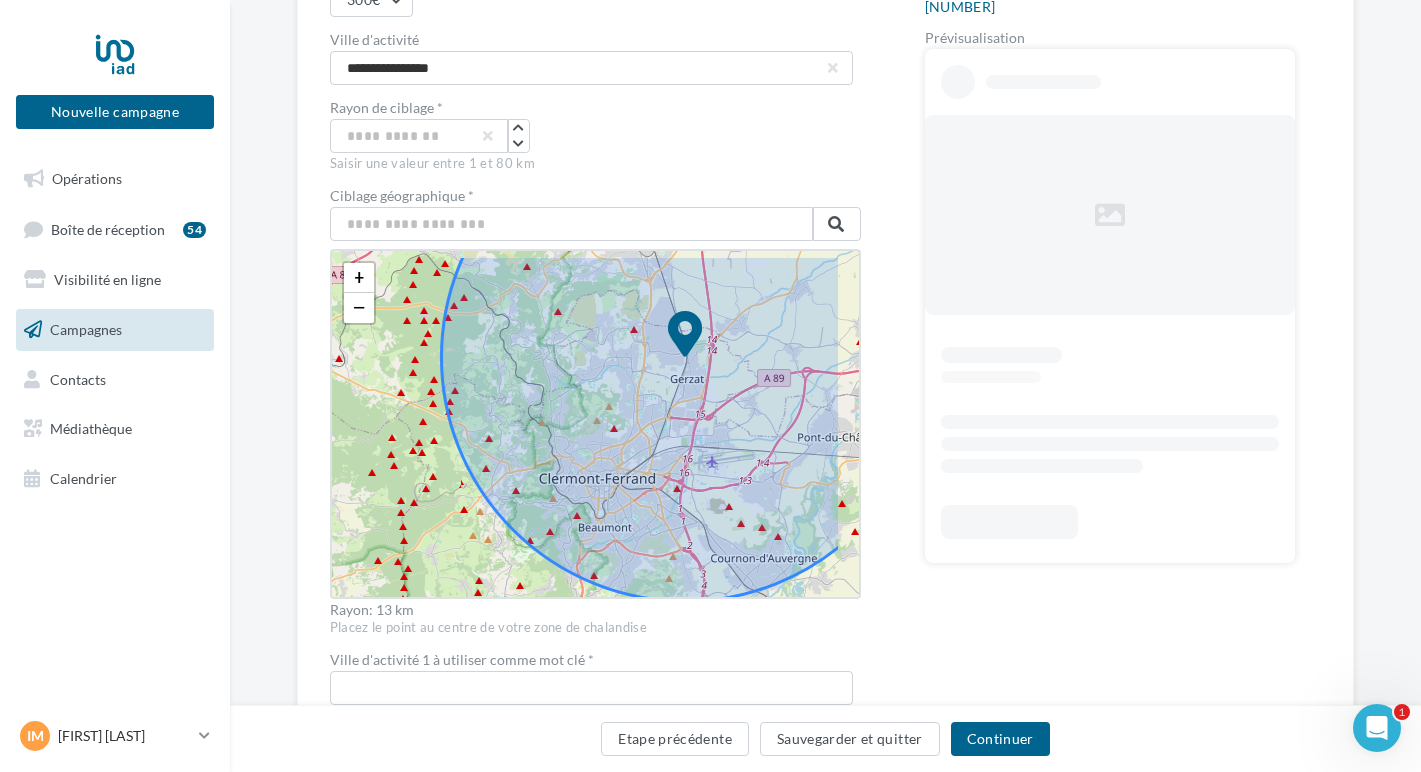 drag, startPoint x: 458, startPoint y: 496, endPoint x: 444, endPoint y: 541, distance: 47.127487 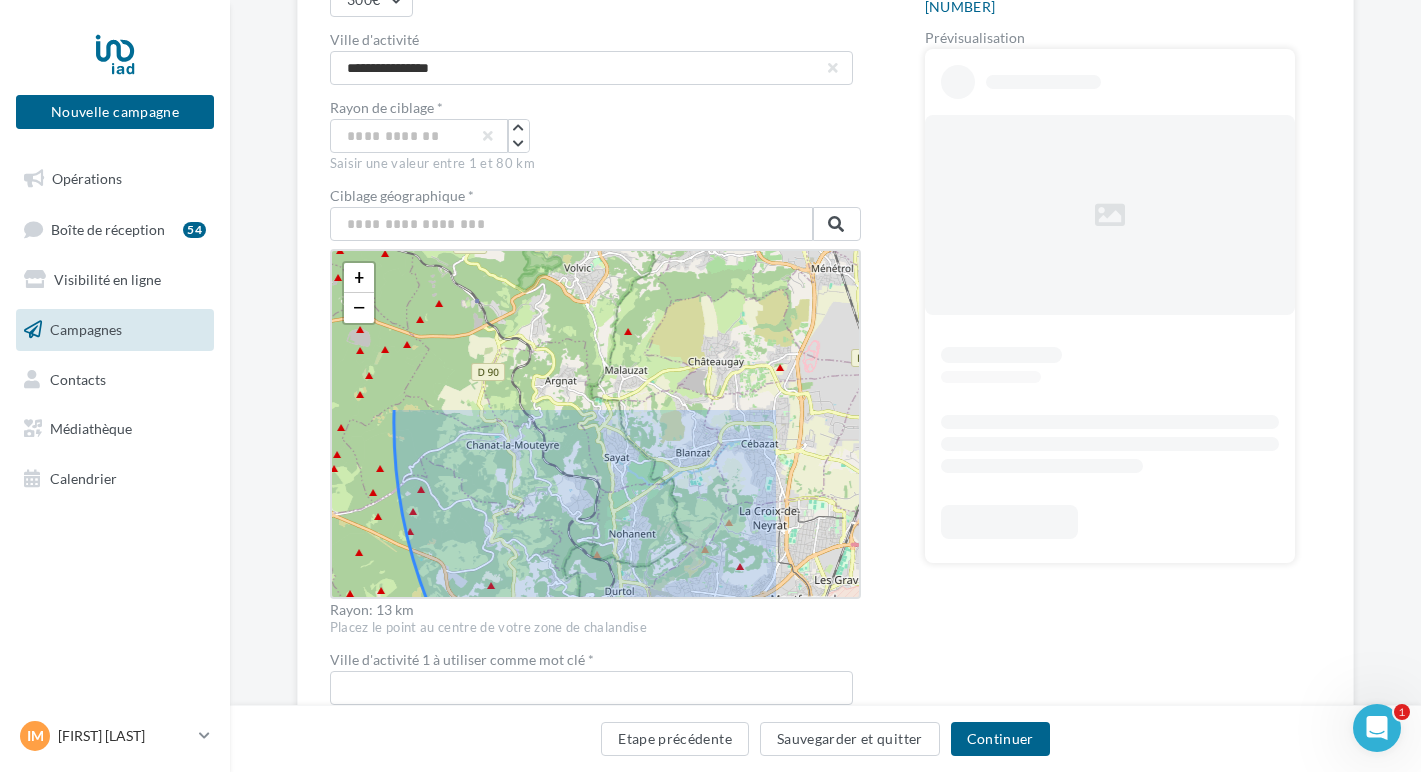 drag, startPoint x: 463, startPoint y: 419, endPoint x: 388, endPoint y: 614, distance: 208.92583 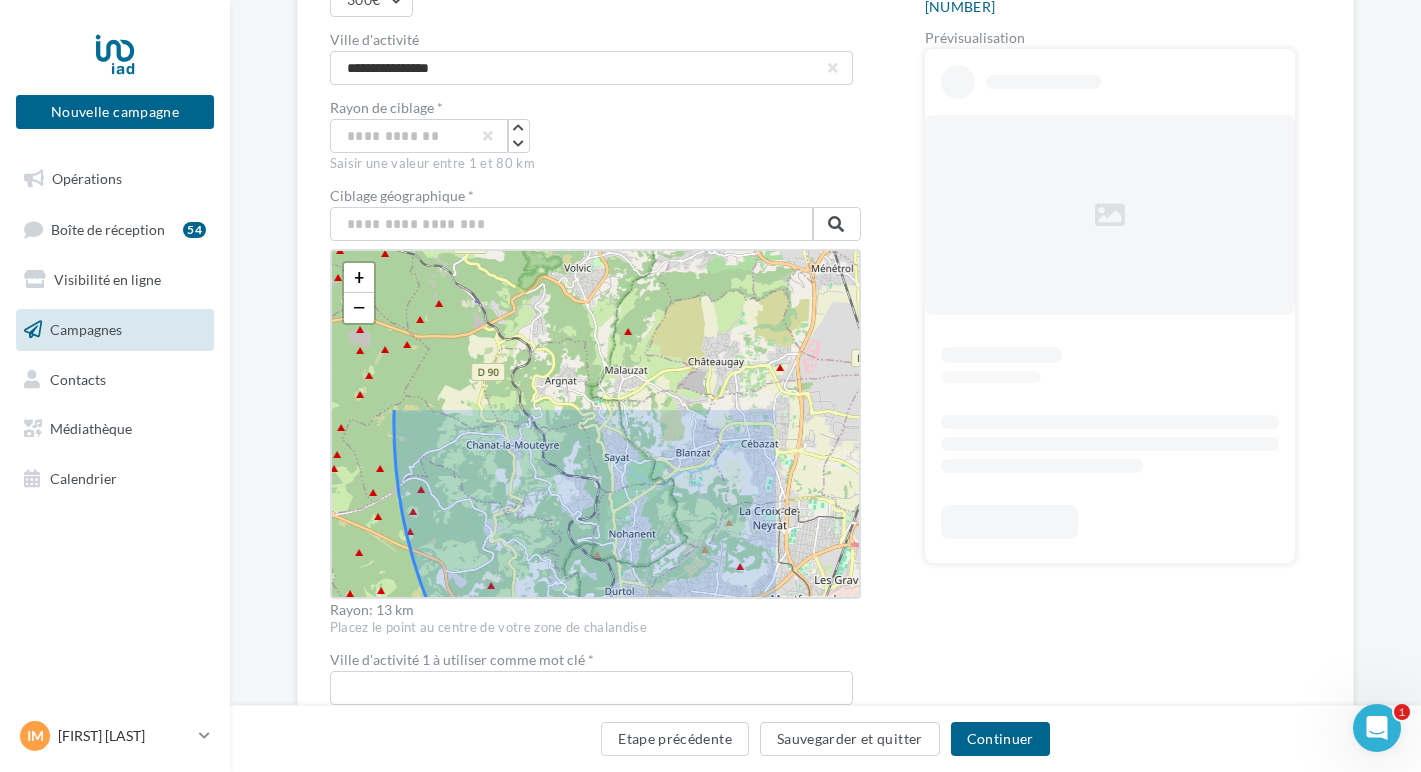 click on "Ciblage géographique *
Clermont-Ferrand, Puy-de-Dôme, Auvergne-Rhône-Alpes, France métropolitaine, France Clermont-Ferrand, Puy-de-Dôme, Auvergne-Rhône-Alpes, France métropolitaine, France               + −  Leaflet
Rayon: 13 km" at bounding box center (595, 403) 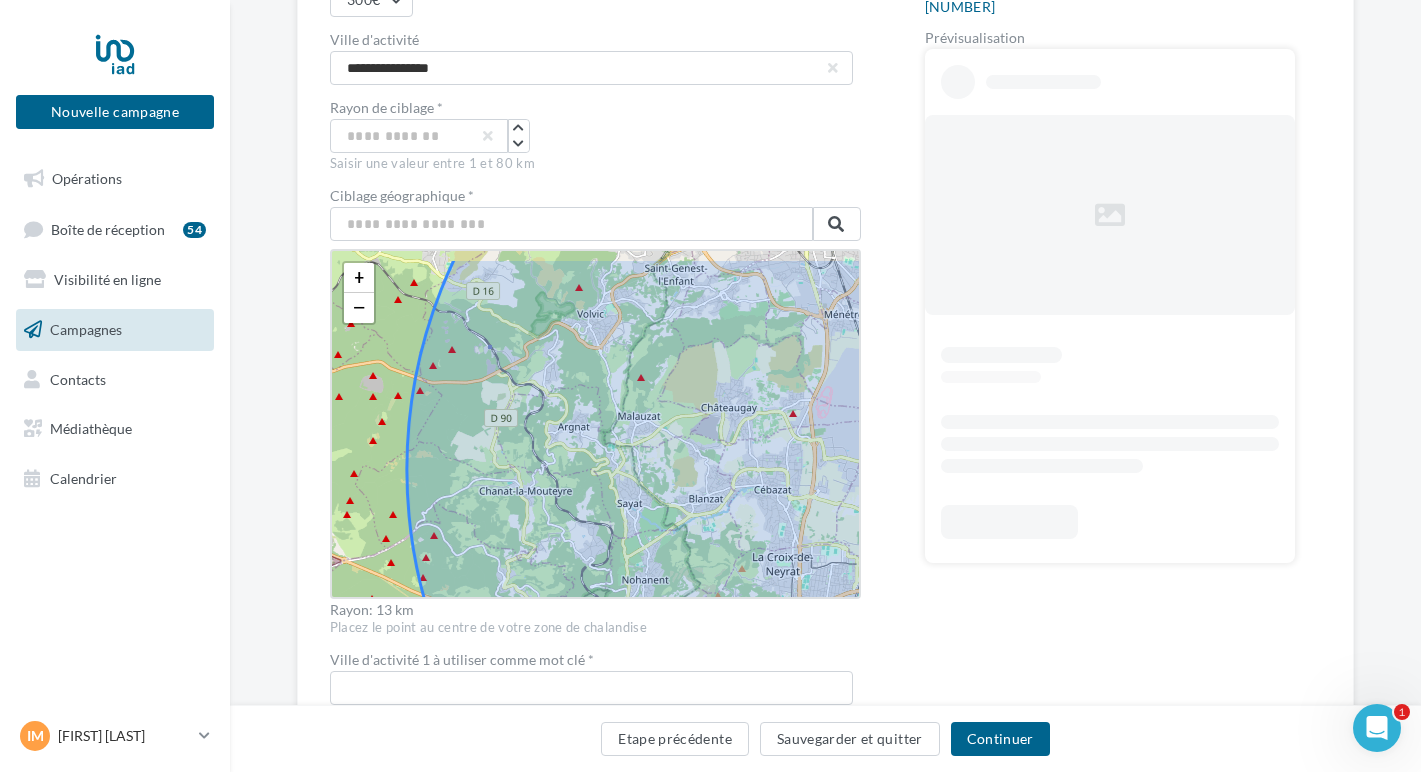 drag, startPoint x: 386, startPoint y: 378, endPoint x: 434, endPoint y: 495, distance: 126.46343 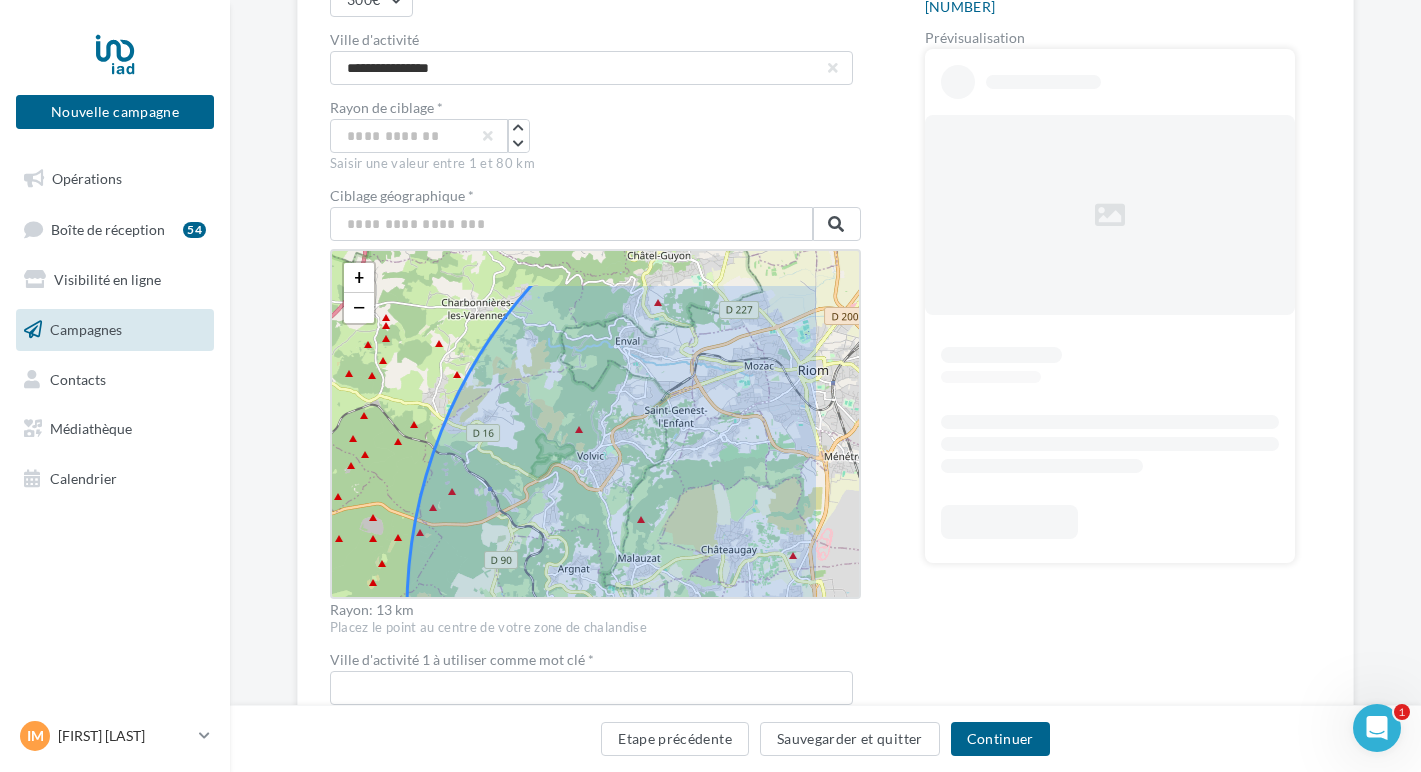 drag, startPoint x: 436, startPoint y: 343, endPoint x: 392, endPoint y: 431, distance: 98.38699 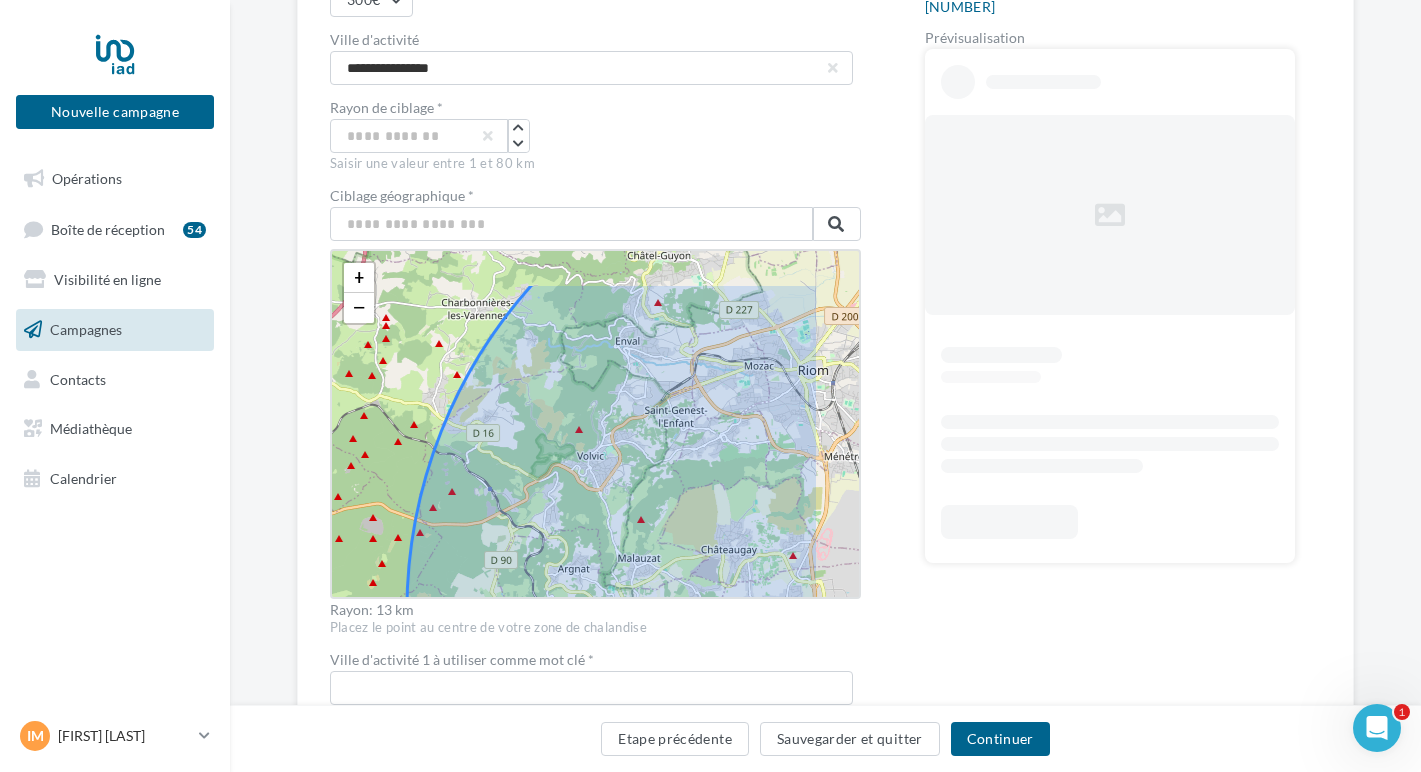 click on "+ −  Leaflet" at bounding box center (595, 424) 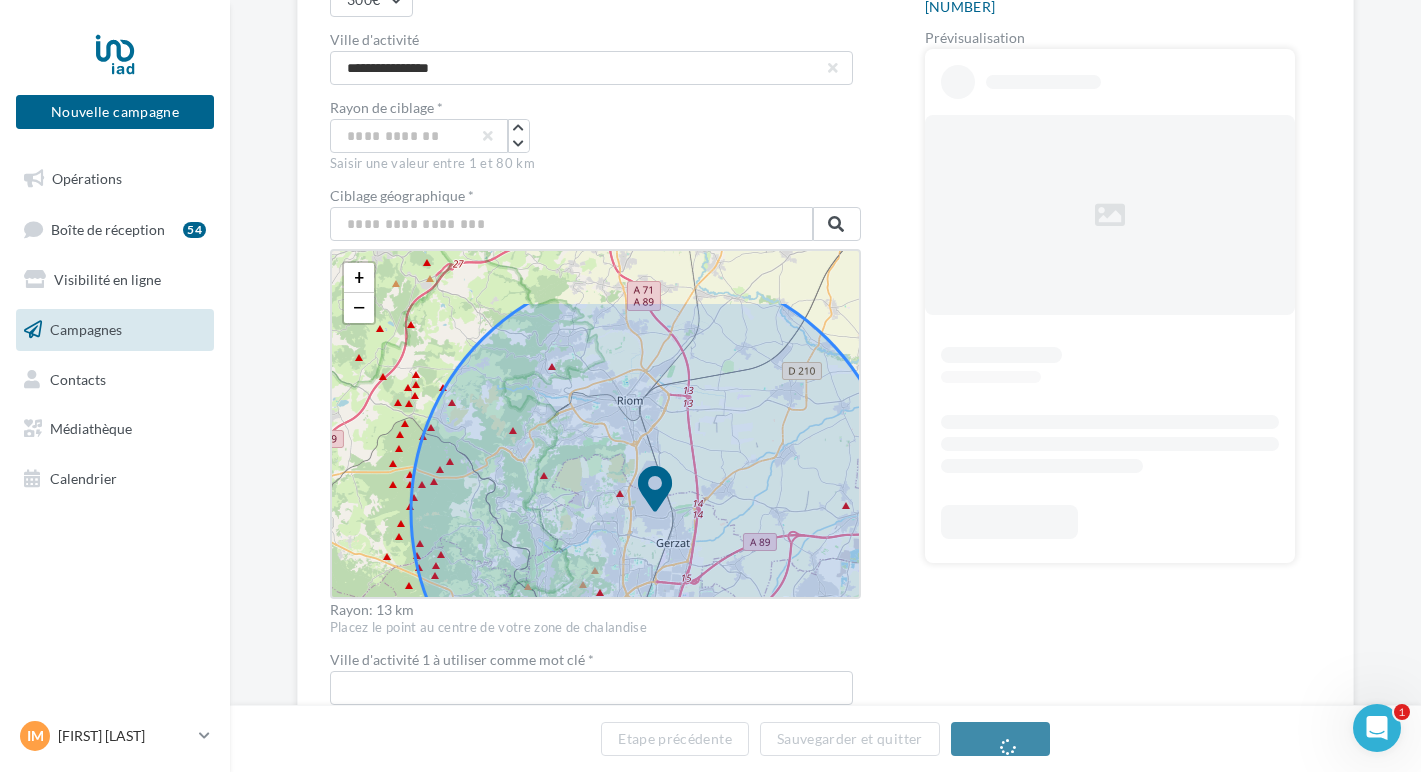 drag, startPoint x: 829, startPoint y: 367, endPoint x: 921, endPoint y: 457, distance: 128.7012 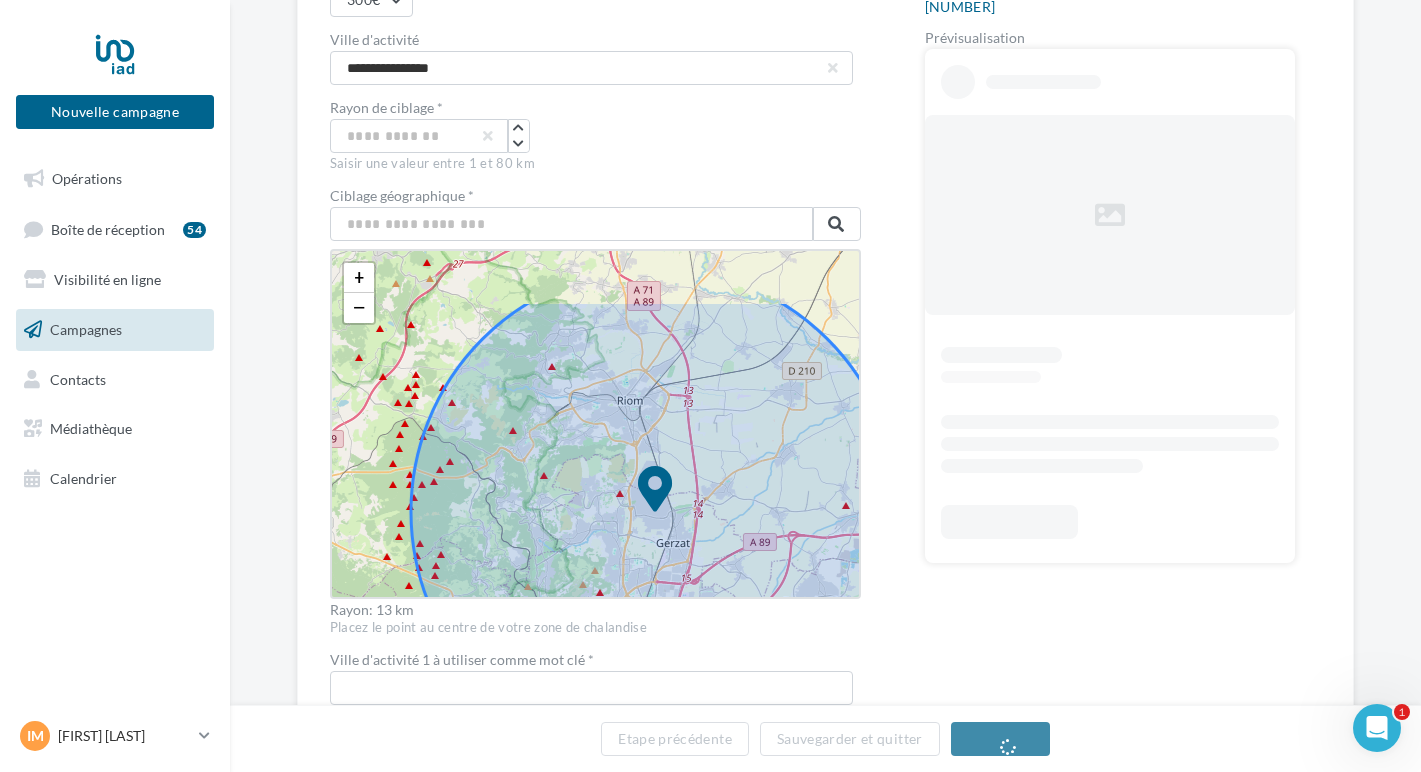 click on "**********" at bounding box center (825, 501) 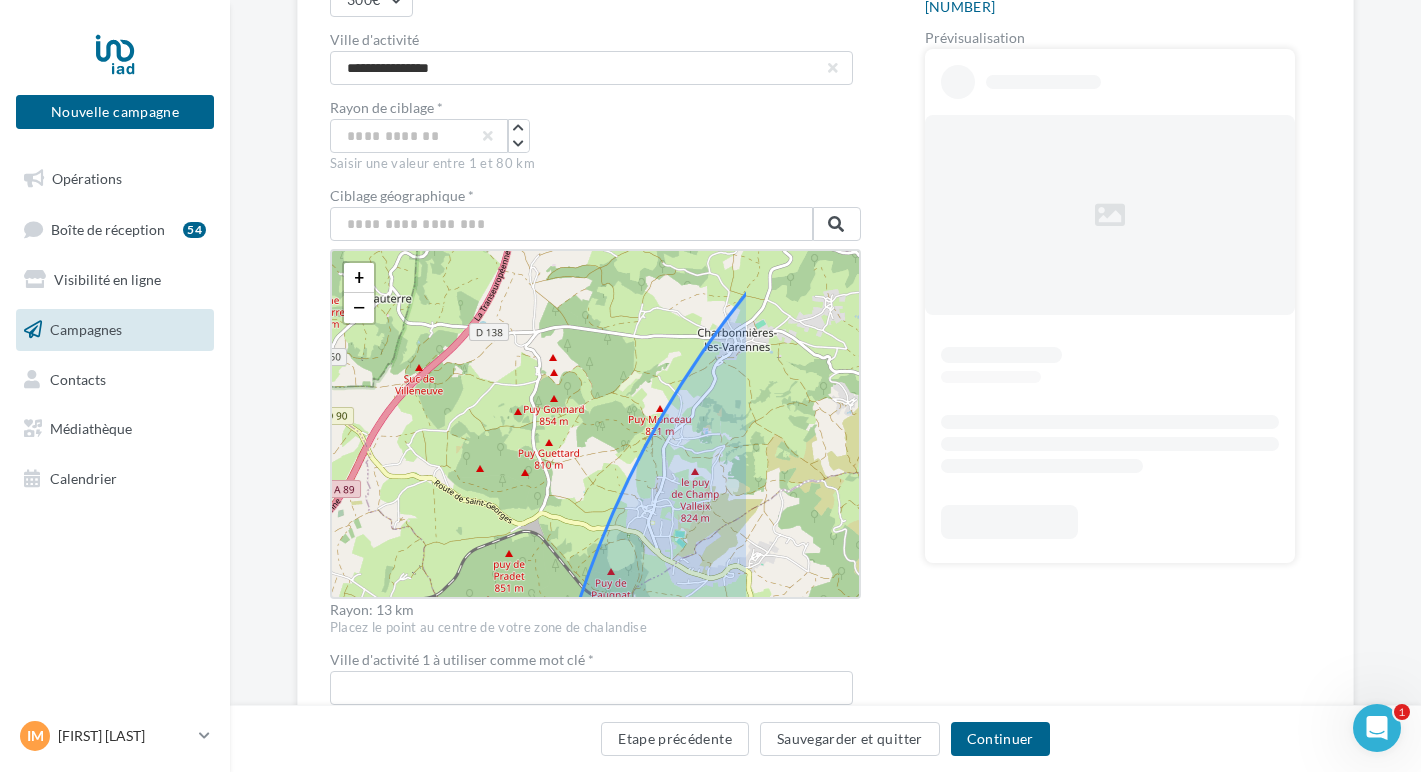 drag, startPoint x: 565, startPoint y: 411, endPoint x: 448, endPoint y: 425, distance: 117.83463 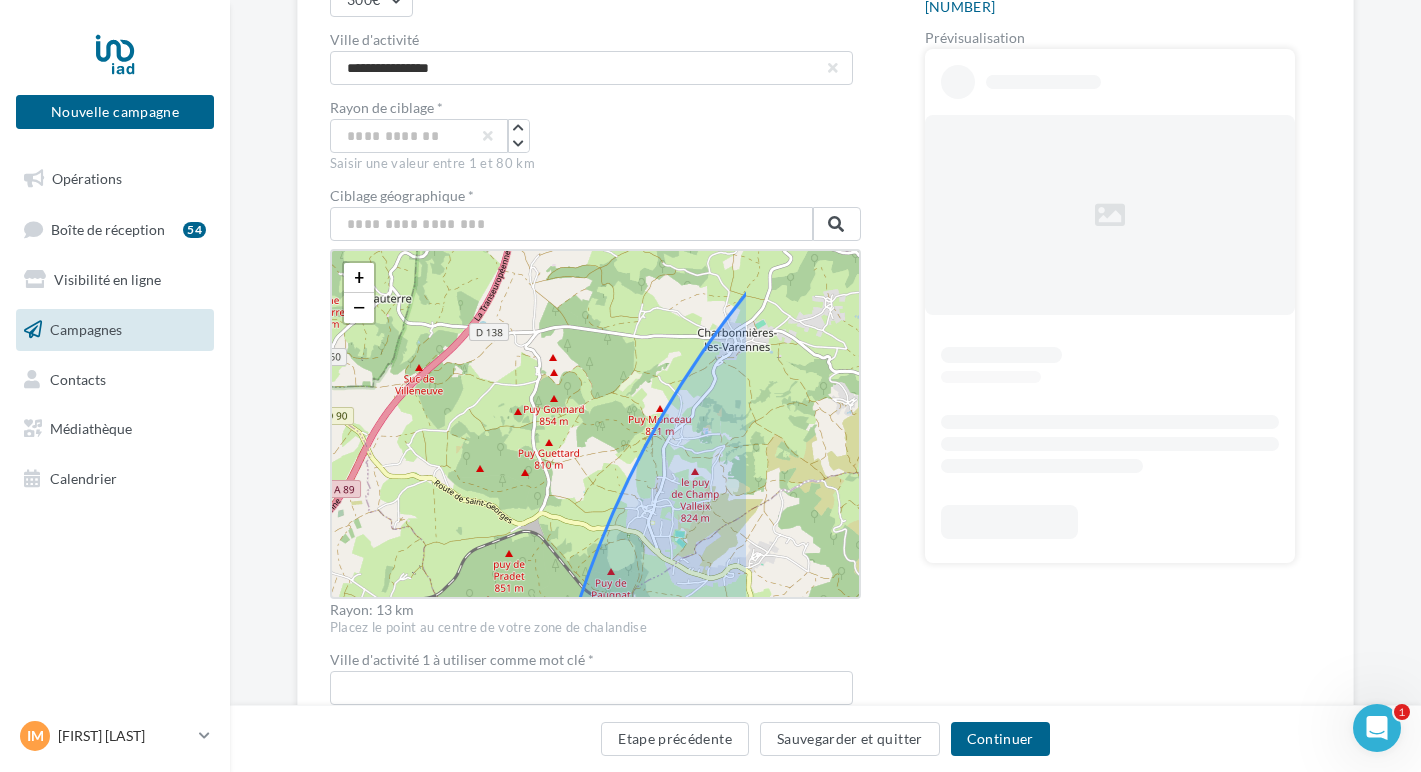 click on "+ −  Leaflet" at bounding box center (595, 424) 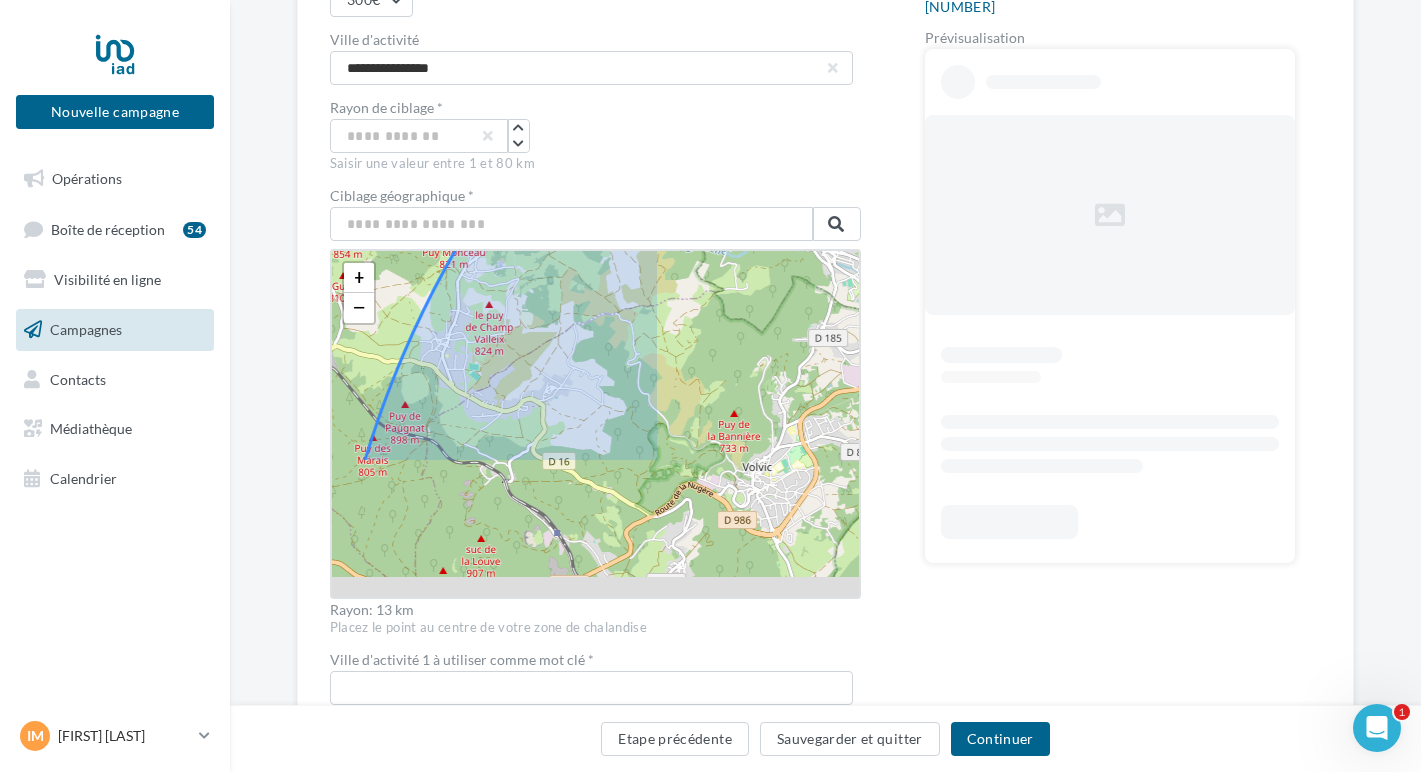 drag, startPoint x: 567, startPoint y: 441, endPoint x: 368, endPoint y: 226, distance: 292.96075 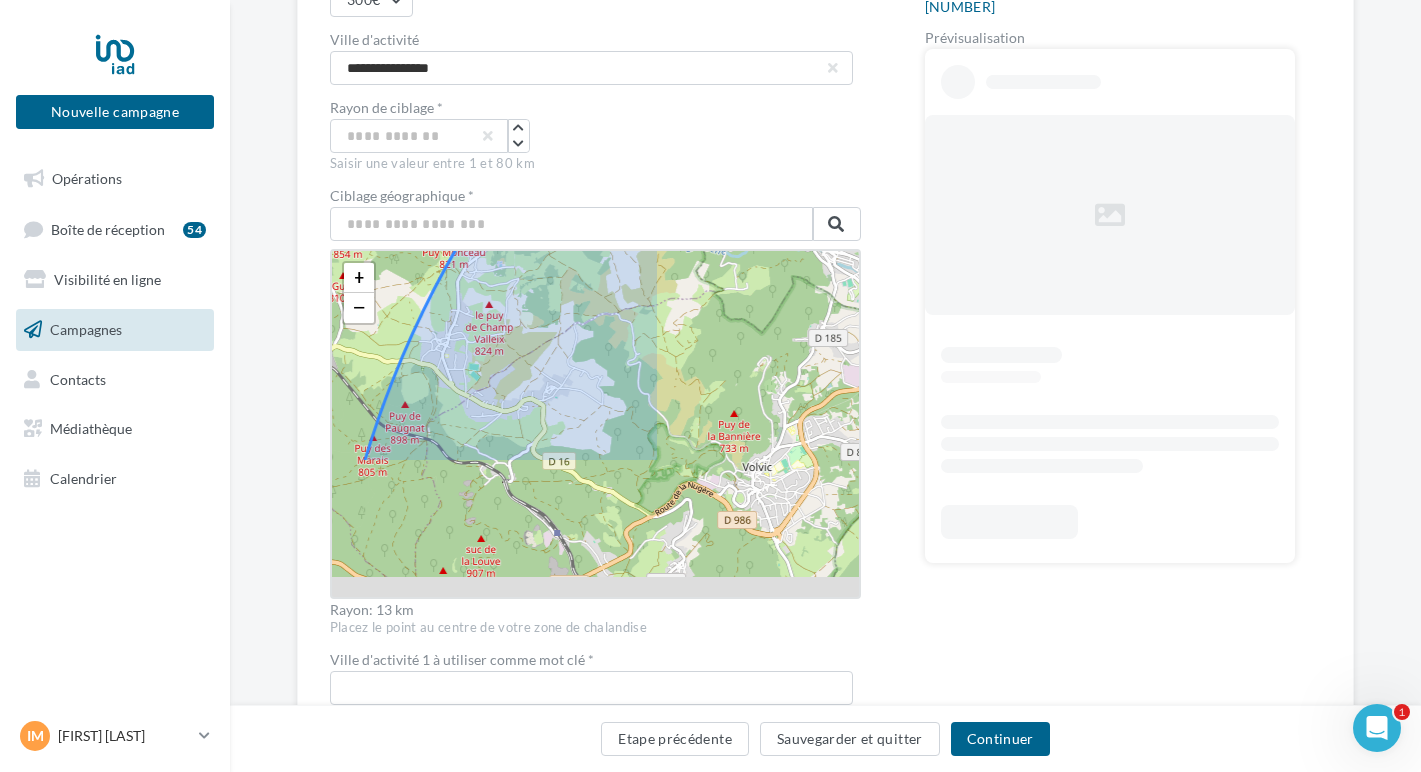 click on "Ciblage géographique *
Clermont-Ferrand, Puy-de-Dôme, Auvergne-Rhône-Alpes, France métropolitaine, France Clermont-Ferrand, Puy-de-Dôme, Auvergne-Rhône-Alpes, France métropolitaine, France               + −  Leaflet
Rayon: 13 km" at bounding box center (595, 403) 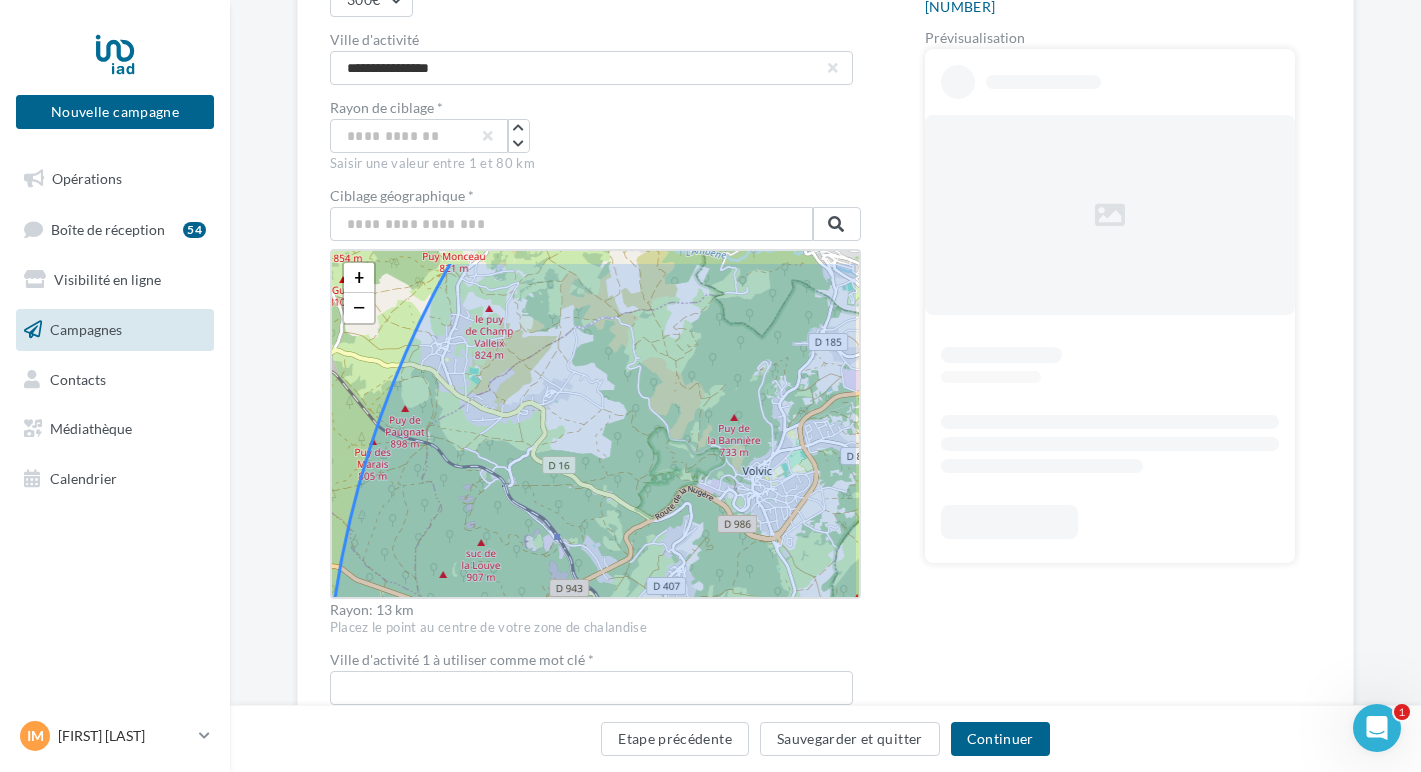 drag, startPoint x: 355, startPoint y: 381, endPoint x: 368, endPoint y: 479, distance: 98.85848 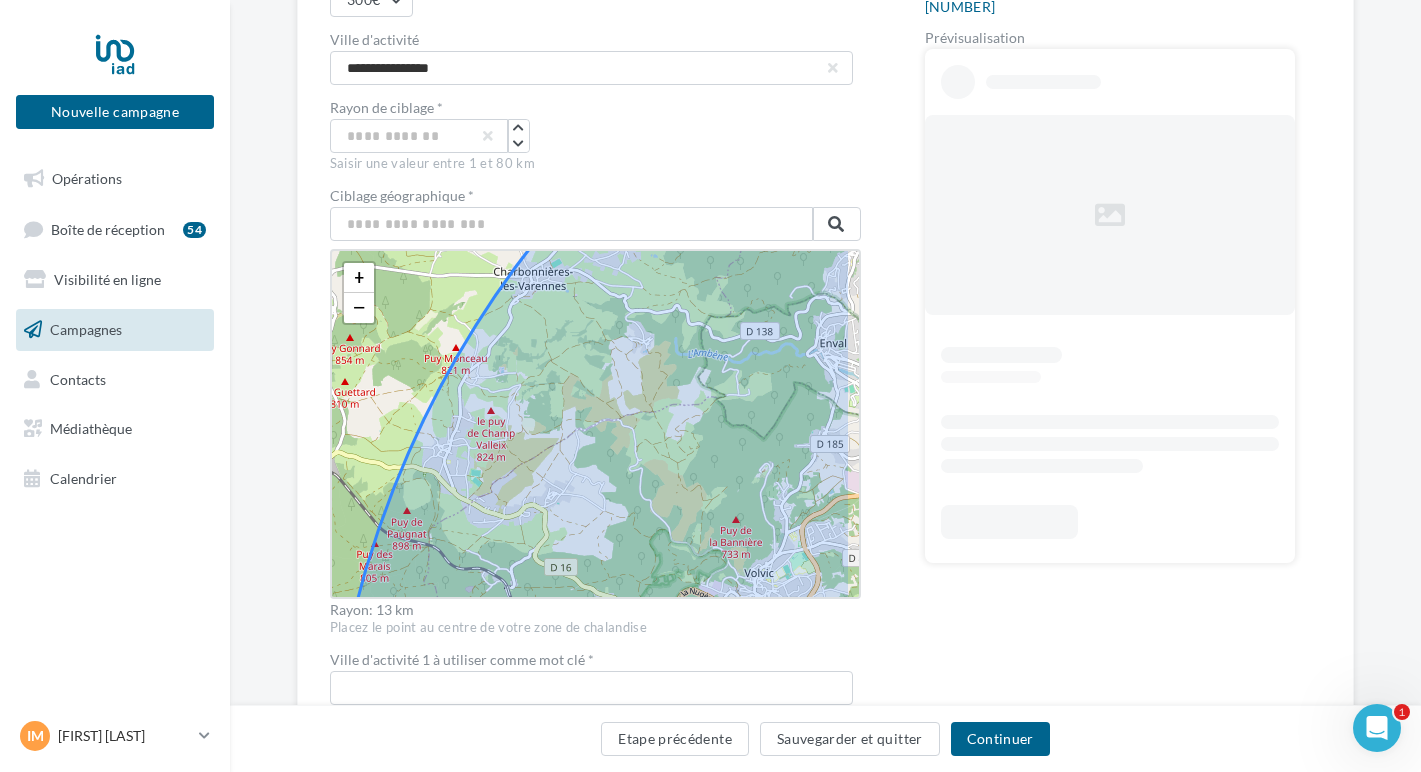 drag, startPoint x: 457, startPoint y: 286, endPoint x: 437, endPoint y: 414, distance: 129.55309 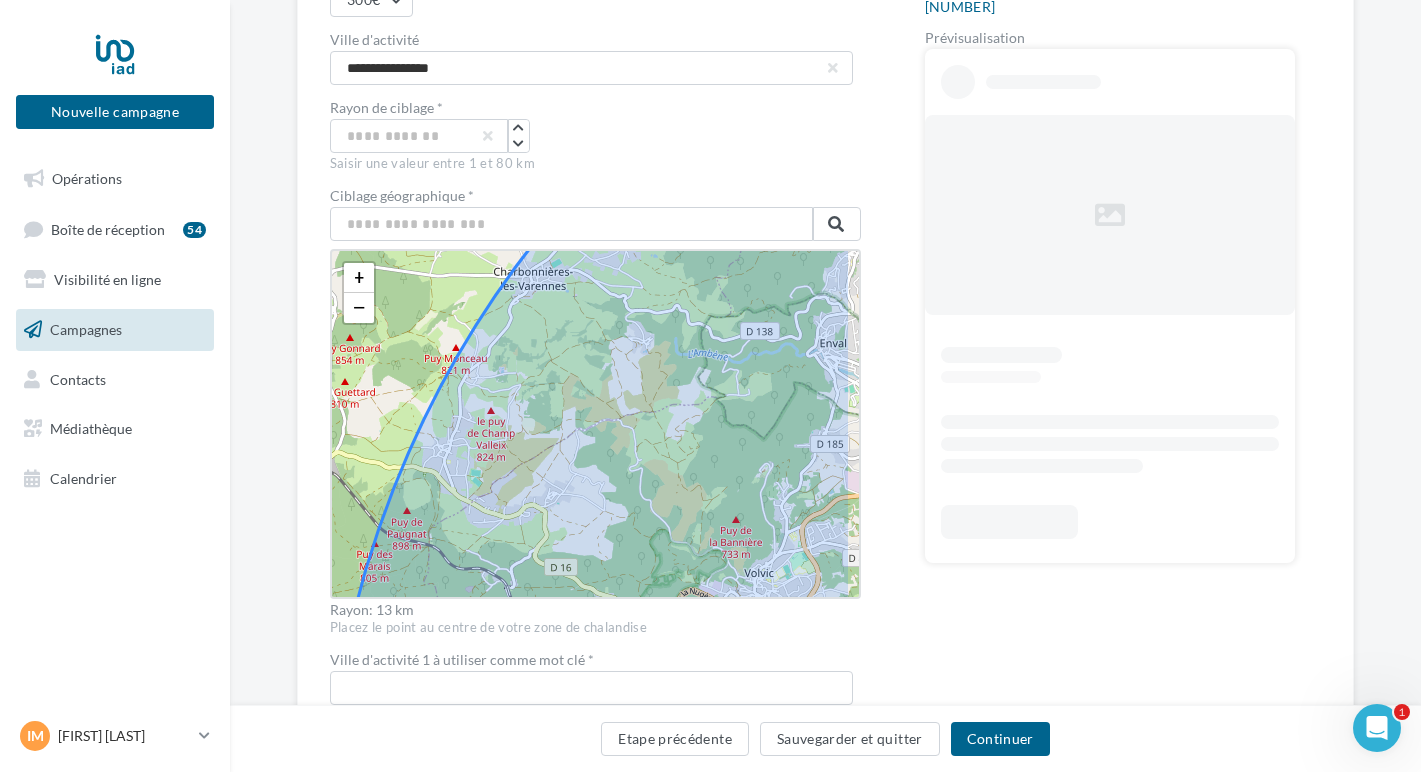 click on "+ −  Leaflet" at bounding box center (595, 424) 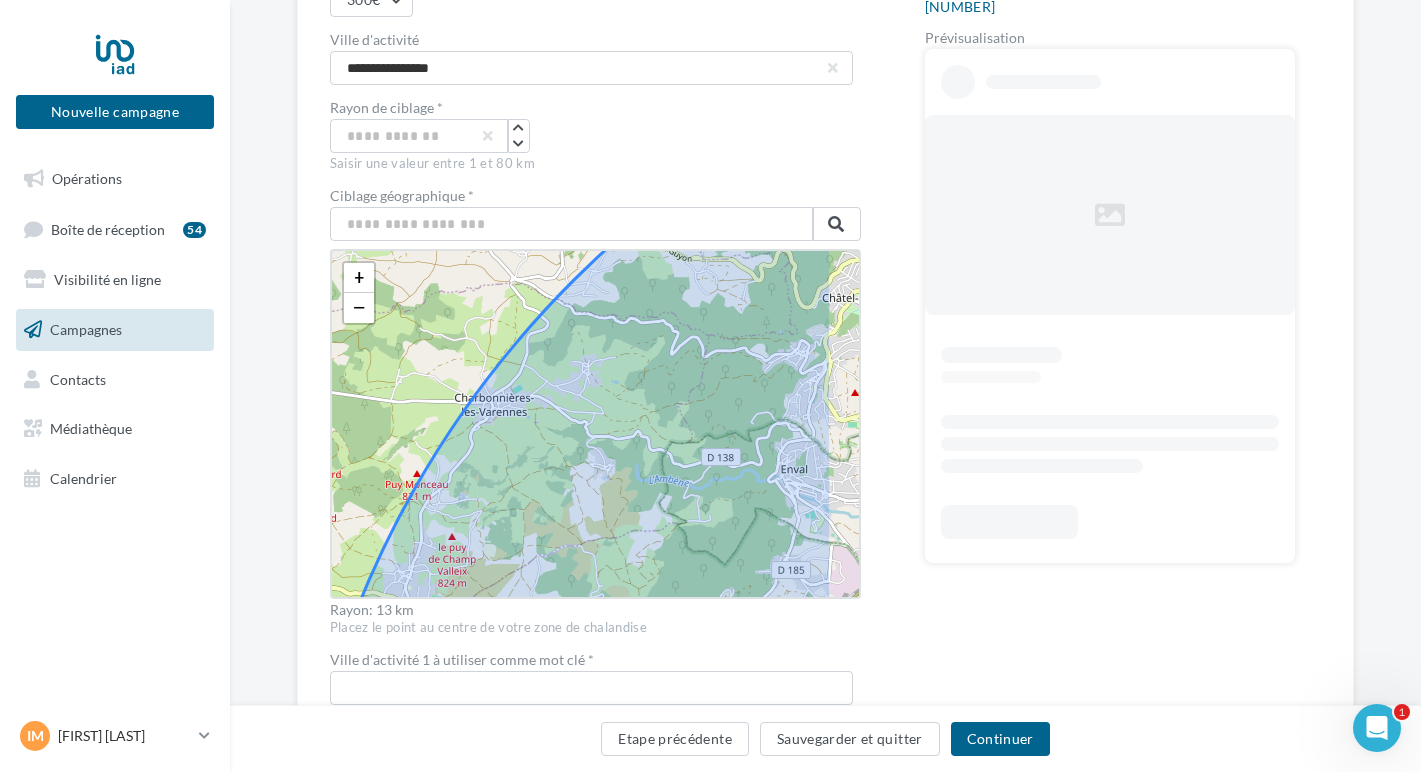 drag, startPoint x: 509, startPoint y: 325, endPoint x: 409, endPoint y: 469, distance: 175.31685 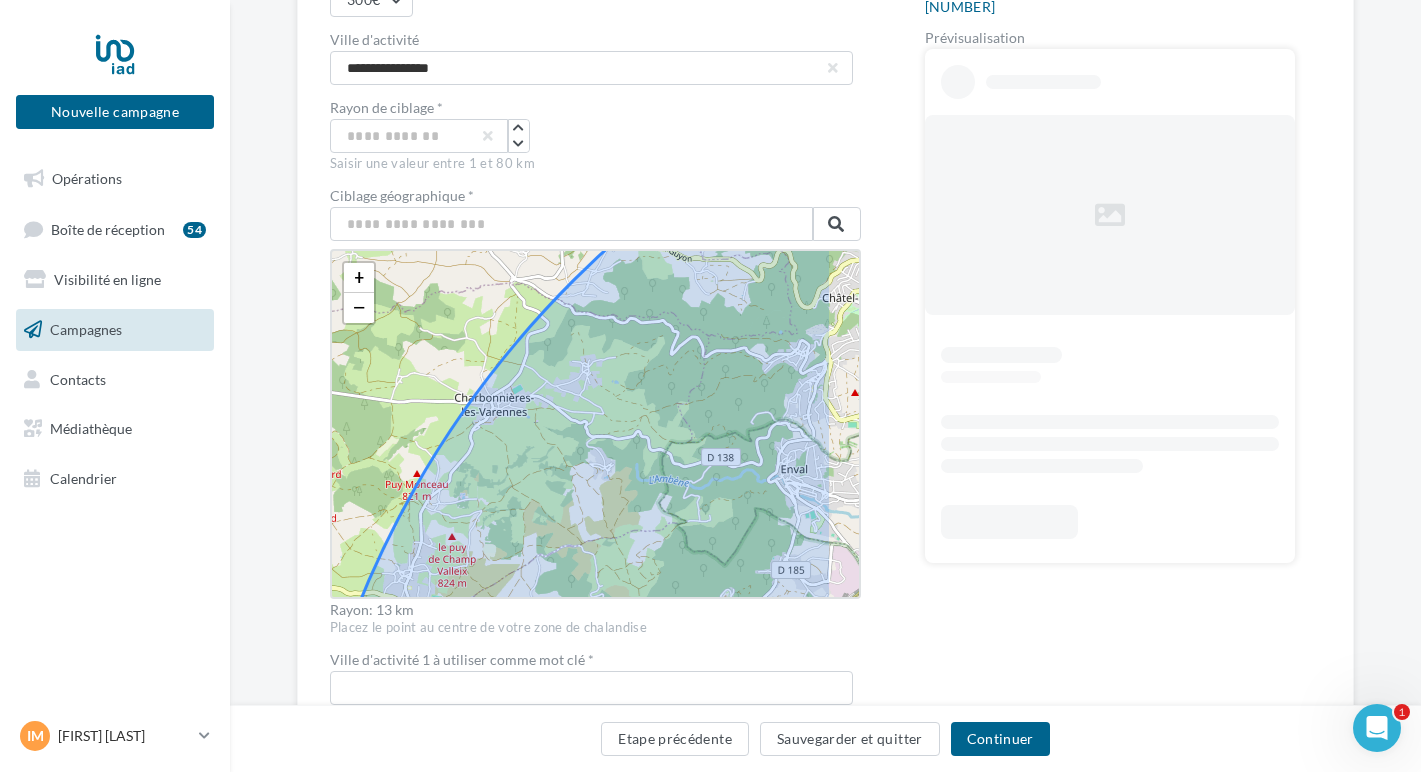 click on "+ −  Leaflet" at bounding box center (595, 424) 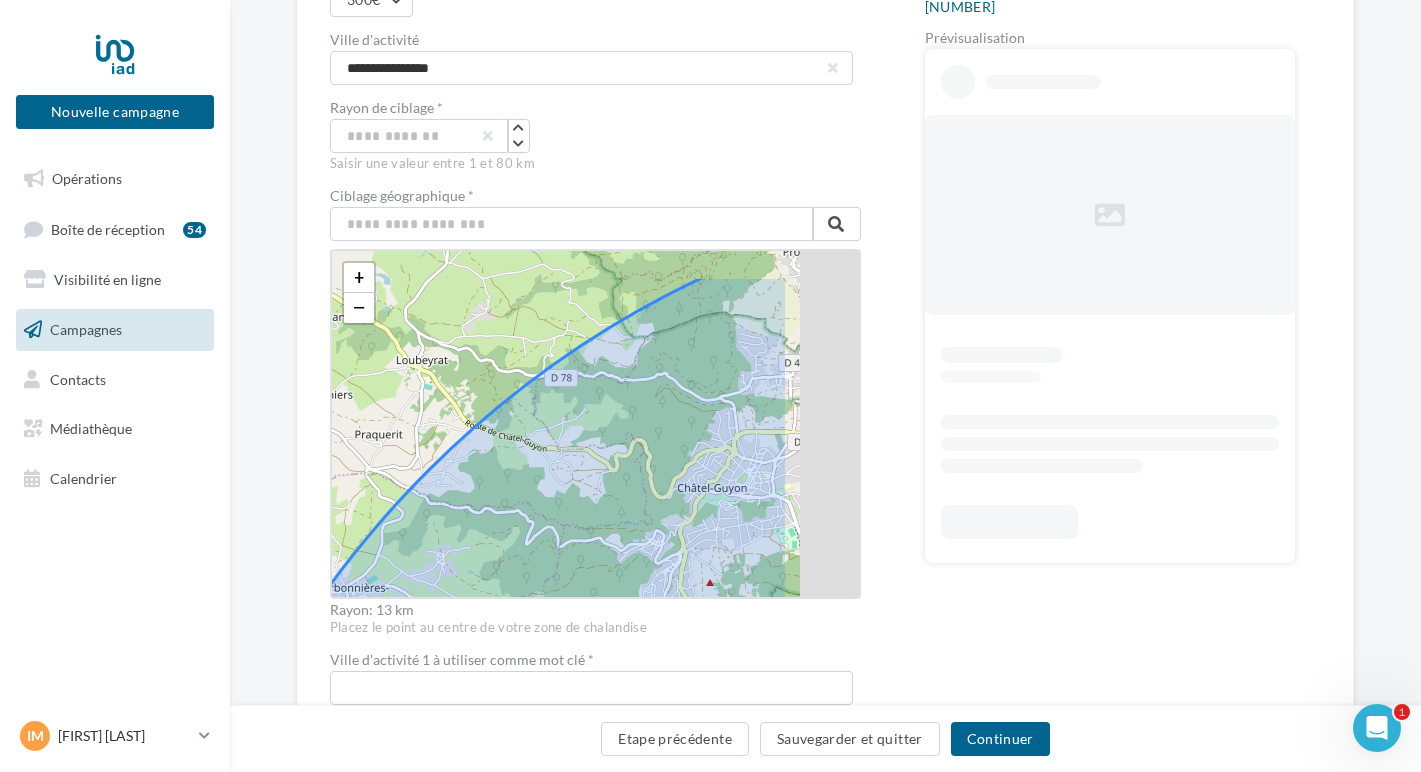 drag, startPoint x: 490, startPoint y: 355, endPoint x: 392, endPoint y: 480, distance: 158.8364 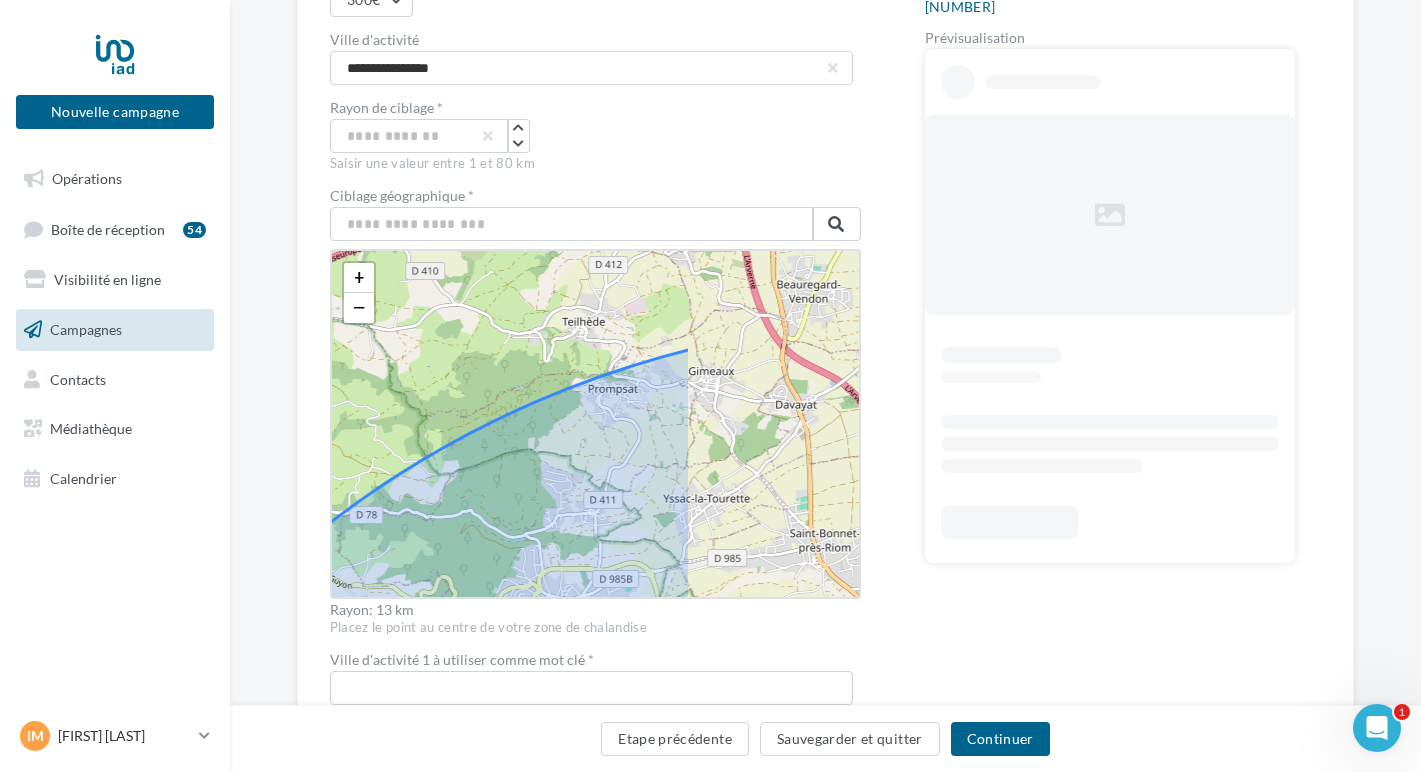 drag, startPoint x: 596, startPoint y: 334, endPoint x: 405, endPoint y: 421, distance: 209.88092 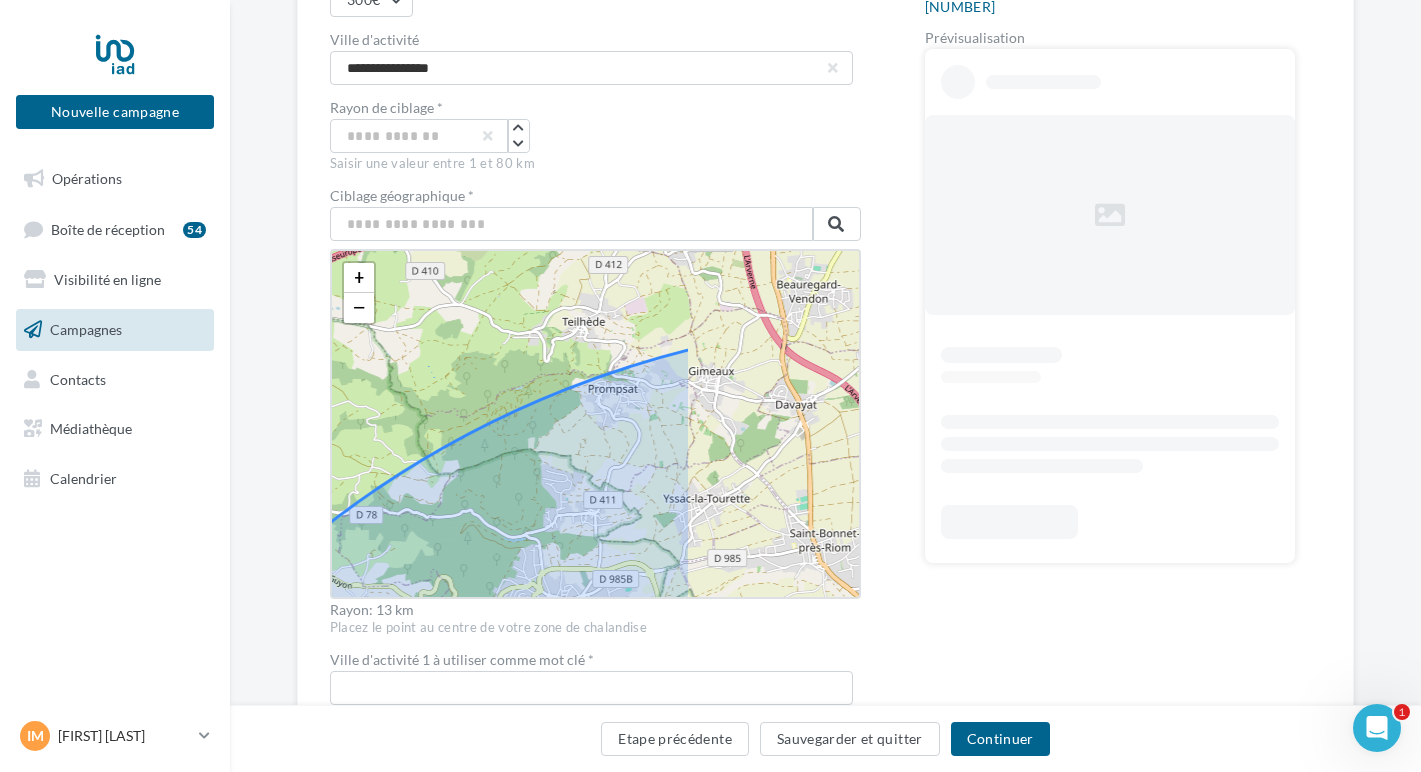 click on "+ −  Leaflet" at bounding box center (595, 424) 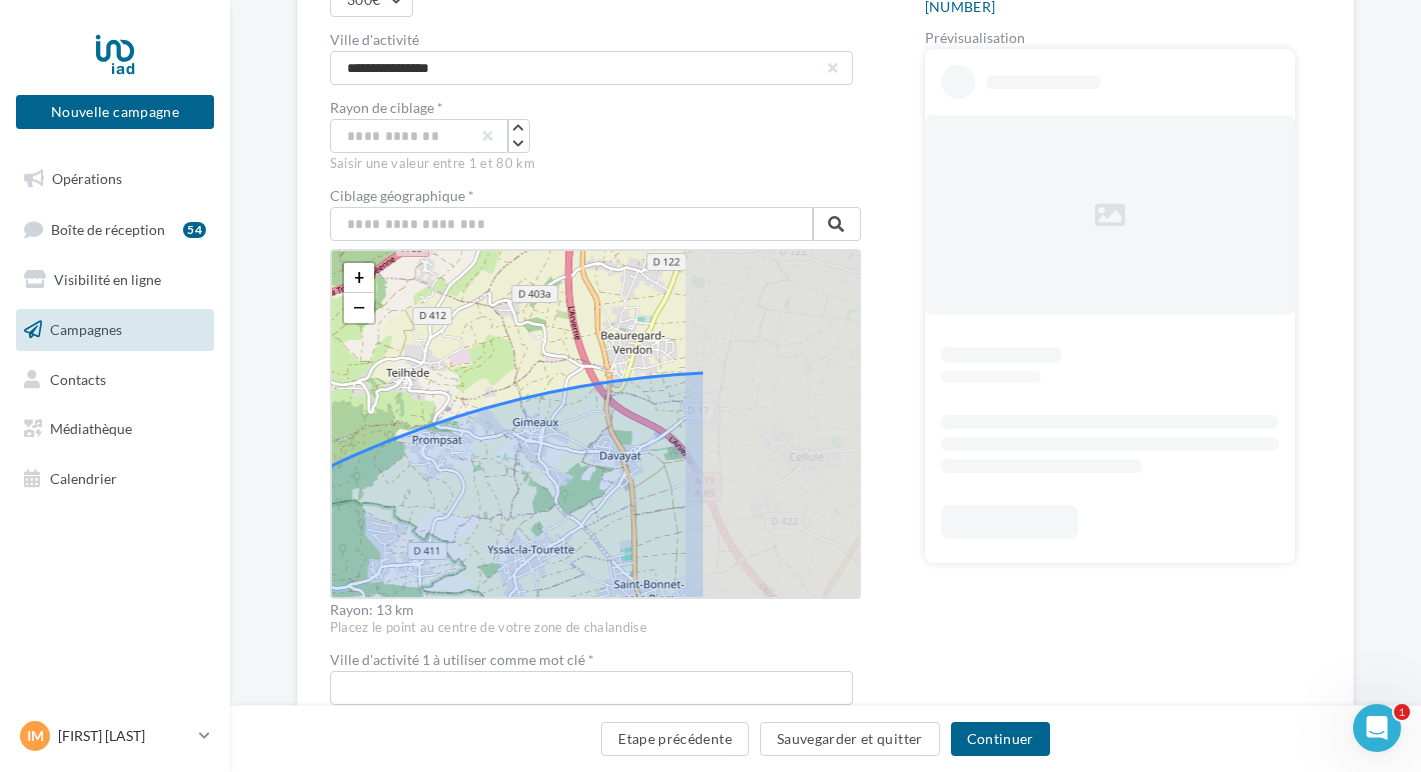 drag, startPoint x: 646, startPoint y: 307, endPoint x: 493, endPoint y: 342, distance: 156.95222 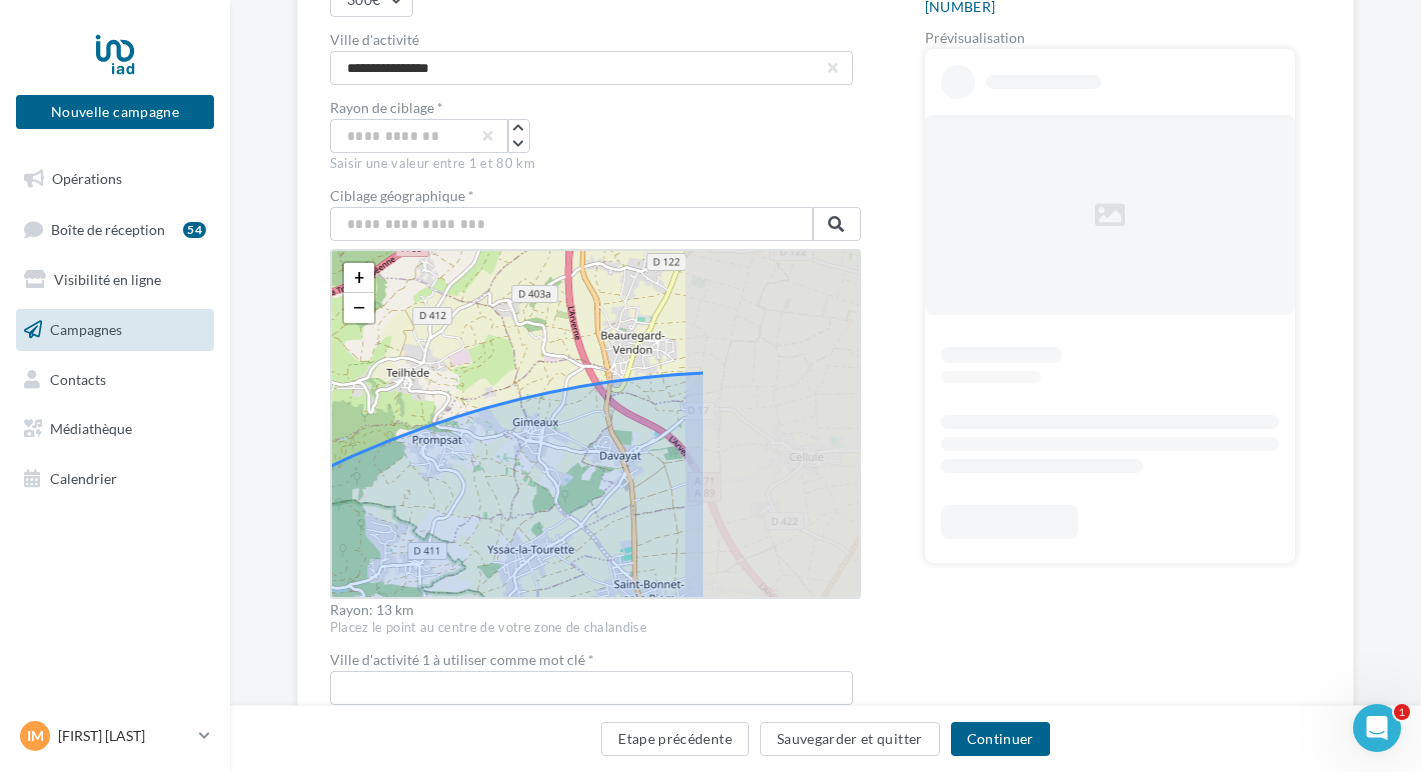 click on "+ −  Leaflet" at bounding box center (595, 424) 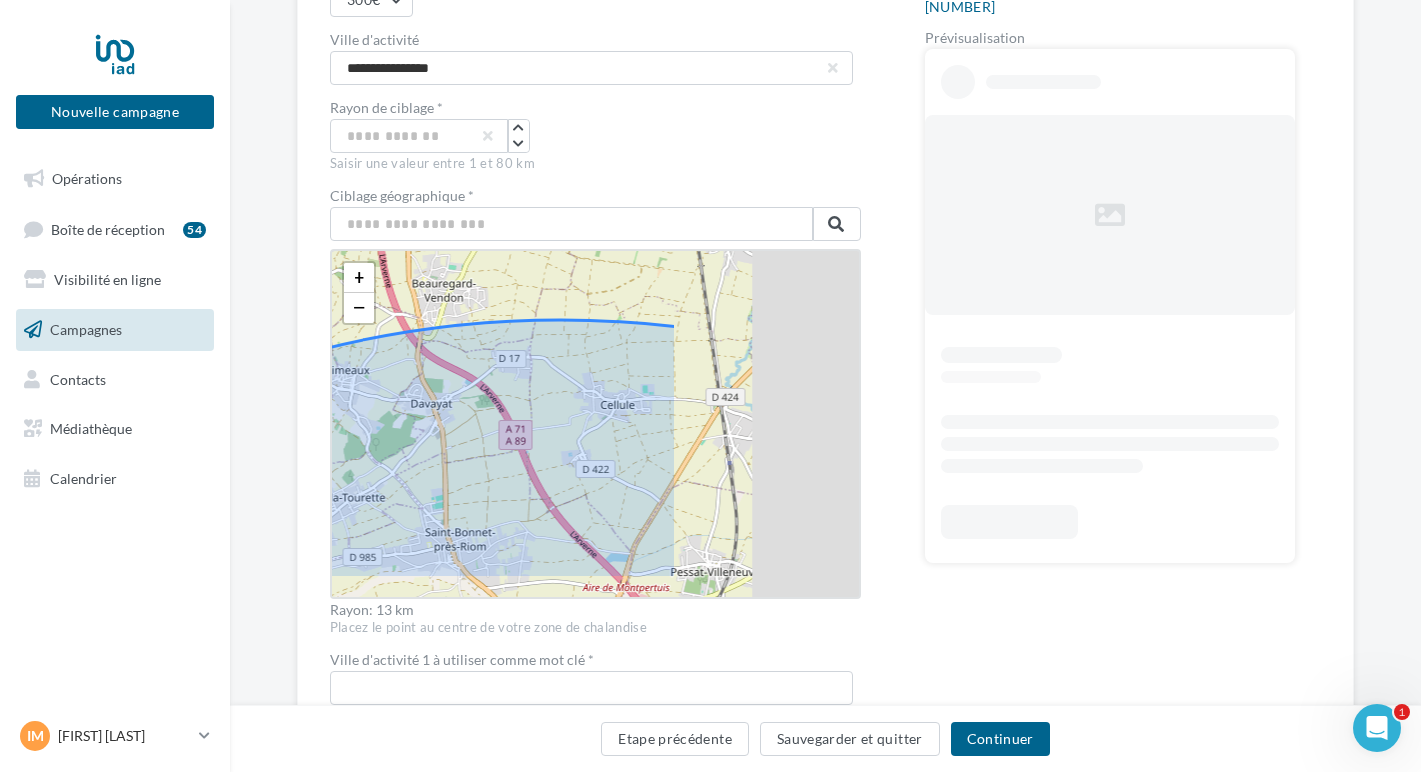 drag, startPoint x: 753, startPoint y: 335, endPoint x: 577, endPoint y: 280, distance: 184.3936 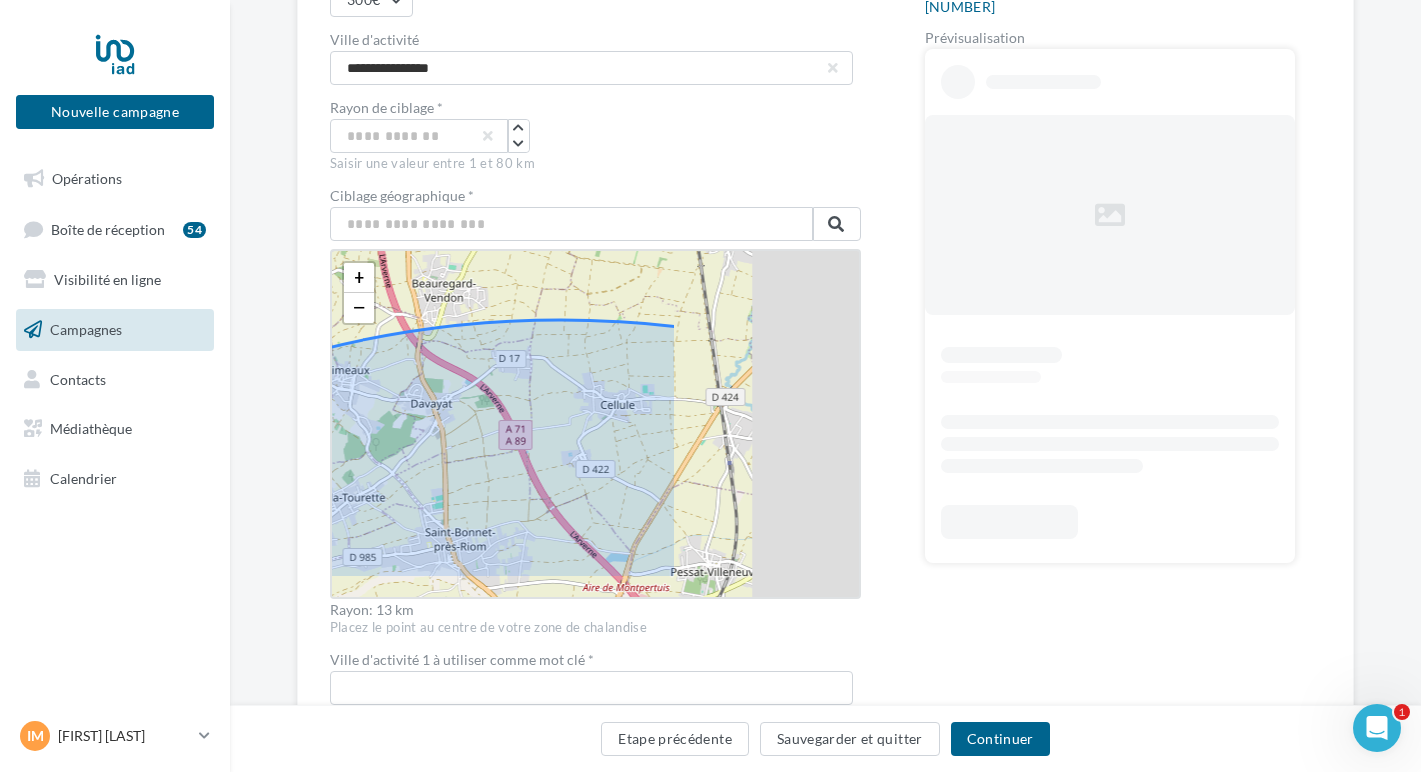click on "+ −  Leaflet" at bounding box center (595, 424) 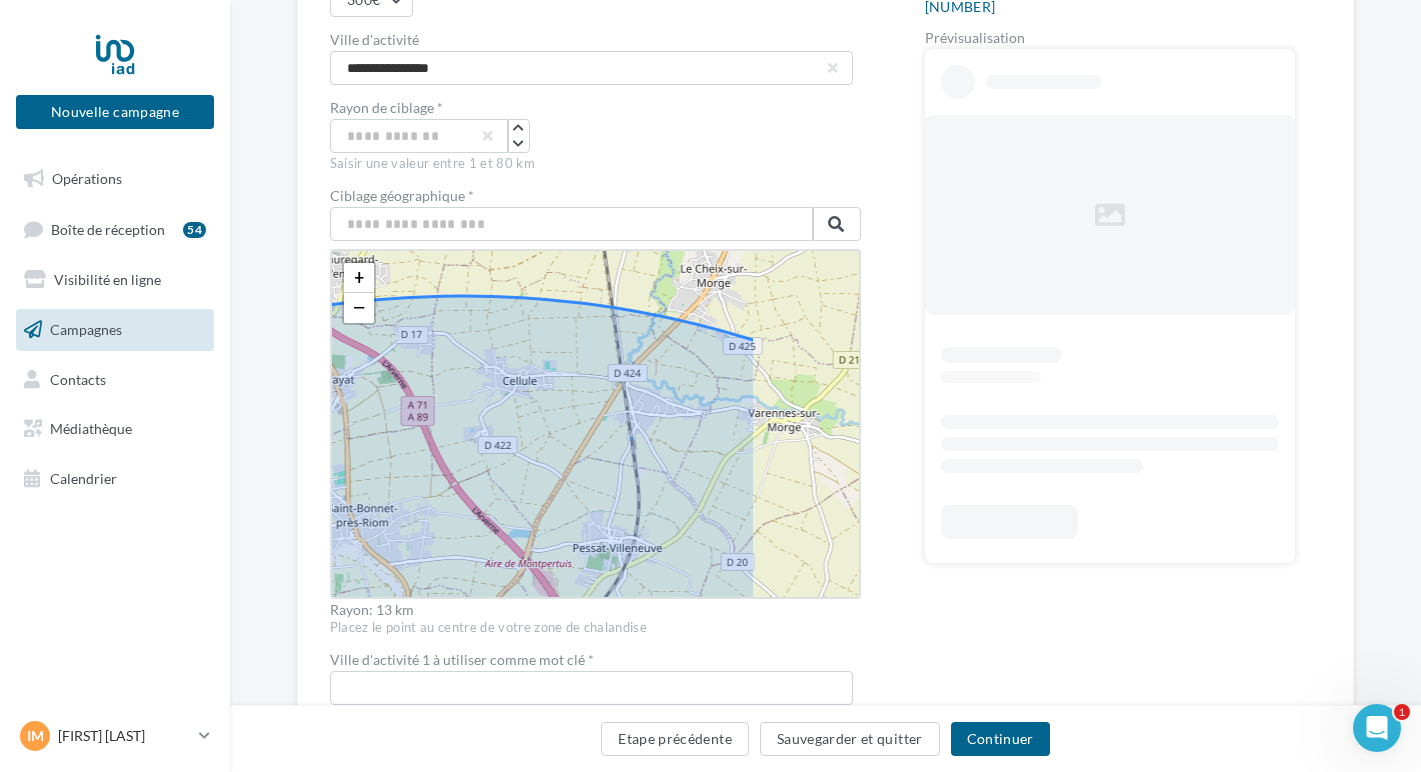 drag, startPoint x: 737, startPoint y: 304, endPoint x: 552, endPoint y: 249, distance: 193.0026 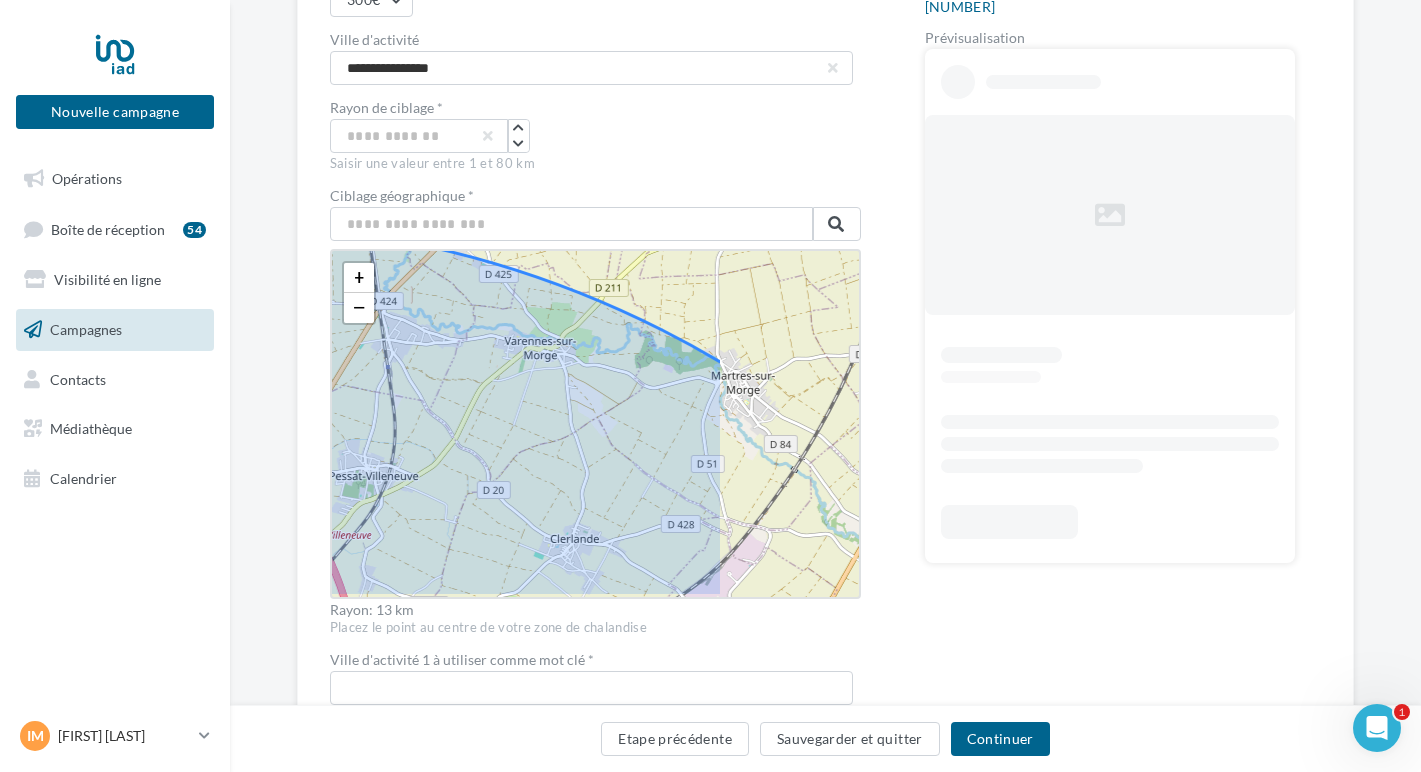 drag, startPoint x: 769, startPoint y: 312, endPoint x: 593, endPoint y: 256, distance: 184.69434 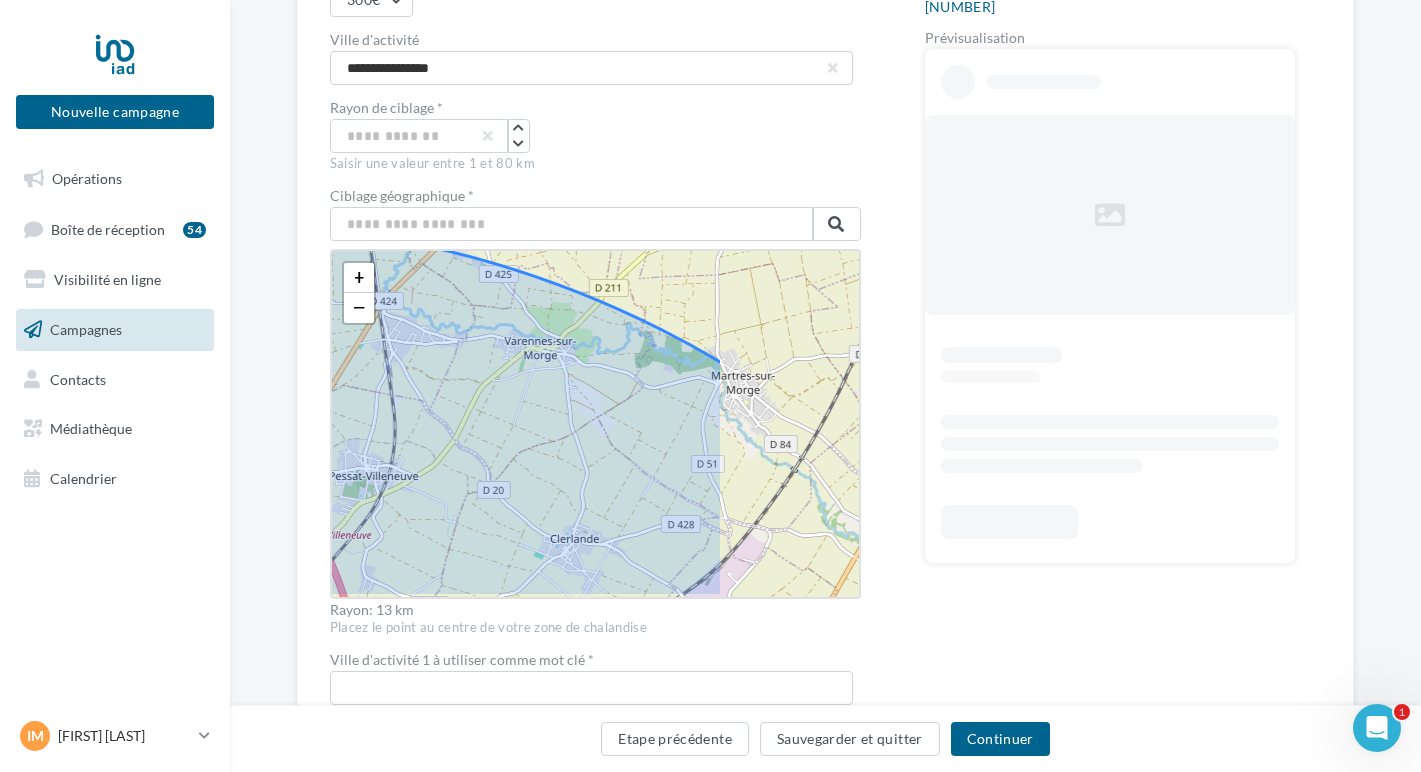 click on "+ −  Leaflet" at bounding box center (595, 424) 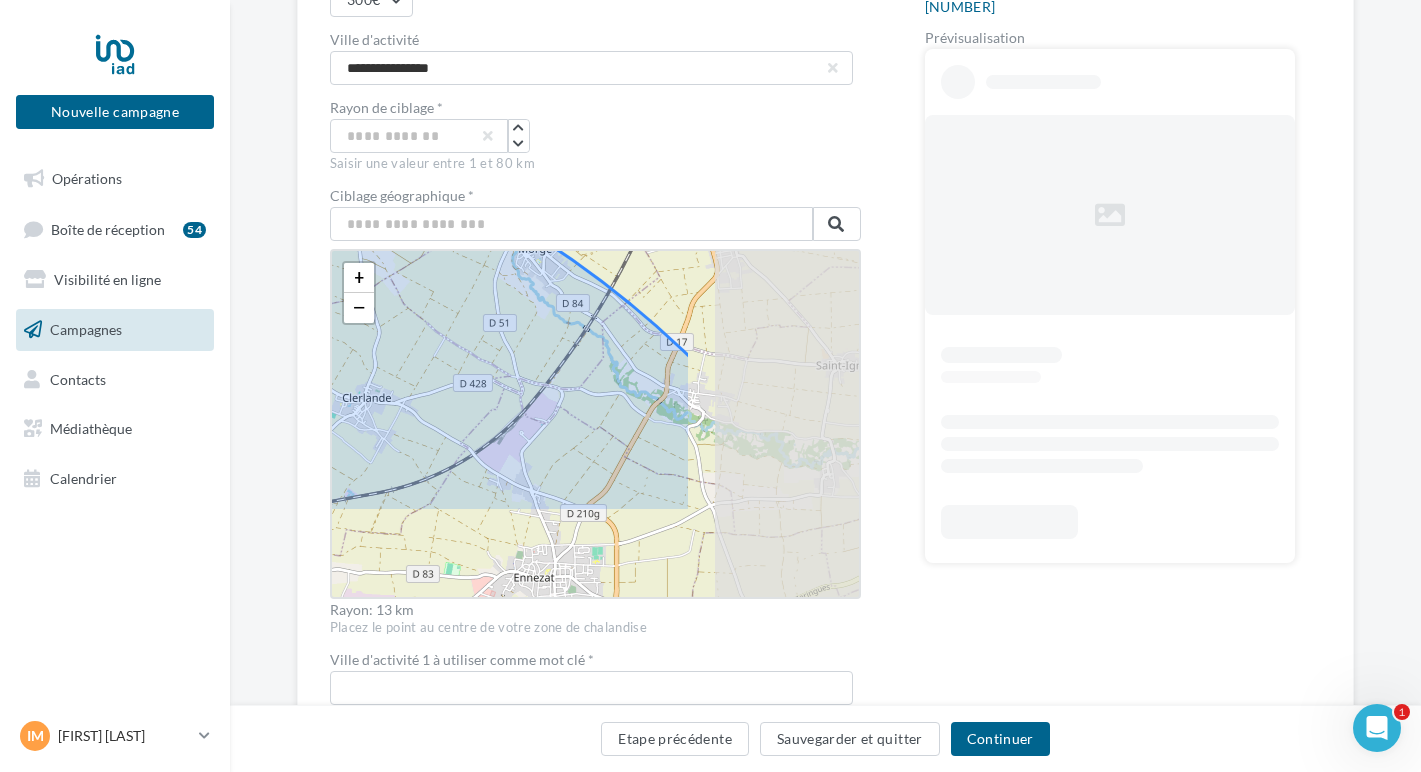 drag, startPoint x: 794, startPoint y: 354, endPoint x: 630, endPoint y: 231, distance: 205 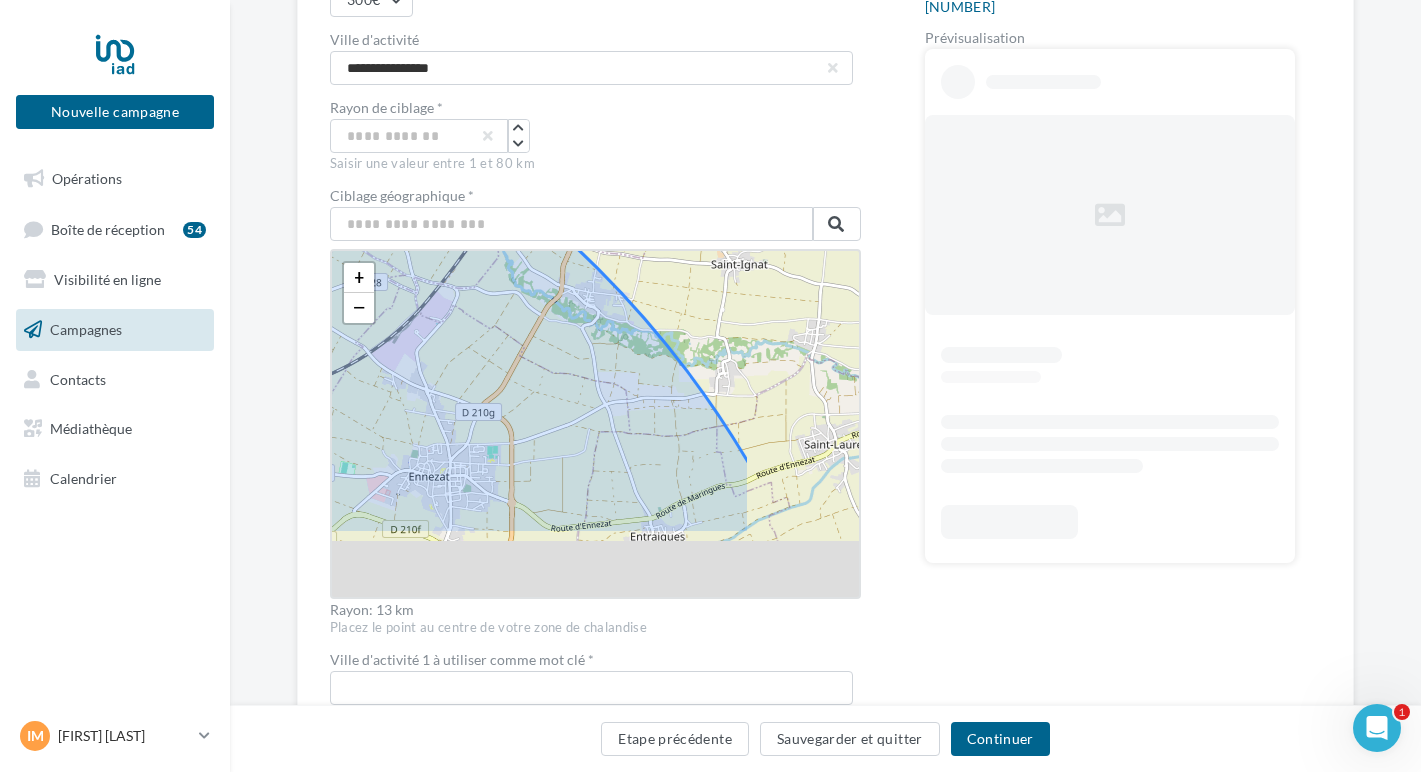 drag, startPoint x: 822, startPoint y: 413, endPoint x: 674, endPoint y: 274, distance: 203.0394 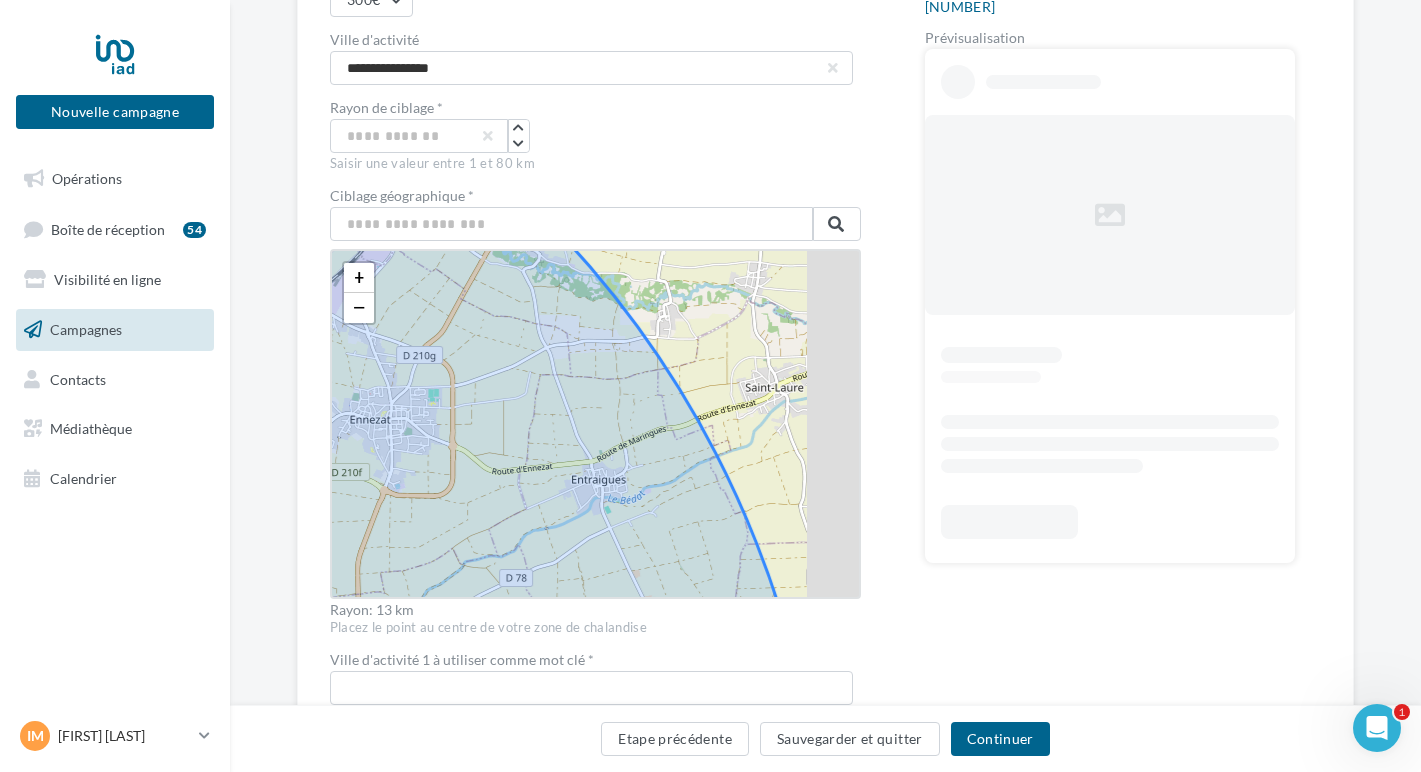 drag, startPoint x: 784, startPoint y: 404, endPoint x: 712, endPoint y: 261, distance: 160.10309 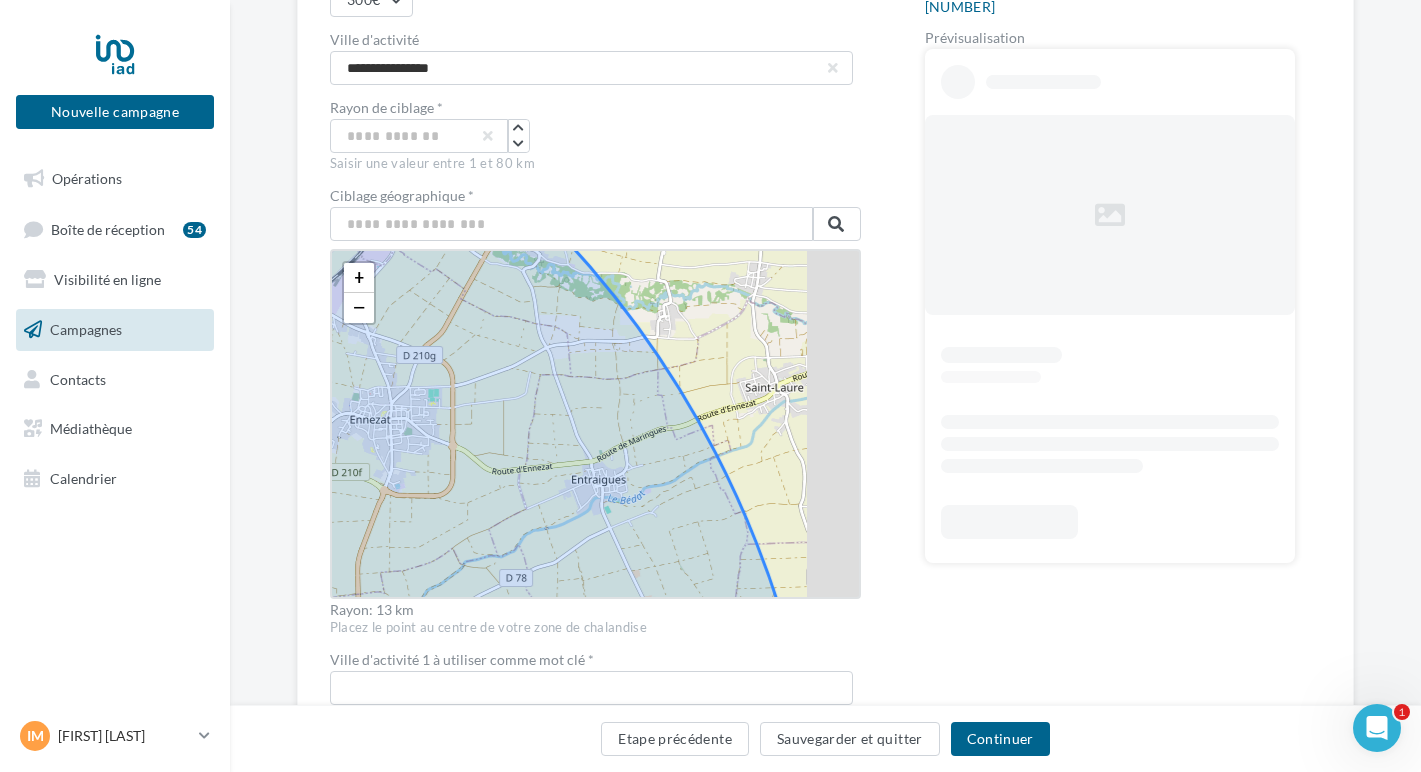 click on "+ −  Leaflet" at bounding box center (595, 424) 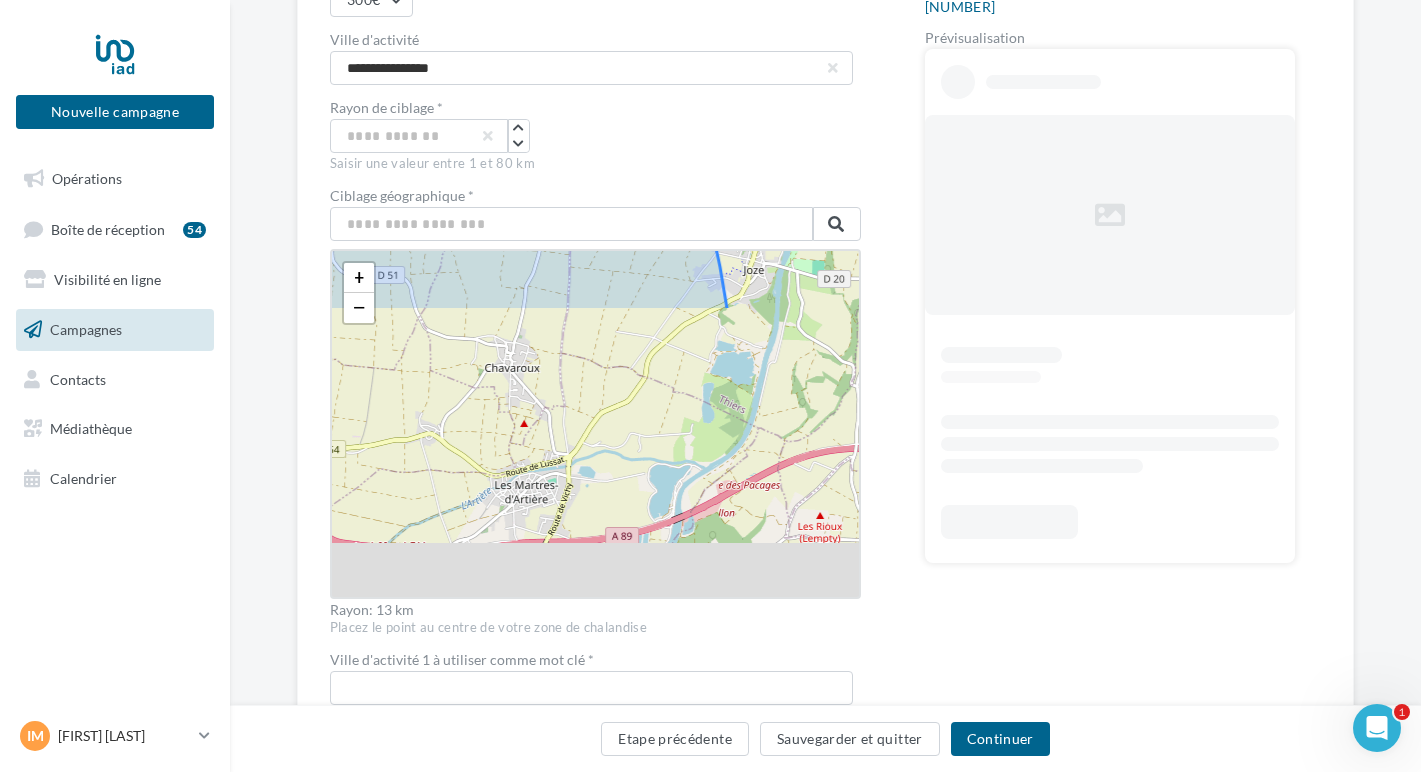 drag, startPoint x: 772, startPoint y: 537, endPoint x: 743, endPoint y: 219, distance: 319.31958 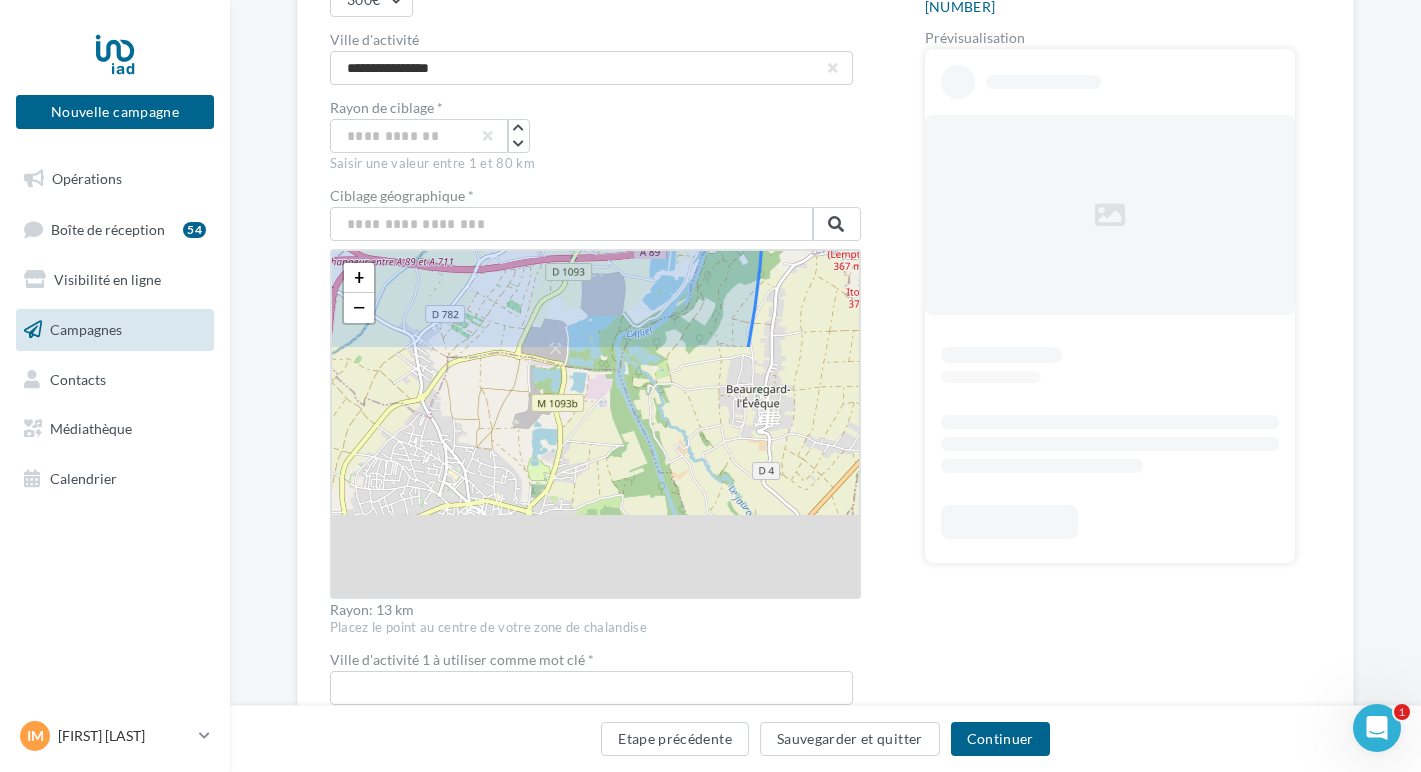 drag, startPoint x: 779, startPoint y: 541, endPoint x: 807, endPoint y: 256, distance: 286.37213 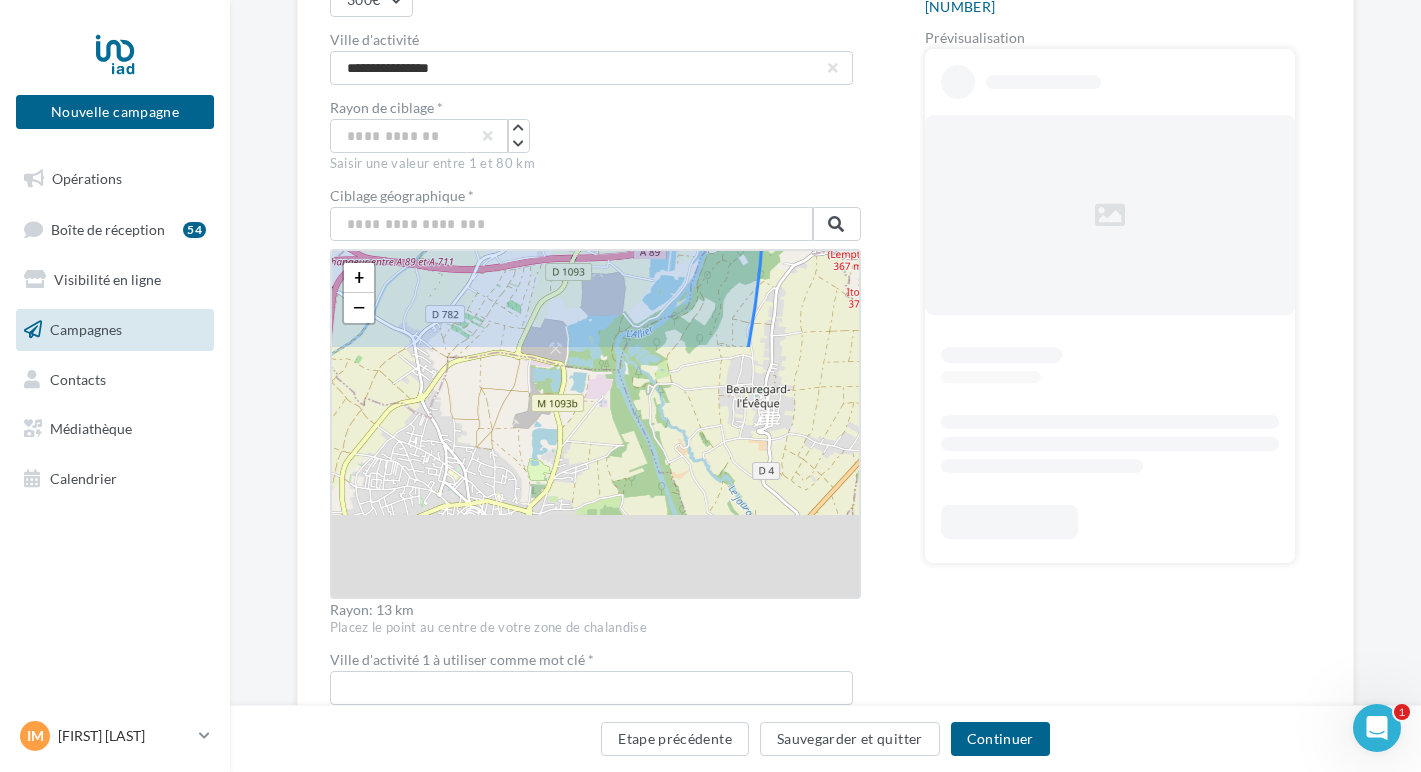 click on "+ −  Leaflet" at bounding box center (595, 424) 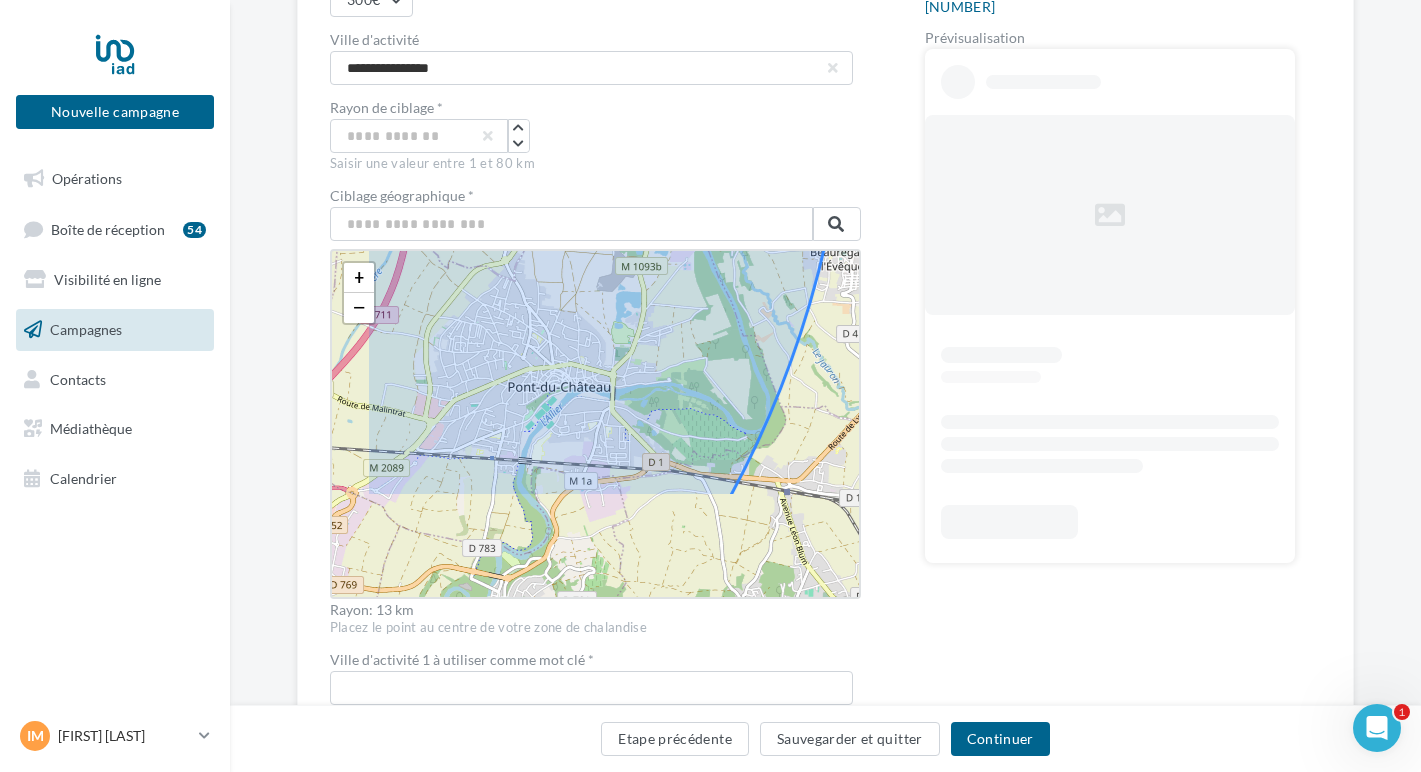 drag, startPoint x: 747, startPoint y: 548, endPoint x: 836, endPoint y: 370, distance: 199.01006 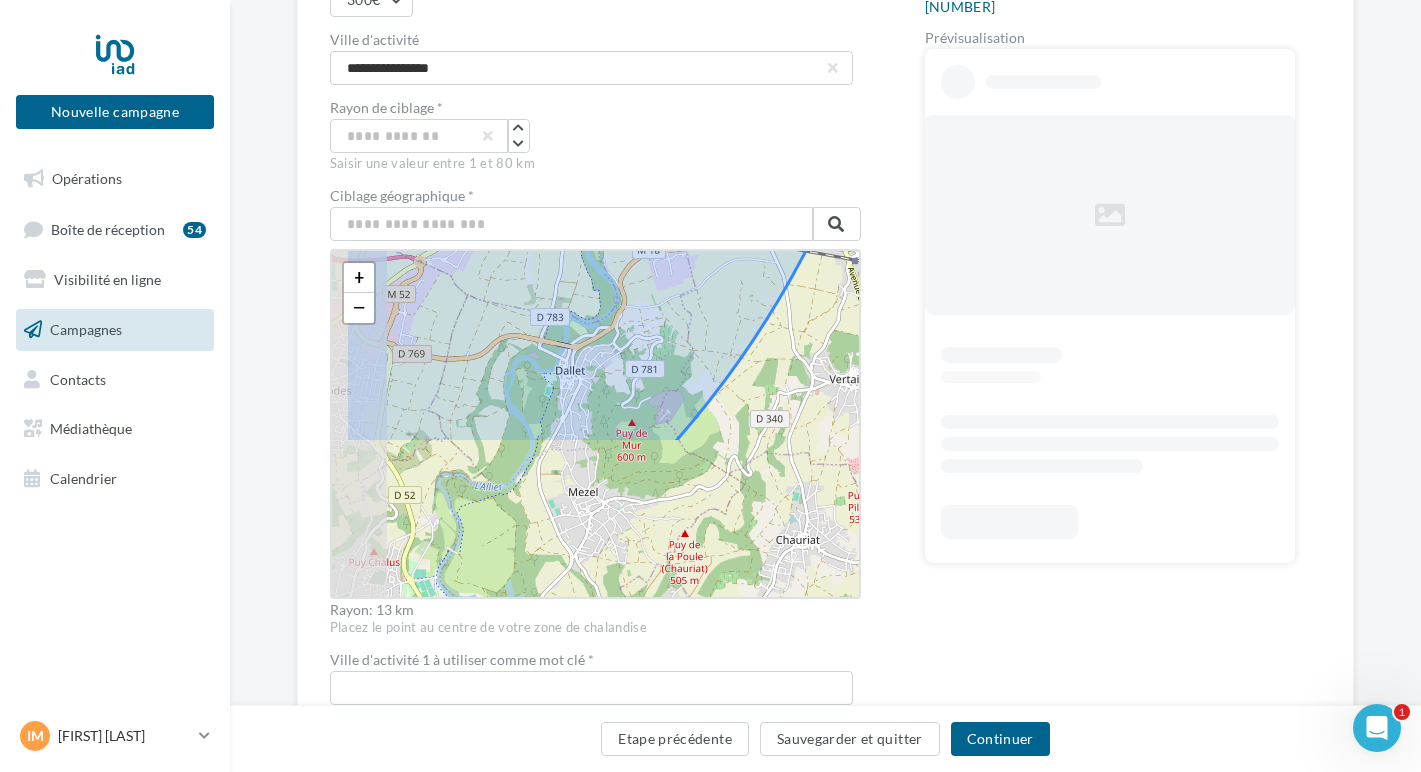 drag, startPoint x: 740, startPoint y: 576, endPoint x: 809, endPoint y: 336, distance: 249.72185 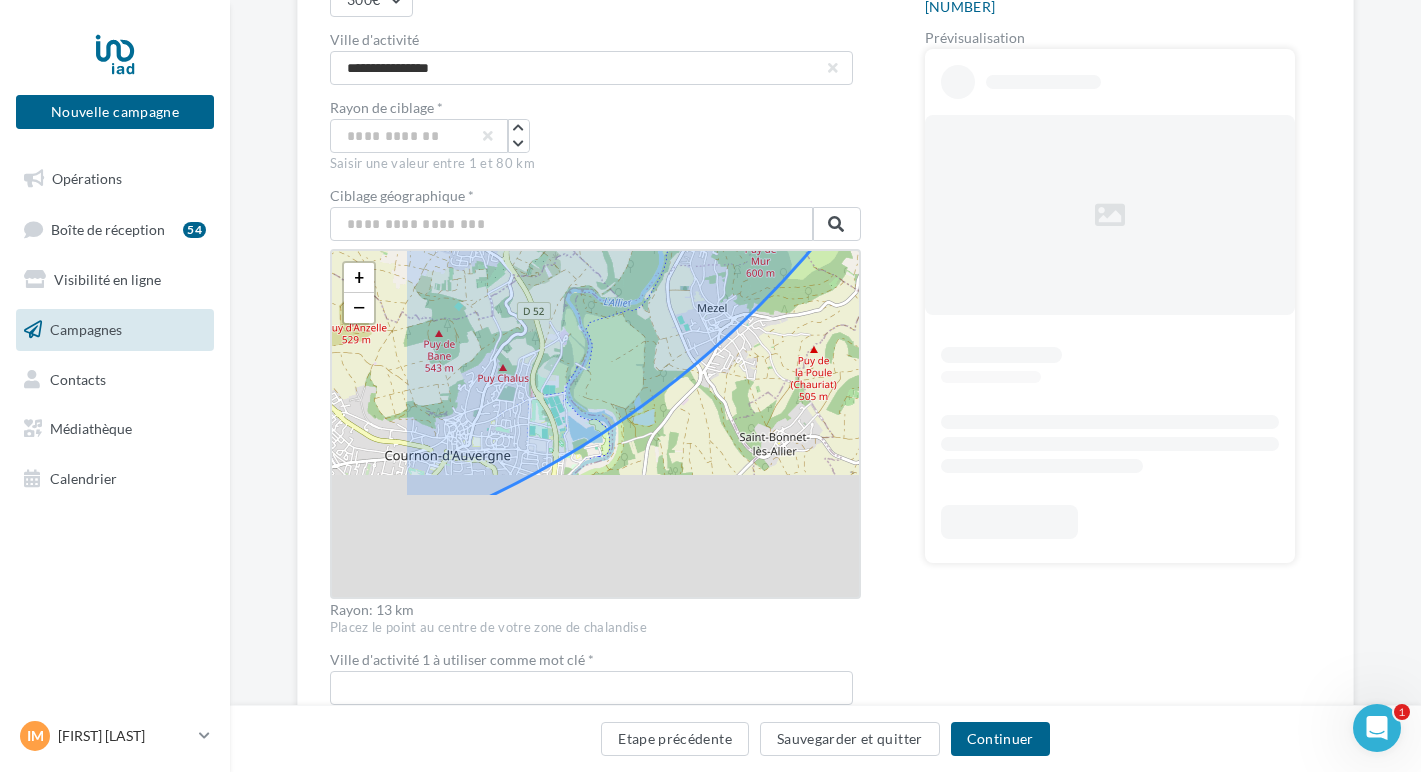 drag, startPoint x: 643, startPoint y: 560, endPoint x: 812, endPoint y: 346, distance: 272.6848 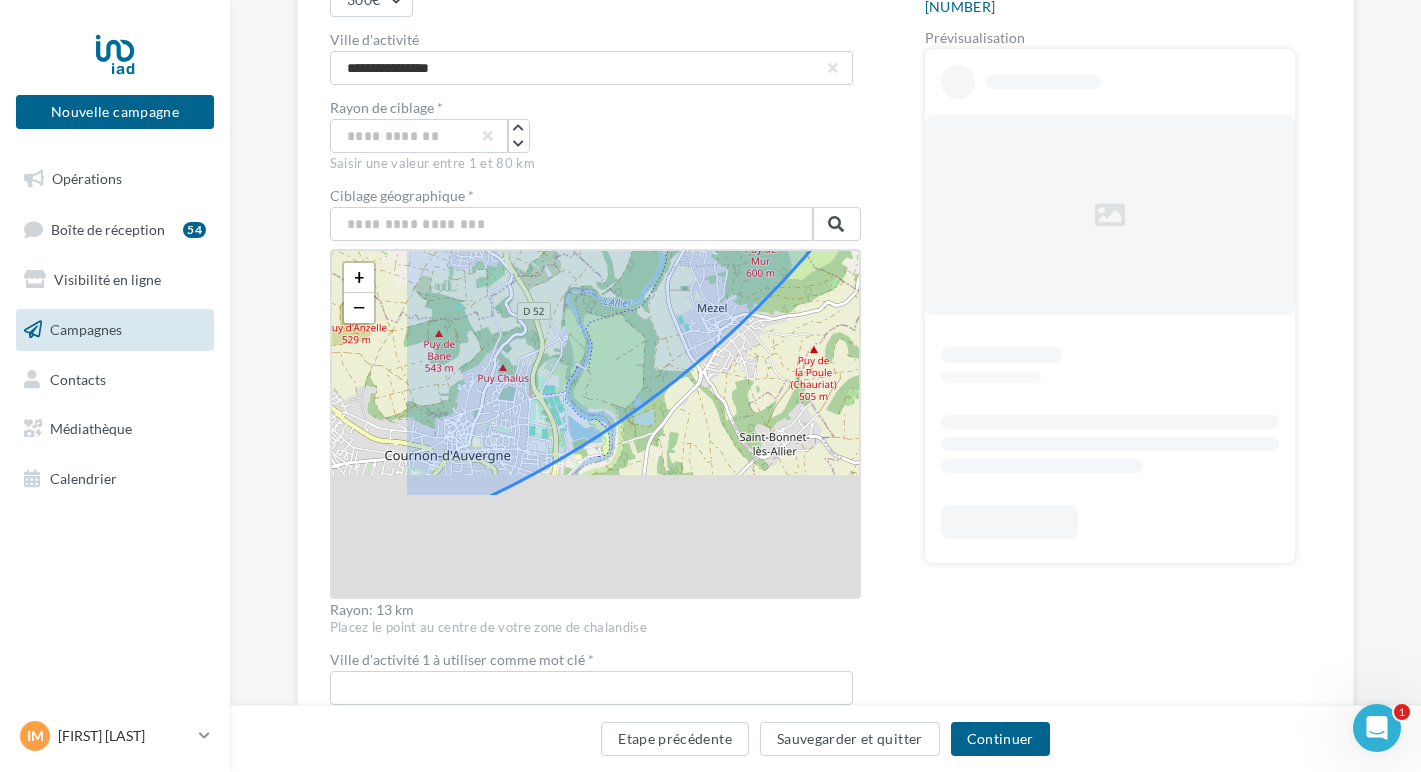 click on "+ −  Leaflet" at bounding box center [595, 424] 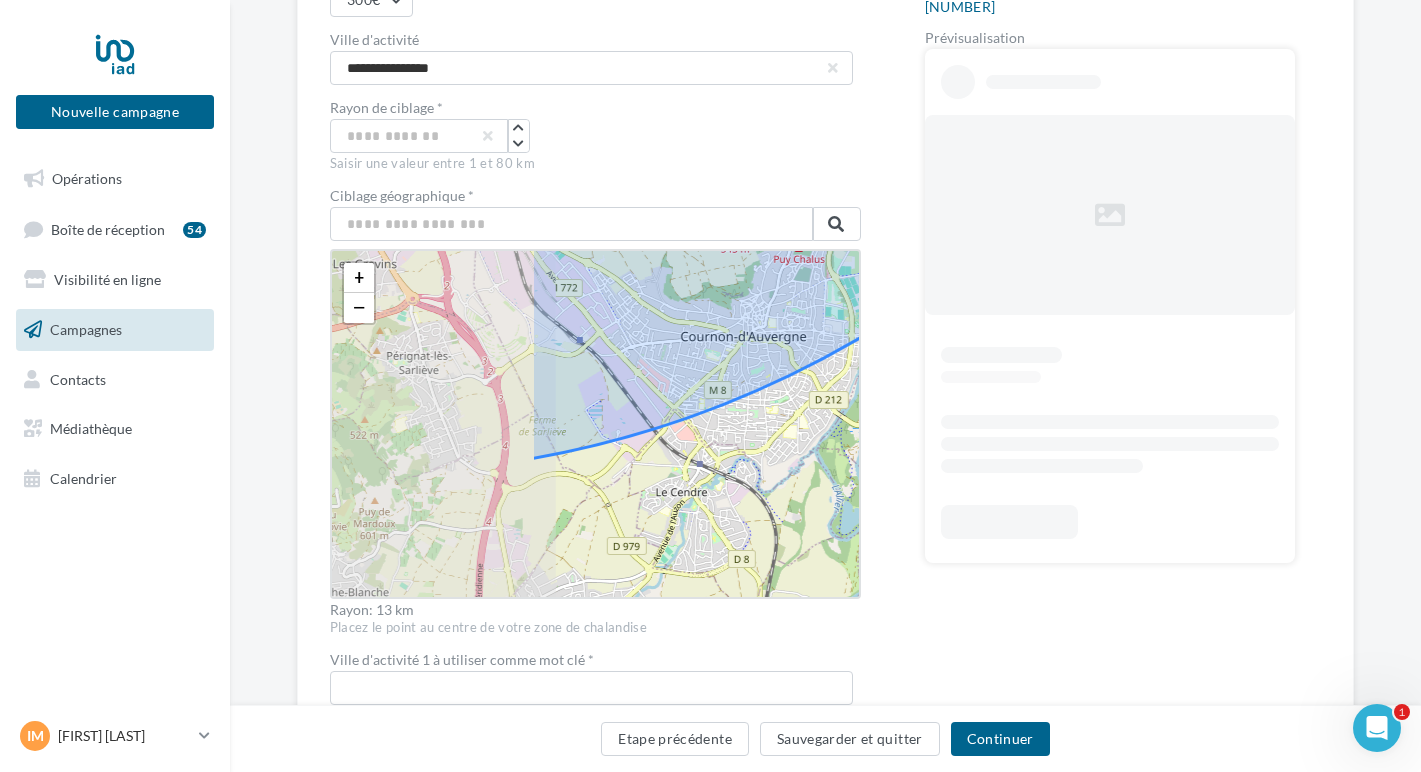 drag, startPoint x: 580, startPoint y: 522, endPoint x: 789, endPoint y: 483, distance: 212.60762 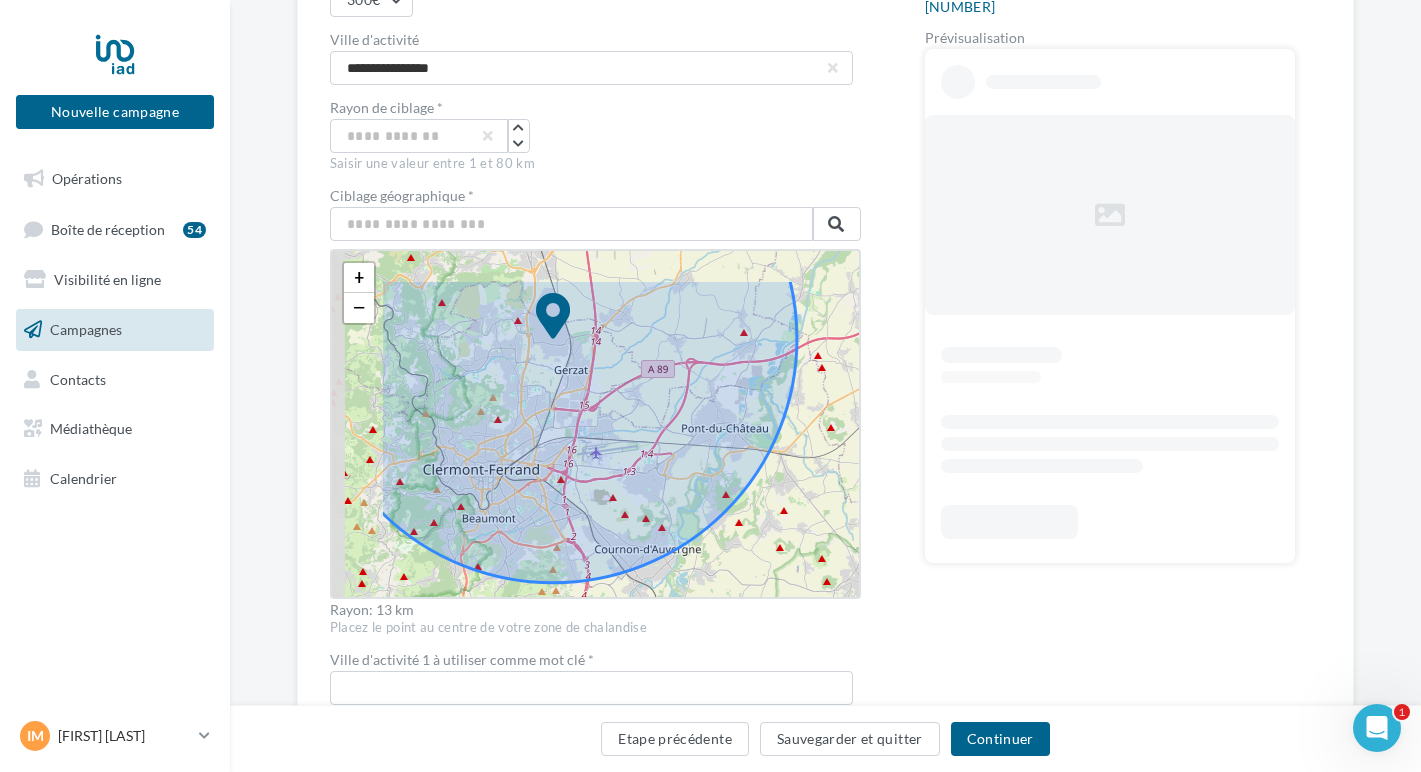 drag, startPoint x: 562, startPoint y: 545, endPoint x: 680, endPoint y: 632, distance: 146.6049 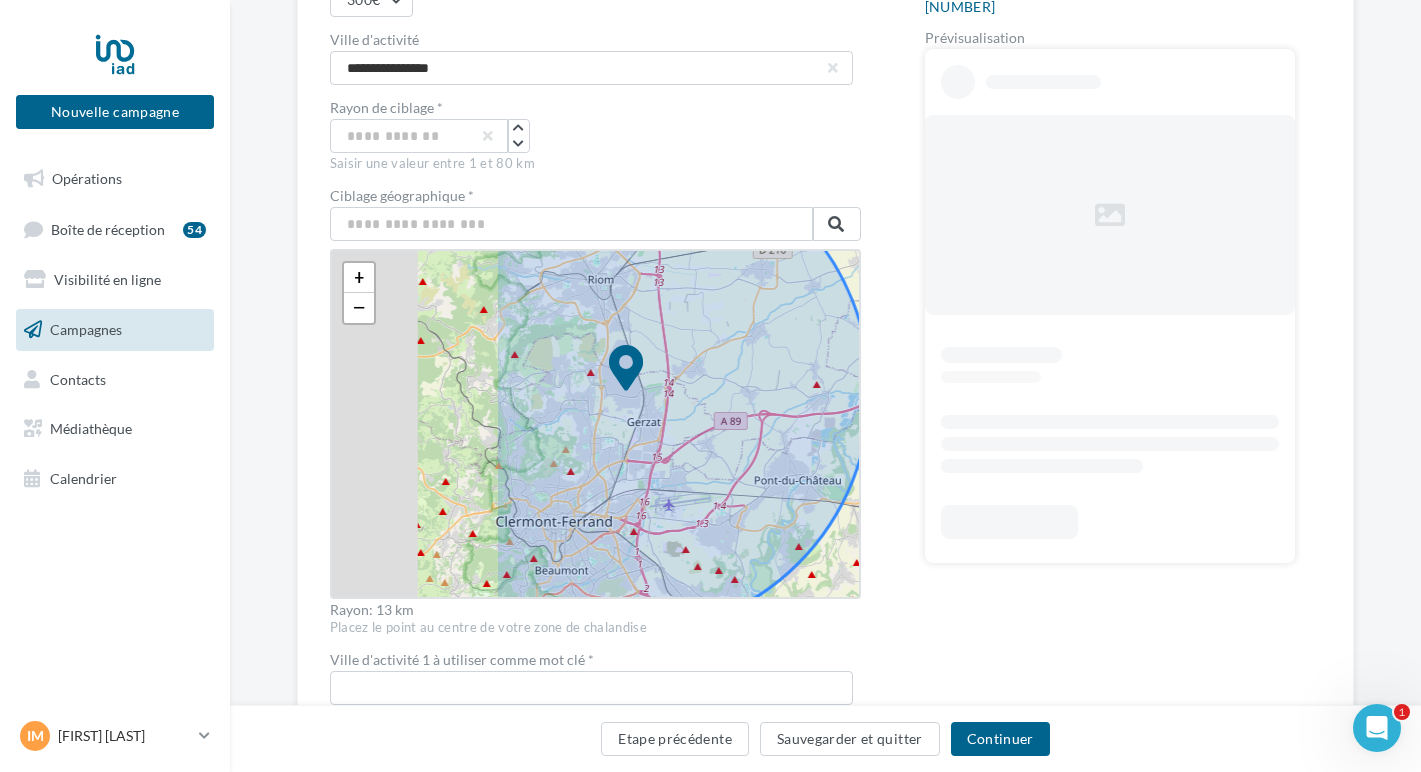 drag, startPoint x: 719, startPoint y: 434, endPoint x: 949, endPoint y: 454, distance: 230.86794 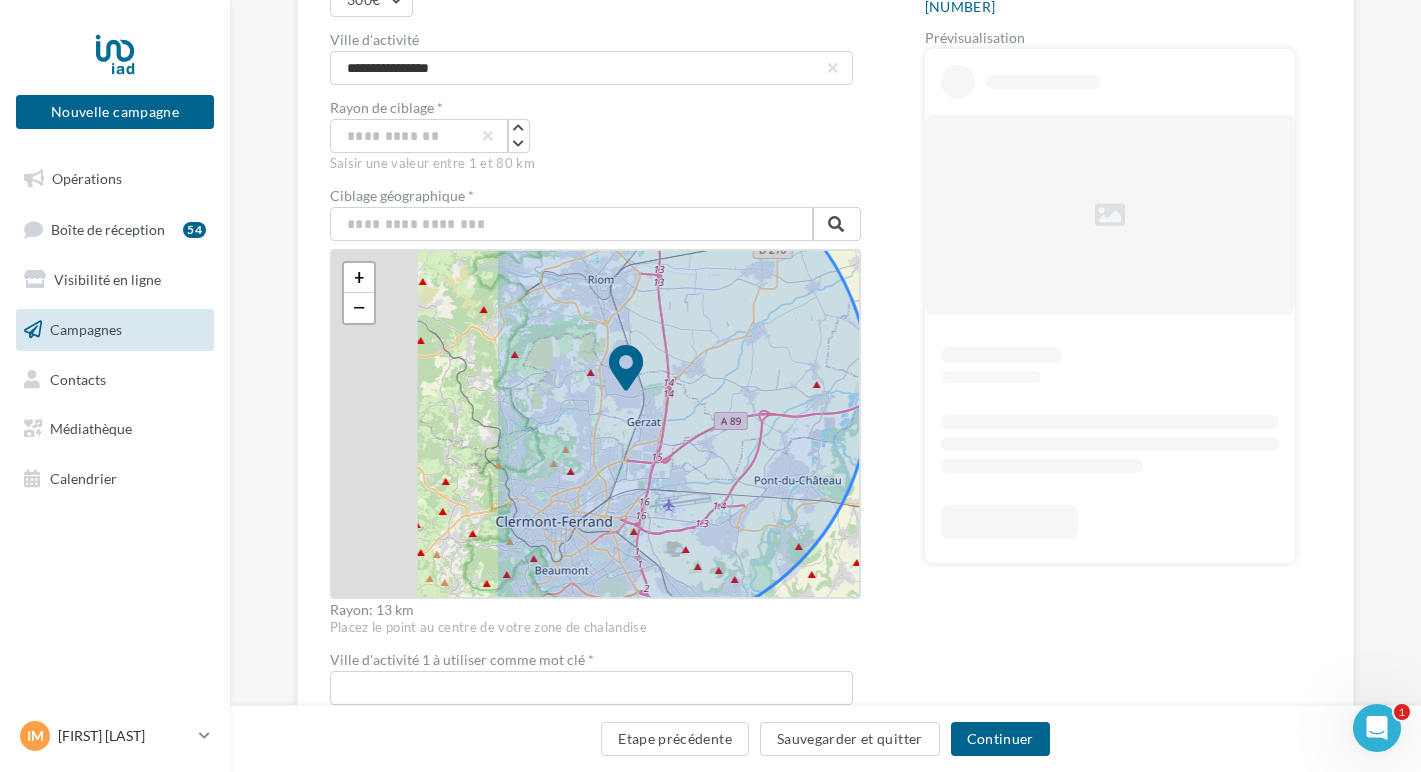 click on "**********" at bounding box center (825, 501) 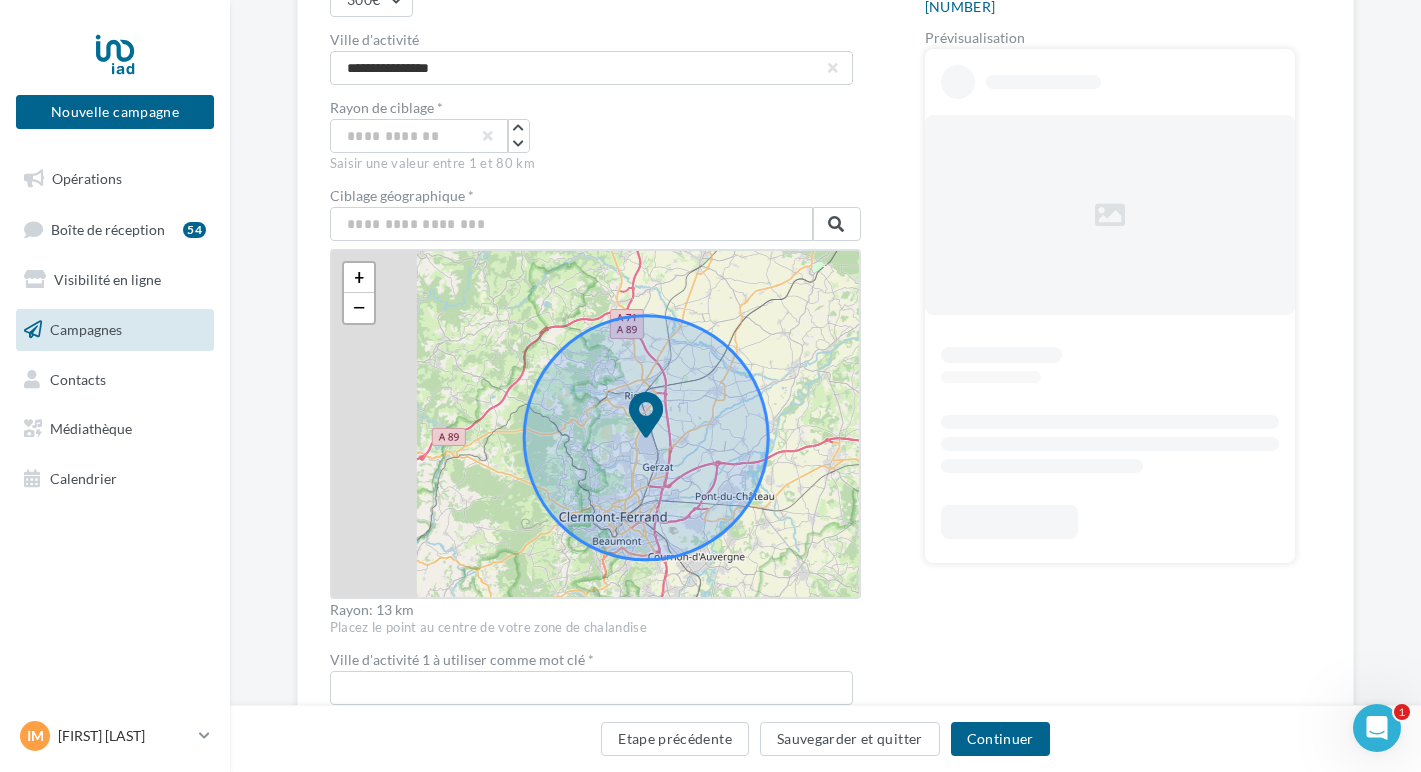 drag, startPoint x: 645, startPoint y: 529, endPoint x: 692, endPoint y: 494, distance: 58.60034 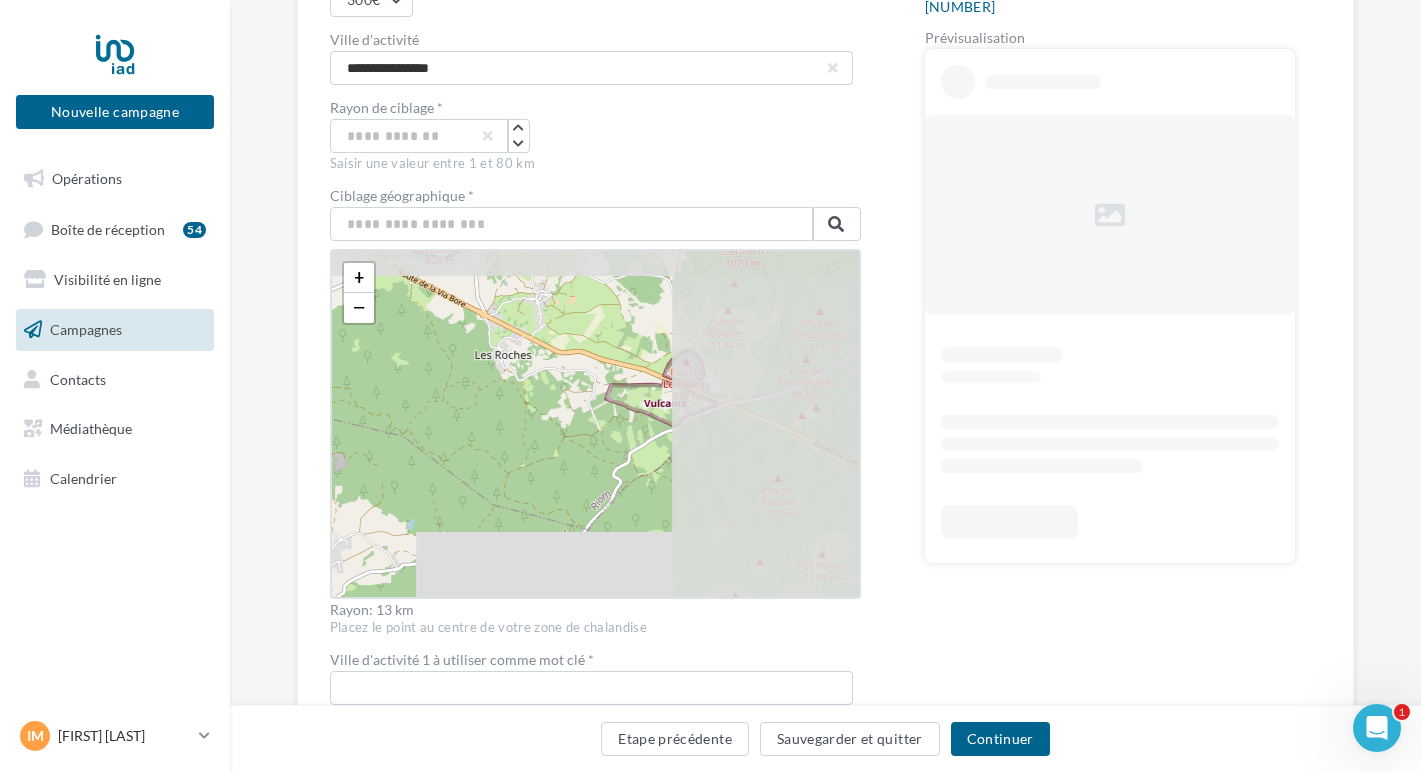 drag, startPoint x: 702, startPoint y: 450, endPoint x: 394, endPoint y: 555, distance: 325.4059 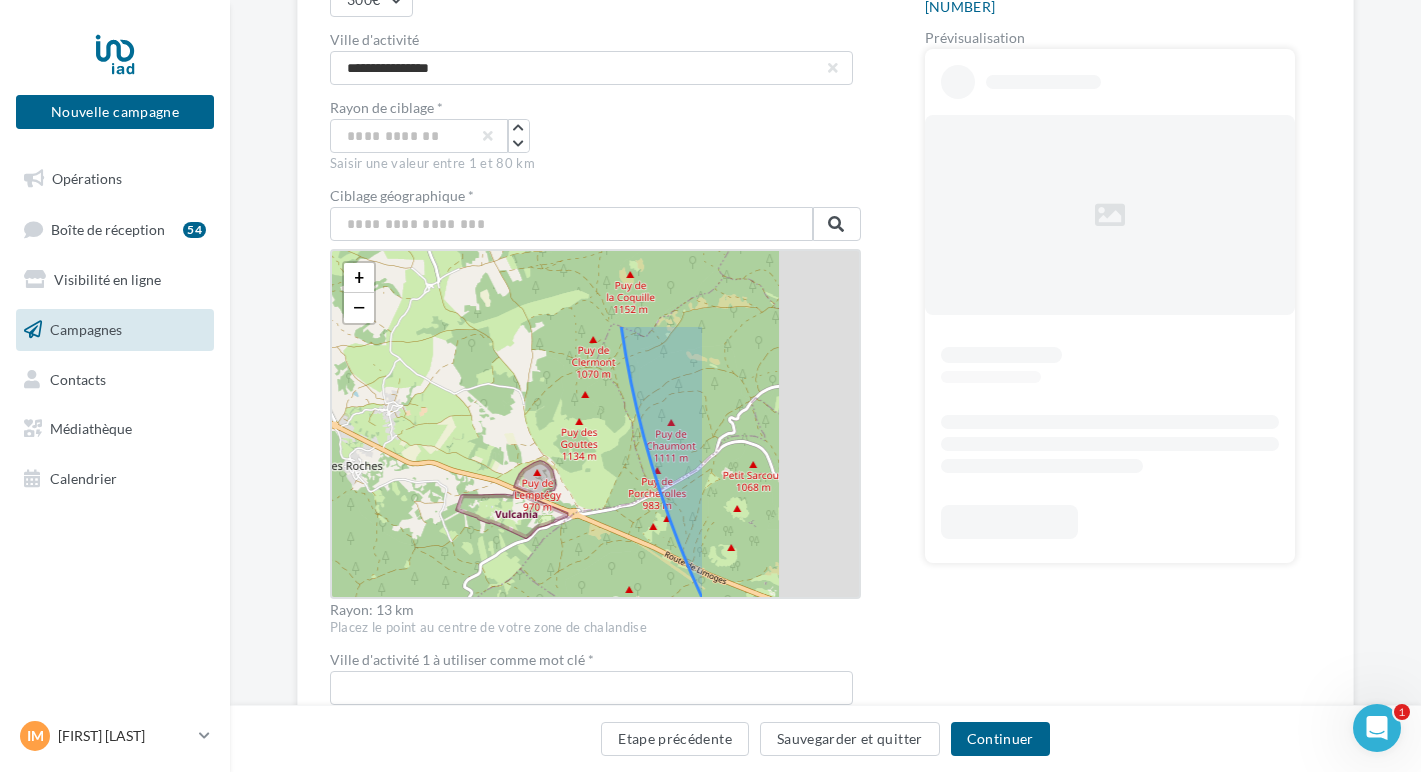 drag, startPoint x: 686, startPoint y: 409, endPoint x: 513, endPoint y: 529, distance: 210.54453 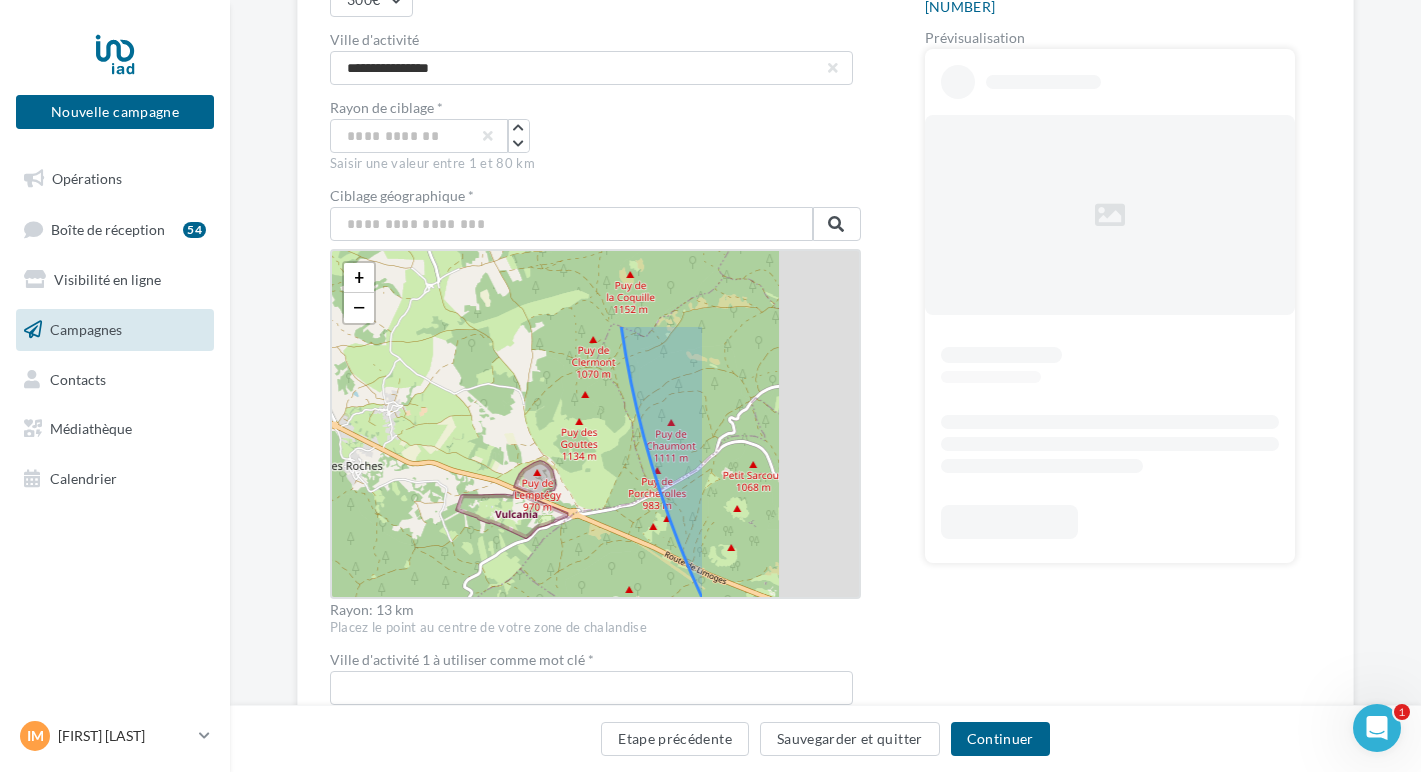 click on "+ −  Leaflet" at bounding box center (595, 424) 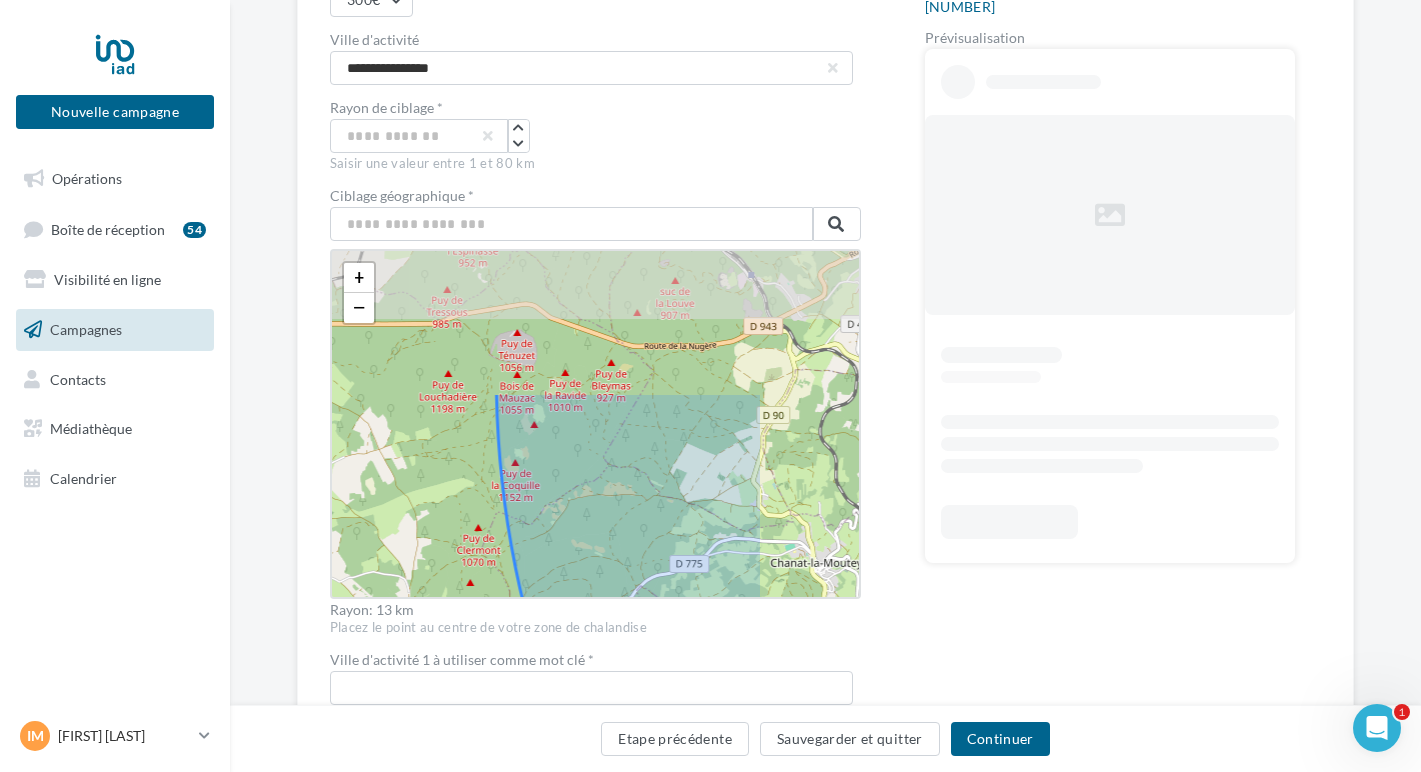 drag, startPoint x: 575, startPoint y: 409, endPoint x: 486, endPoint y: 584, distance: 196.33136 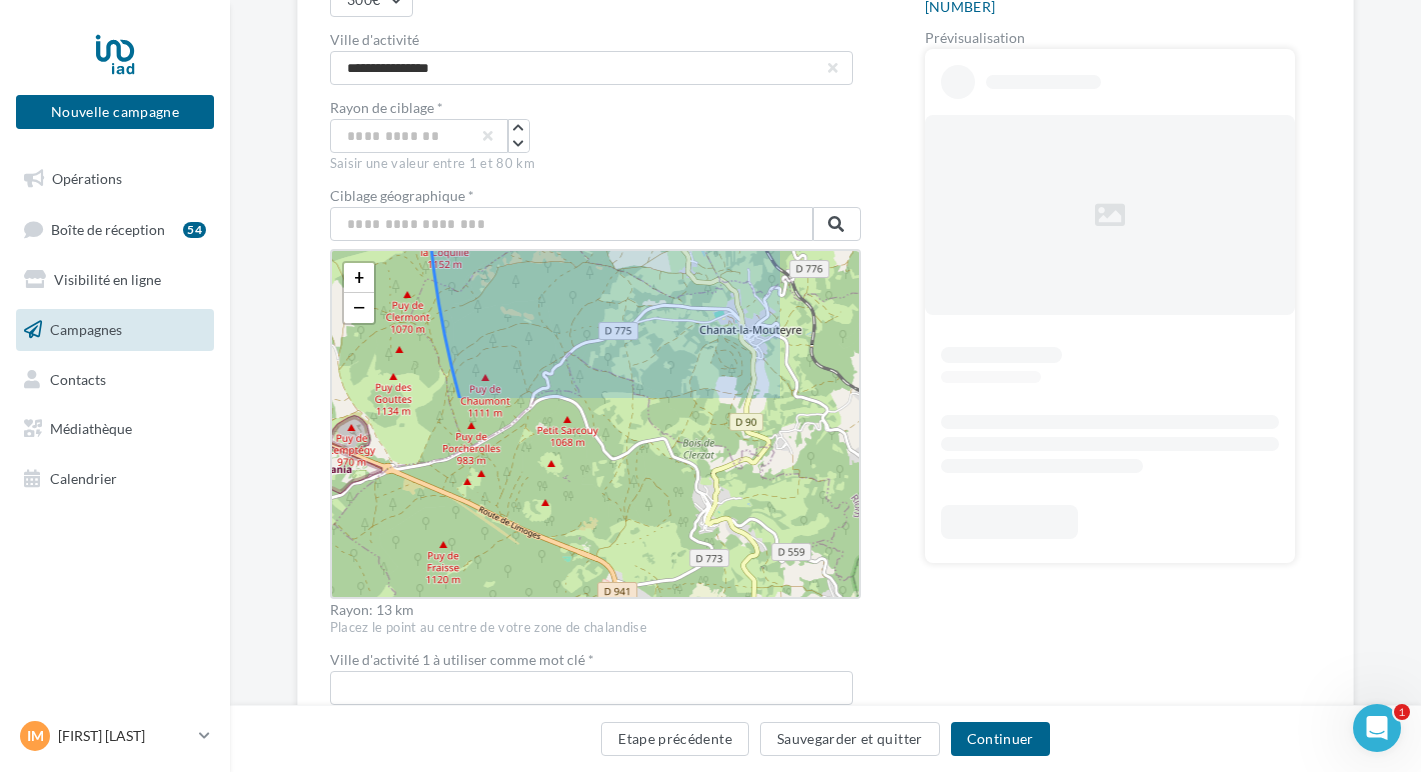 drag, startPoint x: 516, startPoint y: 493, endPoint x: 445, endPoint y: 260, distance: 243.5775 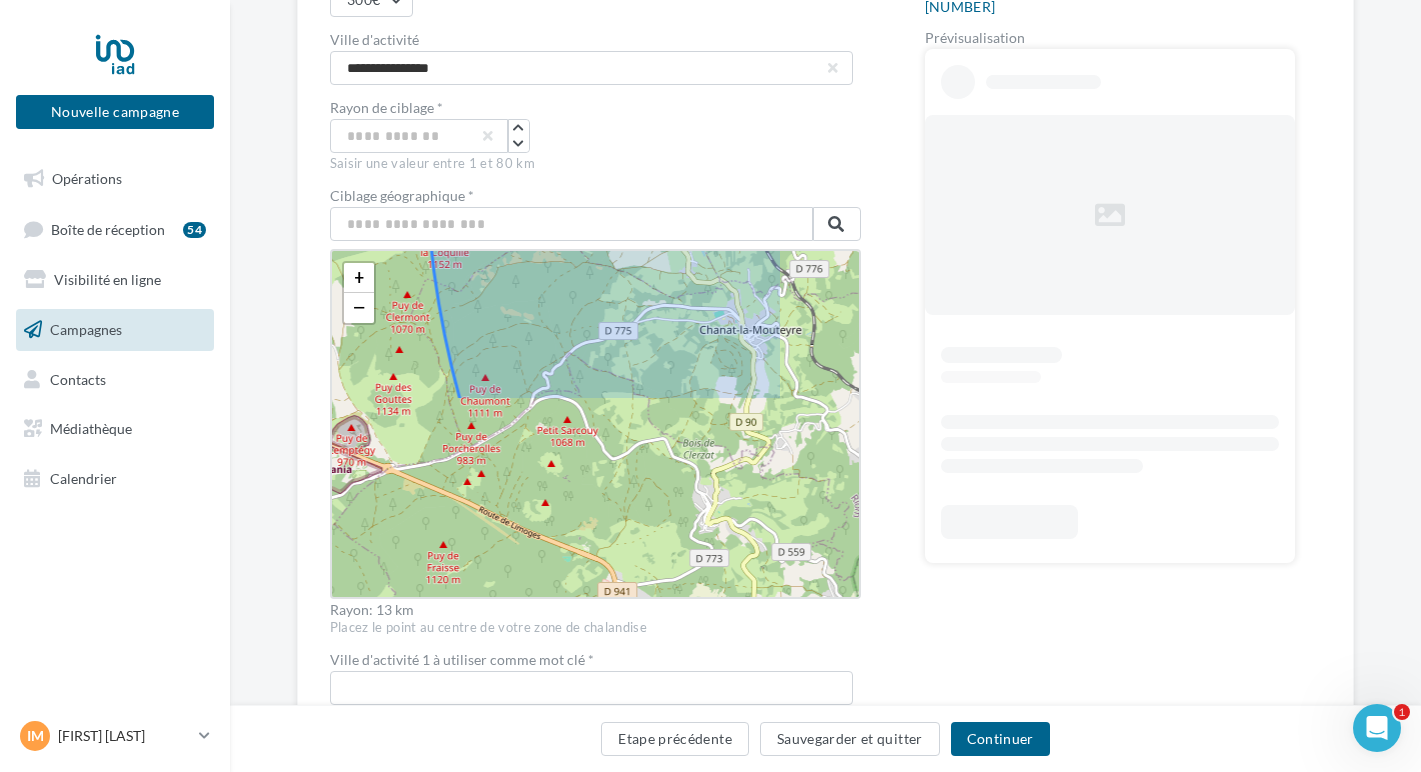 click 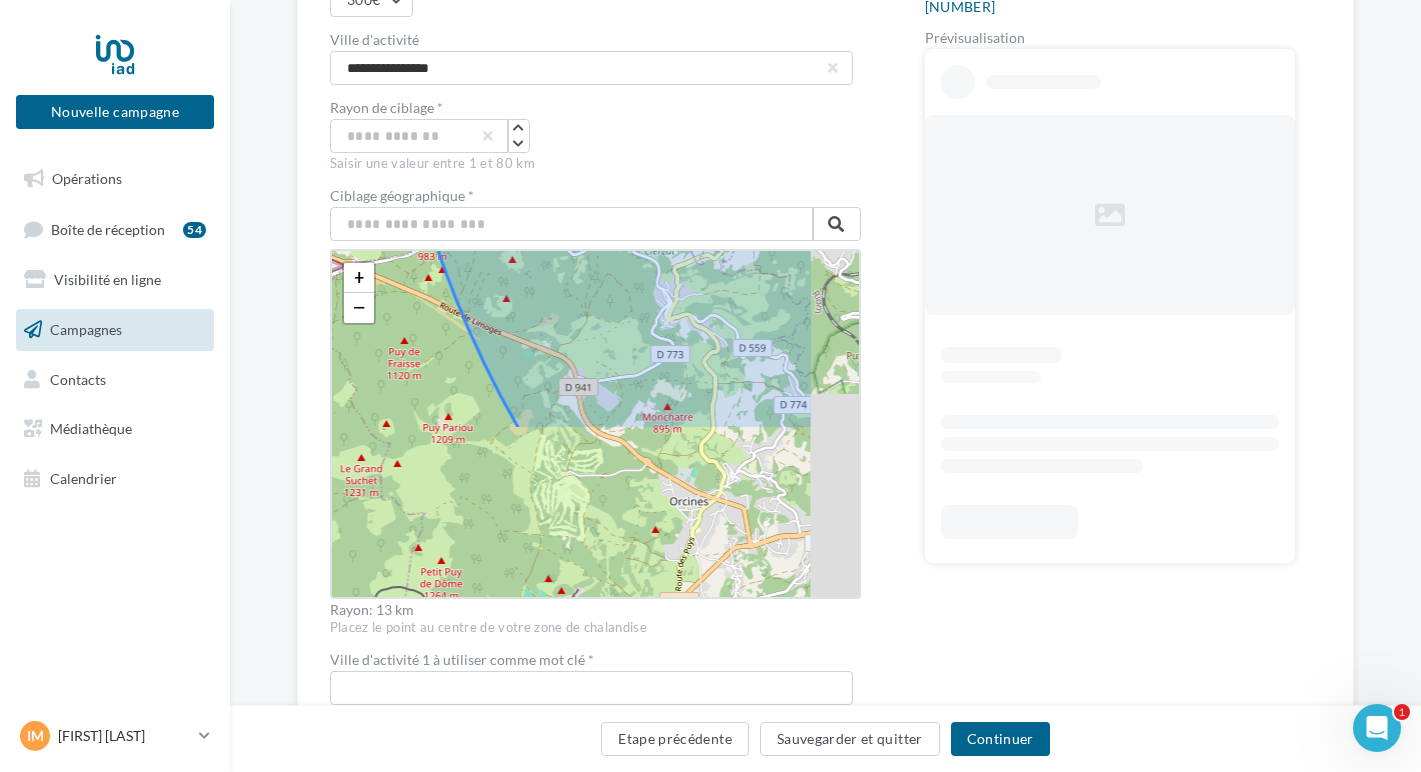 drag, startPoint x: 447, startPoint y: 510, endPoint x: 410, endPoint y: 316, distance: 197.49684 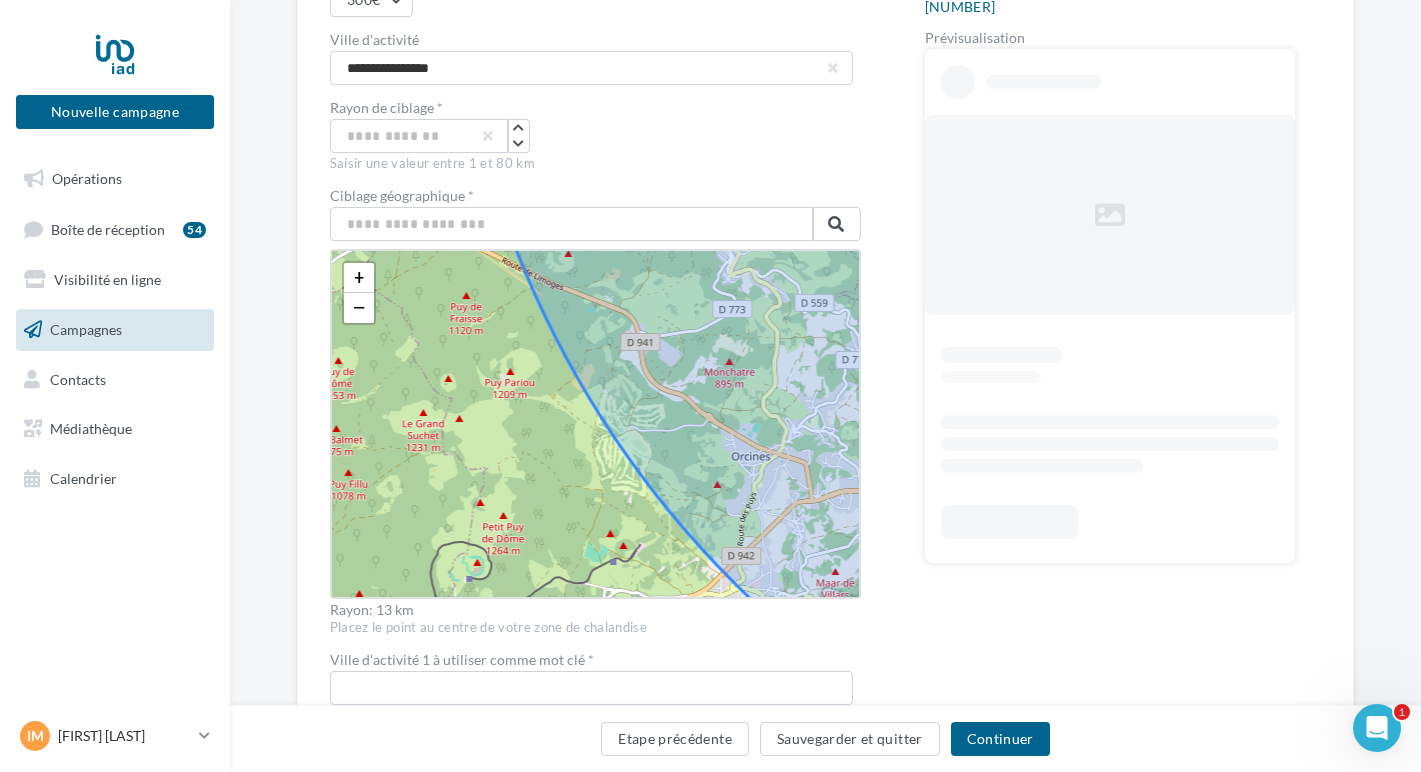 drag, startPoint x: 490, startPoint y: 468, endPoint x: 580, endPoint y: 484, distance: 91.411156 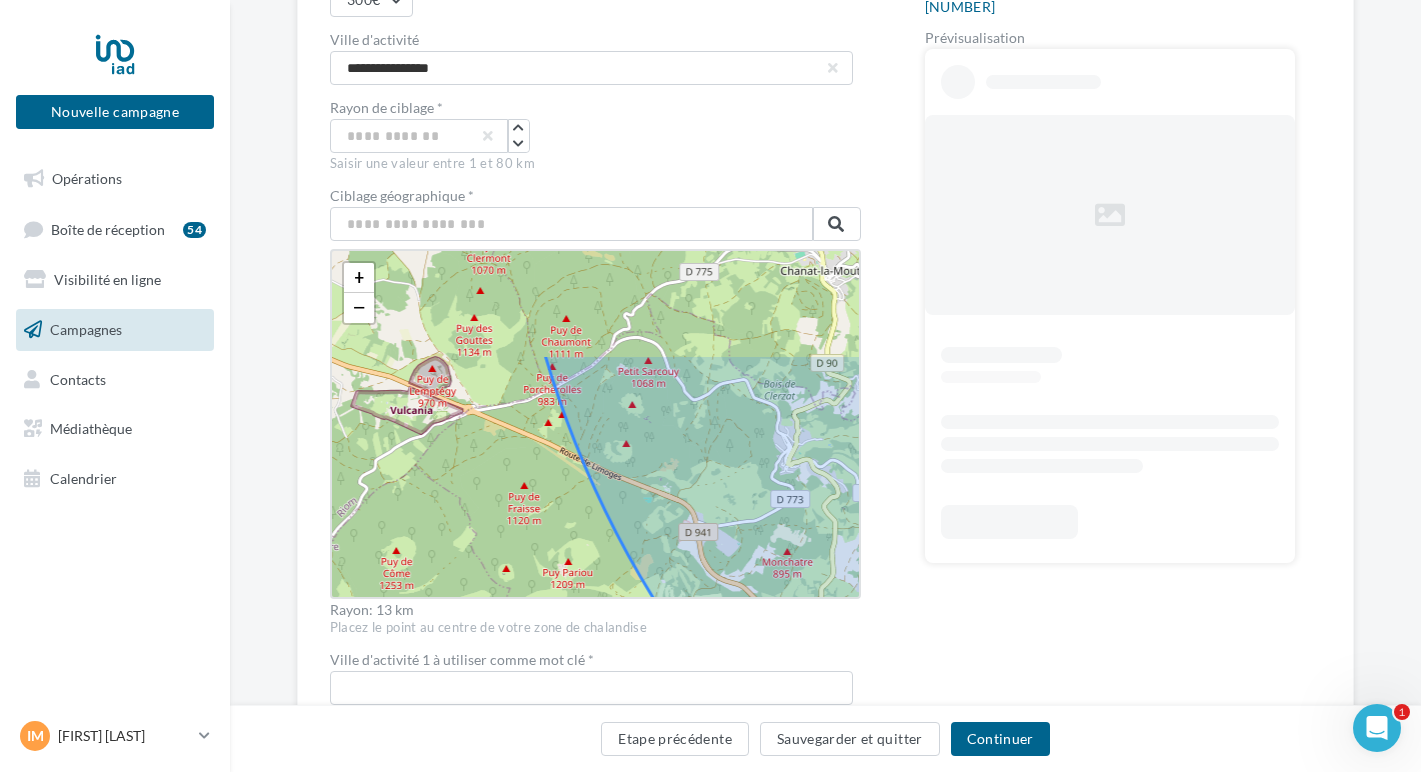 drag 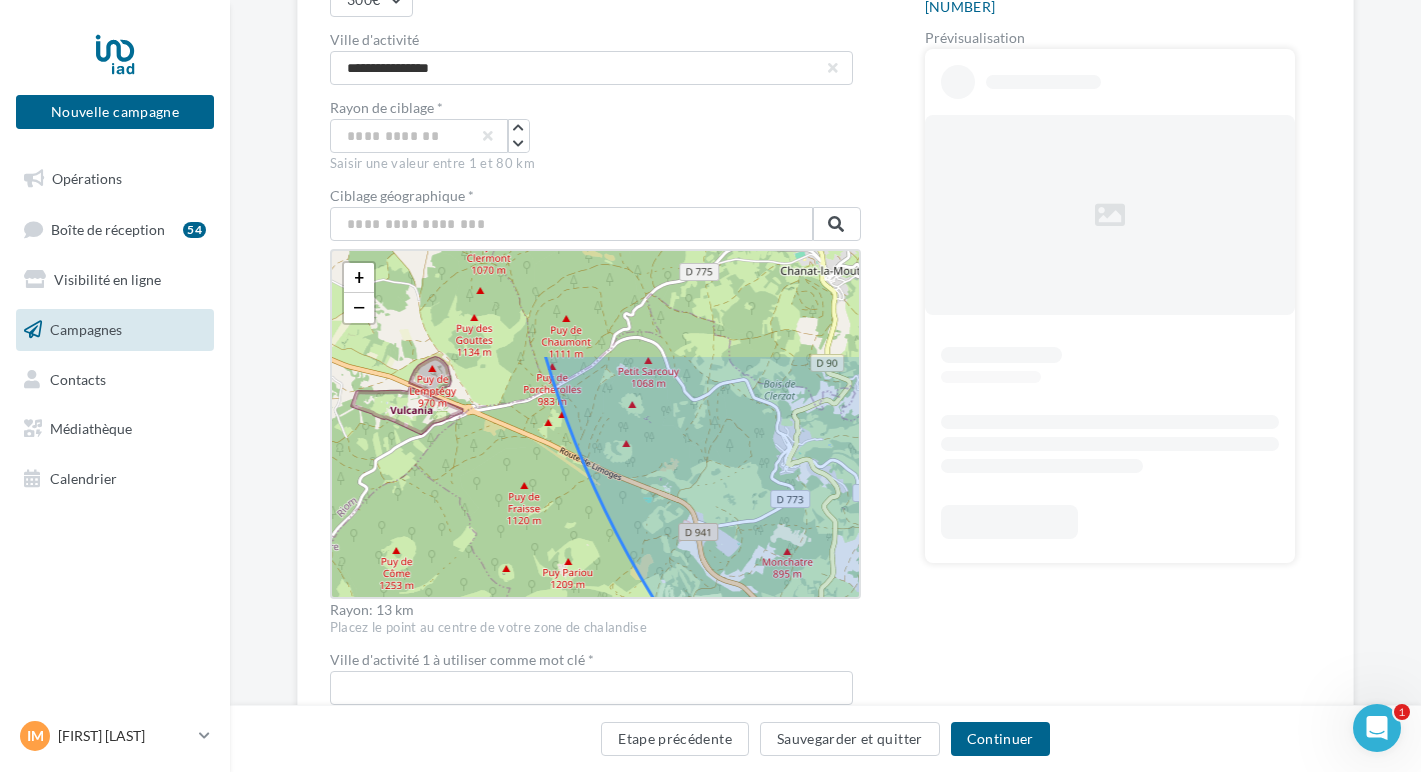 click on "+ −  Leaflet" at bounding box center (595, 424) 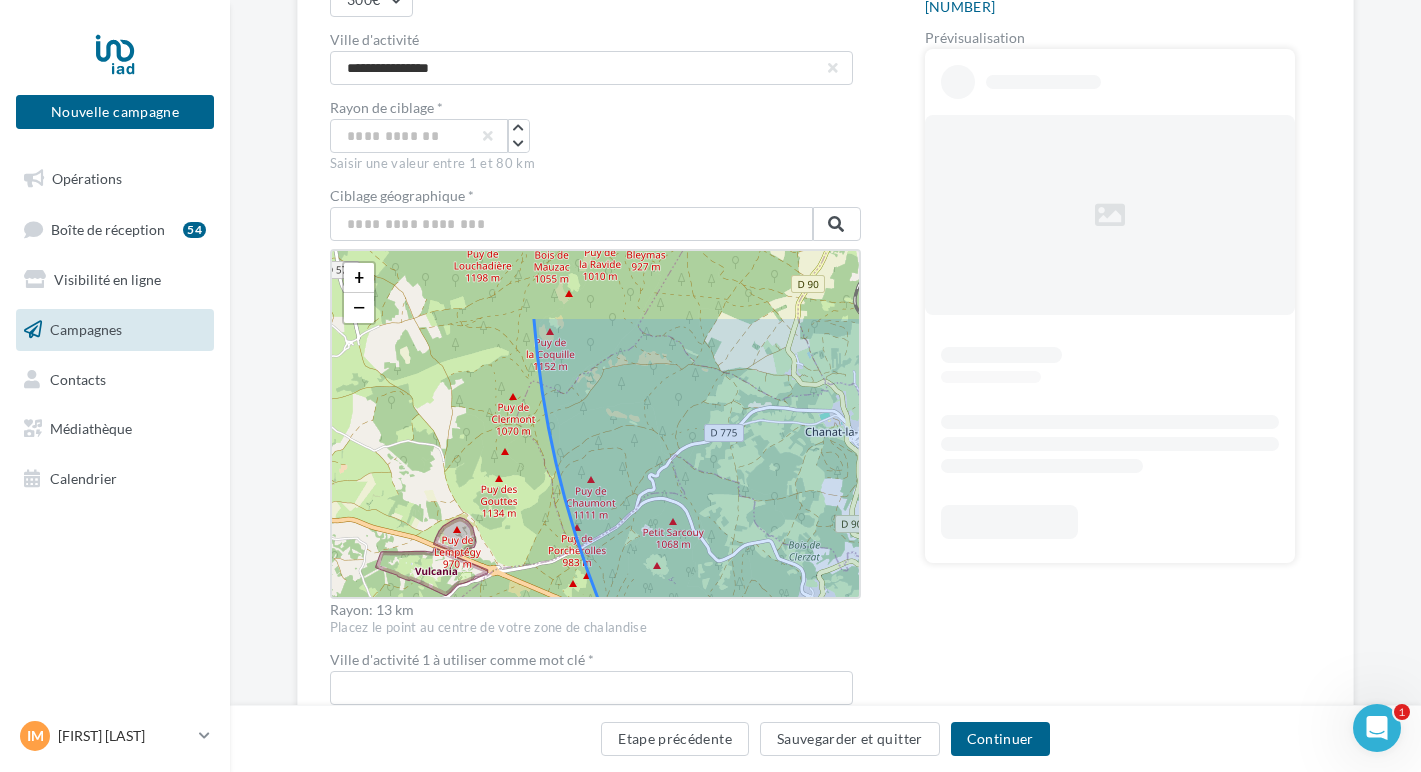 click on "+ −  Leaflet" at bounding box center [595, 424] 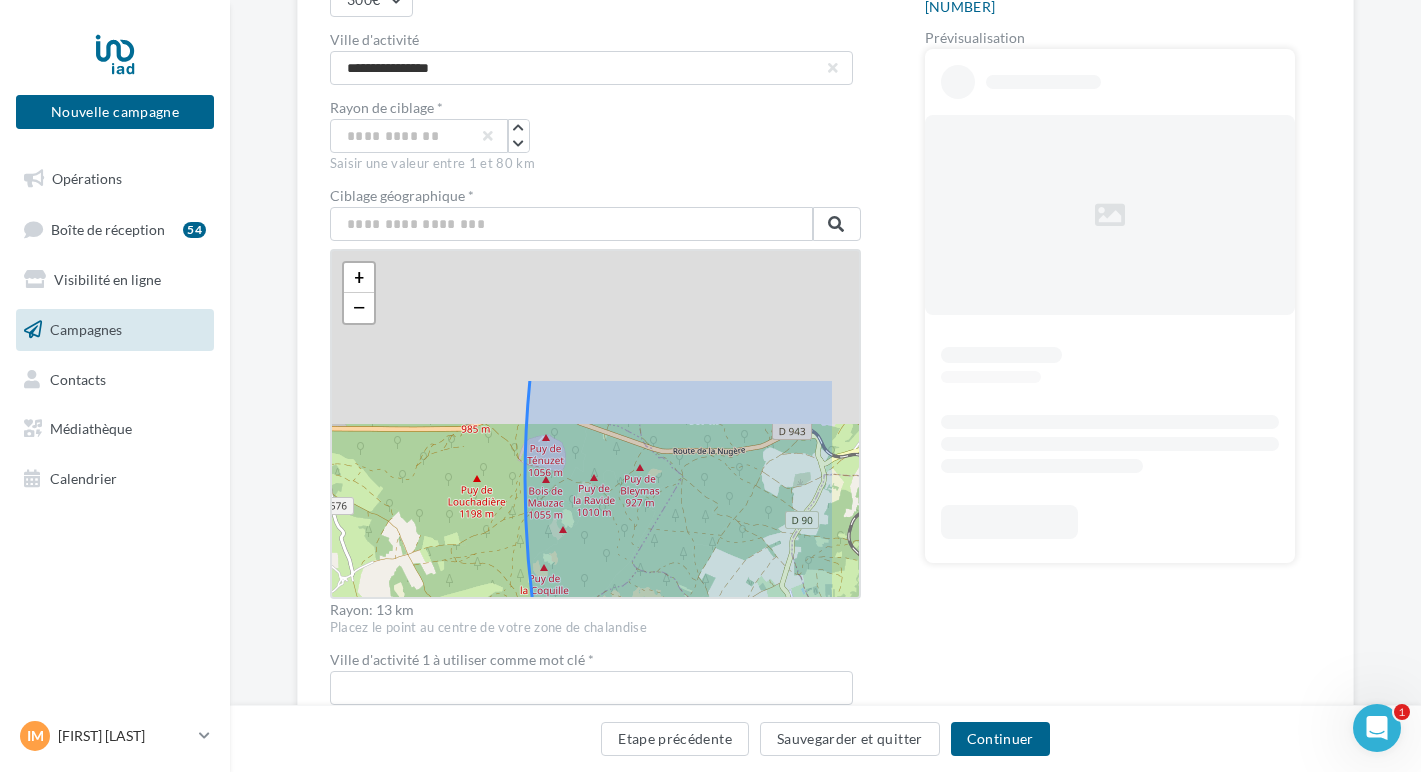 click on "+ −  Leaflet" at bounding box center (595, 424) 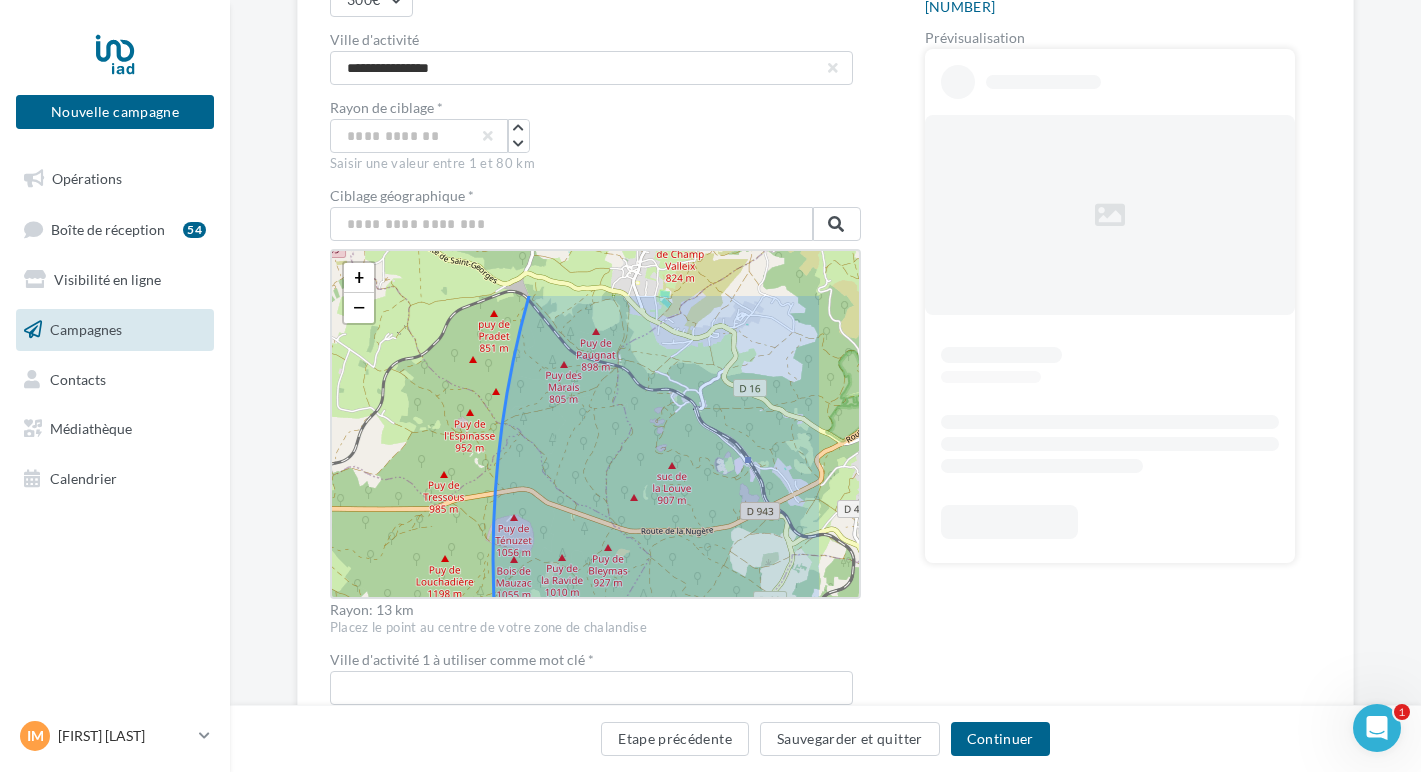 click on "+ −  Leaflet" at bounding box center (595, 424) 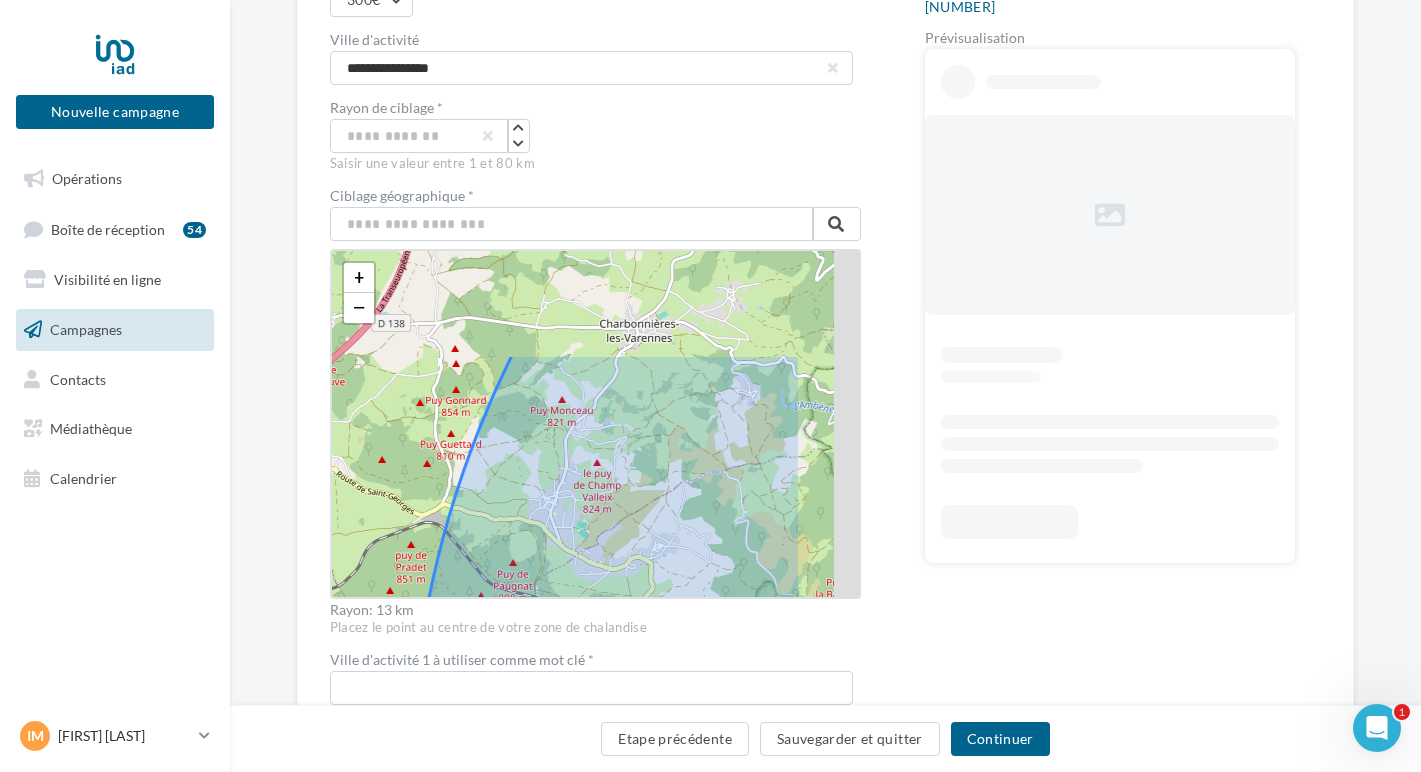 click on "+ −  Leaflet" at bounding box center [595, 424] 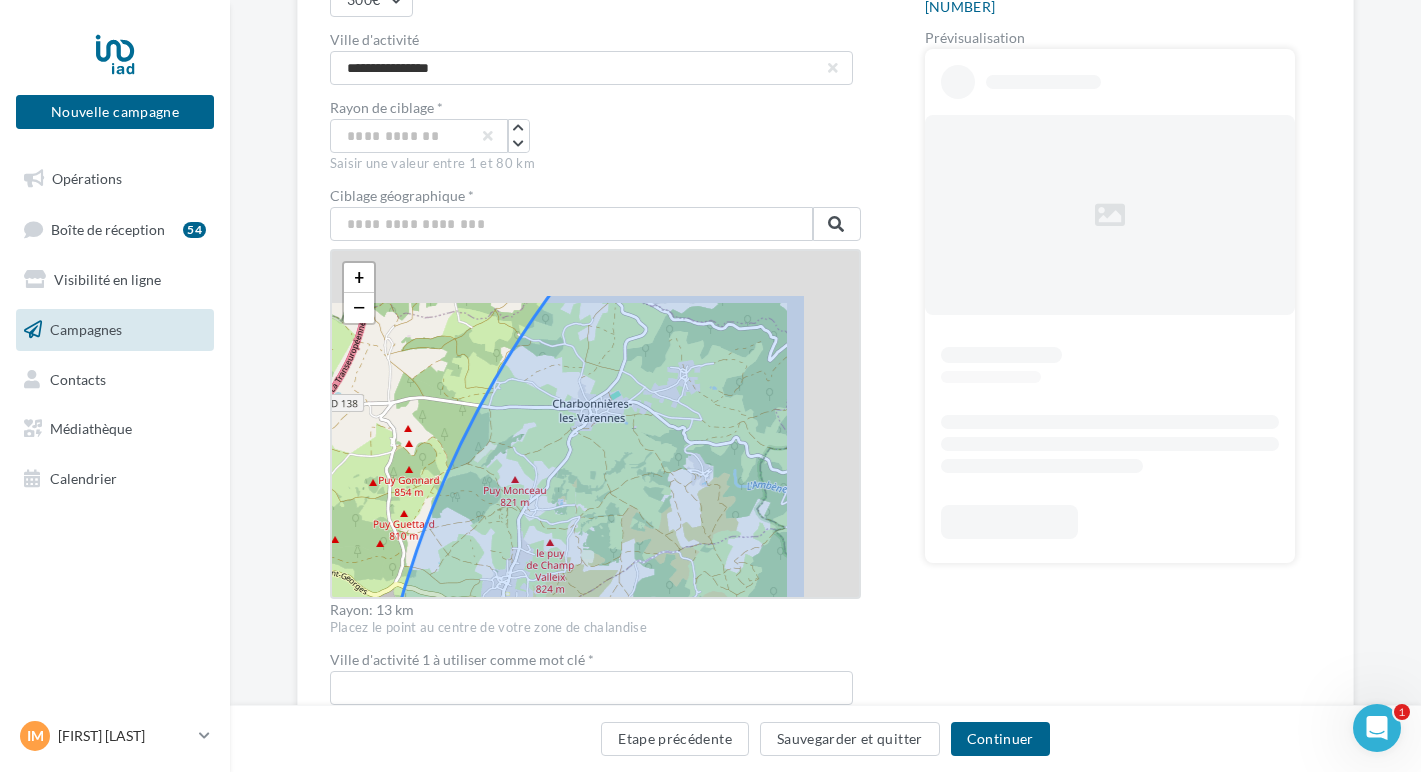 click on "+ −  Leaflet" at bounding box center (595, 424) 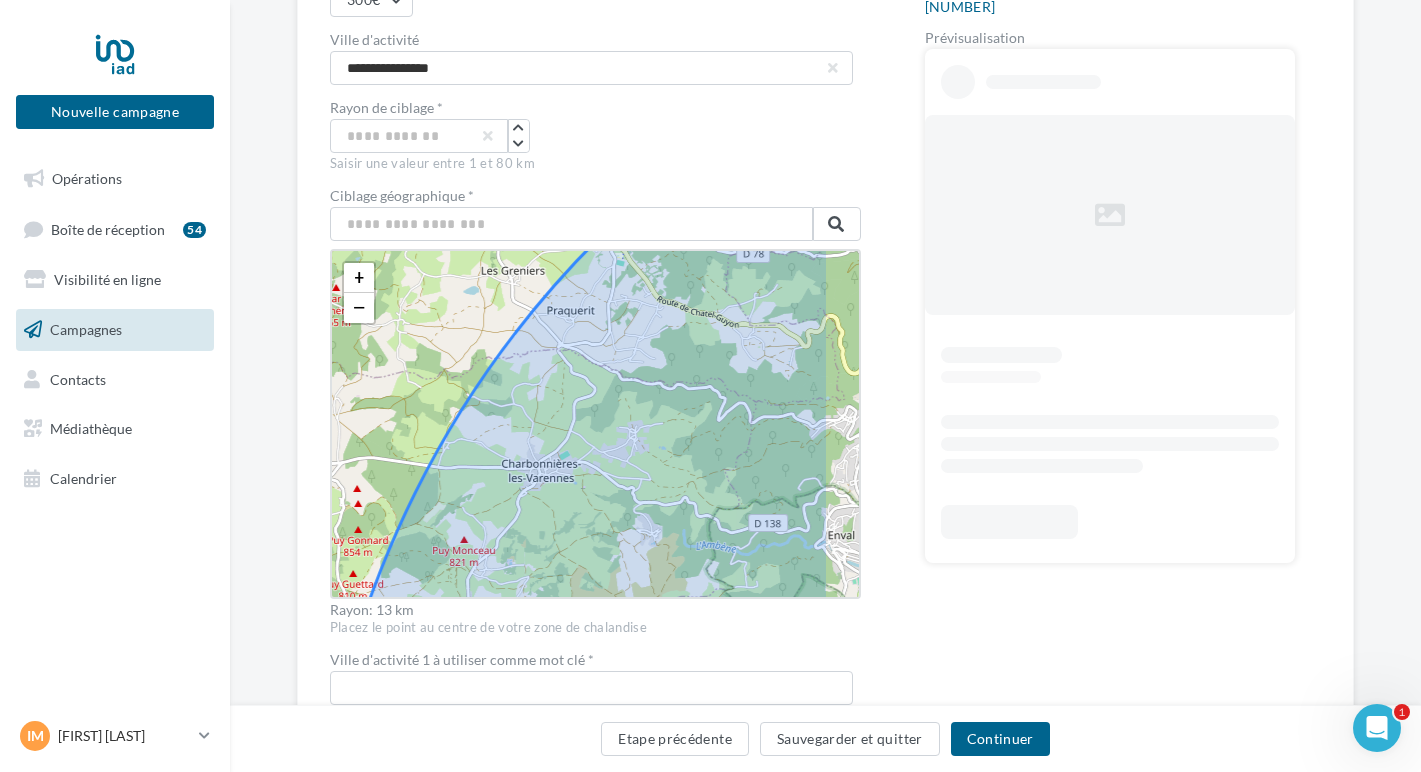 click on "+ −  Leaflet" at bounding box center (595, 424) 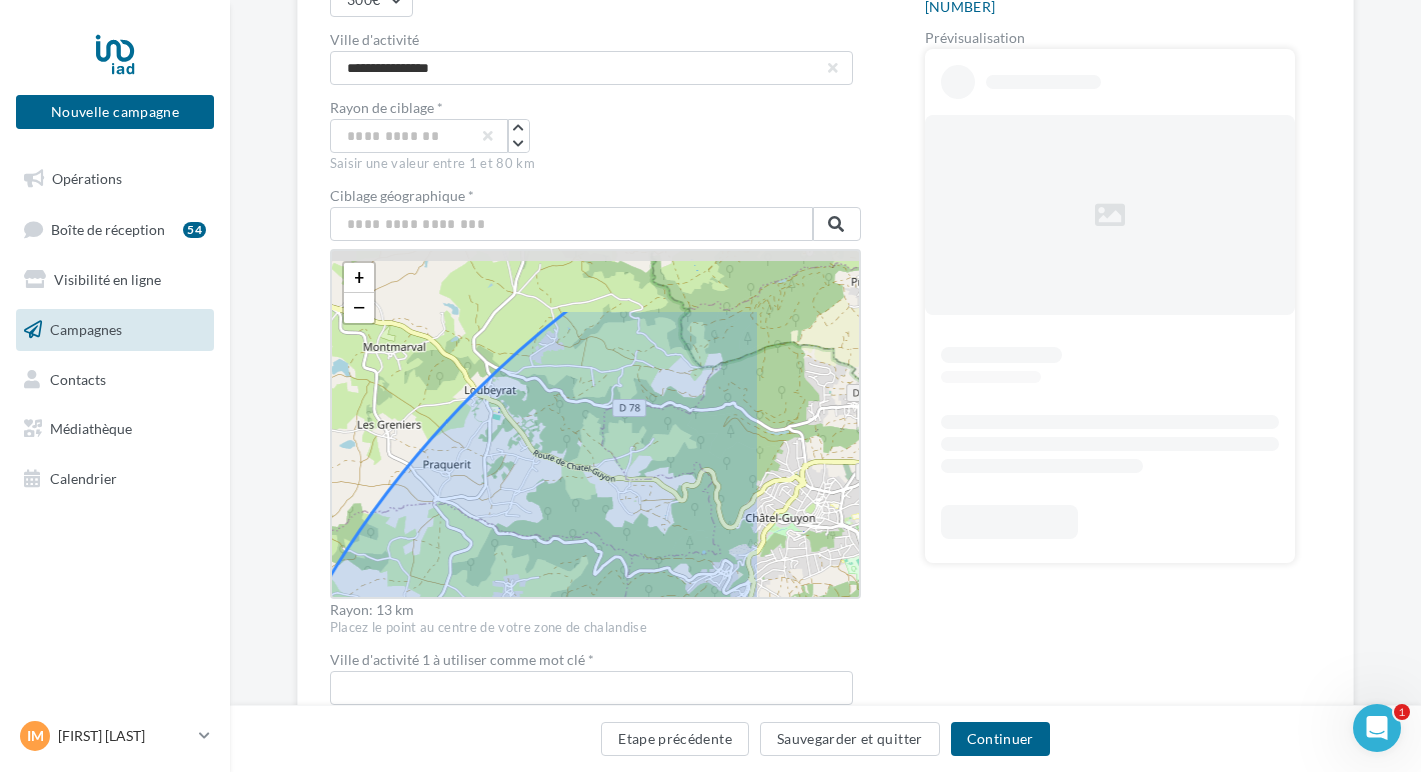 click on "+ −  Leaflet" at bounding box center (595, 424) 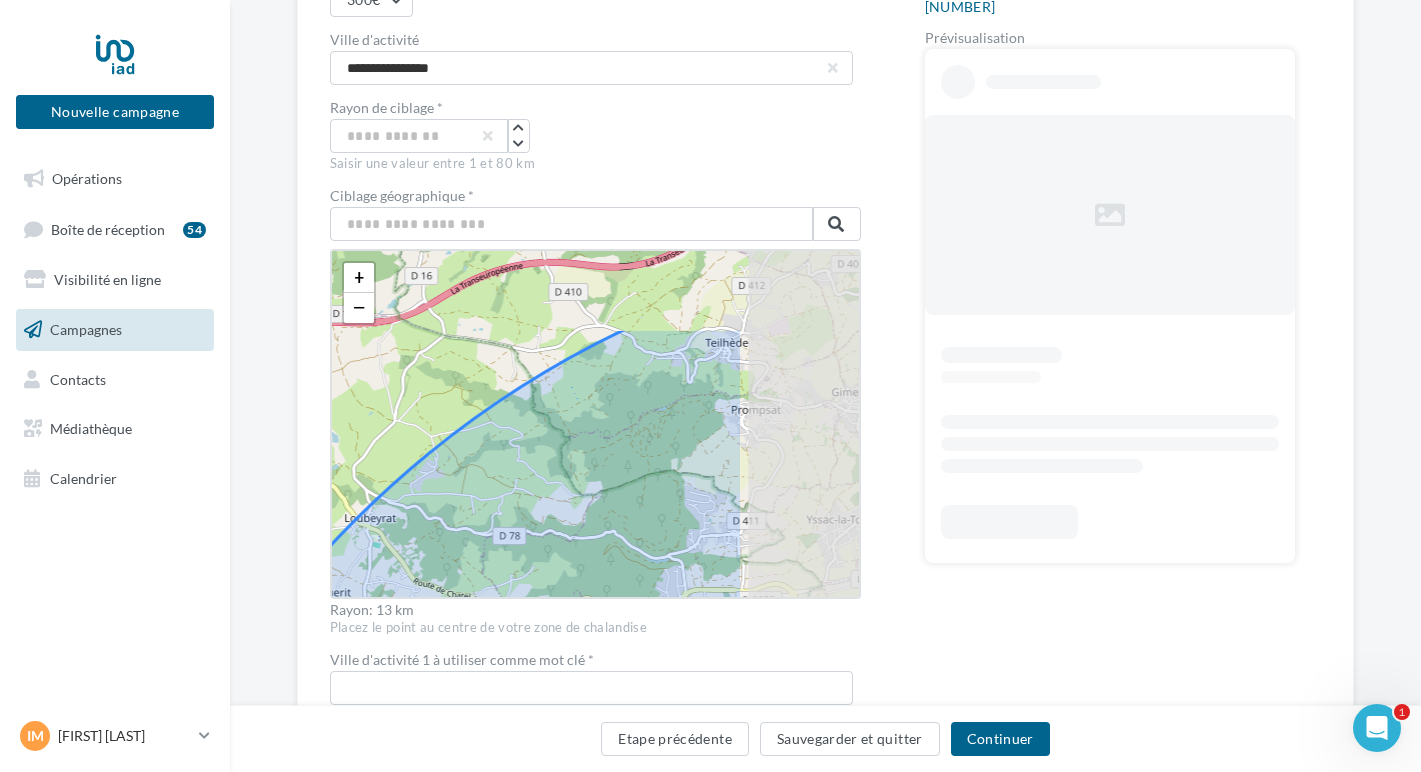 click on "+ −  Leaflet" at bounding box center [595, 424] 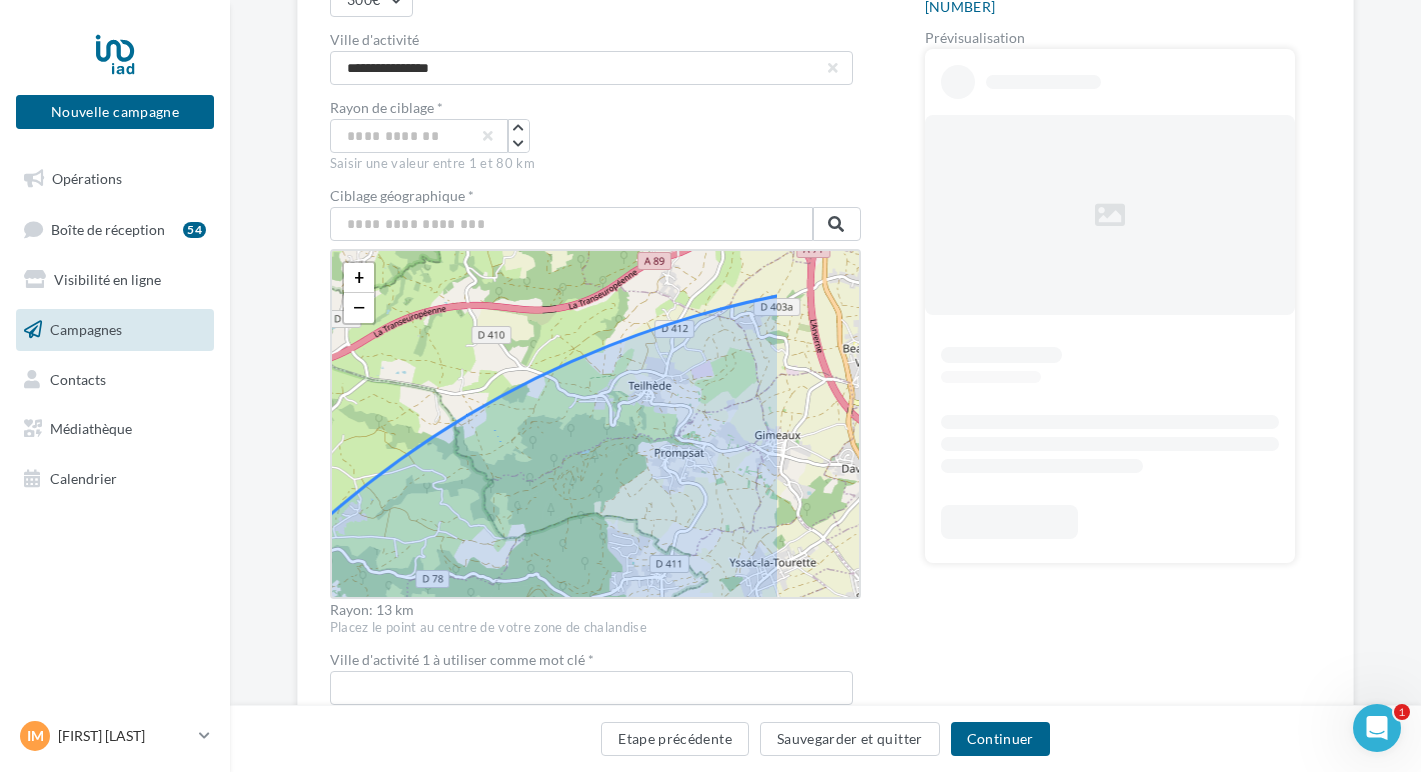 click on "+ −  Leaflet" at bounding box center [595, 424] 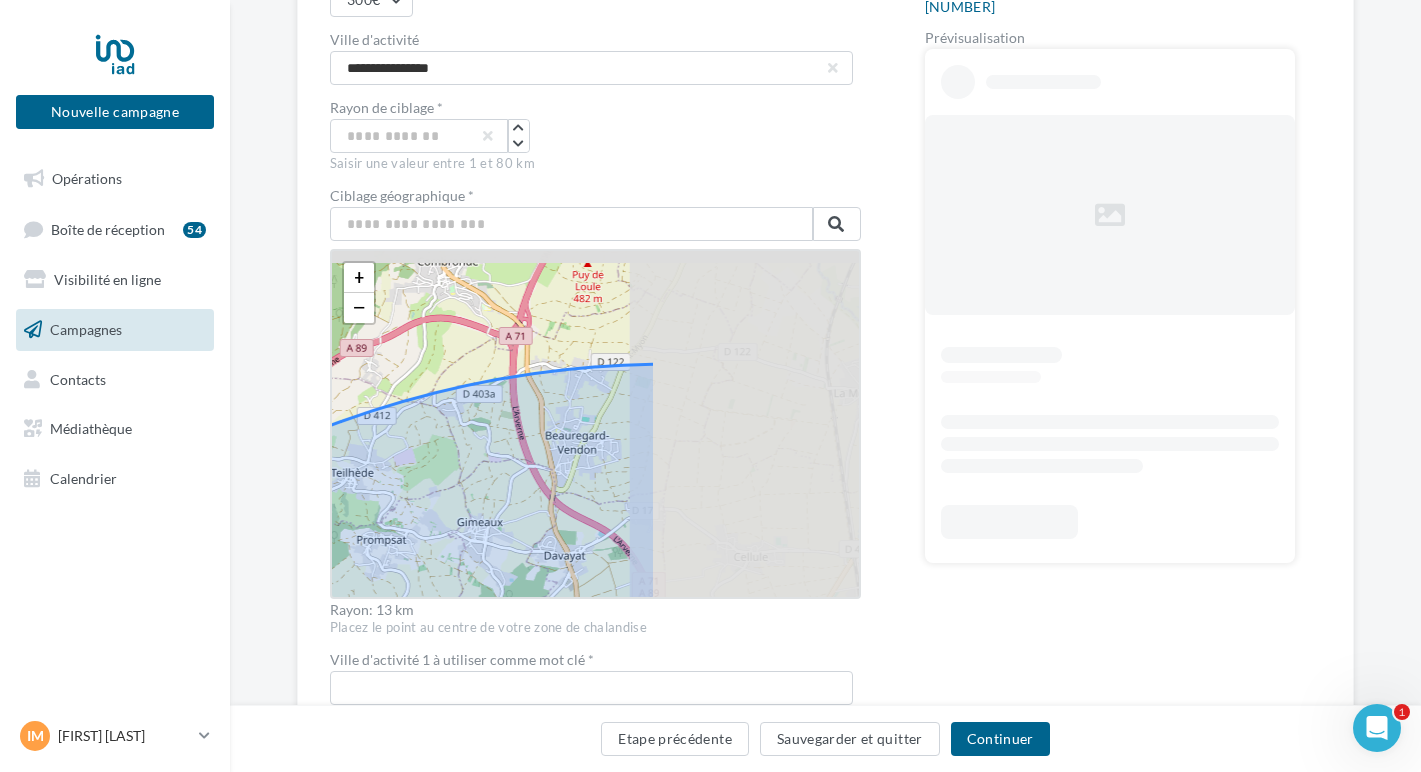 click on "+ −  Leaflet" at bounding box center (595, 424) 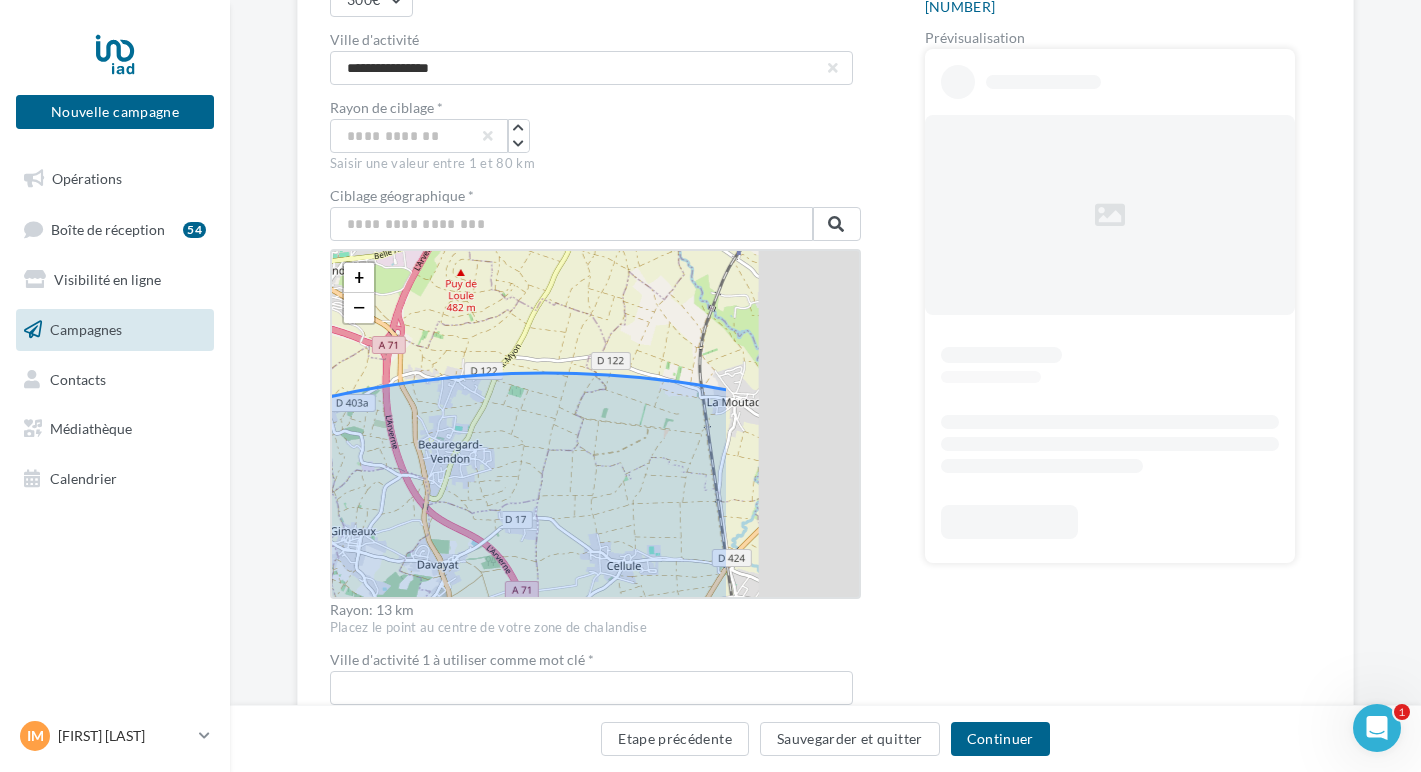 click on "+ −  Leaflet" at bounding box center (595, 424) 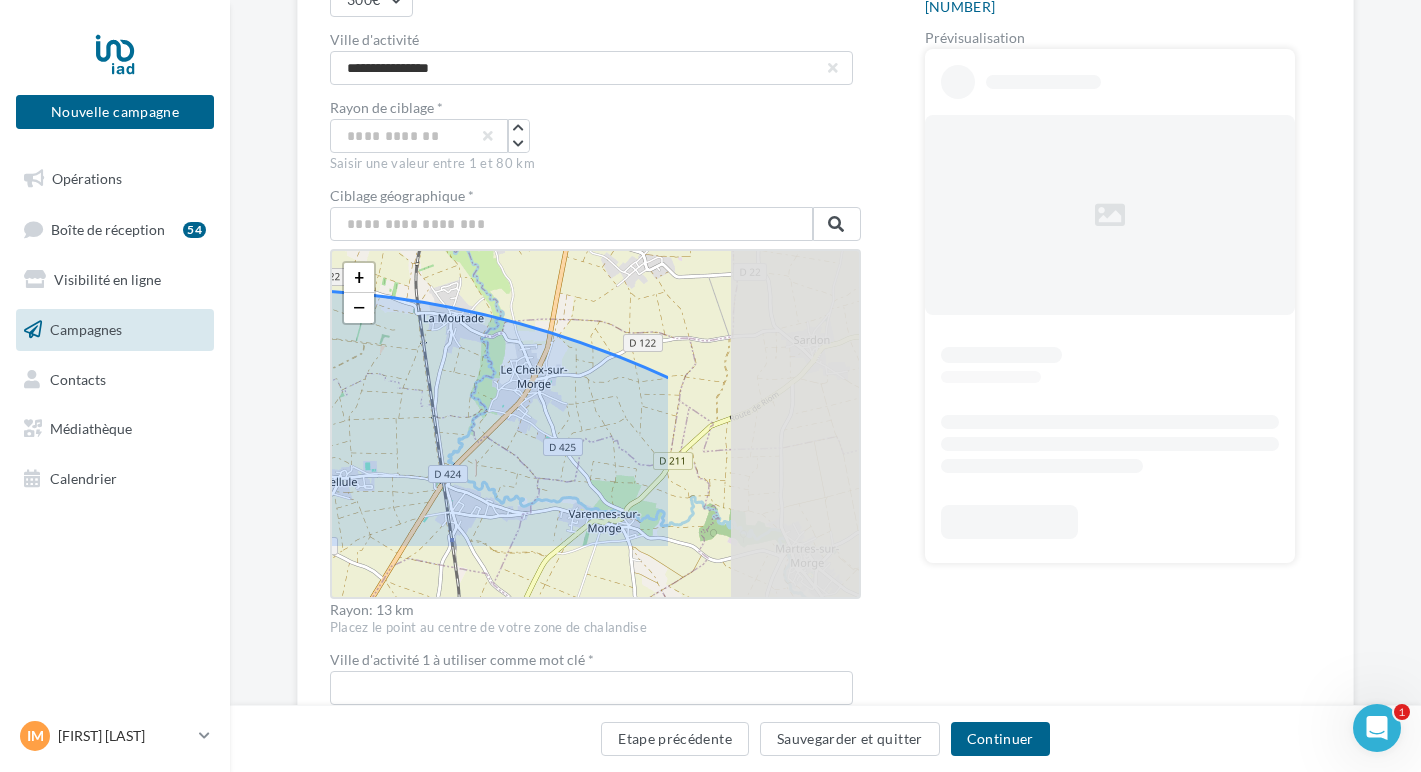 click on "+ −  Leaflet" at bounding box center [595, 424] 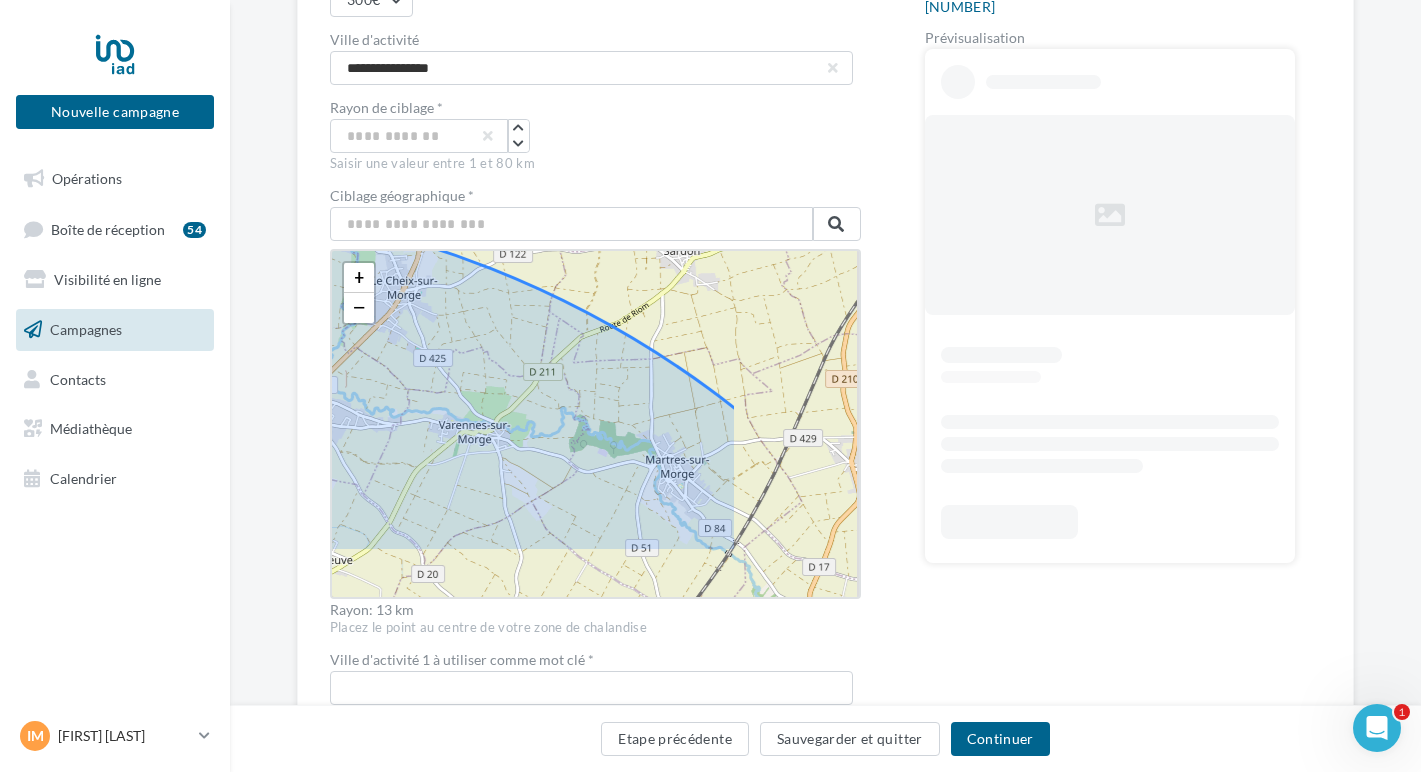 click on "+ −  Leaflet" at bounding box center [595, 424] 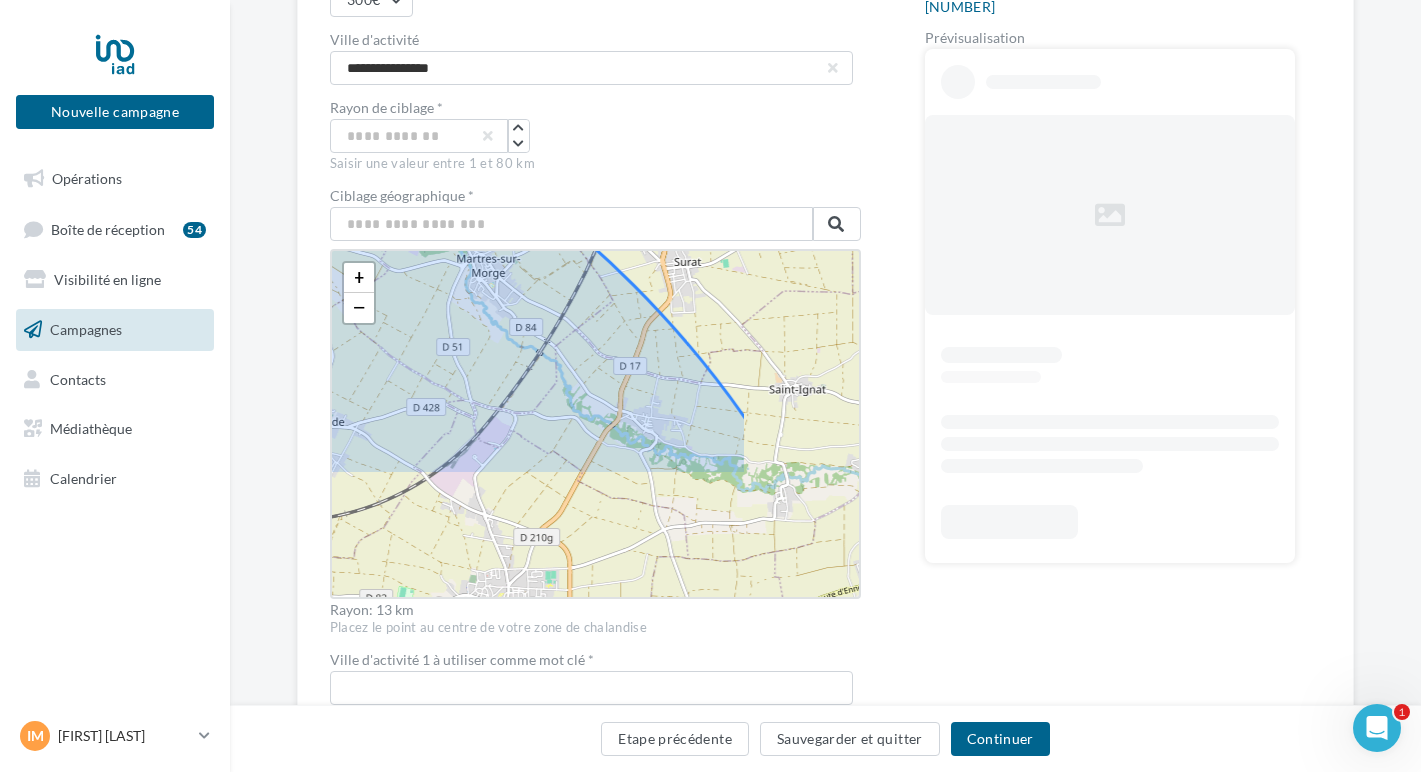 click on "Ciblage géographique *
Clermont-Ferrand, Puy-de-Dôme, Auvergne-Rhône-Alpes, France métropolitaine, France Clermont-Ferrand, Puy-de-Dôme, Auvergne-Rhône-Alpes, France métropolitaine, France               + −  Leaflet
Rayon: 13 km" at bounding box center [595, 403] 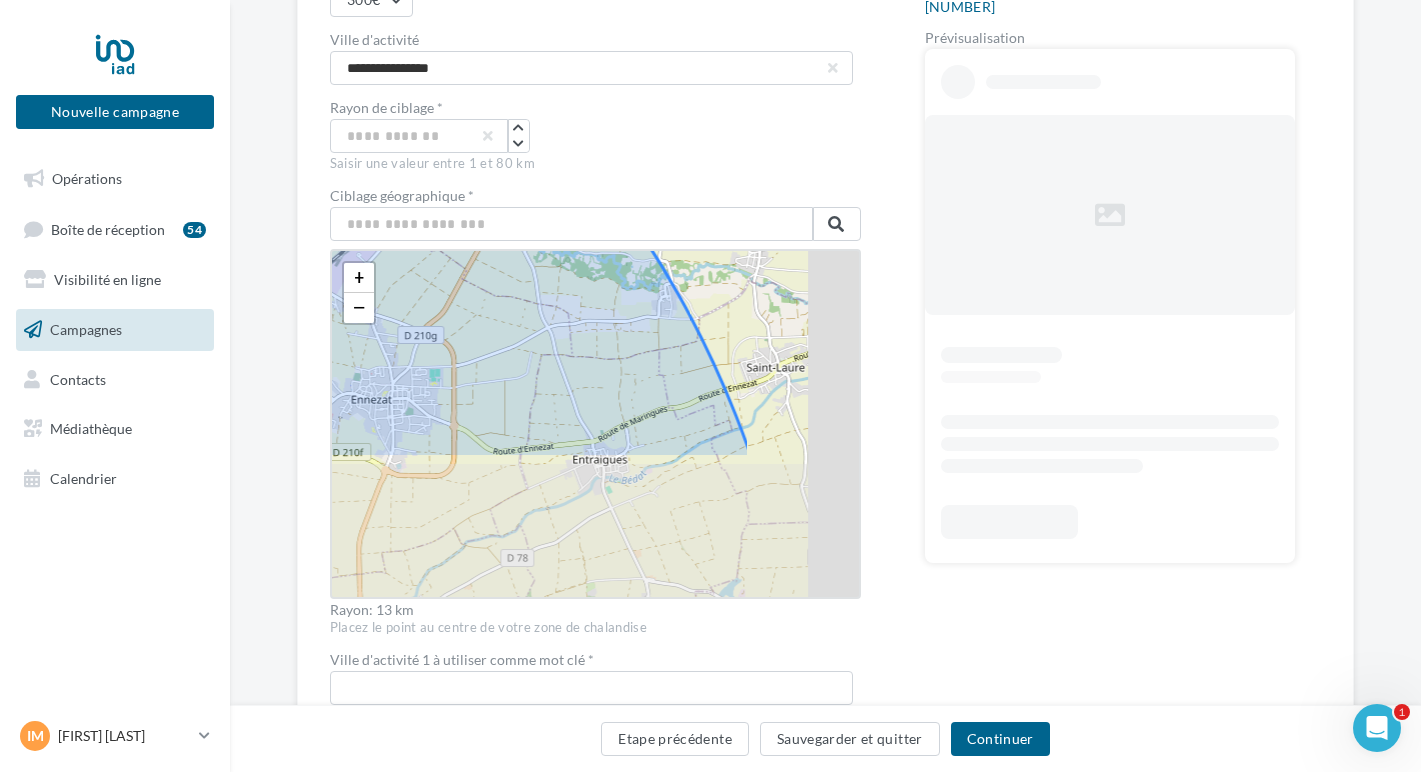 click on "Ciblage géographique *
Clermont-Ferrand, Puy-de-Dôme, Auvergne-Rhône-Alpes, France métropolitaine, France Clermont-Ferrand, Puy-de-Dôme, Auvergne-Rhône-Alpes, France métropolitaine, France               + −  Leaflet
Rayon: 13 km" at bounding box center (595, 403) 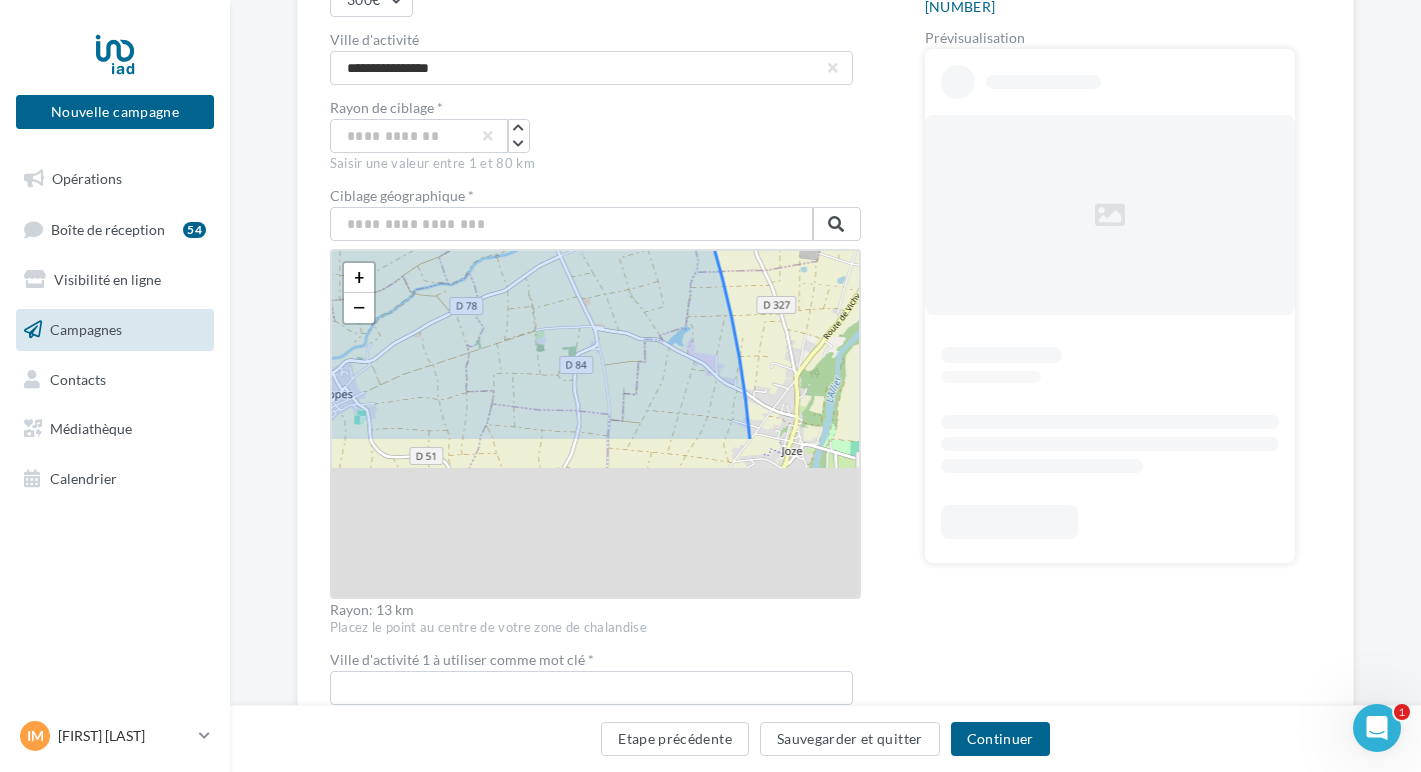 click on "Ciblage géographique *
Clermont-Ferrand, Puy-de-Dôme, Auvergne-Rhône-Alpes, France métropolitaine, France Clermont-Ferrand, Puy-de-Dôme, Auvergne-Rhône-Alpes, France métropolitaine, France               + −  Leaflet
Rayon: 13 km" at bounding box center (595, 403) 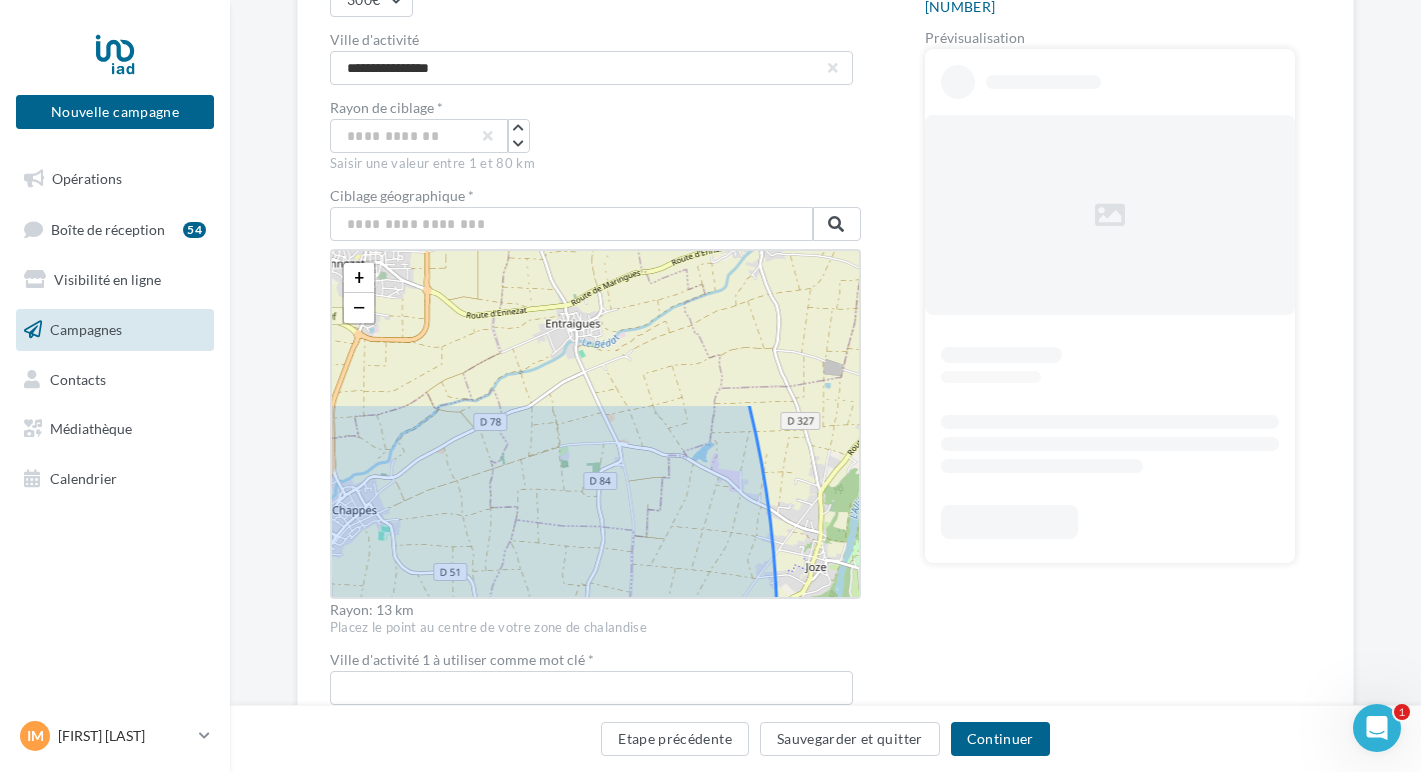click on "+ −  Leaflet" at bounding box center [595, 424] 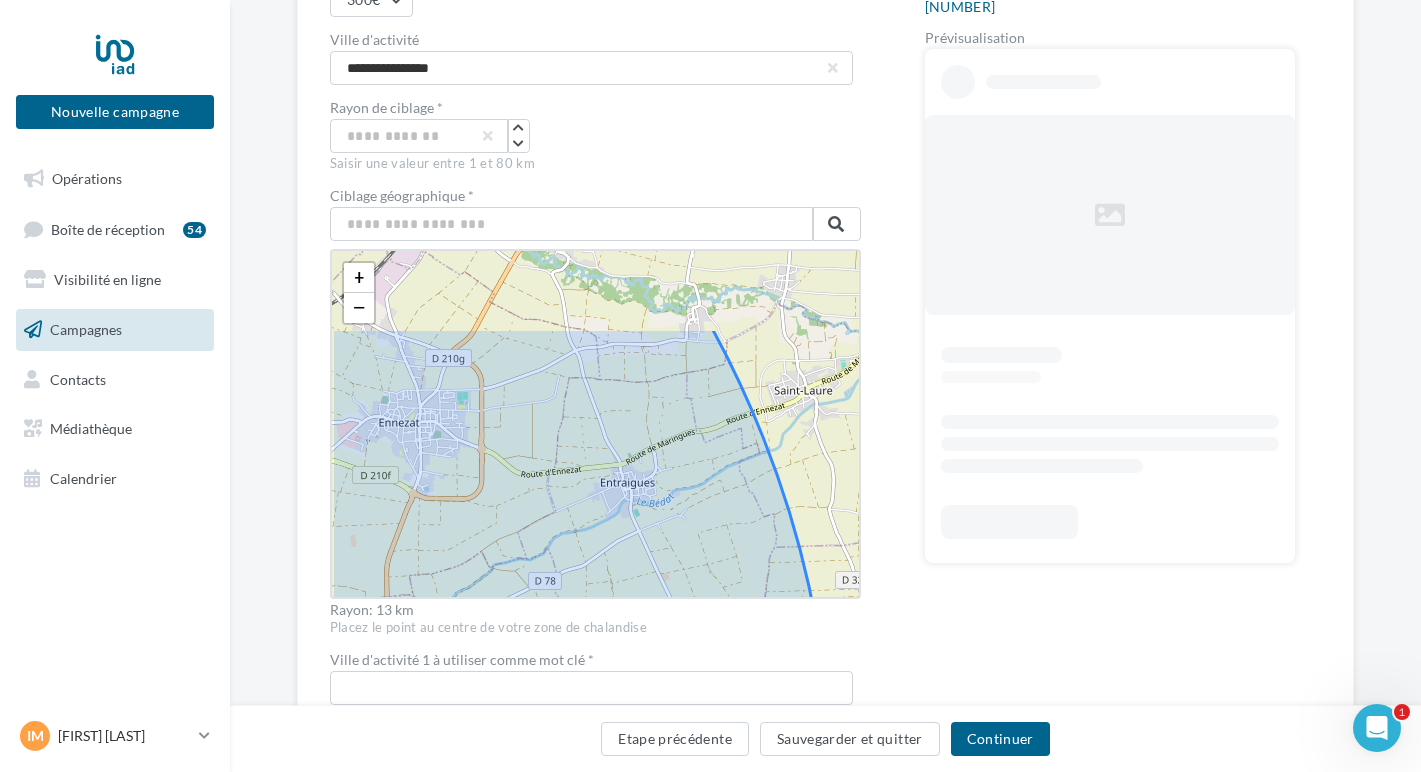 click on "+ −  Leaflet" at bounding box center (595, 424) 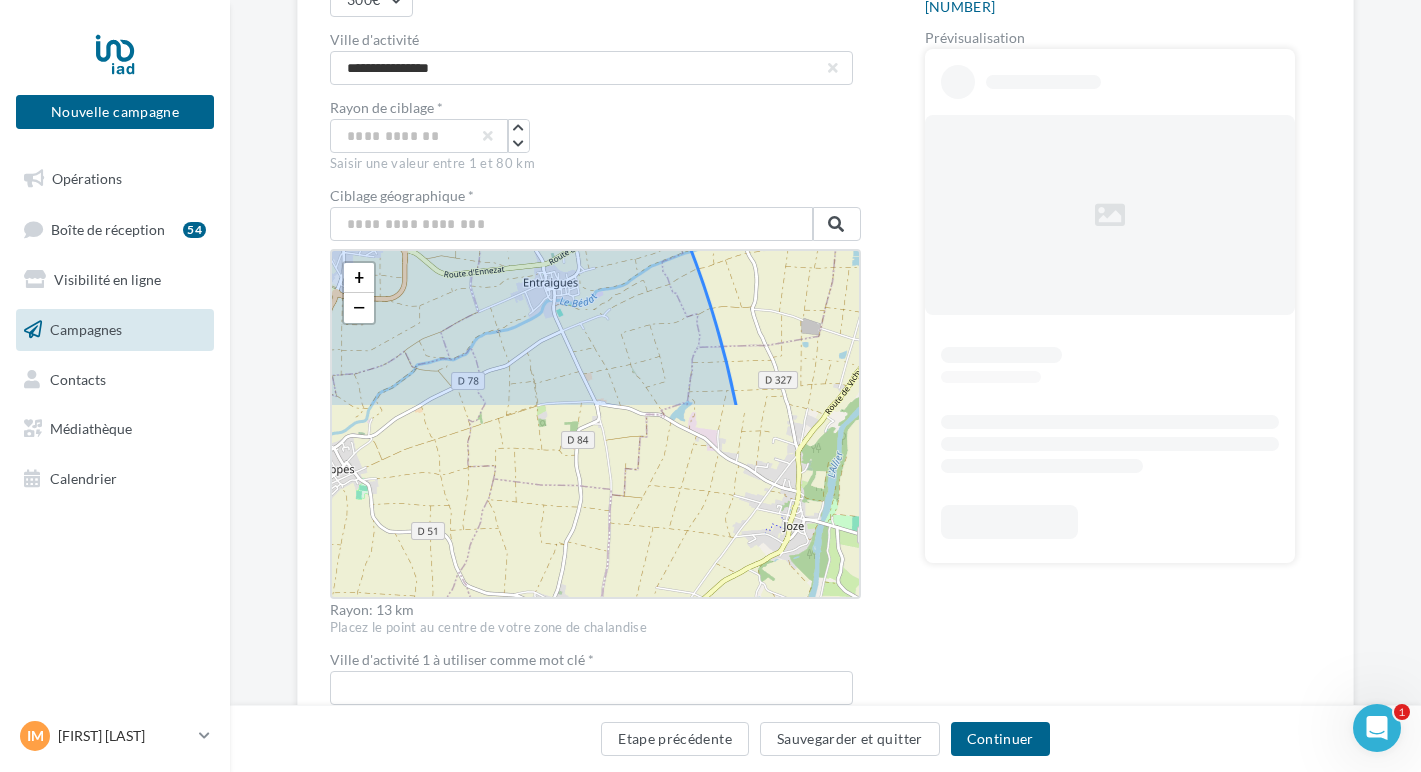 click on "+ −  Leaflet" at bounding box center [595, 424] 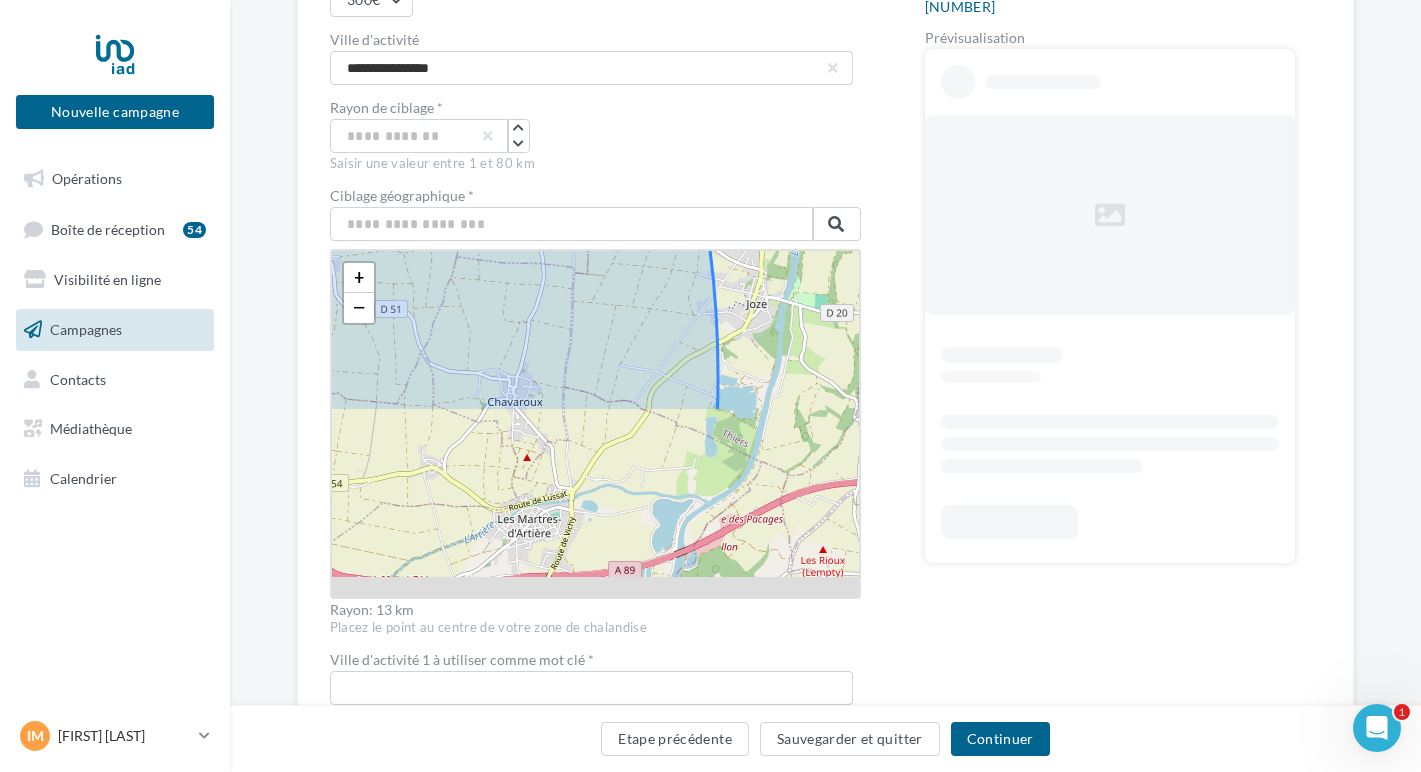 click on "+ −  Leaflet" at bounding box center [595, 424] 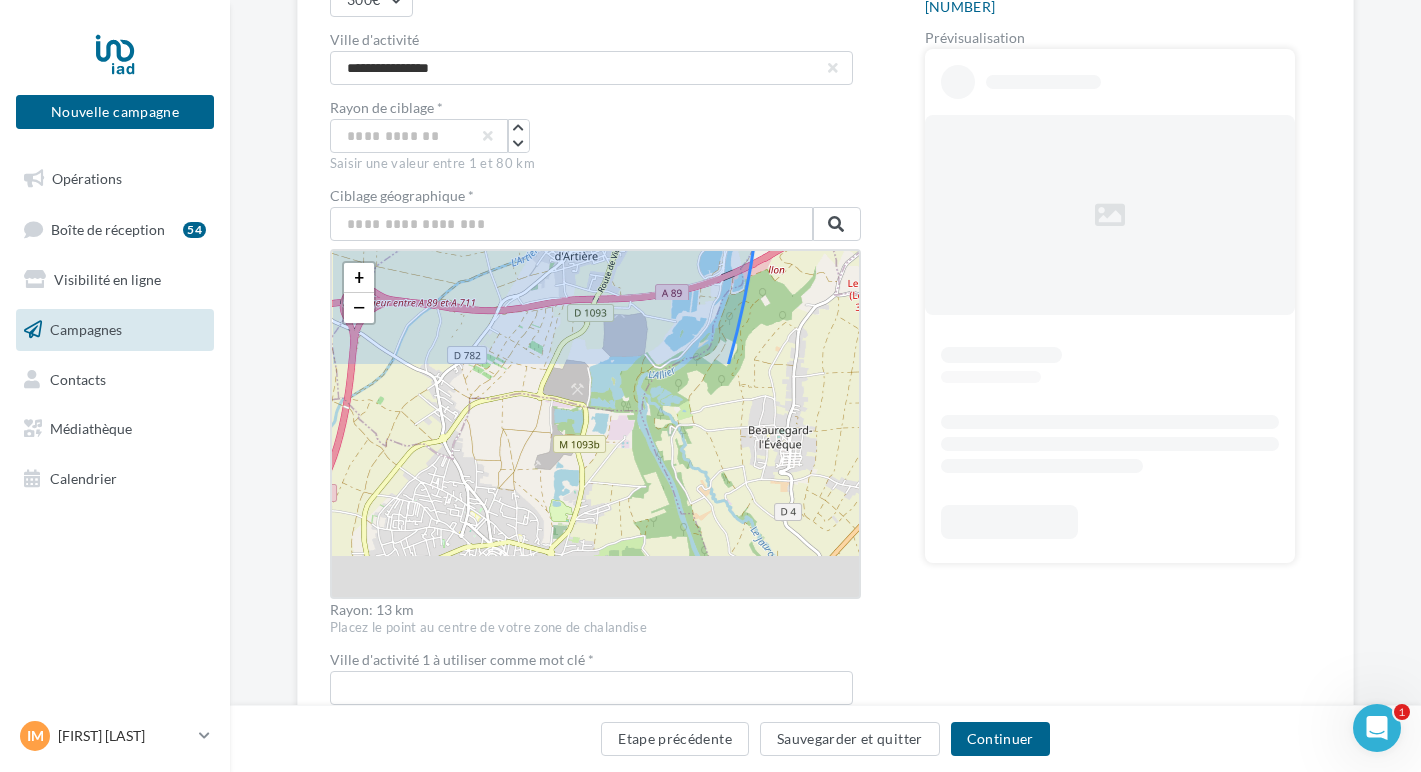 click on "Ciblage géographique *
Clermont-Ferrand, Puy-de-Dôme, Auvergne-Rhône-Alpes, France métropolitaine, France Clermont-Ferrand, Puy-de-Dôme, Auvergne-Rhône-Alpes, France métropolitaine, France               + −  Leaflet
Rayon: 13 km" at bounding box center [595, 403] 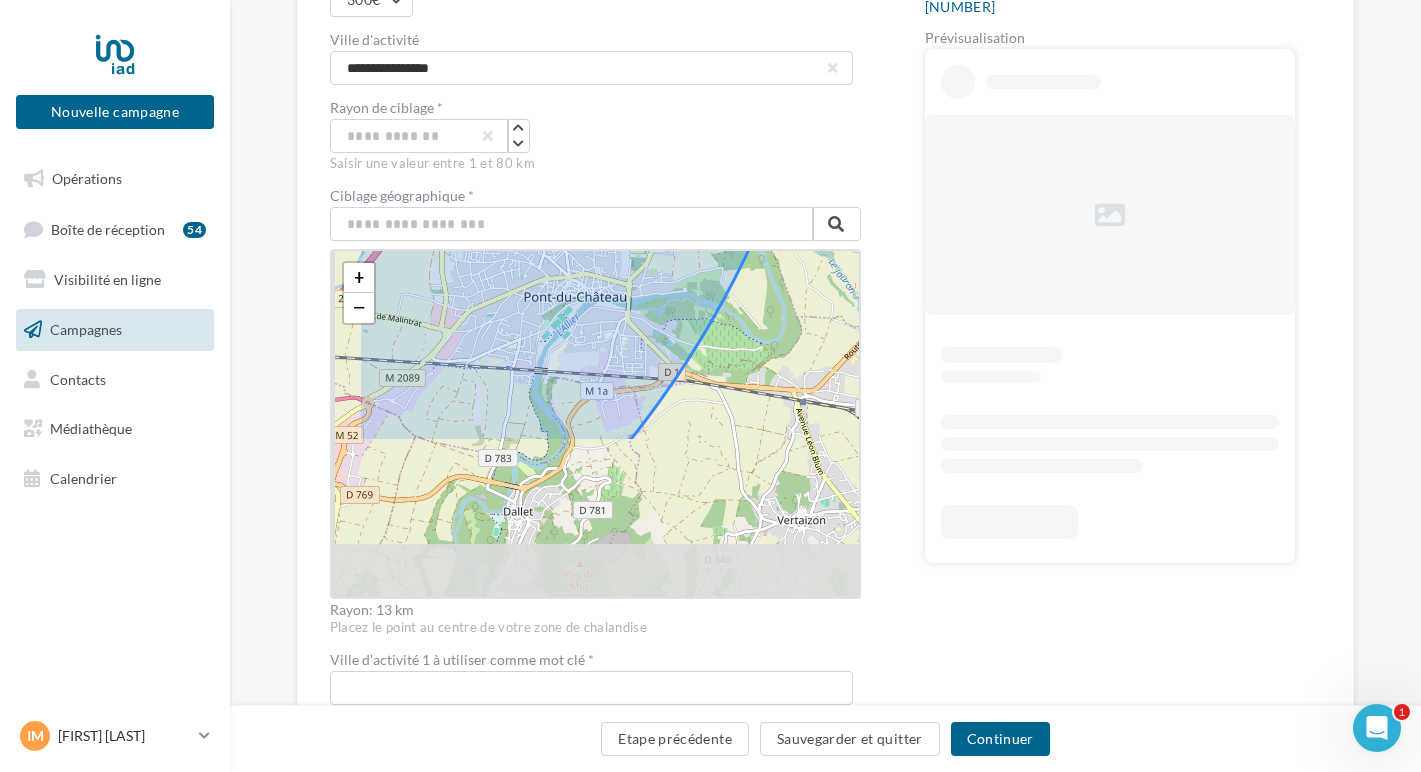 click on "Ciblage géographique *
Clermont-Ferrand, Puy-de-Dôme, Auvergne-Rhône-Alpes, France métropolitaine, France Clermont-Ferrand, Puy-de-Dôme, Auvergne-Rhône-Alpes, France métropolitaine, France               + −  Leaflet
Rayon: 13 km" at bounding box center [595, 403] 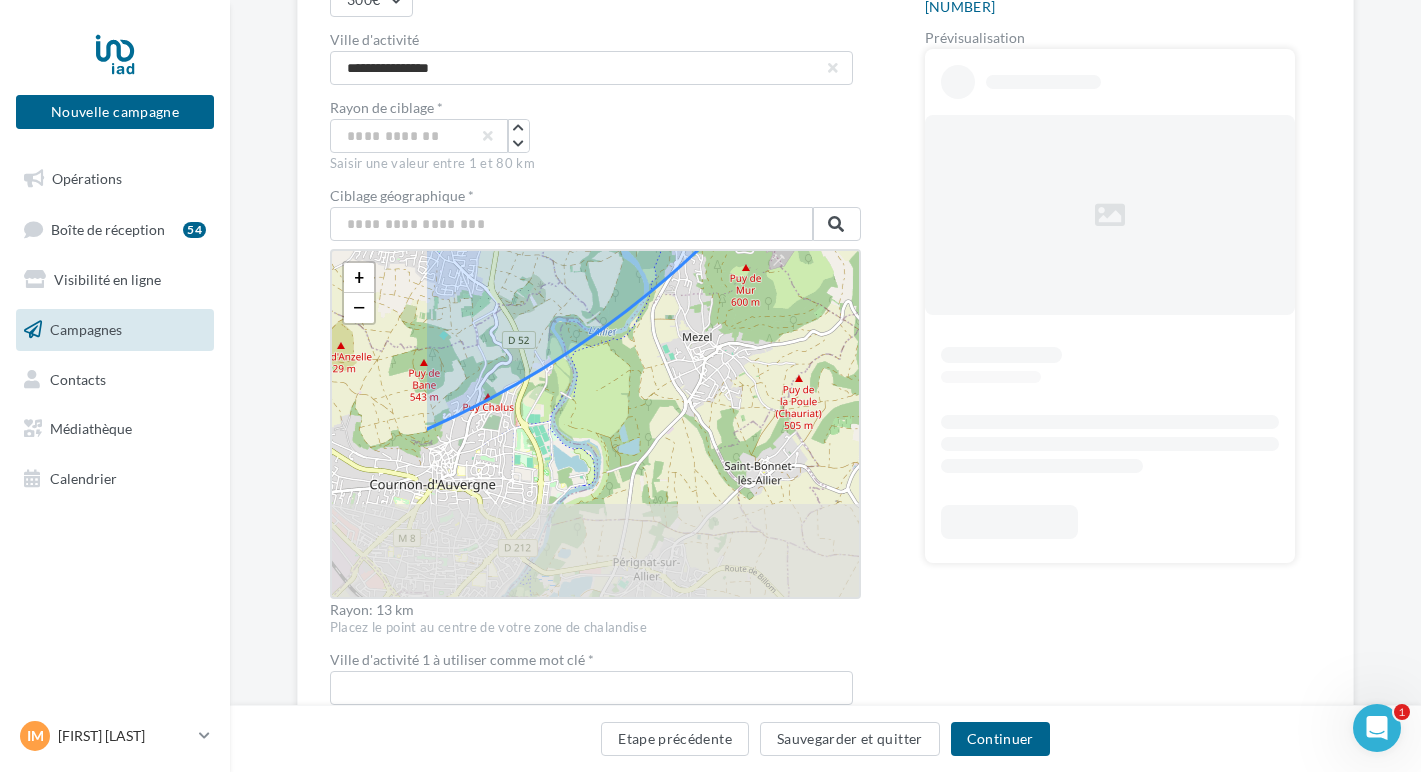 click on "+ −  Leaflet" at bounding box center (595, 424) 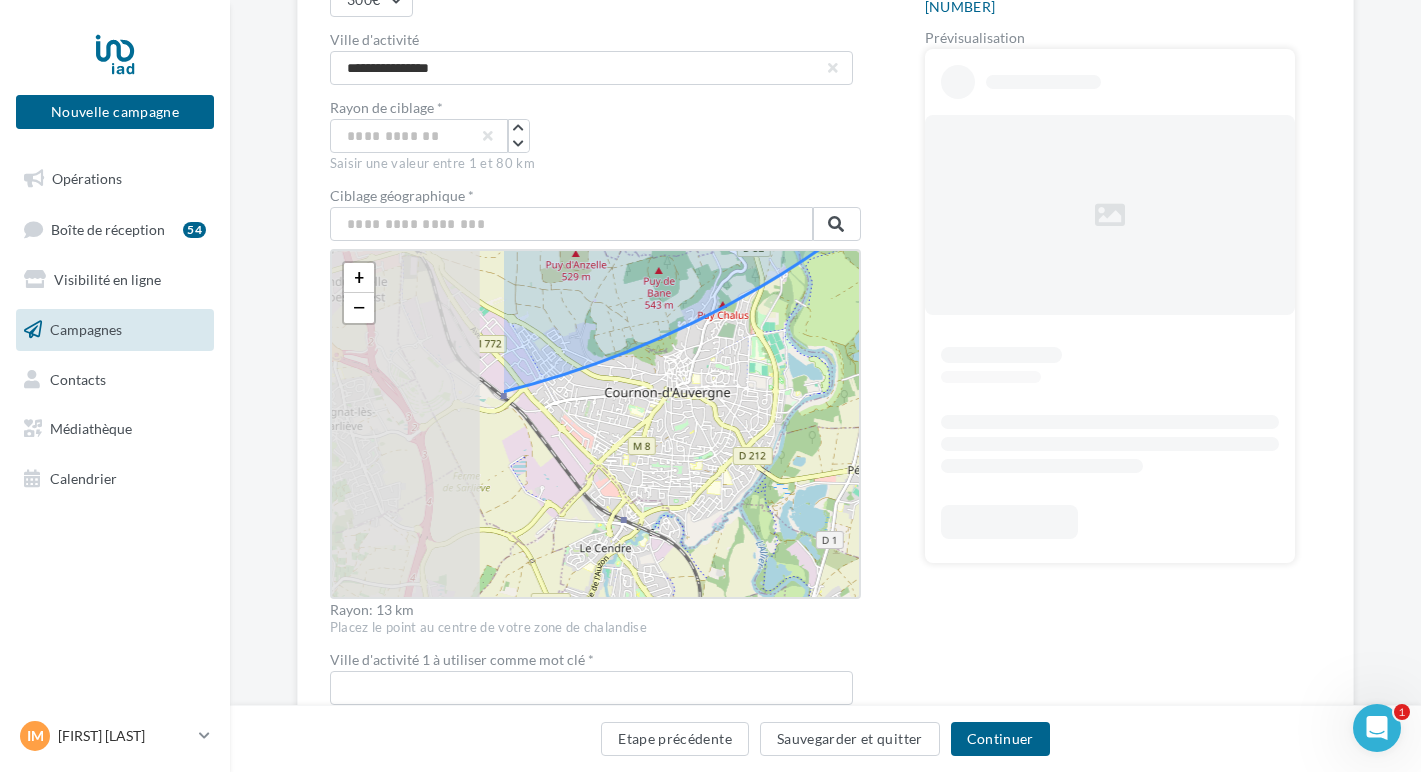 click on "+ −  Leaflet" at bounding box center (595, 424) 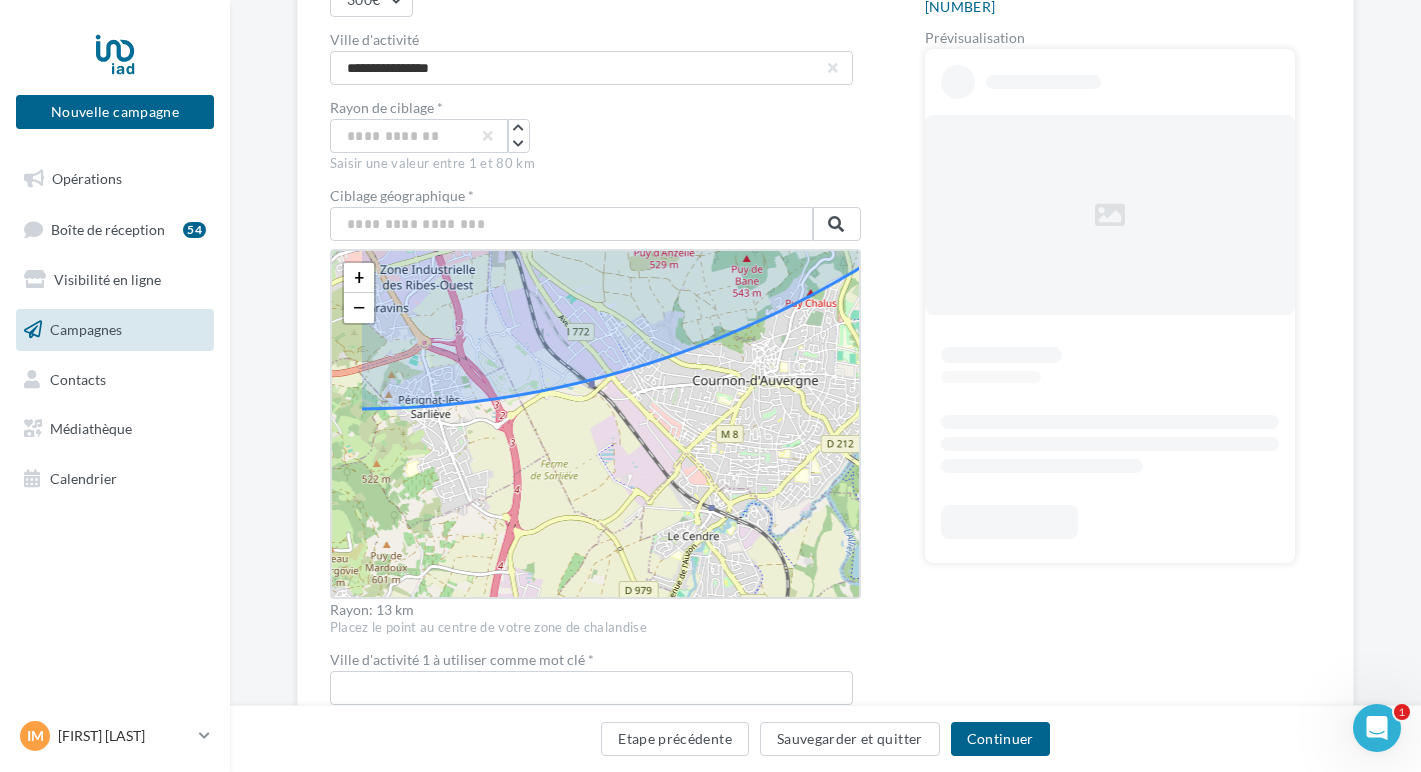 click on "+ −  Leaflet" at bounding box center (595, 424) 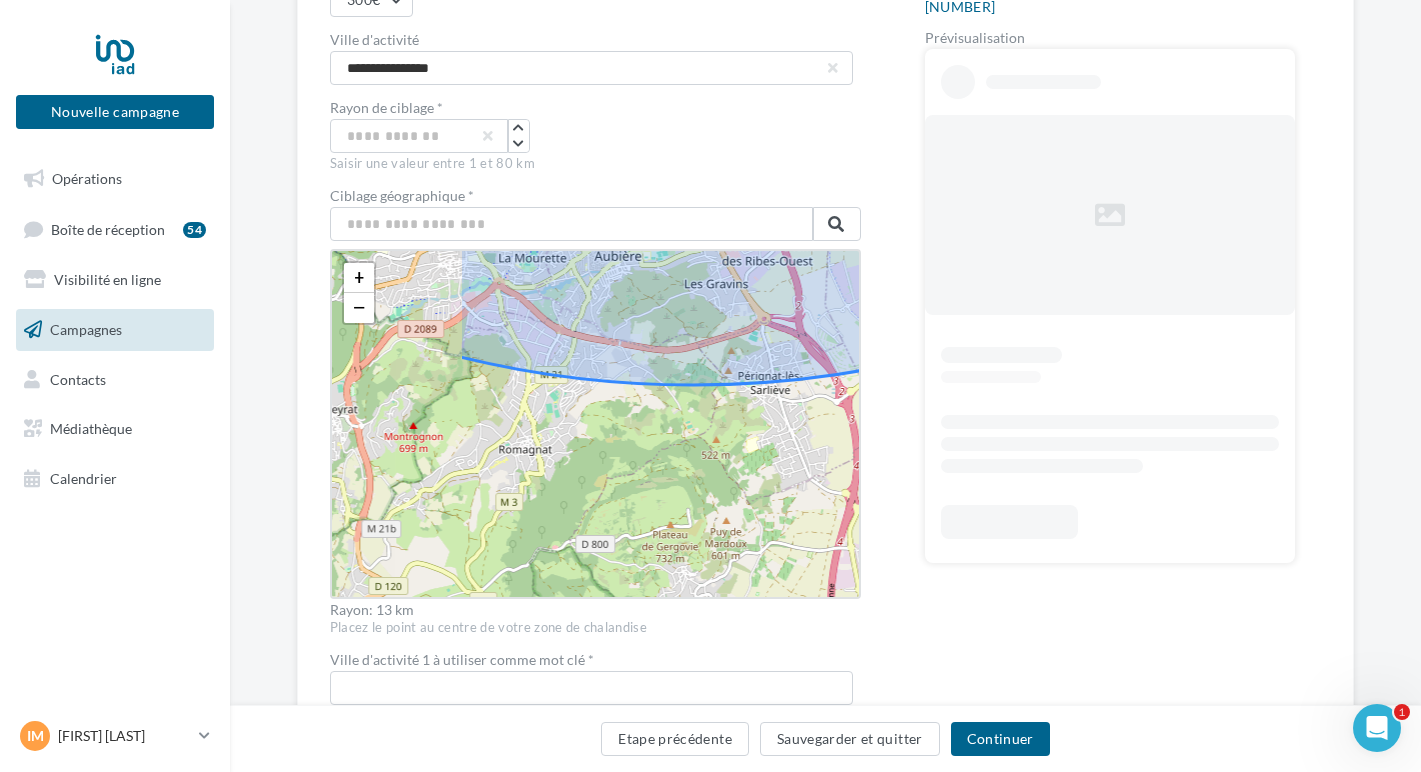 click on "+ −  Leaflet" at bounding box center (595, 424) 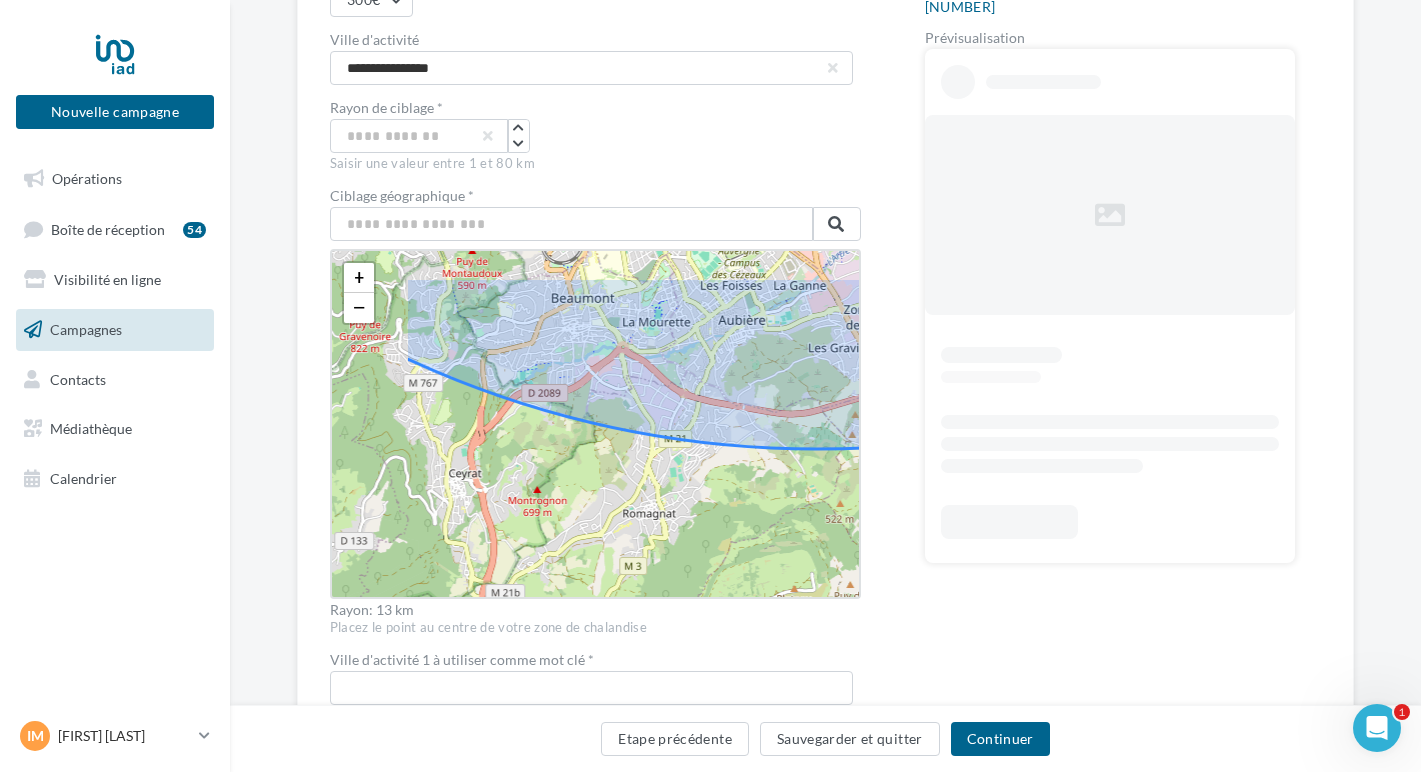 click on "+ −  Leaflet" at bounding box center (595, 424) 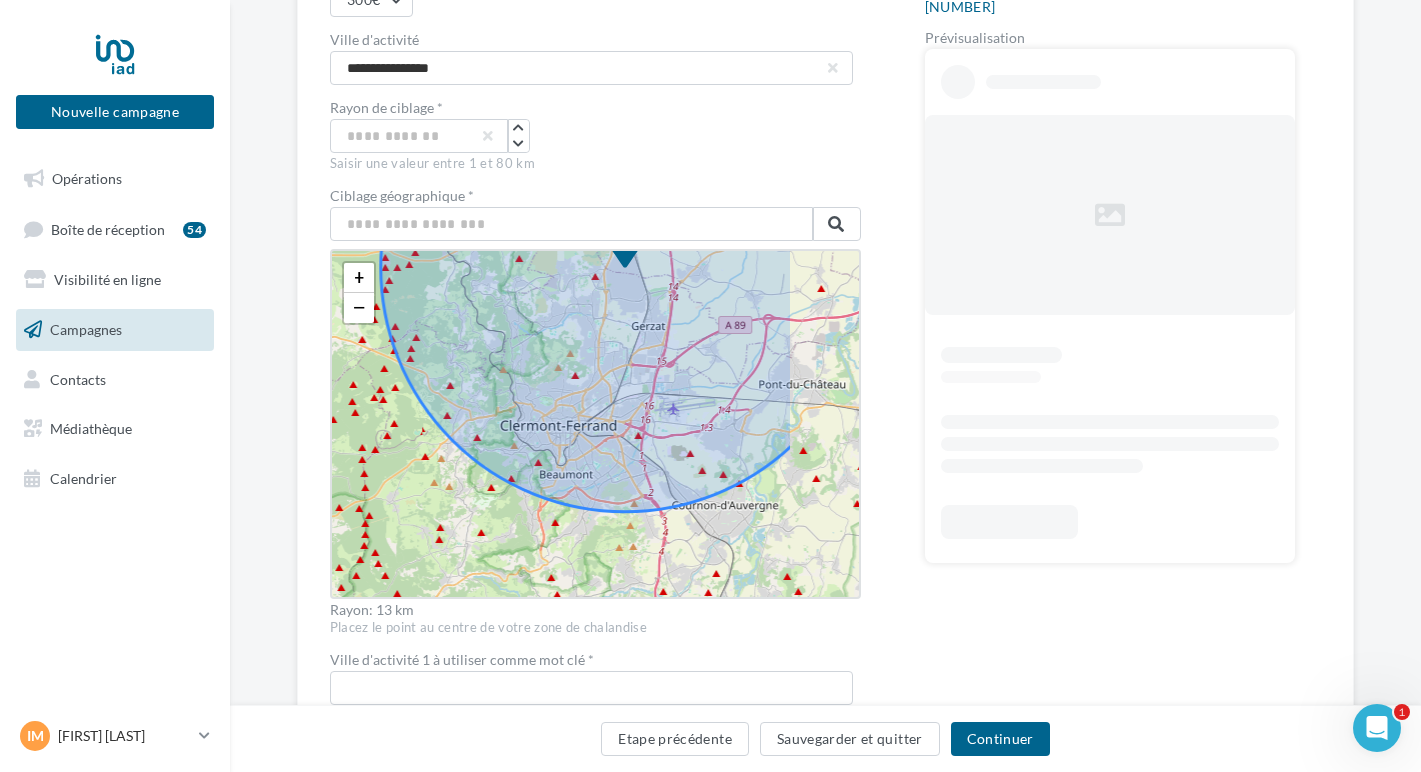 click on "+ −  Leaflet" at bounding box center (595, 424) 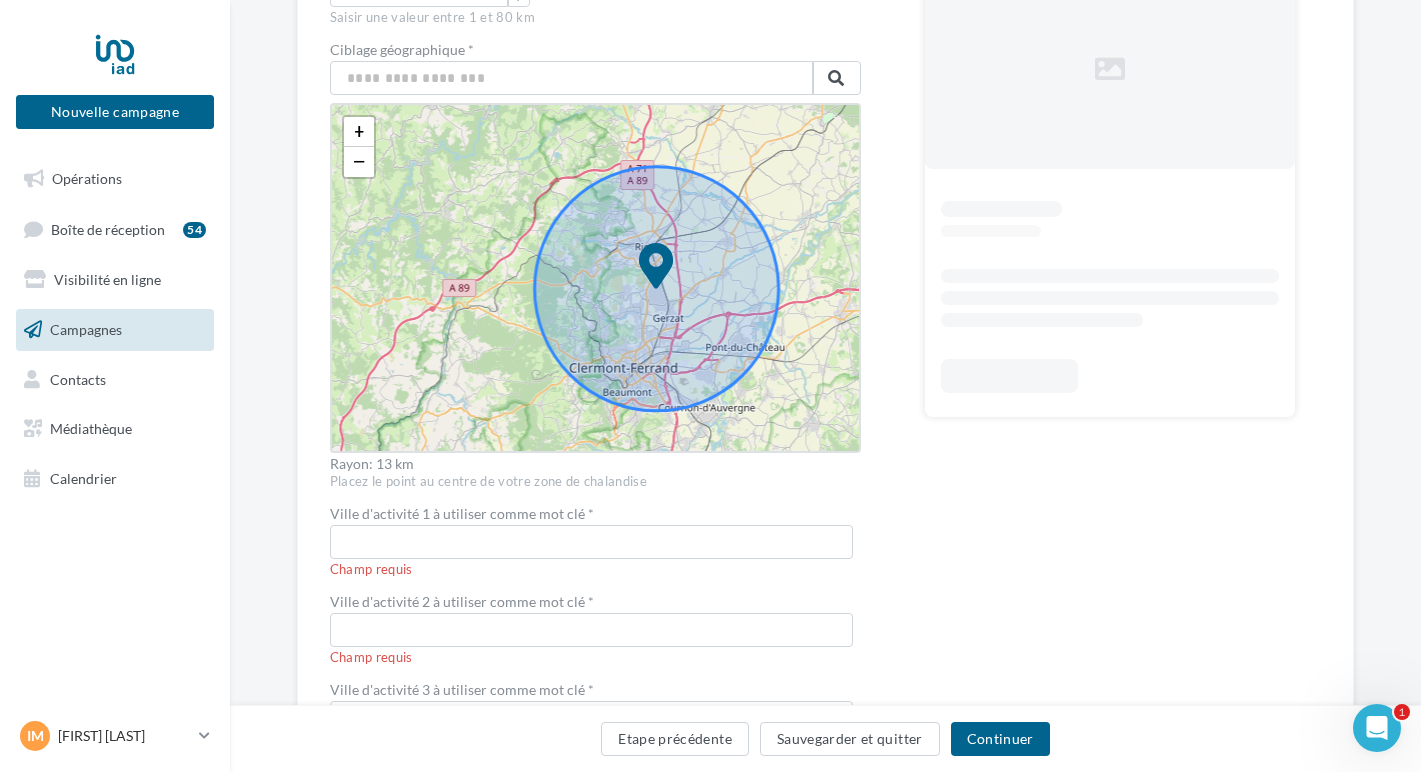 scroll, scrollTop: 667, scrollLeft: 0, axis: vertical 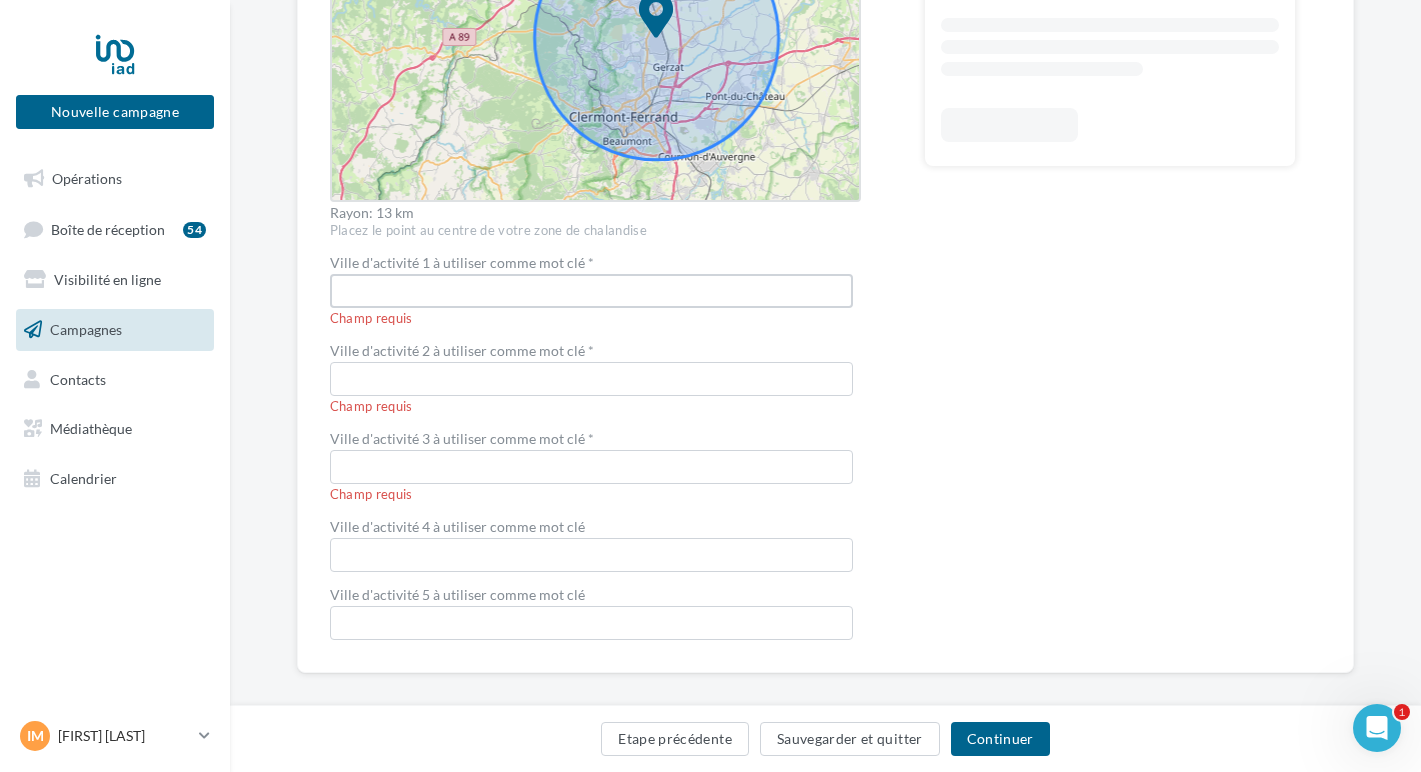 click at bounding box center (591, 291) 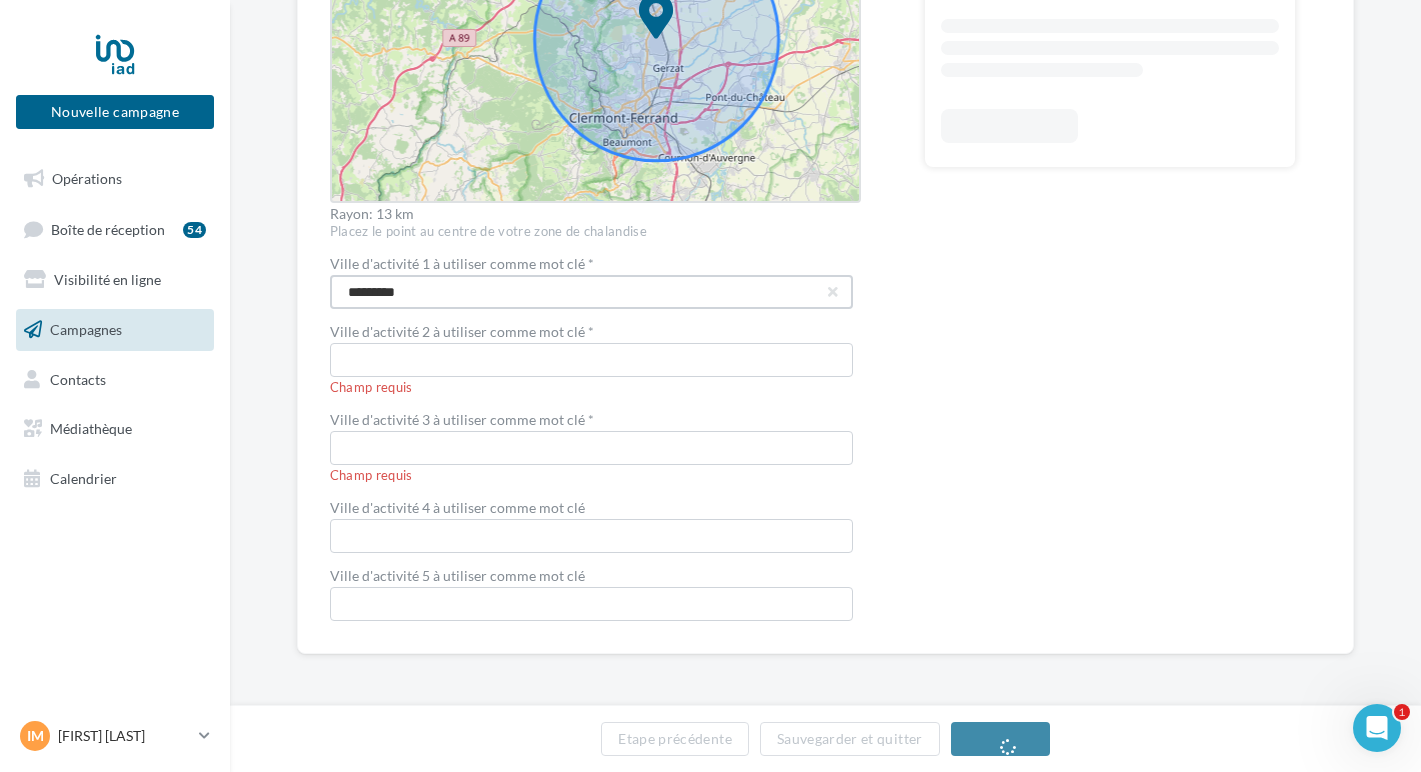 scroll, scrollTop: 666, scrollLeft: 0, axis: vertical 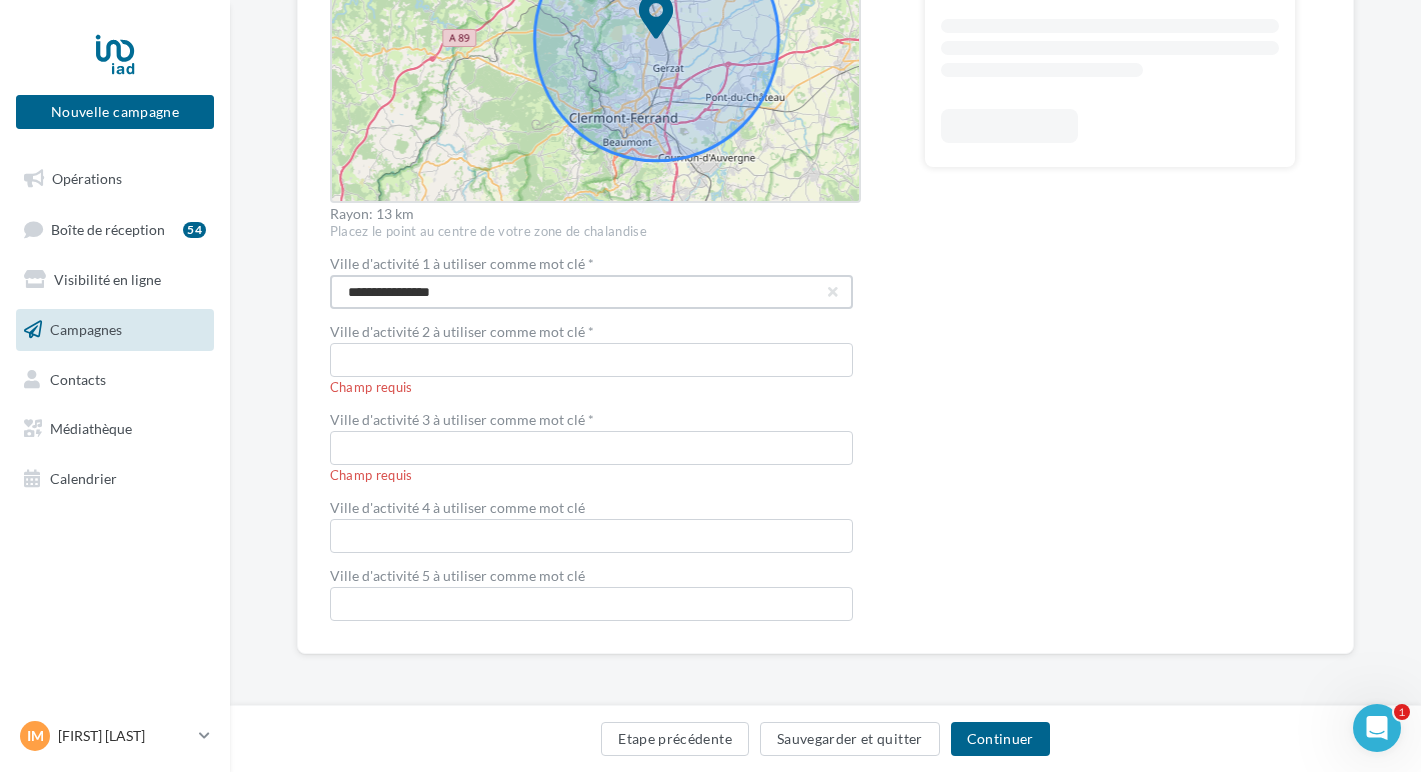 type on "**********" 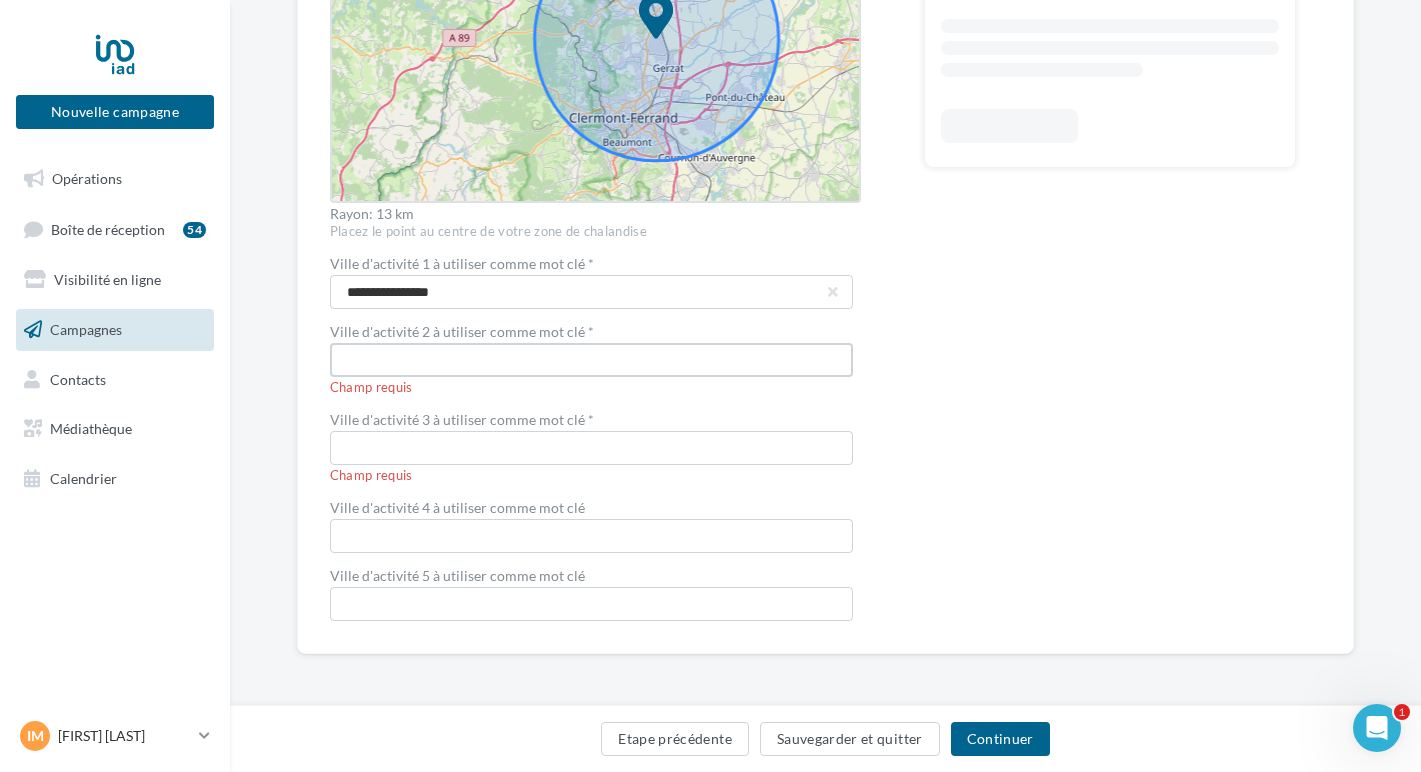 click at bounding box center (591, 360) 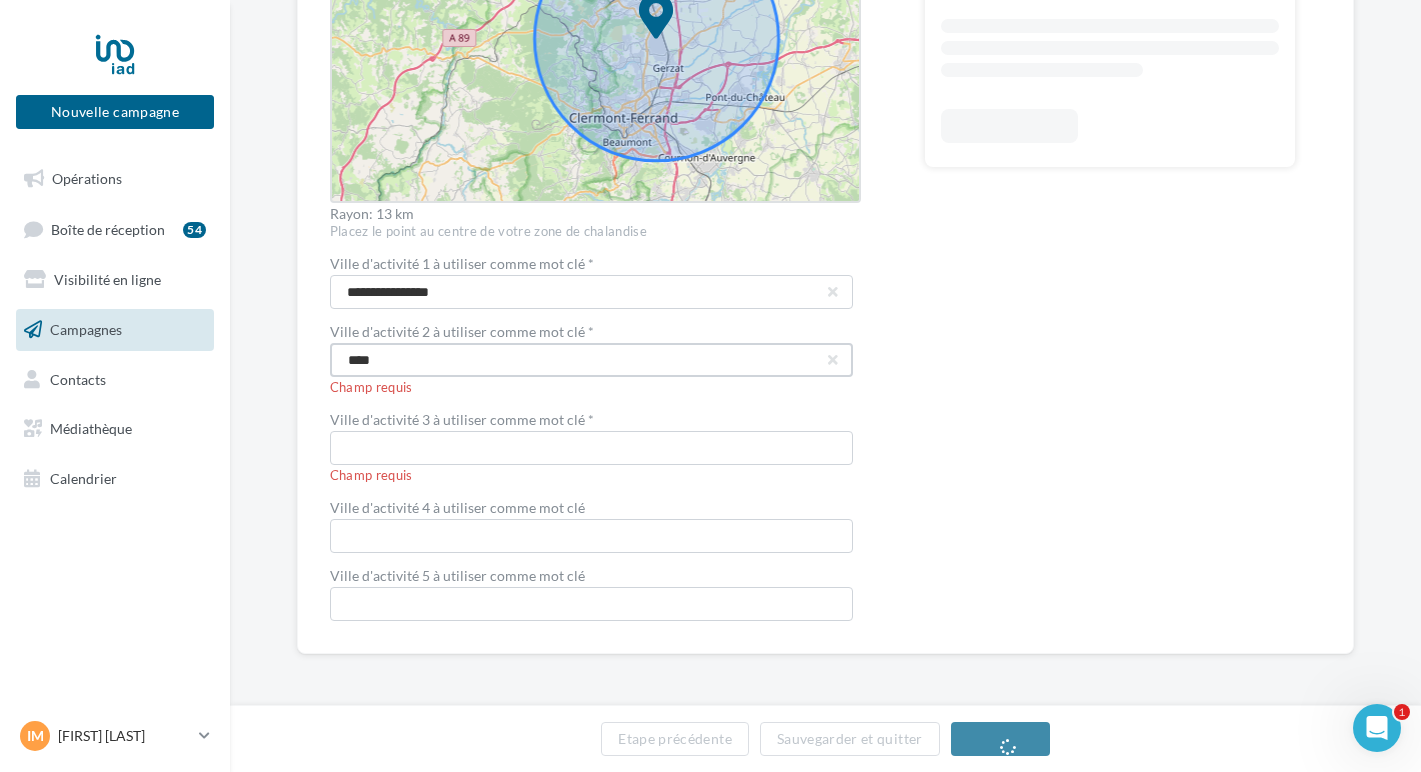 type on "****" 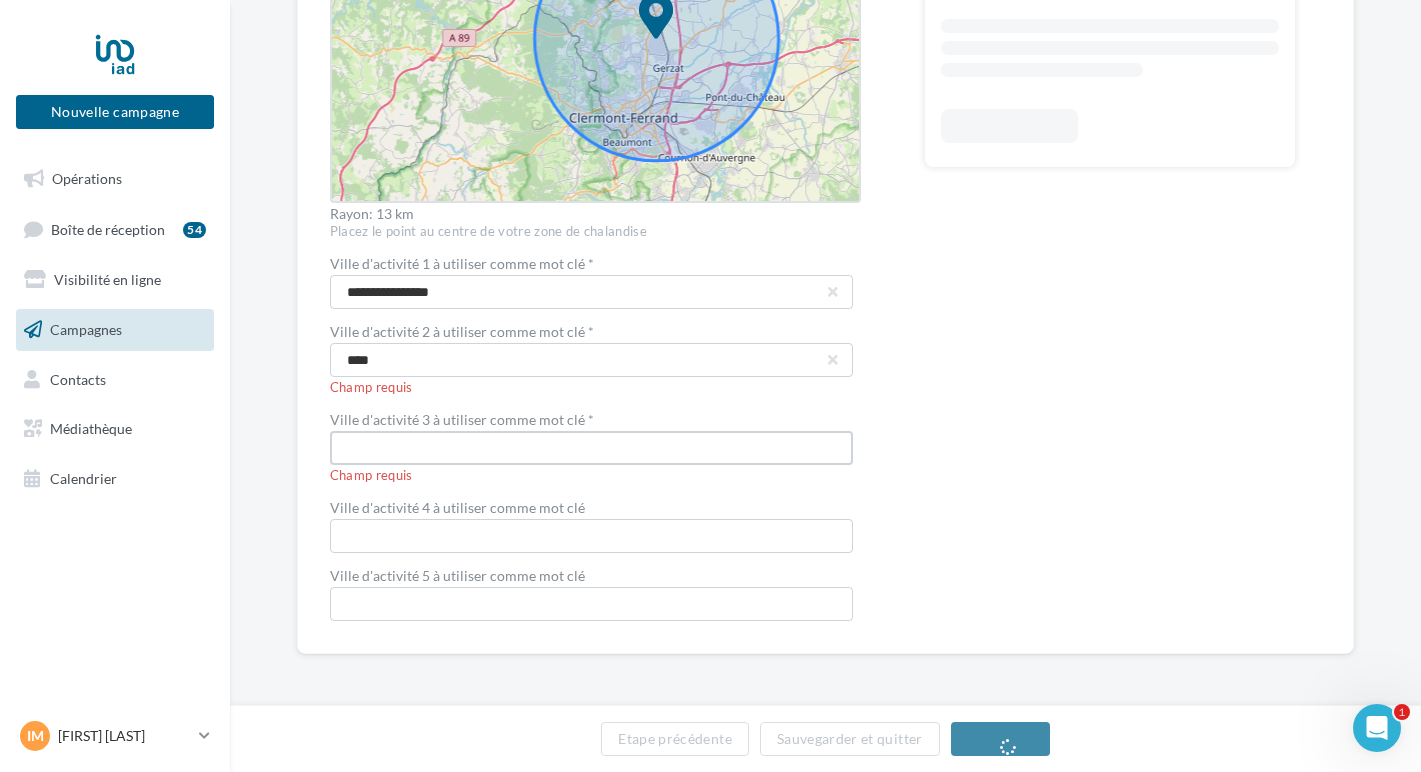 click at bounding box center [591, 448] 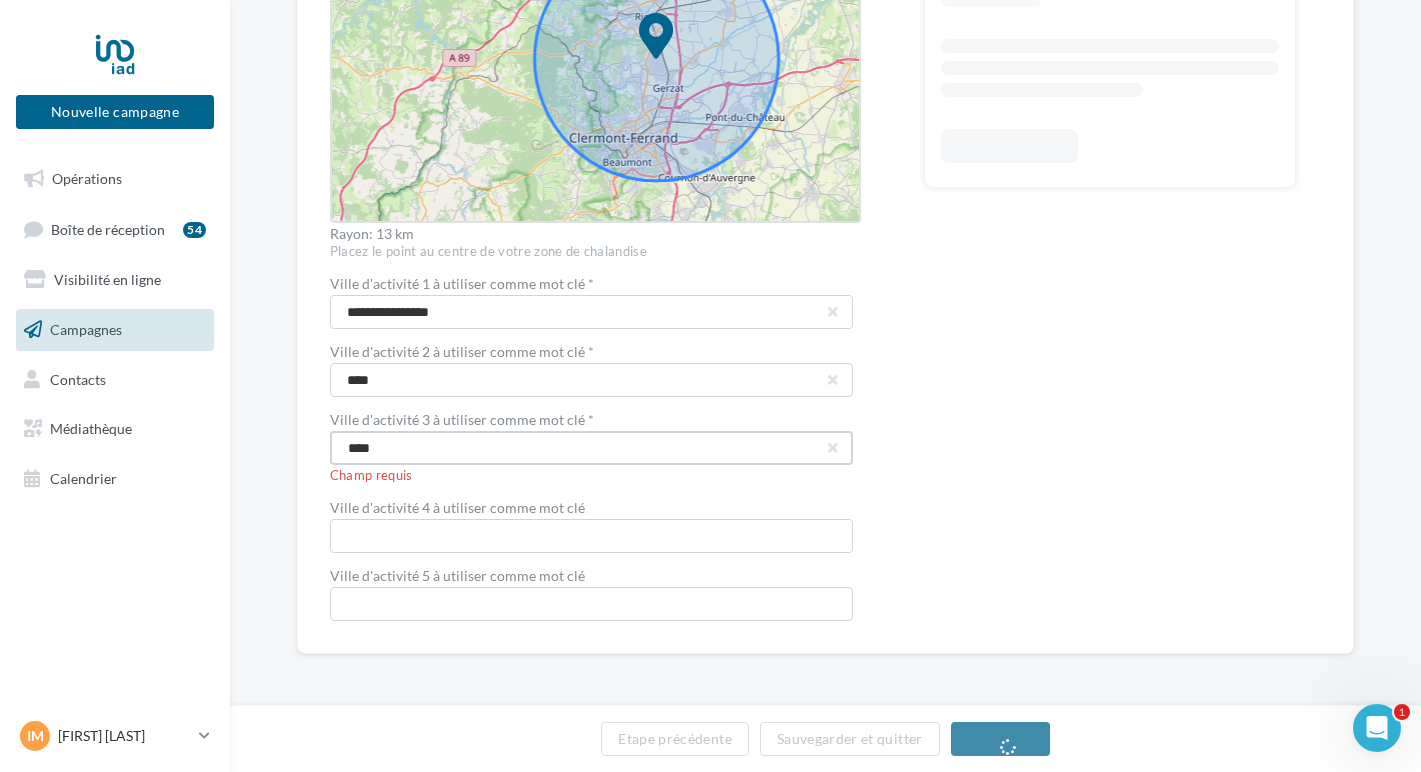 scroll, scrollTop: 626, scrollLeft: 0, axis: vertical 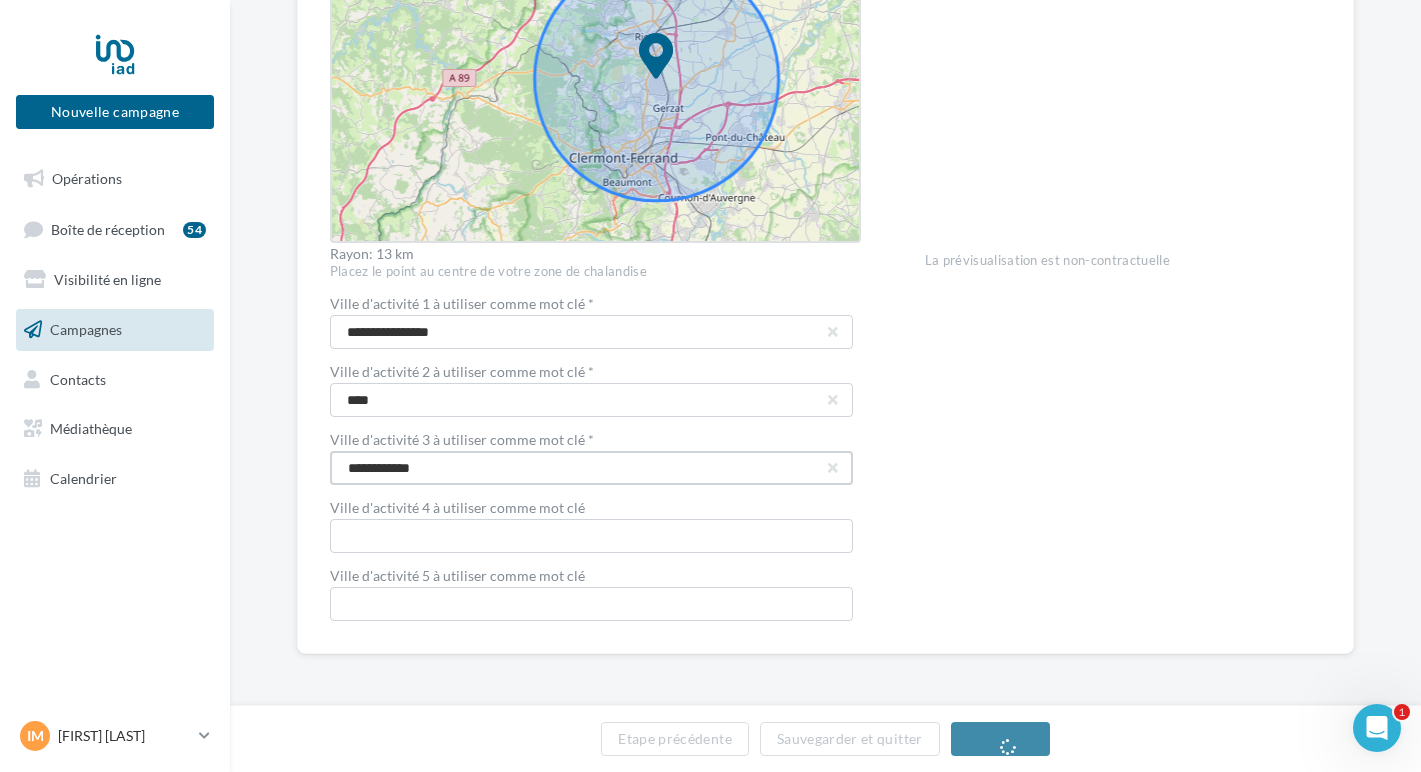 type on "**********" 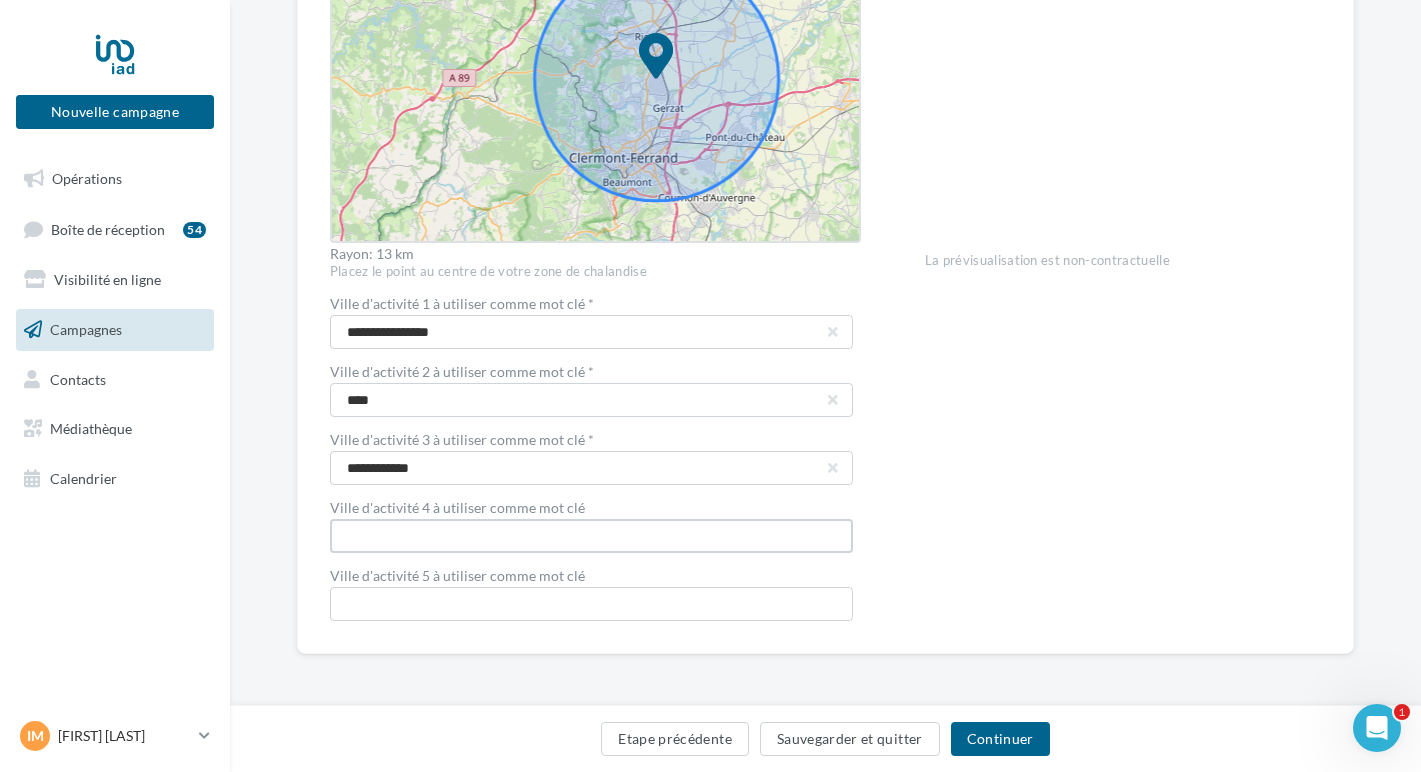 click at bounding box center [591, 536] 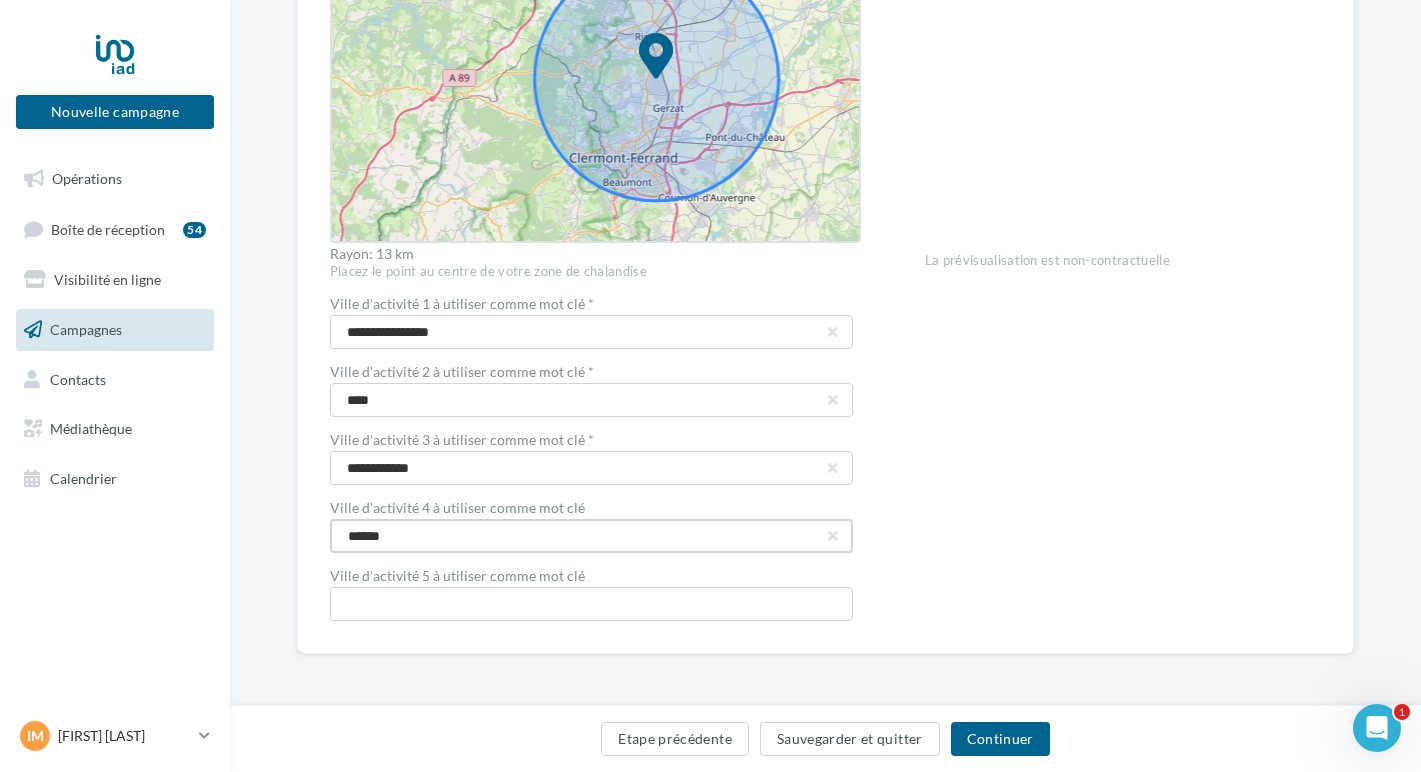 type on "******" 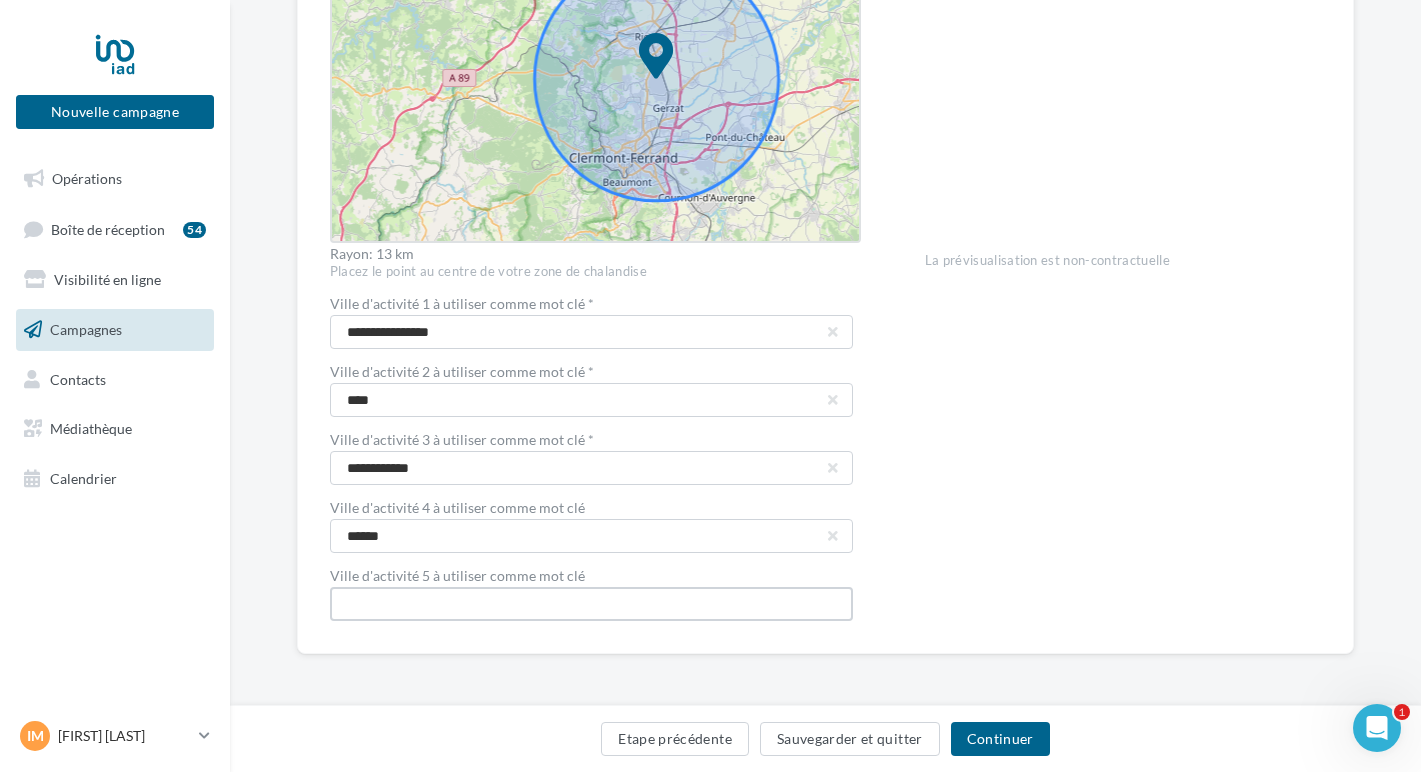 click at bounding box center [591, 604] 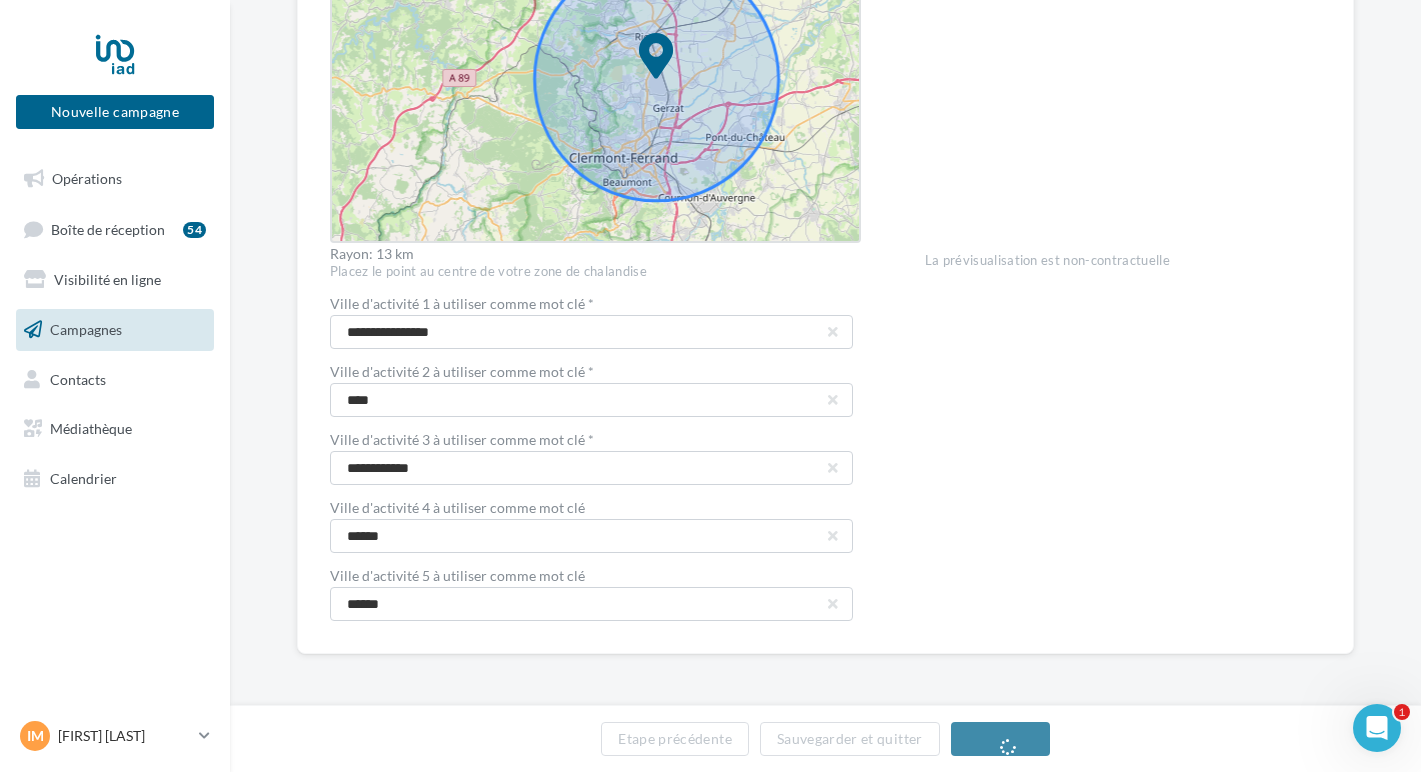click on "**********" at bounding box center [825, 130] 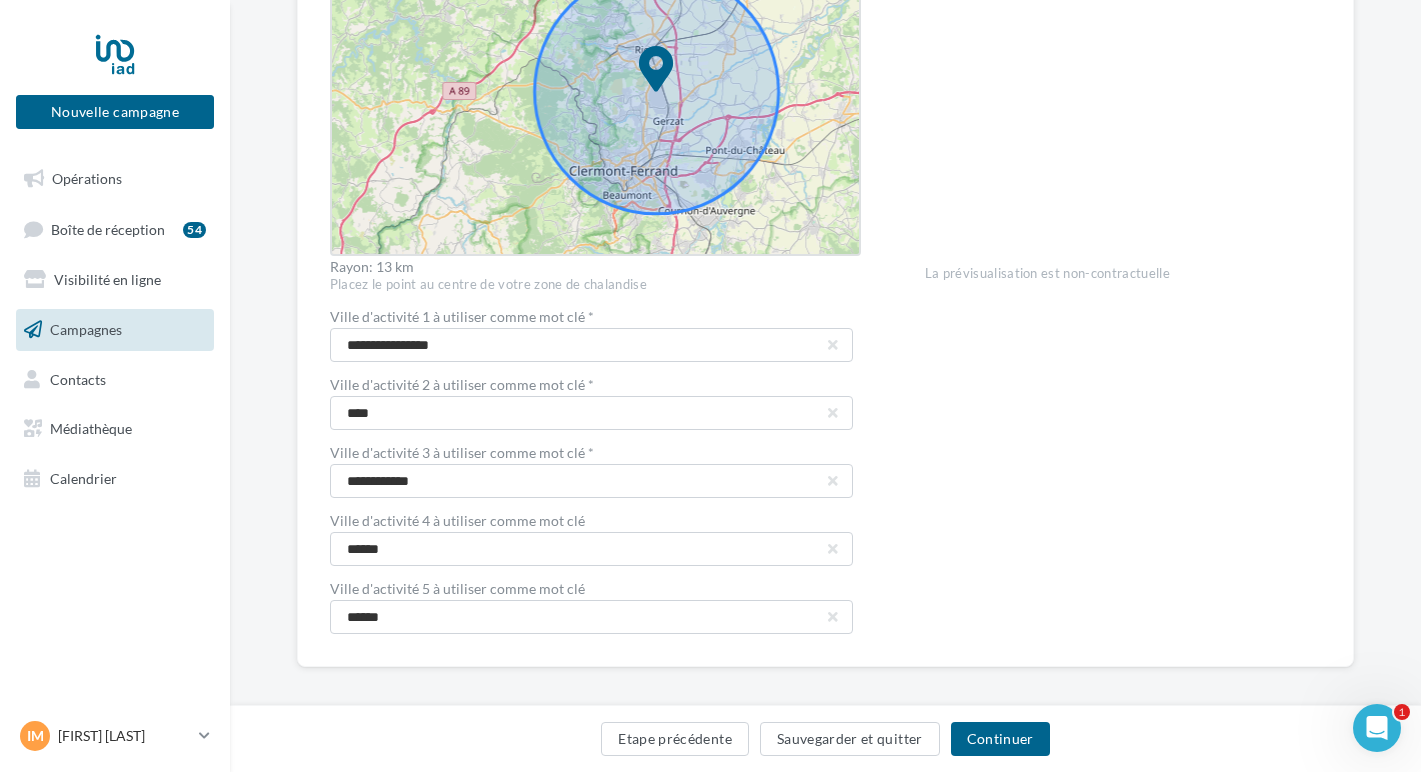 scroll, scrollTop: 612, scrollLeft: 0, axis: vertical 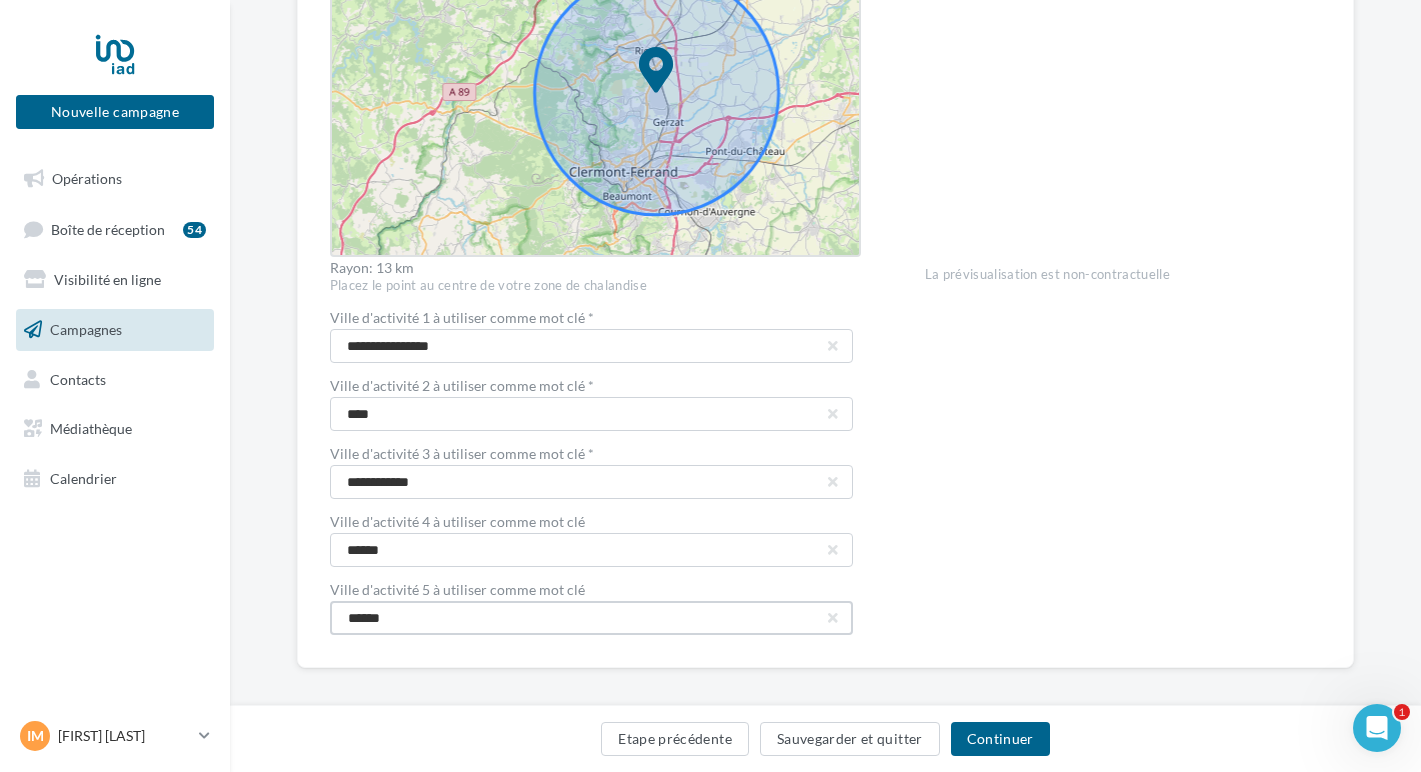 drag, startPoint x: 407, startPoint y: 619, endPoint x: 350, endPoint y: 619, distance: 57 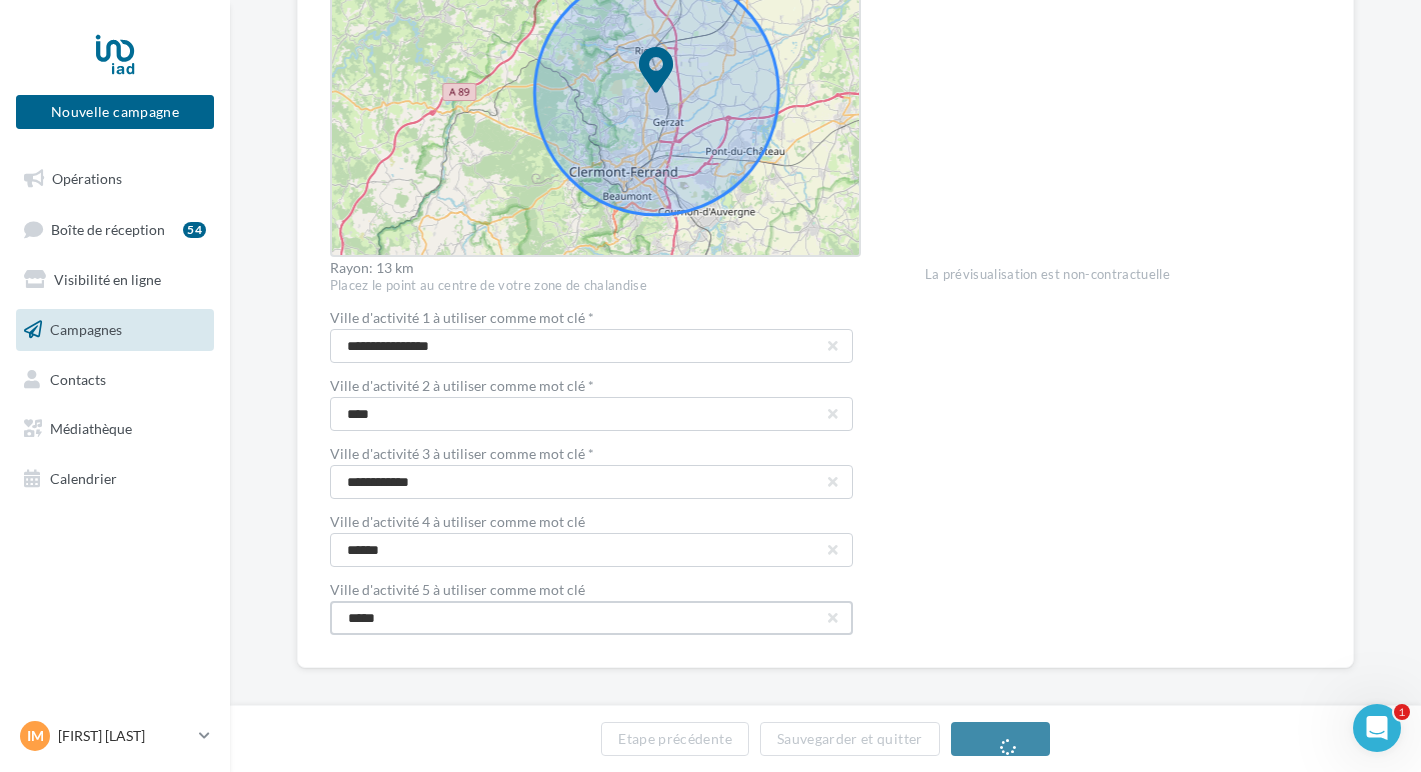 type on "*****" 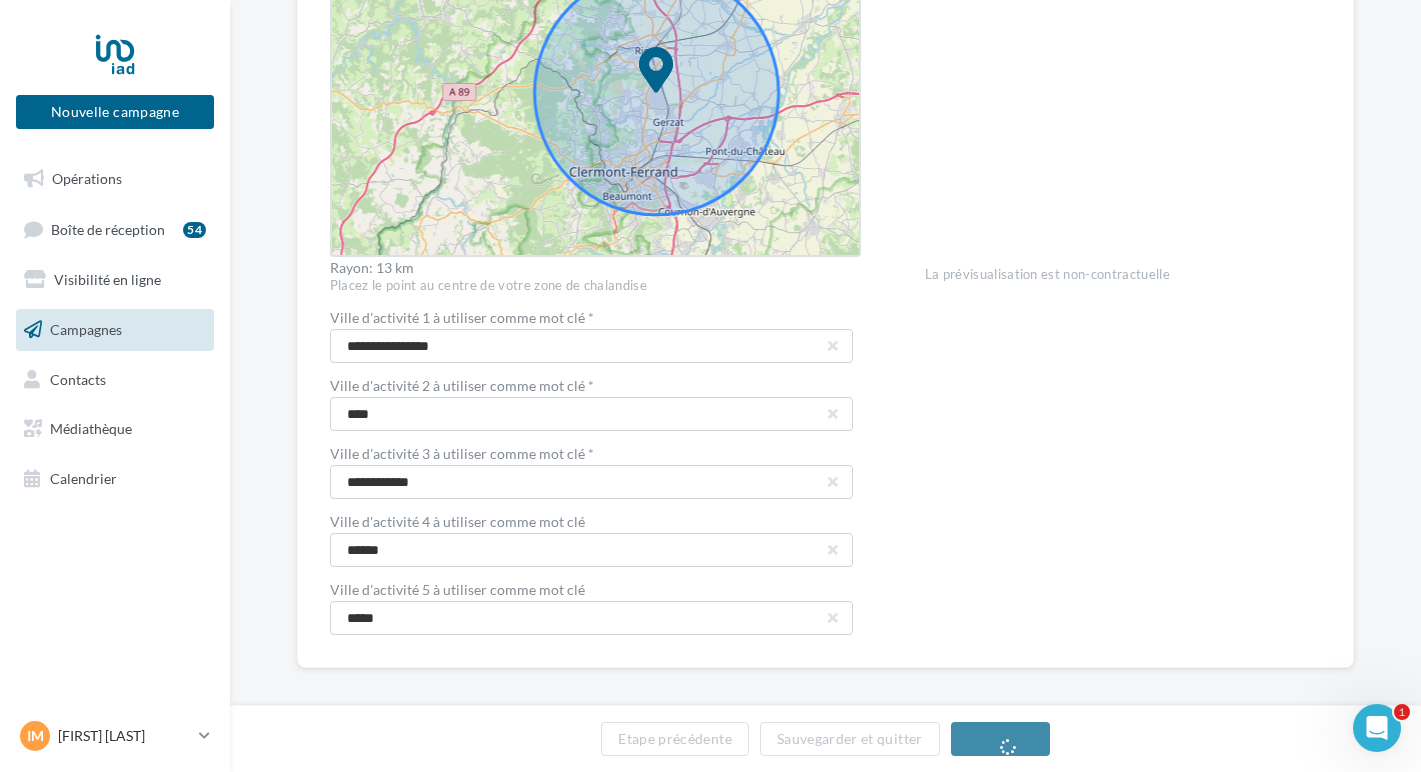 click on "**********" at bounding box center (825, 112) 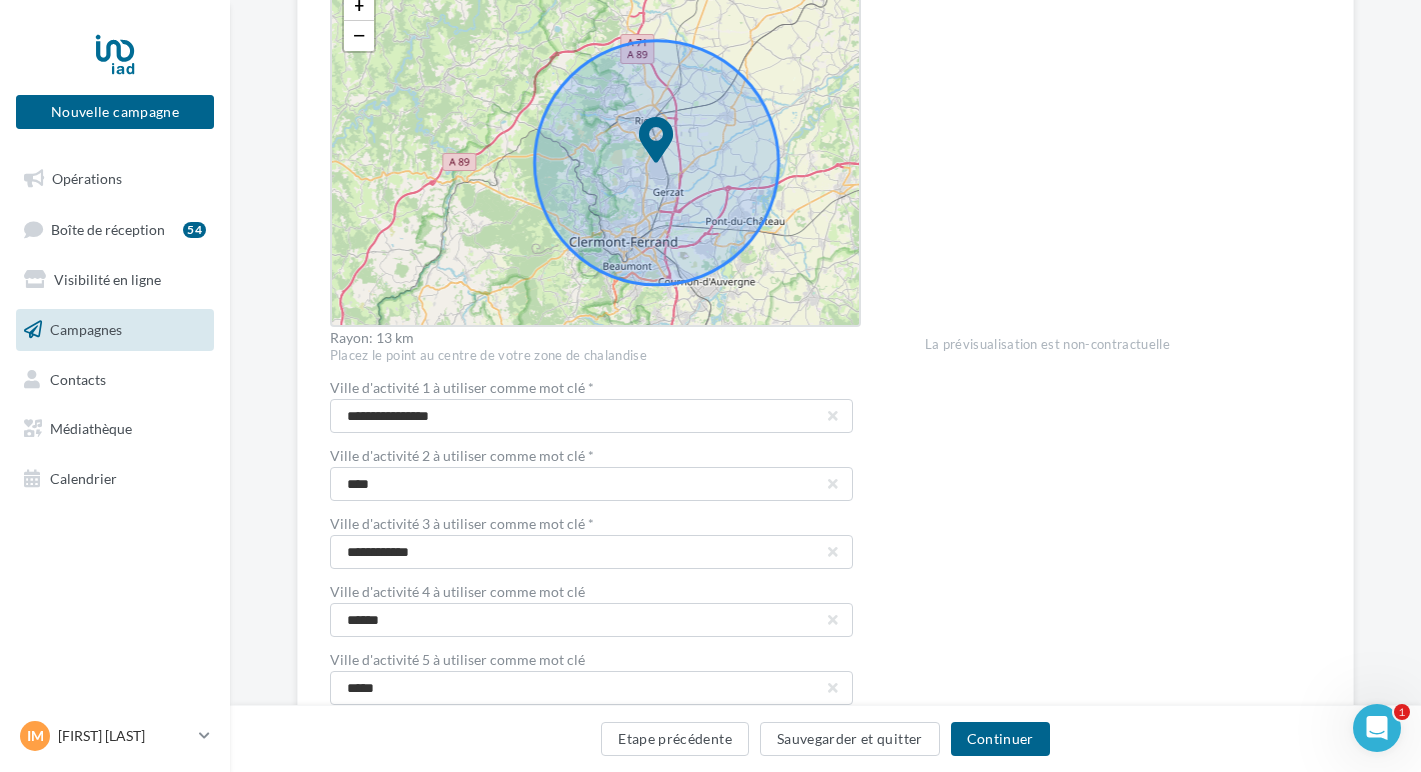 scroll, scrollTop: 626, scrollLeft: 0, axis: vertical 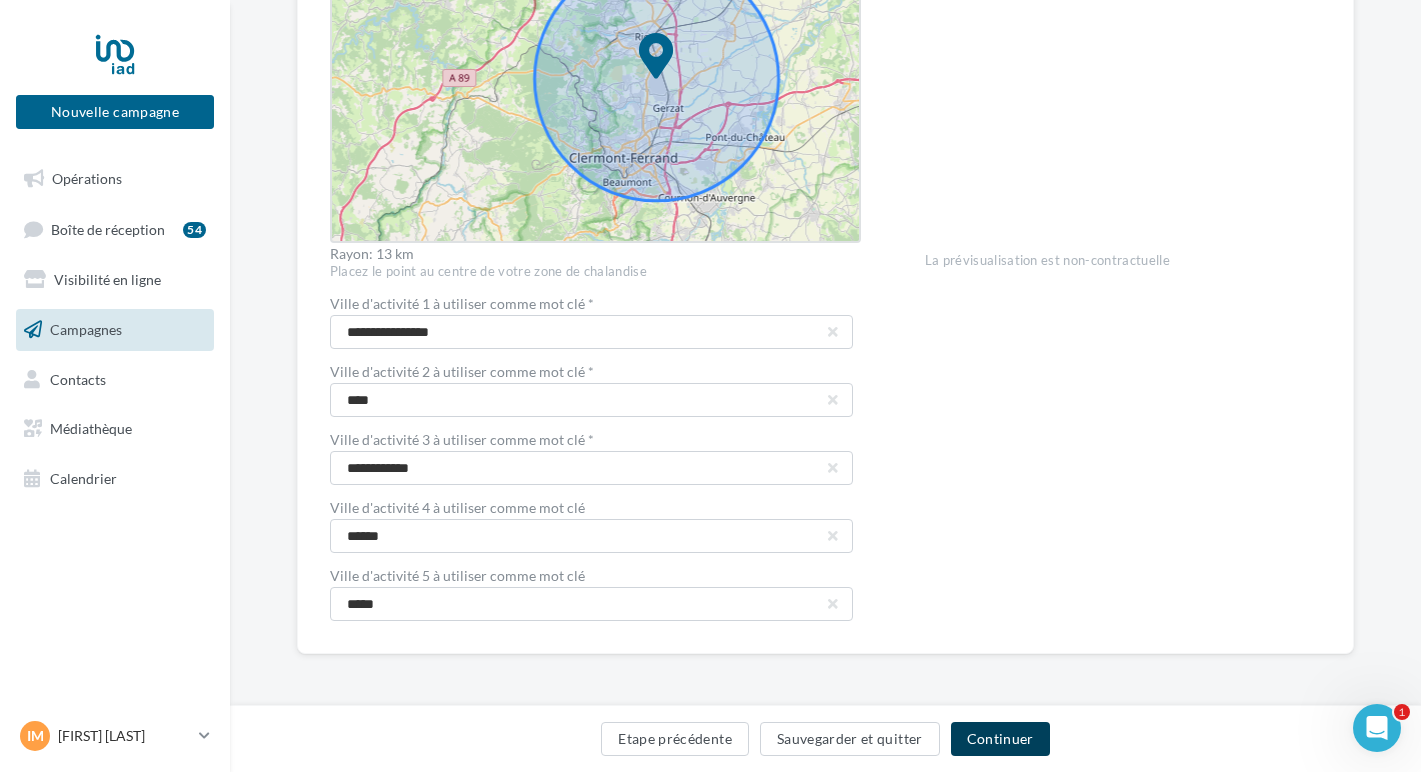 click on "Continuer" at bounding box center [1000, 739] 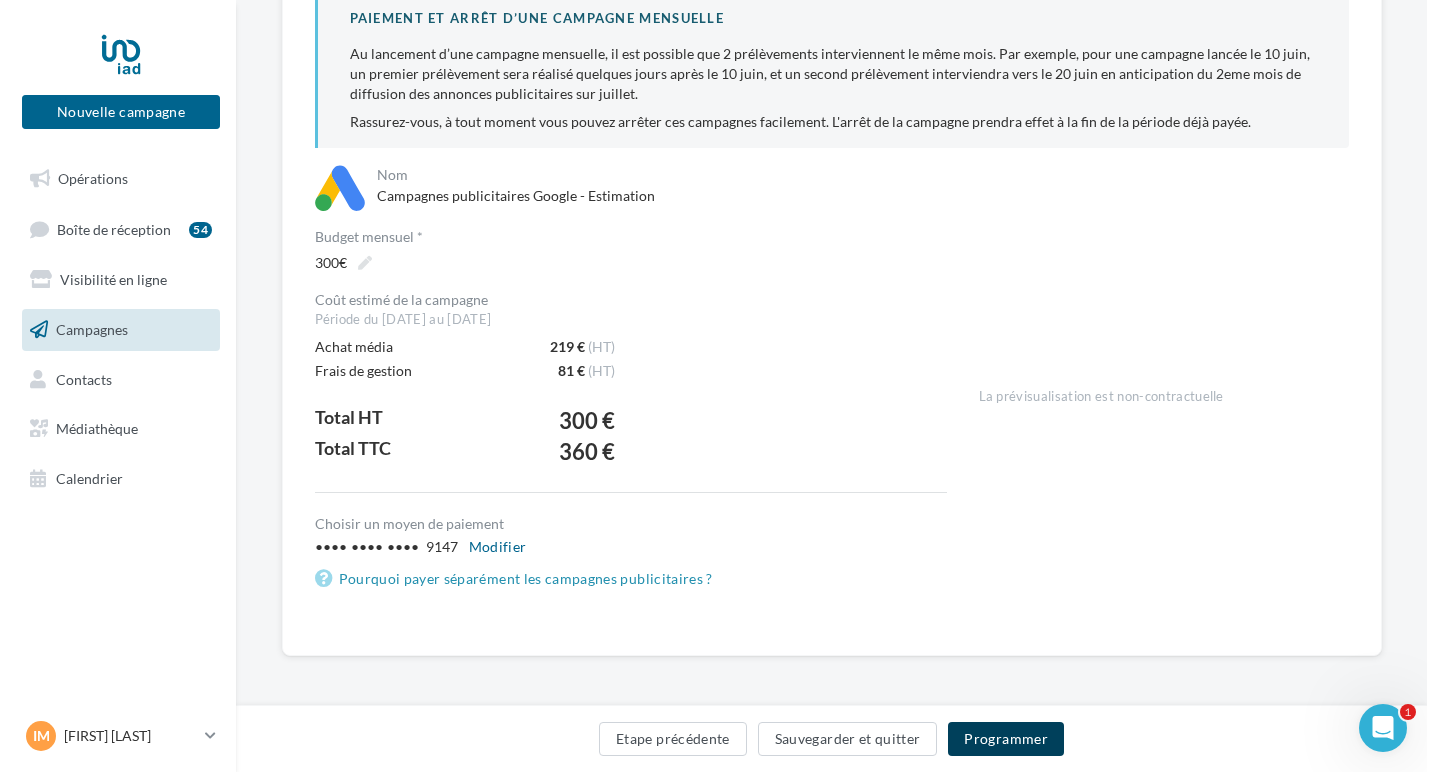 scroll, scrollTop: 246, scrollLeft: 0, axis: vertical 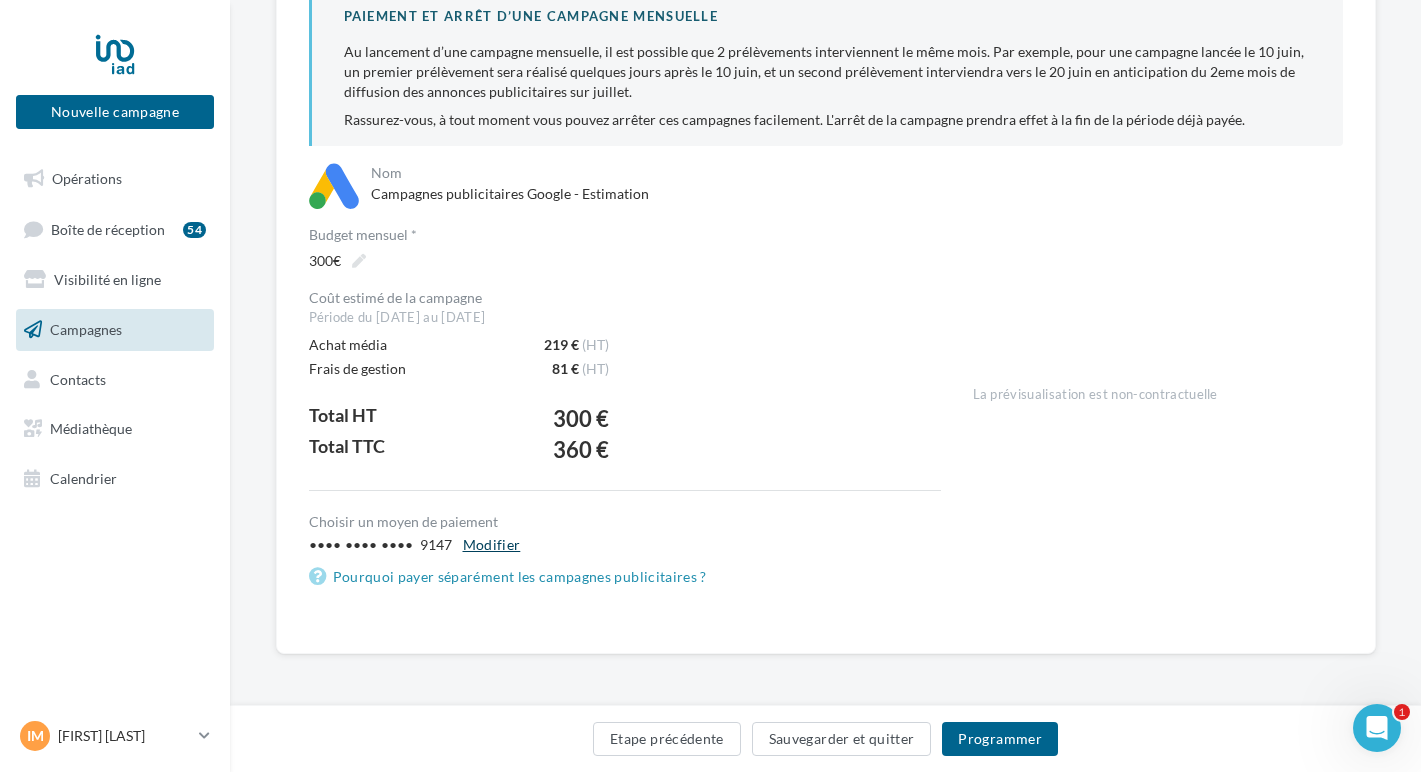 click on "Modifier" at bounding box center (492, 545) 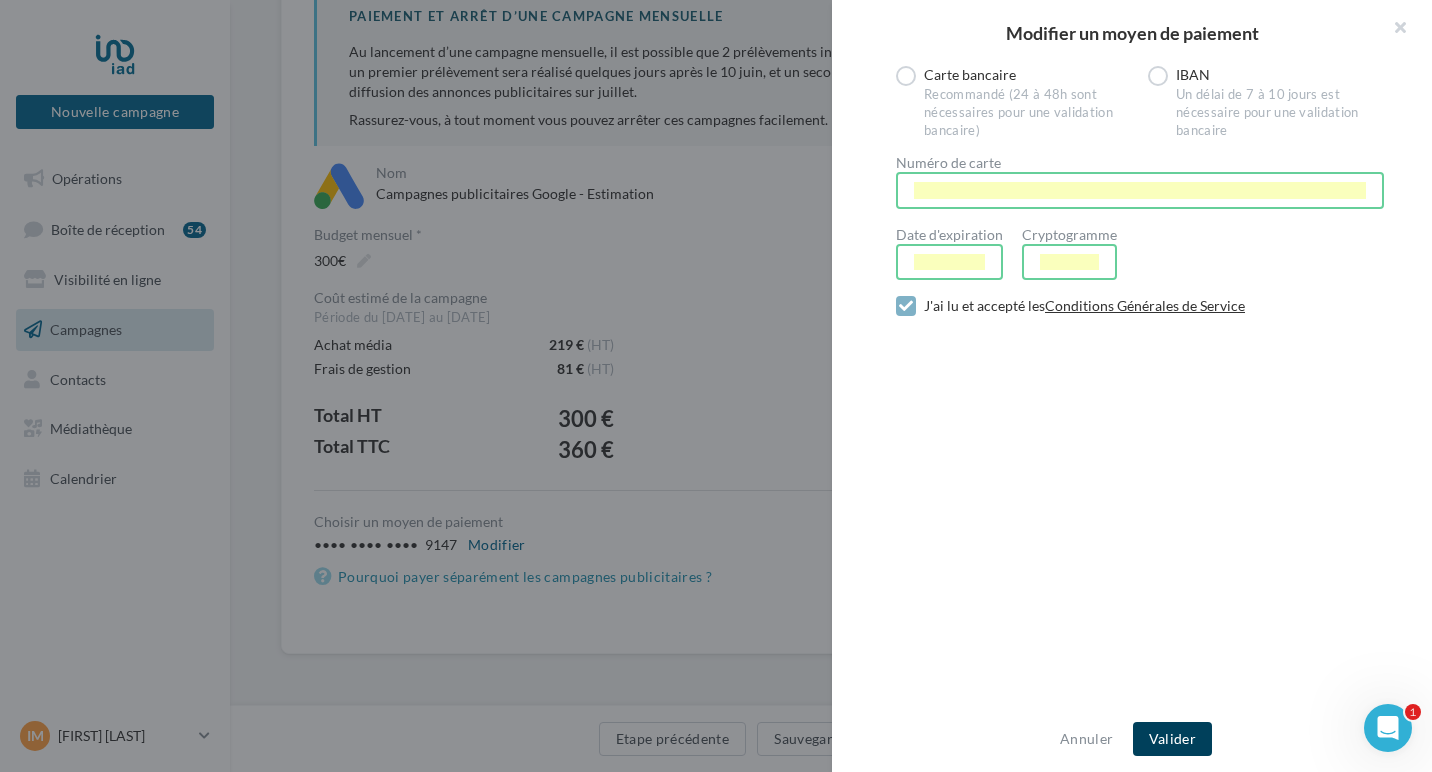 click on "Valider" at bounding box center [1172, 739] 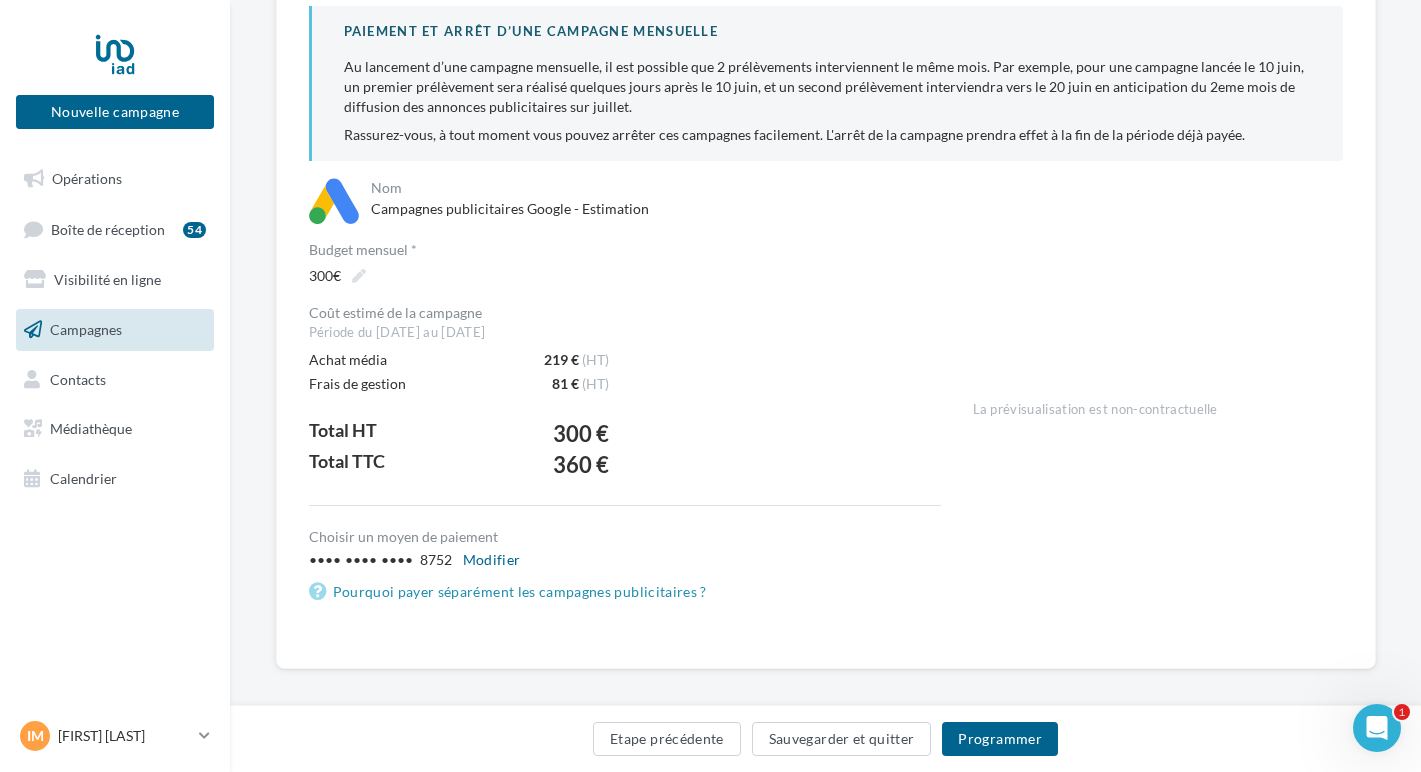 scroll, scrollTop: 246, scrollLeft: 0, axis: vertical 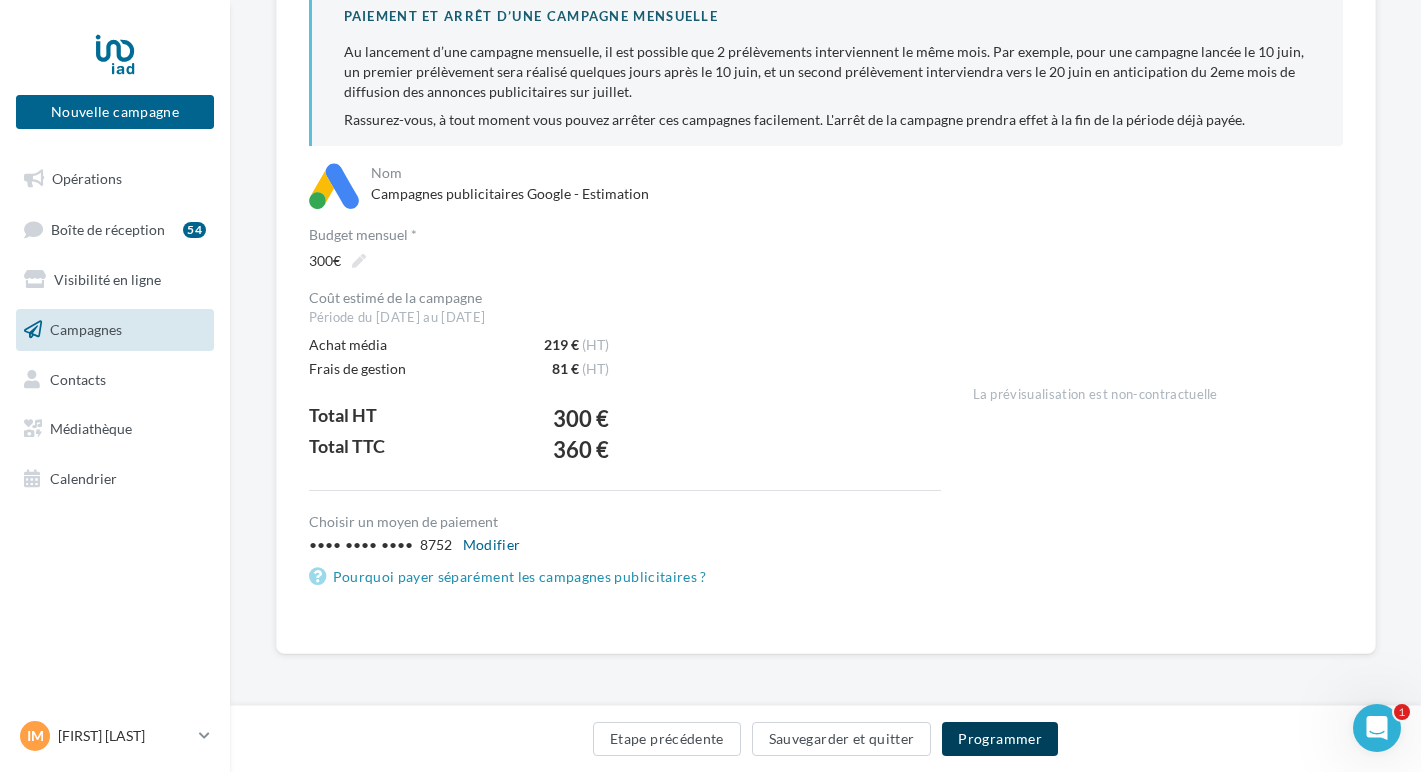 click on "Programmer" at bounding box center (1000, 739) 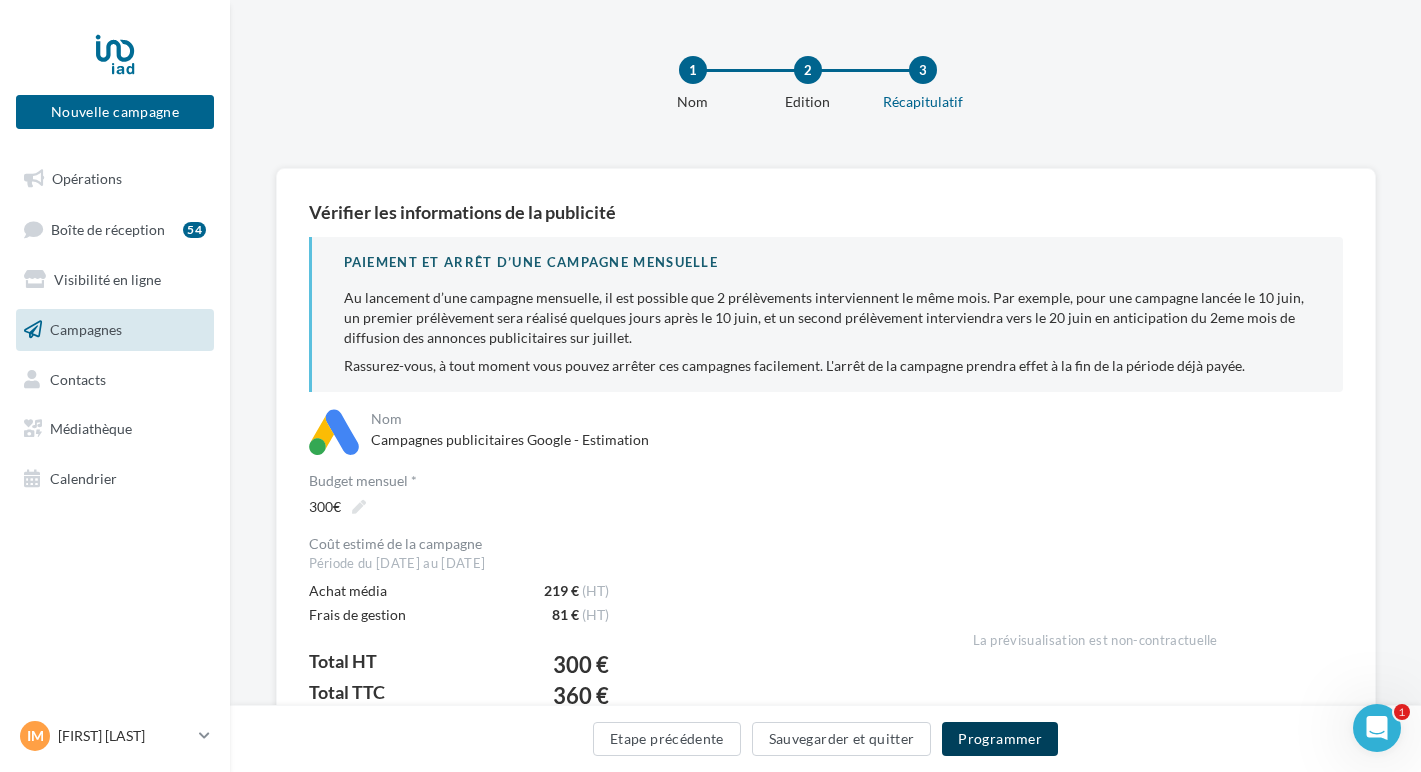 scroll, scrollTop: 246, scrollLeft: 0, axis: vertical 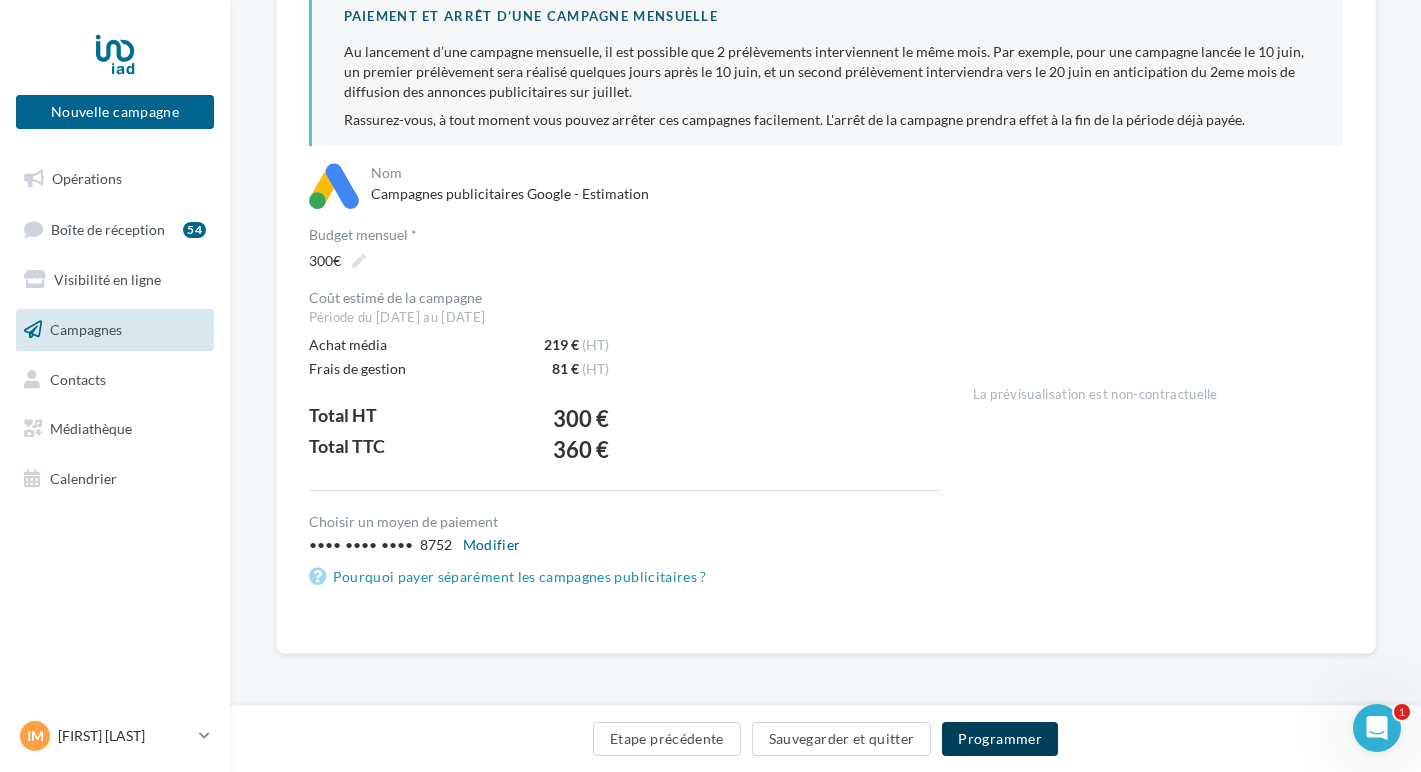 click on "Programmer" at bounding box center (1000, 739) 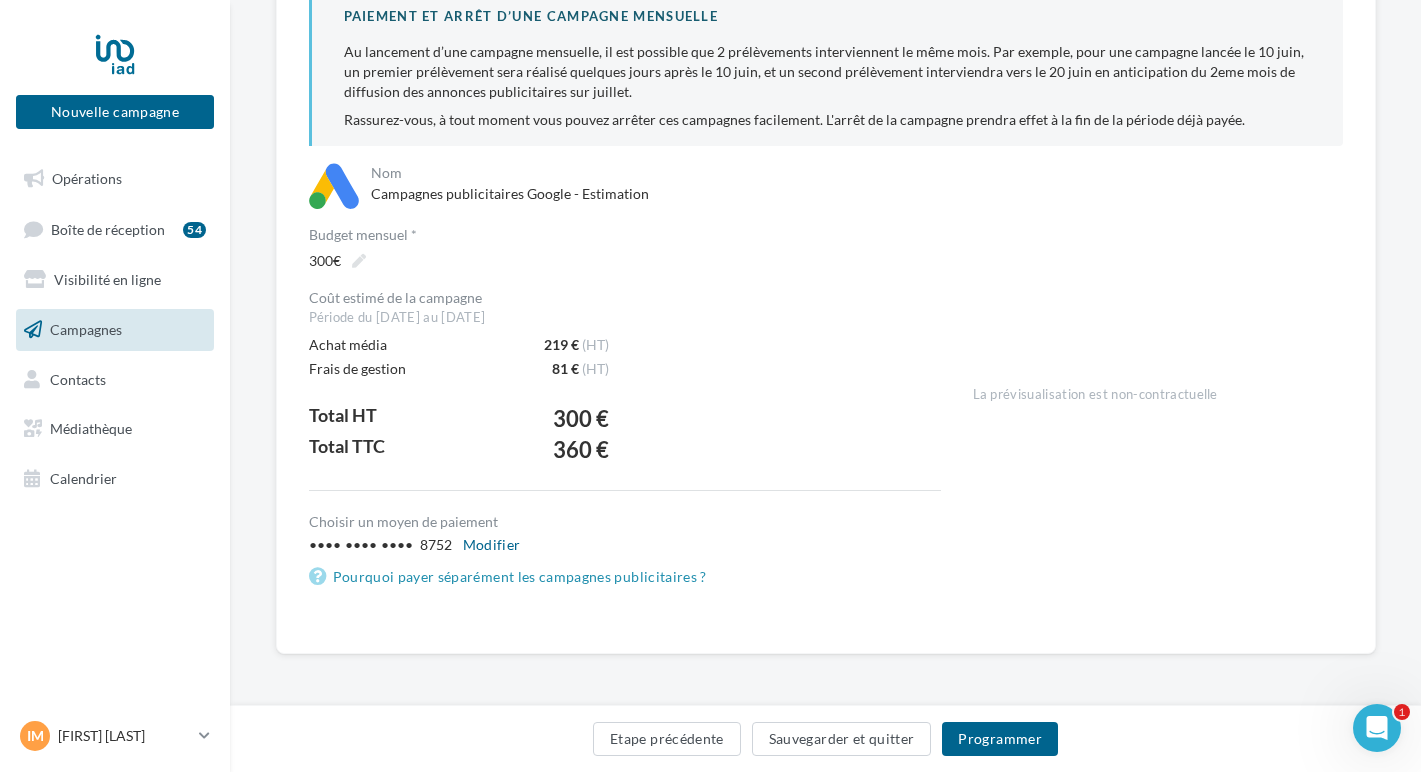 click on "Campagnes" at bounding box center [86, 329] 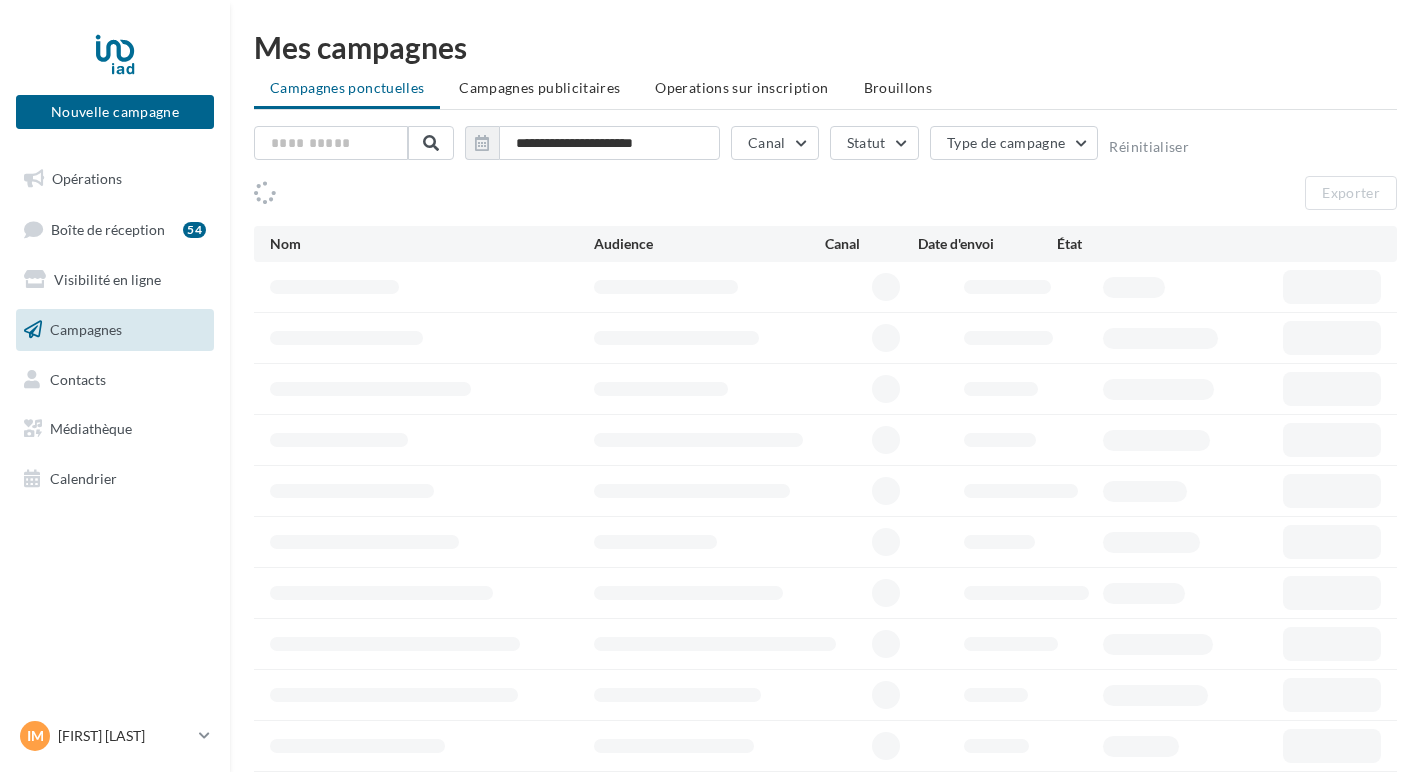 scroll, scrollTop: 0, scrollLeft: 0, axis: both 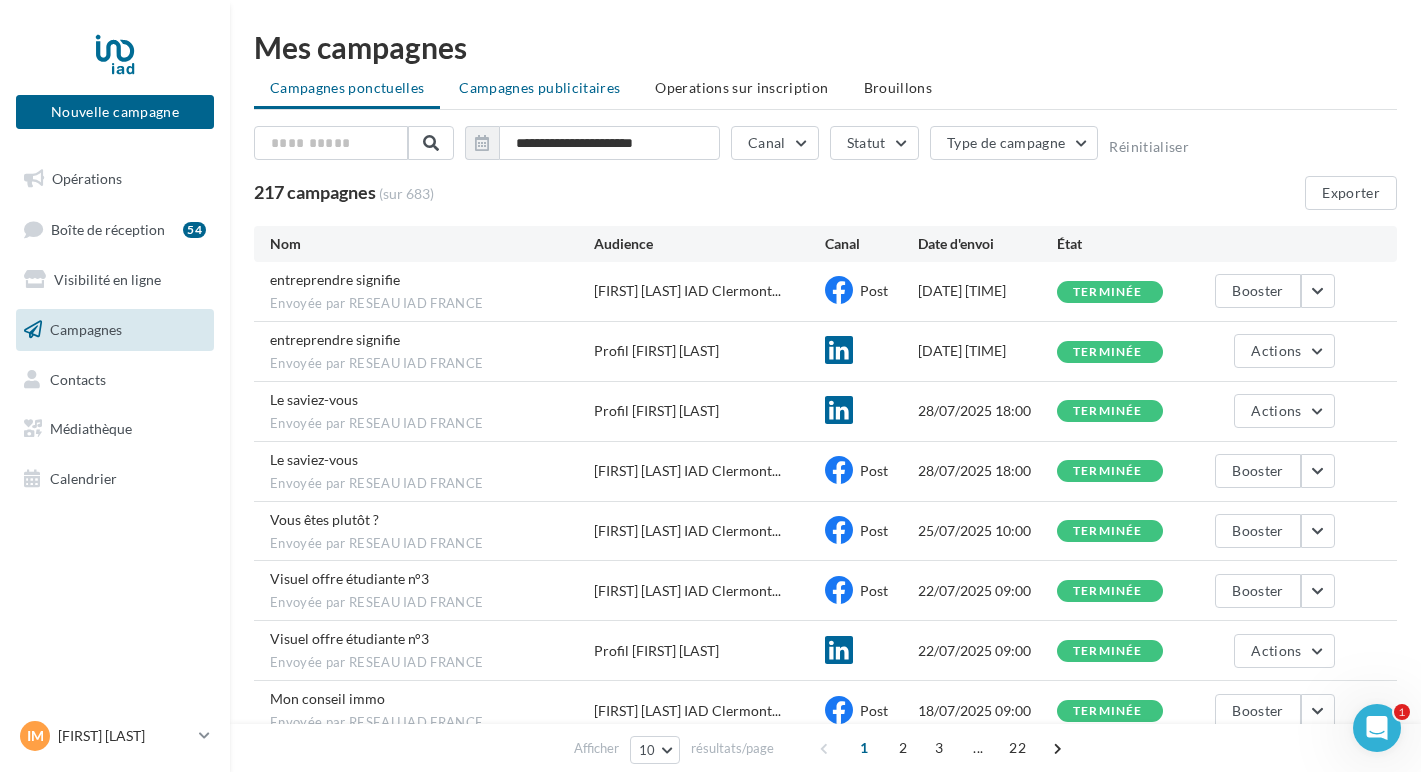 click on "Campagnes publicitaires" at bounding box center (539, 87) 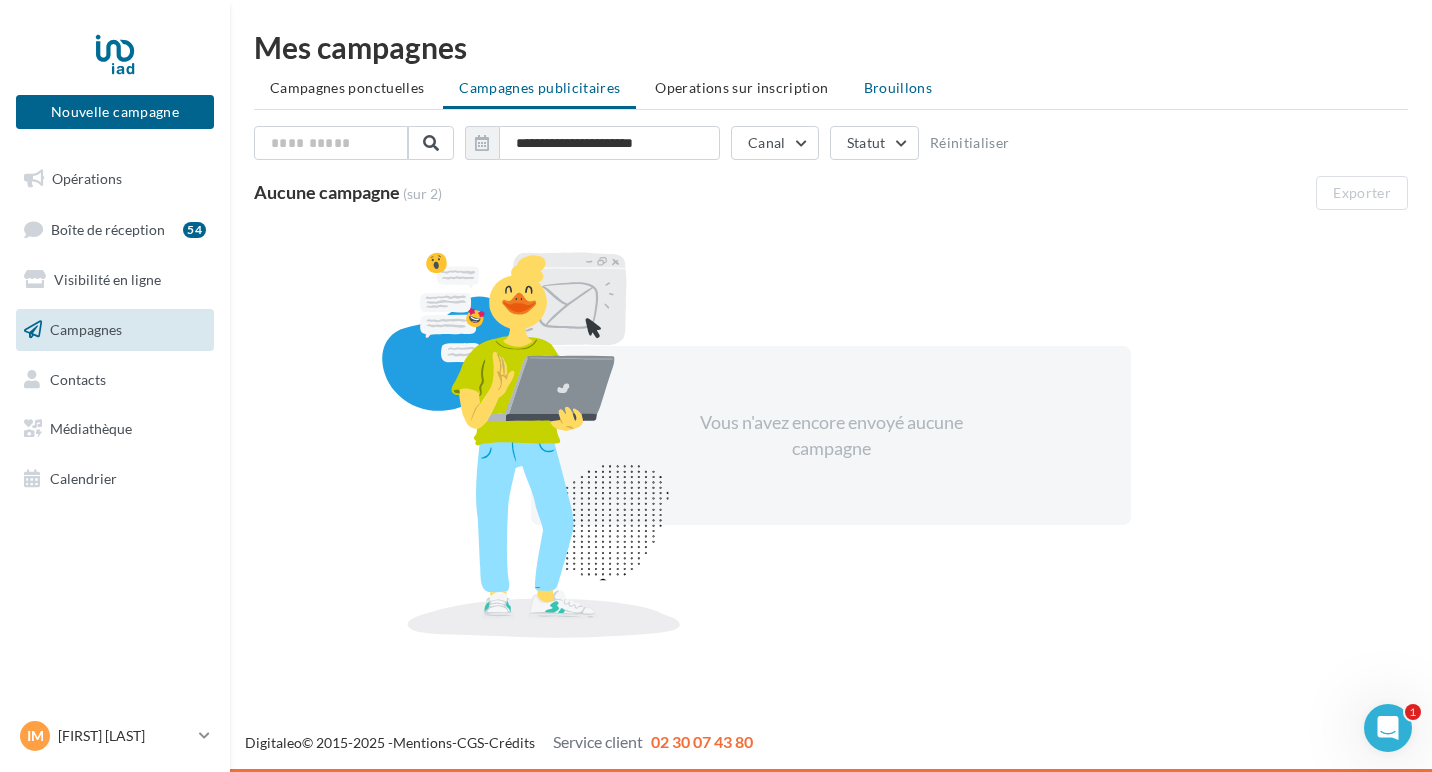 click on "Brouillons" at bounding box center (898, 87) 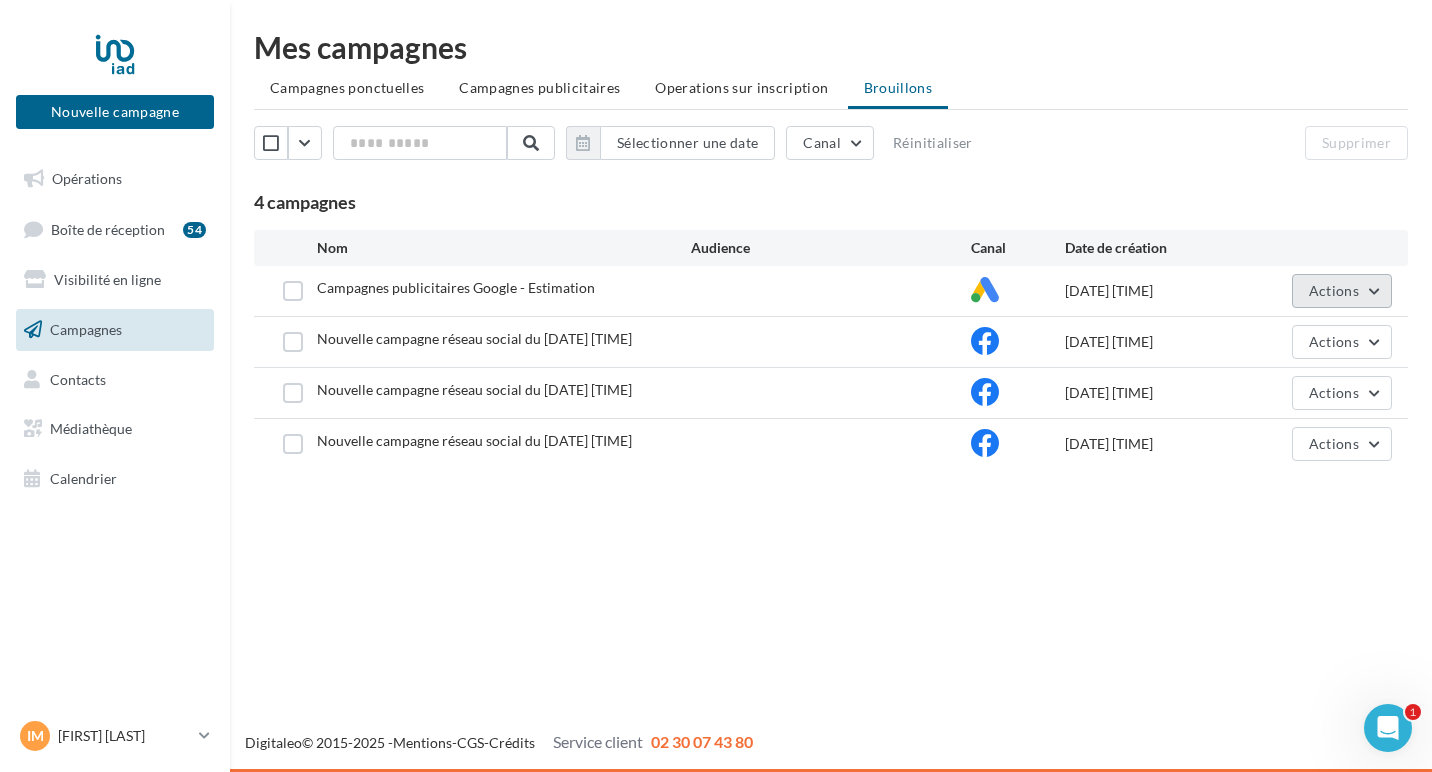 click on "Actions" at bounding box center (1342, 291) 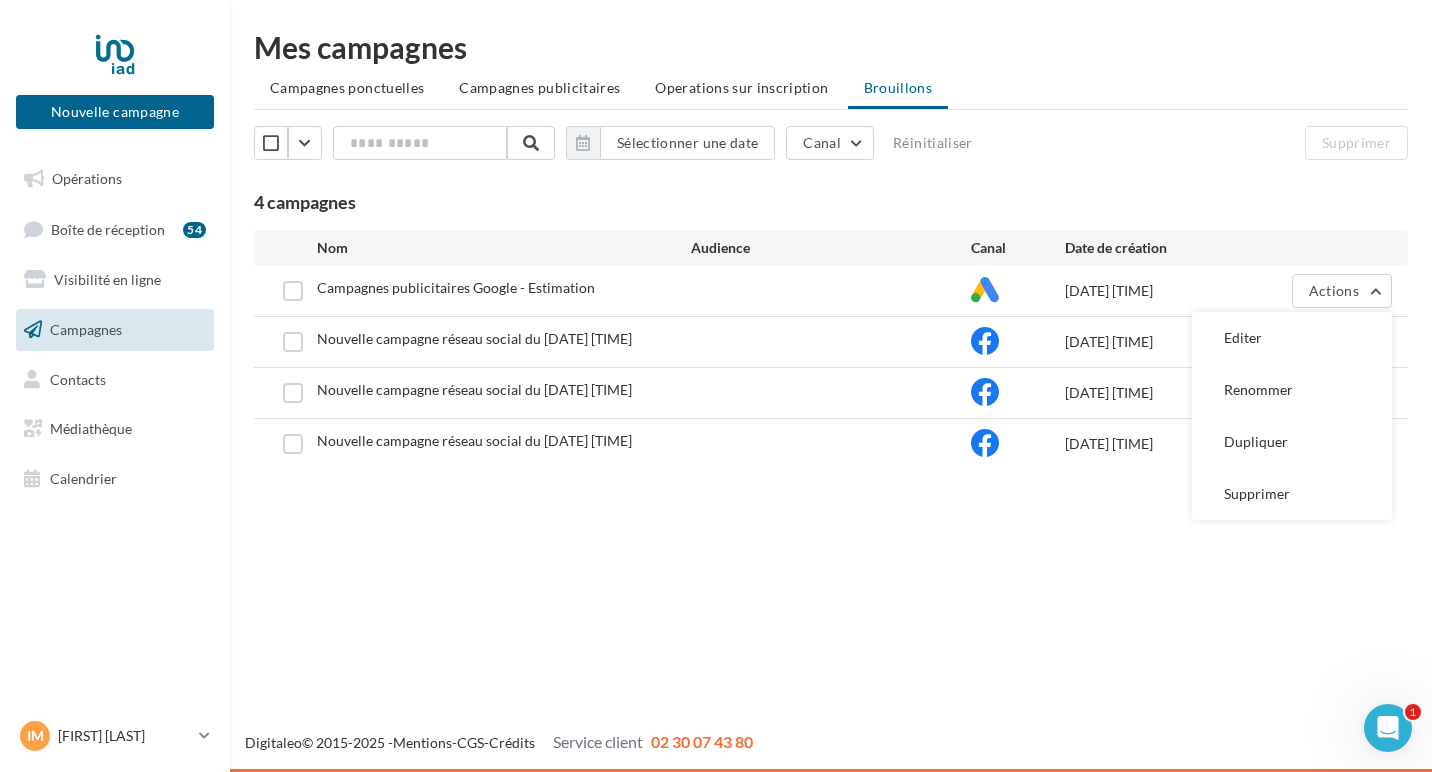 click on "Nouvelle campagne
Nouvelle campagne
Opérations
Boîte de réception
54
Visibilité en ligne
Campagnes
Contacts
Médiathèque
Calendrier" at bounding box center [716, 386] 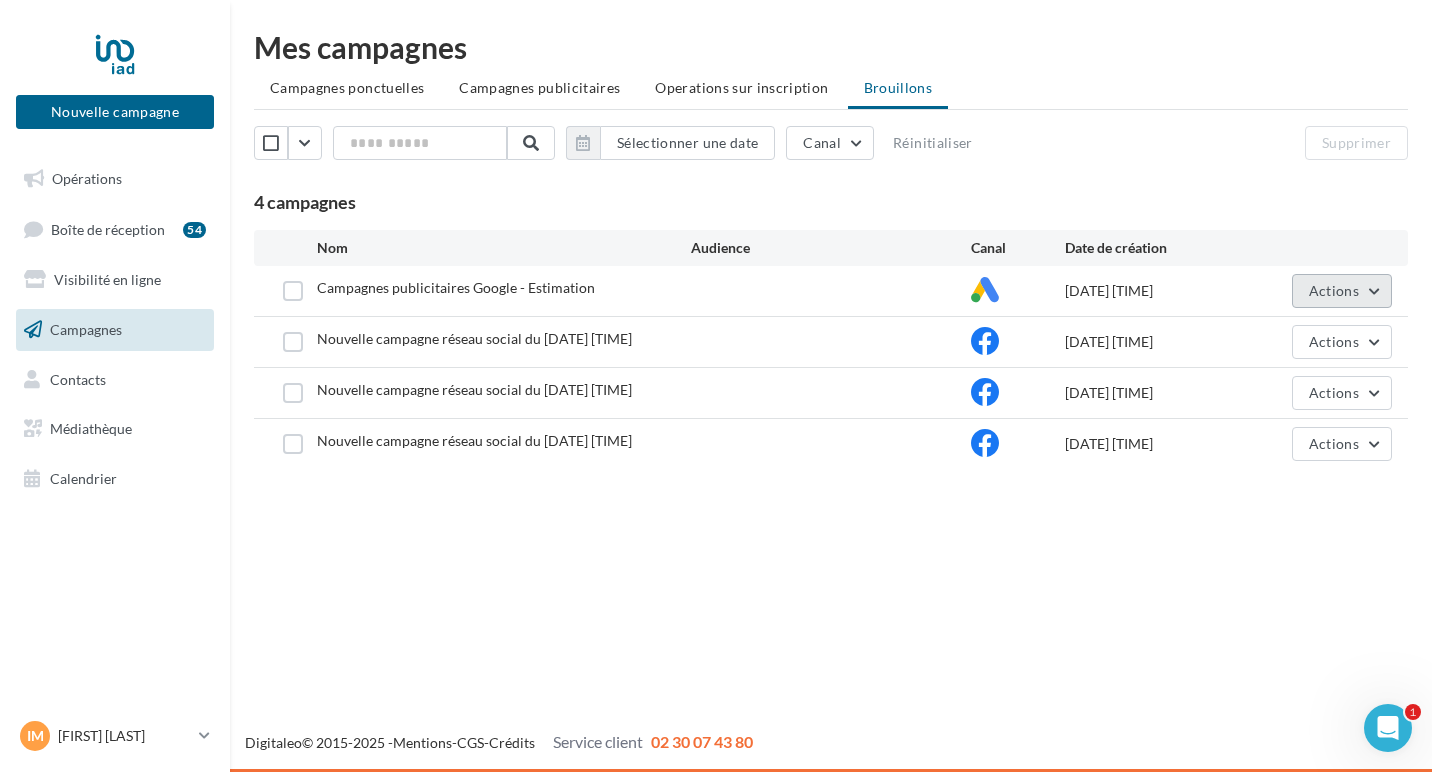 click on "Actions" at bounding box center [1342, 291] 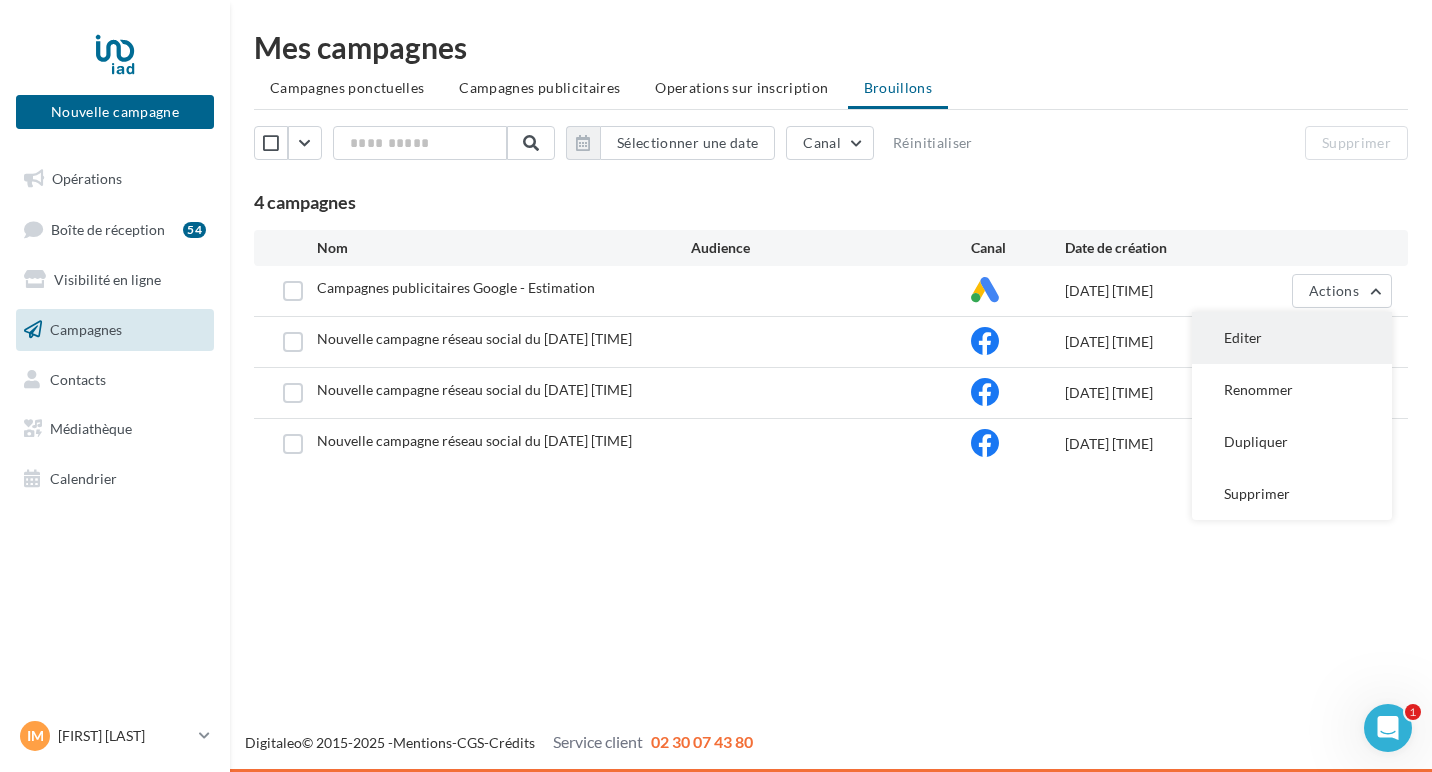 click on "Editer" at bounding box center (1292, 338) 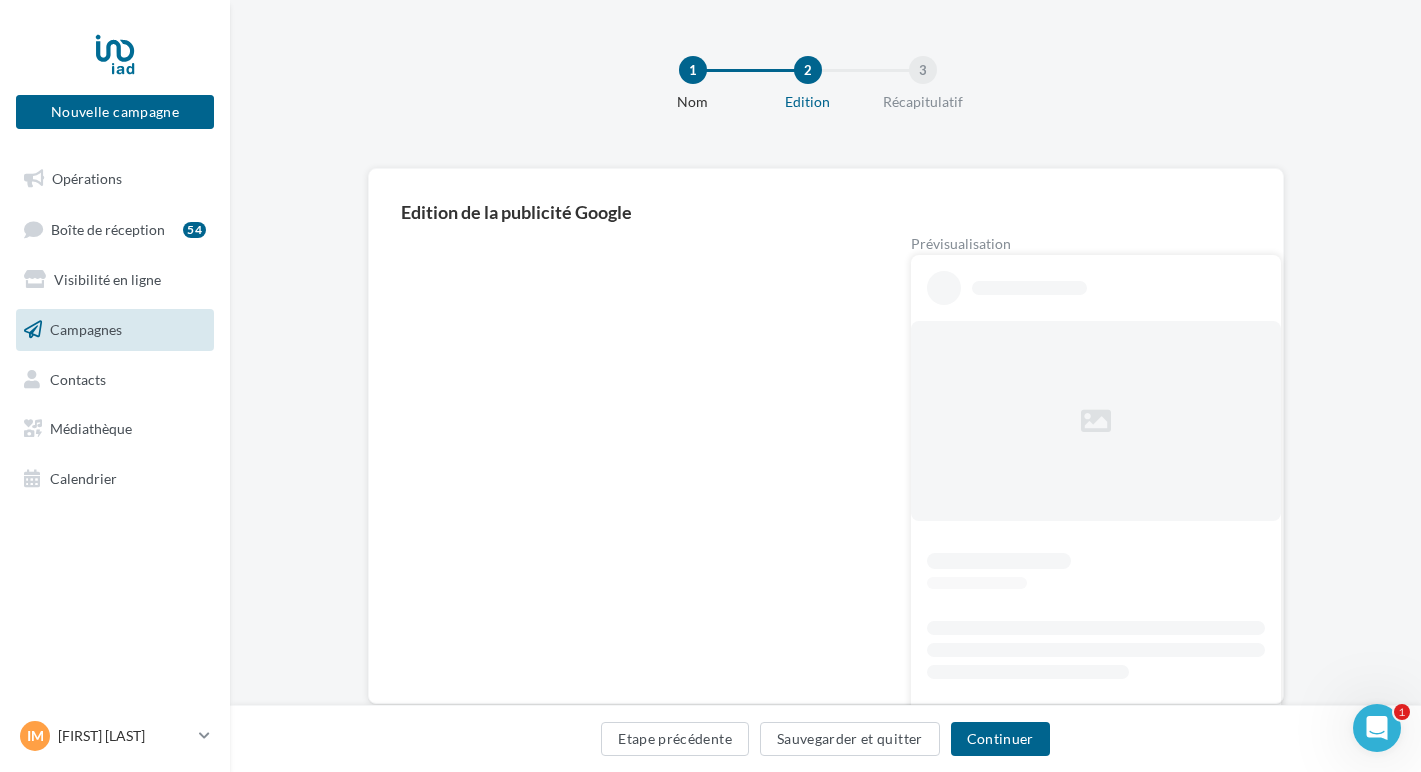 scroll, scrollTop: 50, scrollLeft: 0, axis: vertical 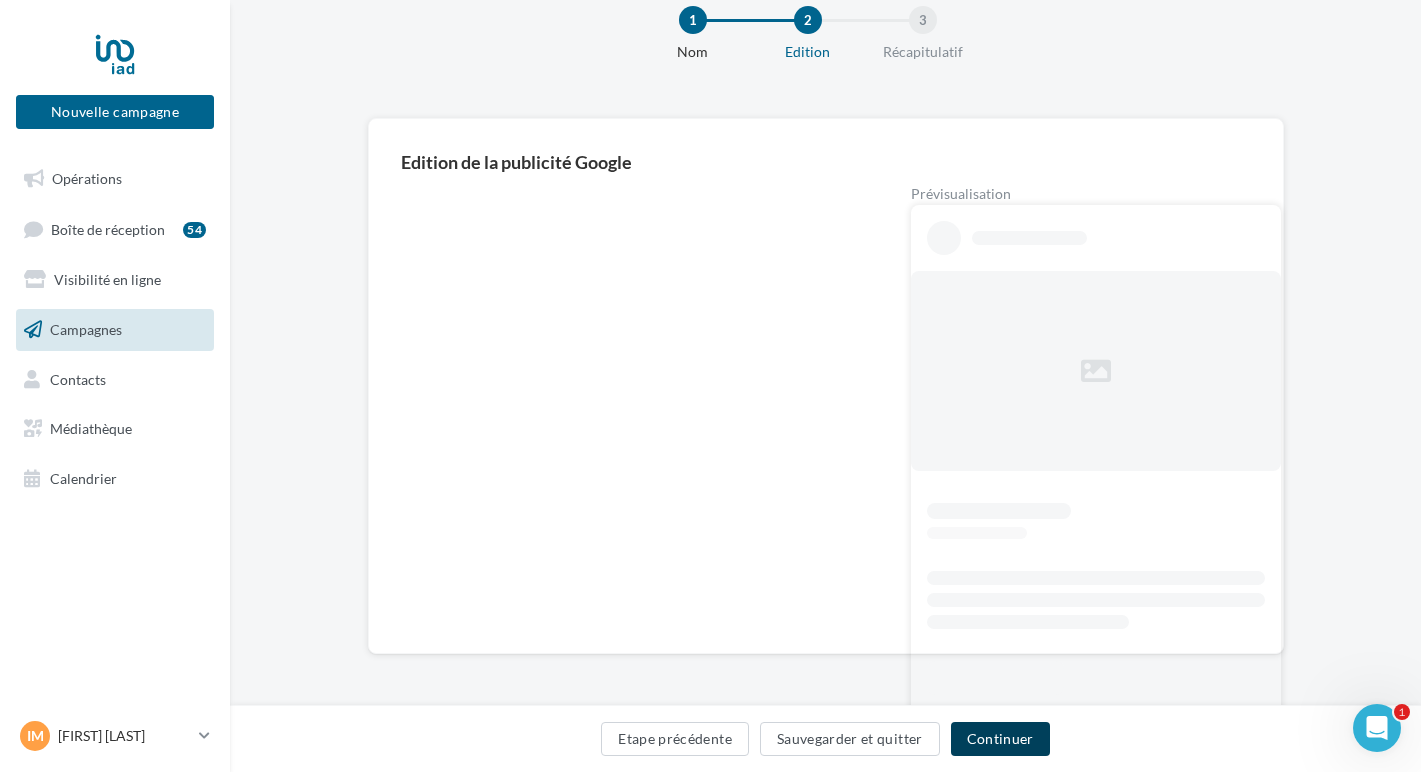 click on "Continuer" at bounding box center [1000, 739] 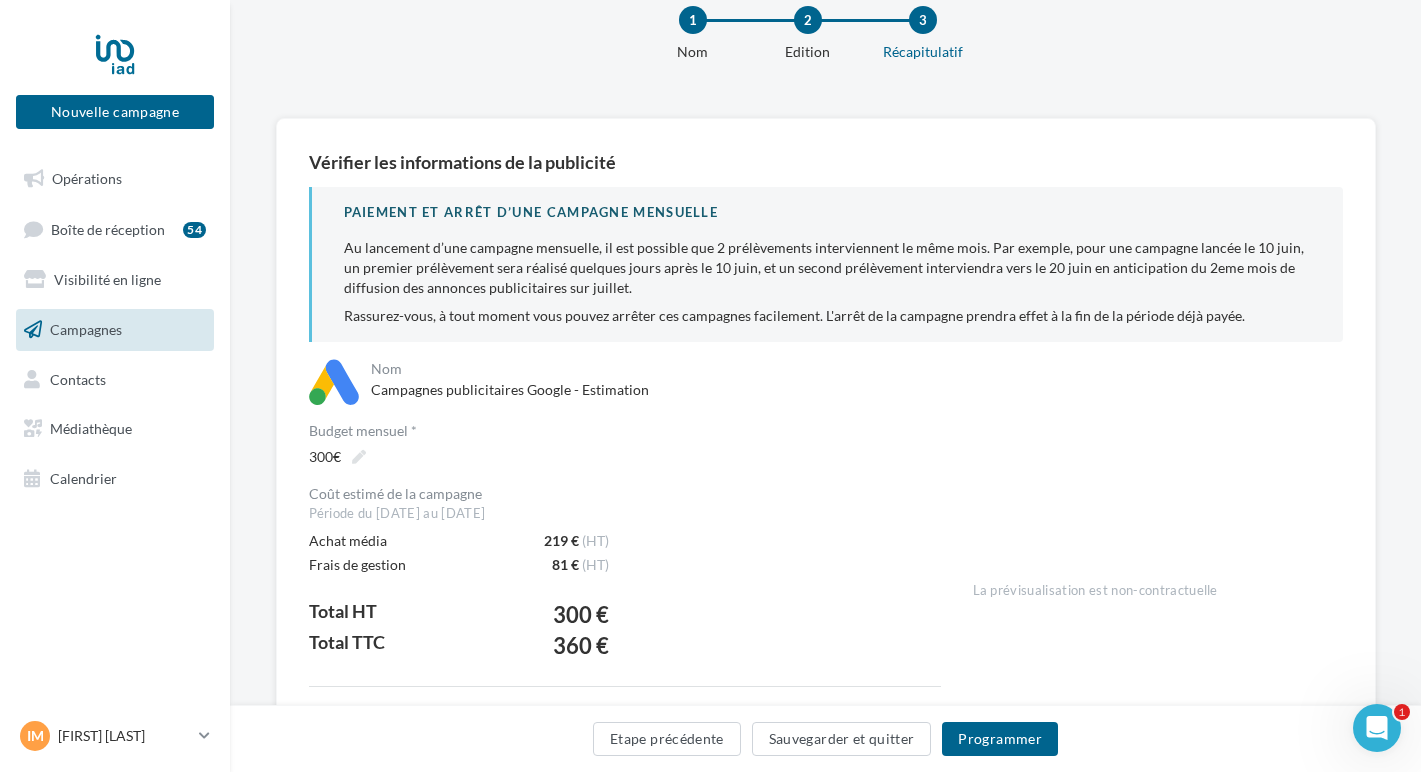 scroll, scrollTop: 246, scrollLeft: 0, axis: vertical 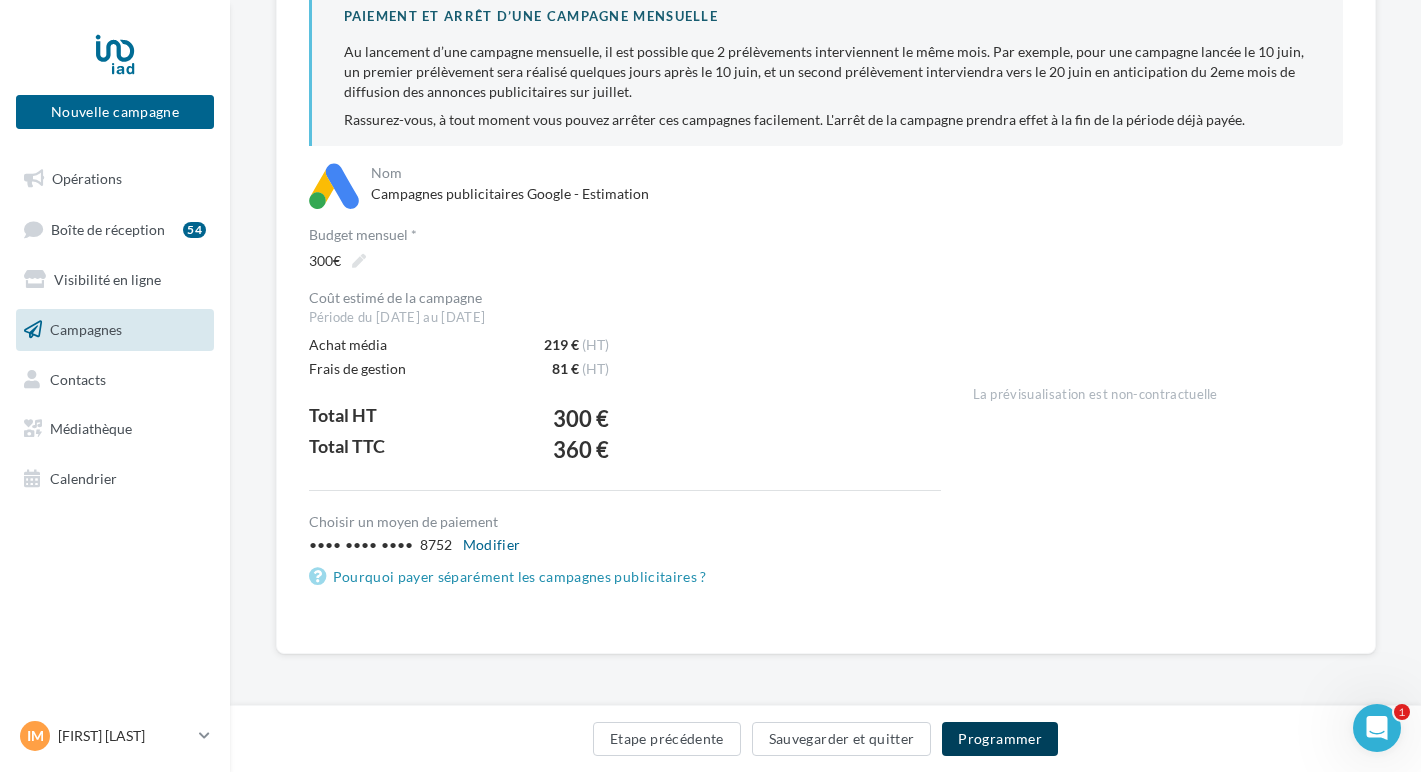 click on "Programmer" at bounding box center (1000, 739) 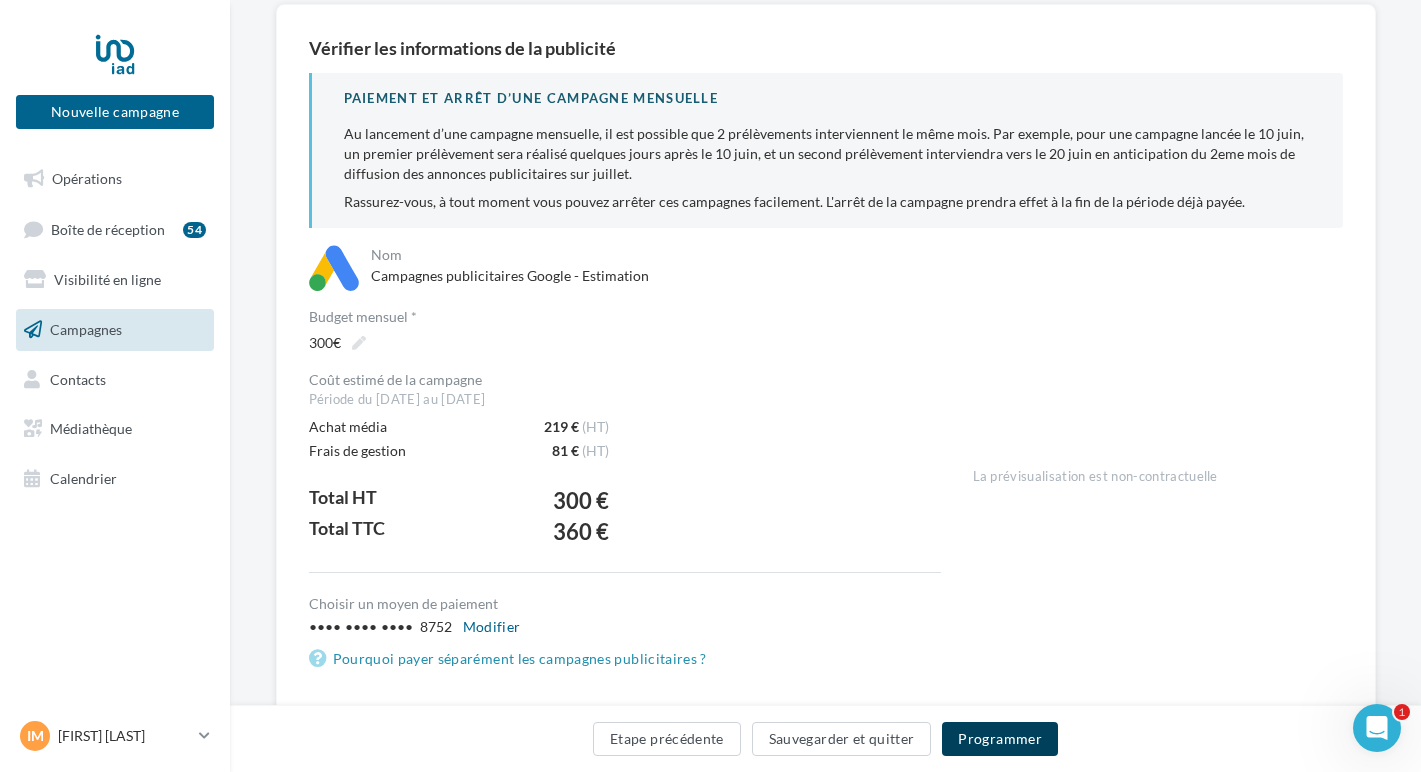 scroll, scrollTop: 202, scrollLeft: 0, axis: vertical 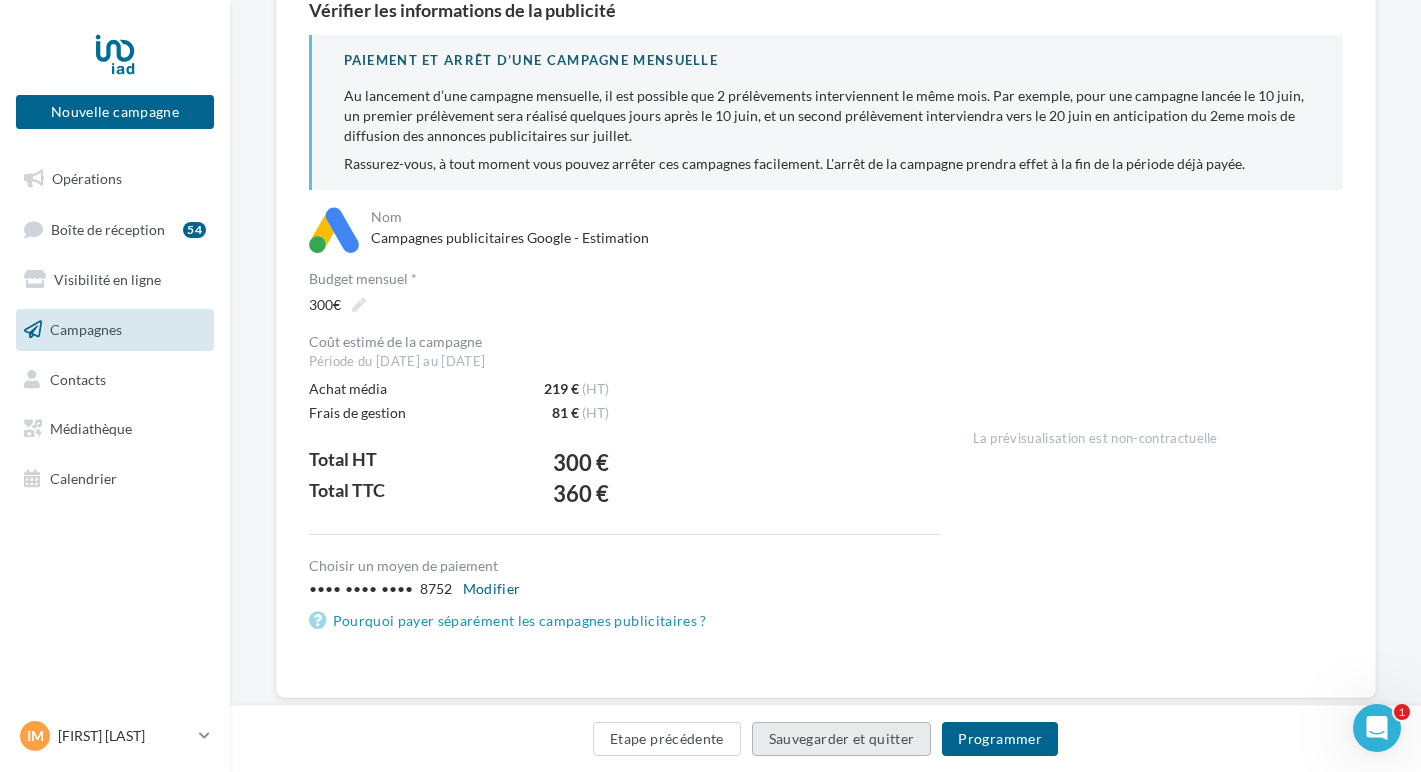 click on "Sauvegarder et quitter" at bounding box center (842, 739) 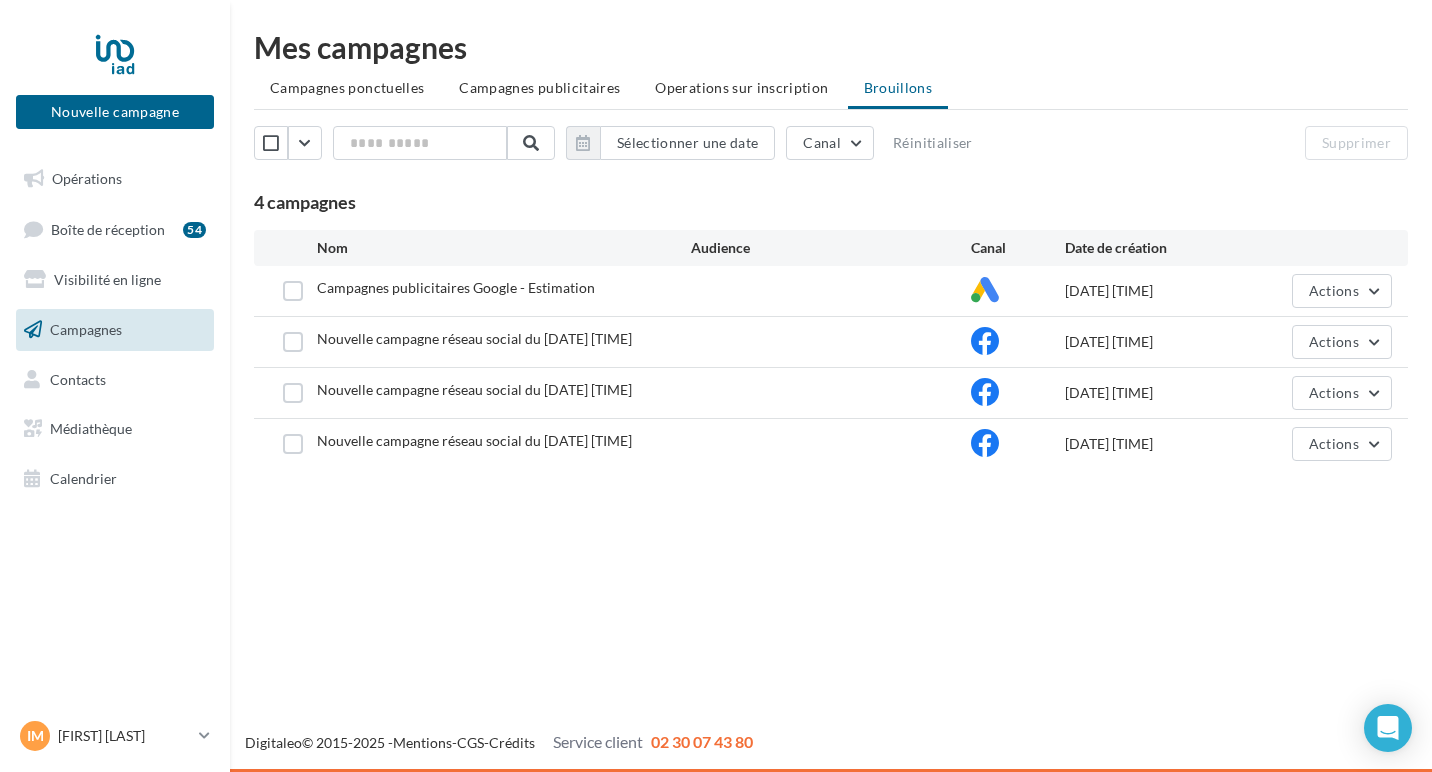 scroll, scrollTop: 0, scrollLeft: 0, axis: both 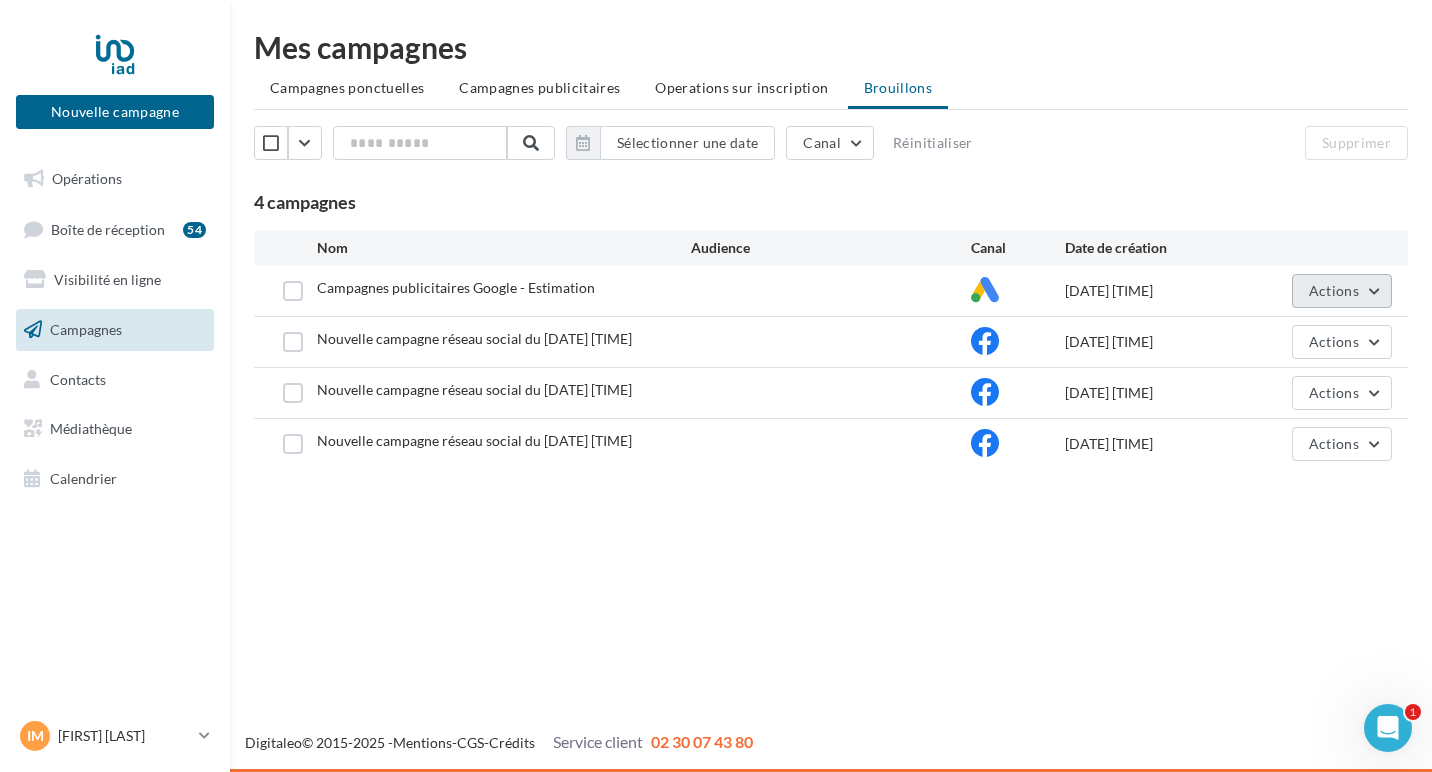 click on "Actions" at bounding box center [1342, 291] 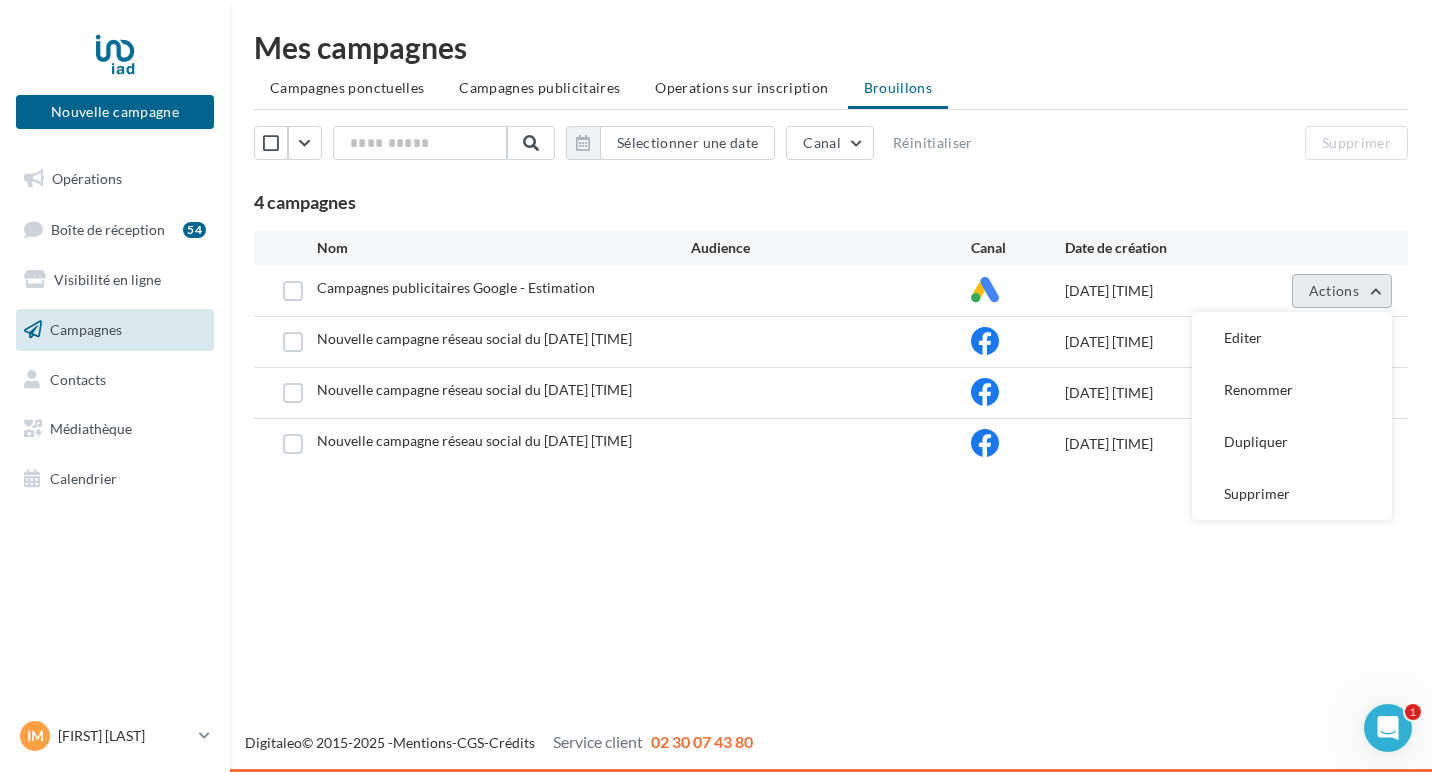 click on "Actions" at bounding box center [1342, 291] 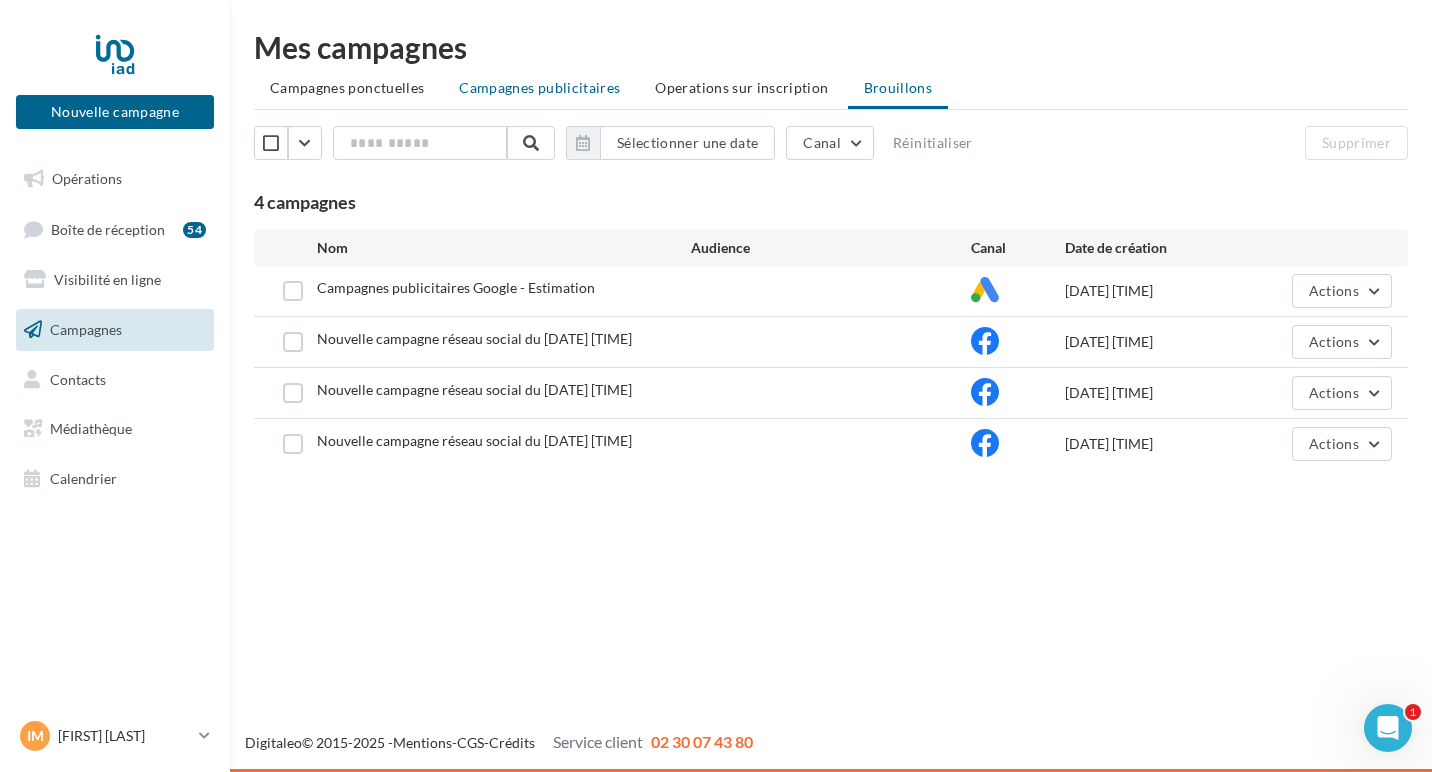 click on "Campagnes publicitaires" at bounding box center [539, 88] 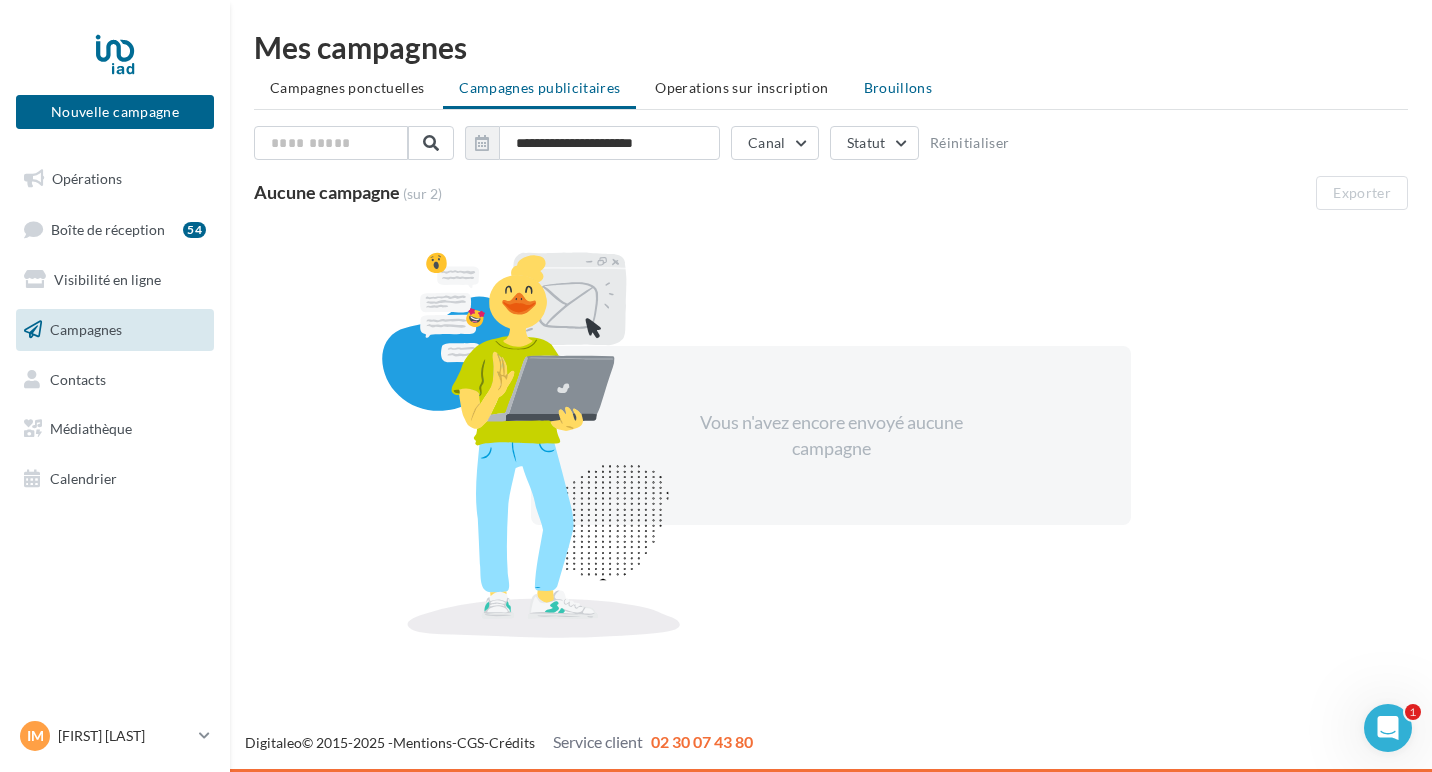 click on "Brouillons" at bounding box center (898, 87) 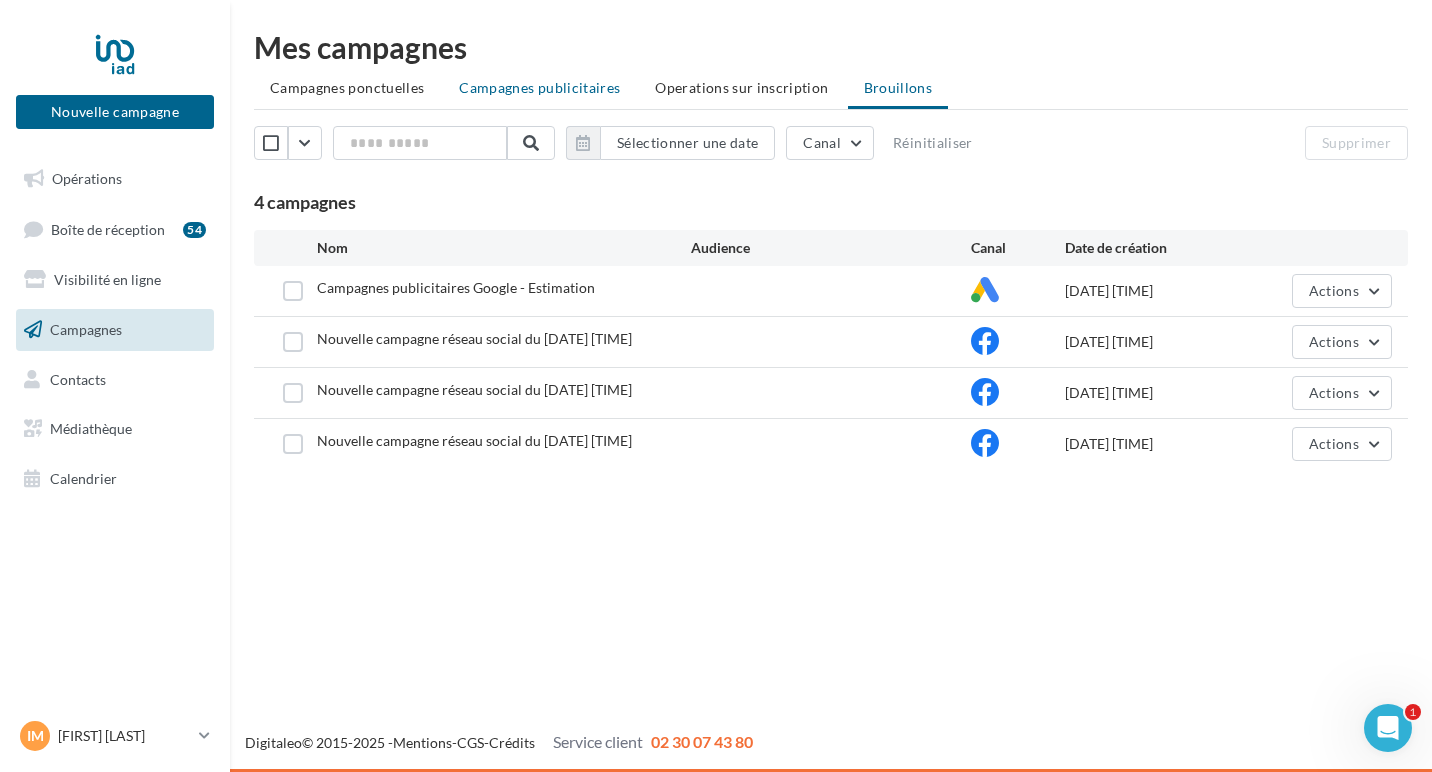 click on "Campagnes publicitaires" at bounding box center [539, 87] 